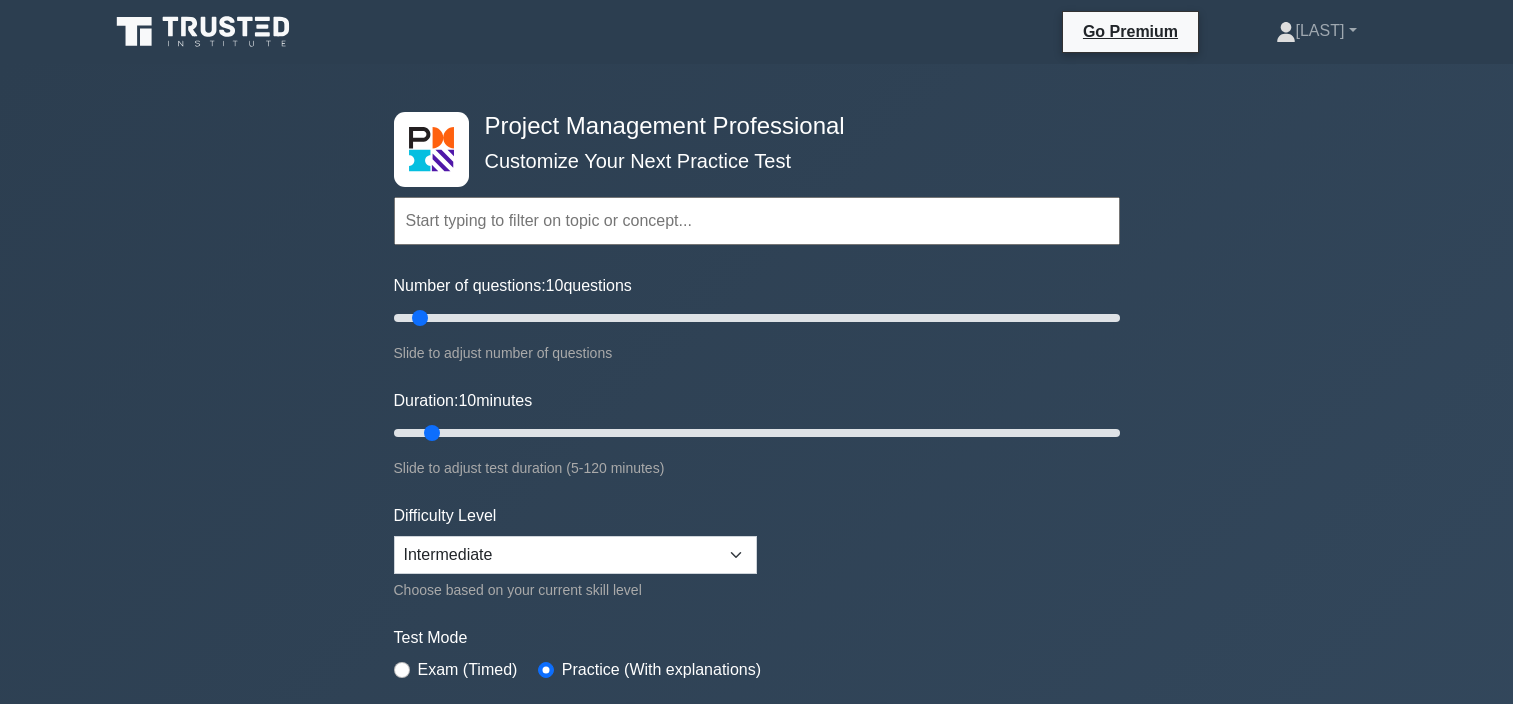 scroll, scrollTop: 7458, scrollLeft: 0, axis: vertical 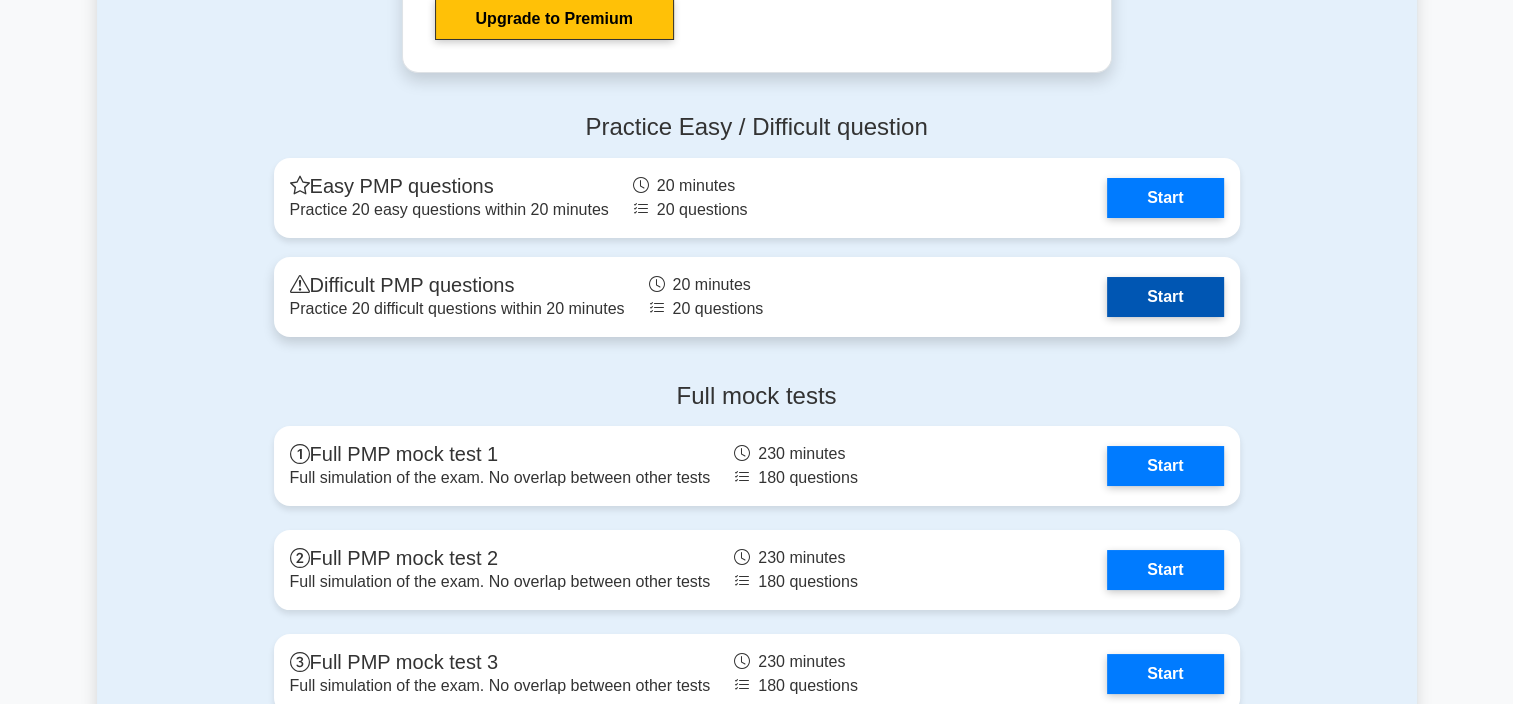 click on "Start" at bounding box center [1165, 297] 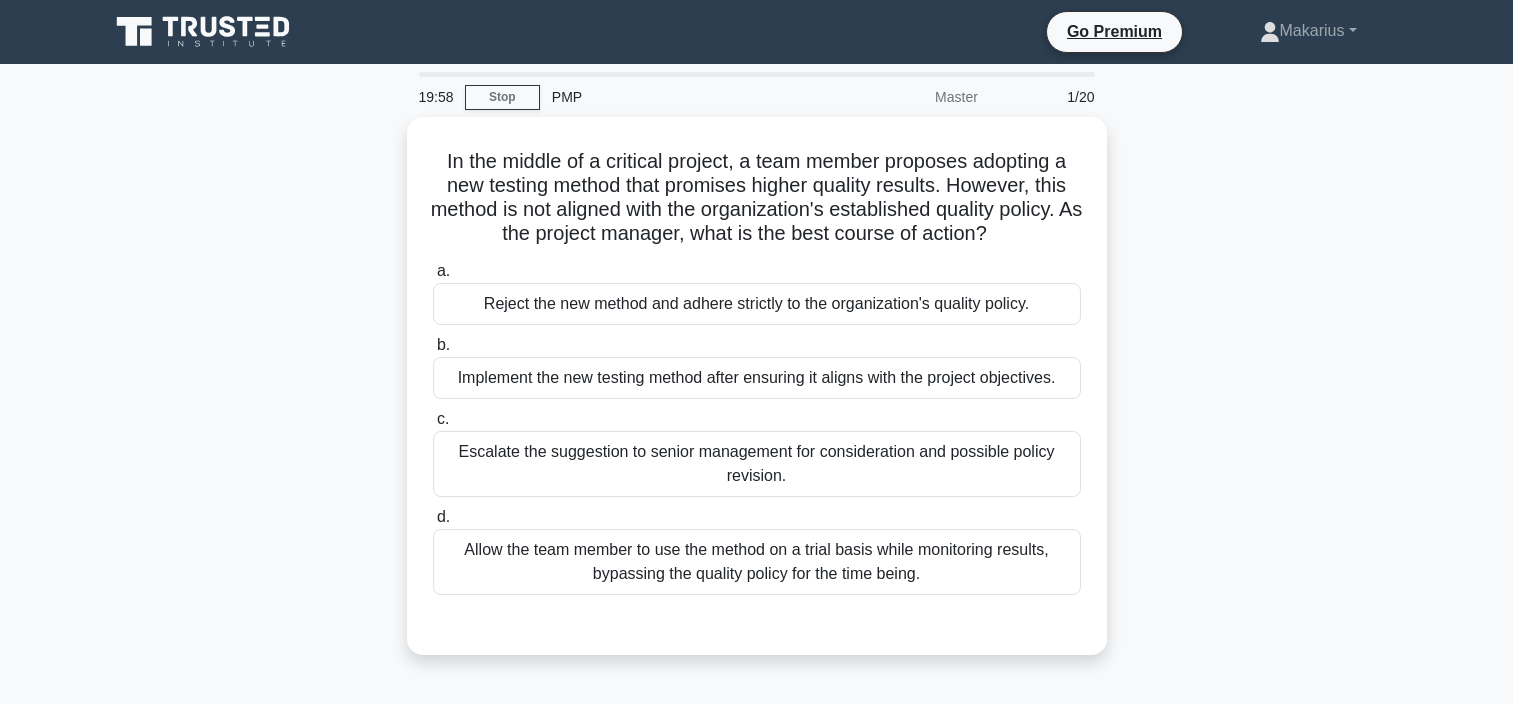 scroll, scrollTop: 0, scrollLeft: 0, axis: both 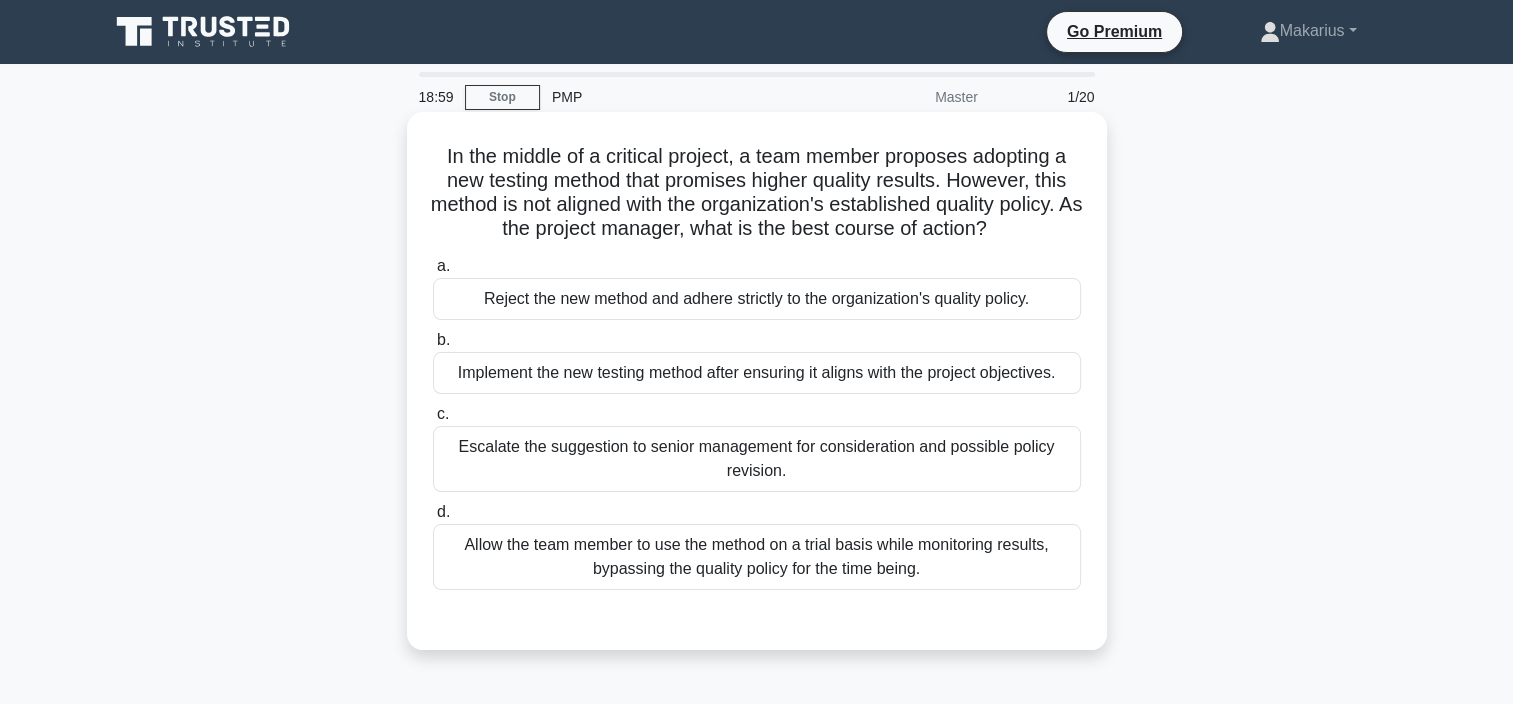 click on "Implement the new testing method after ensuring it aligns with the project objectives." at bounding box center (757, 373) 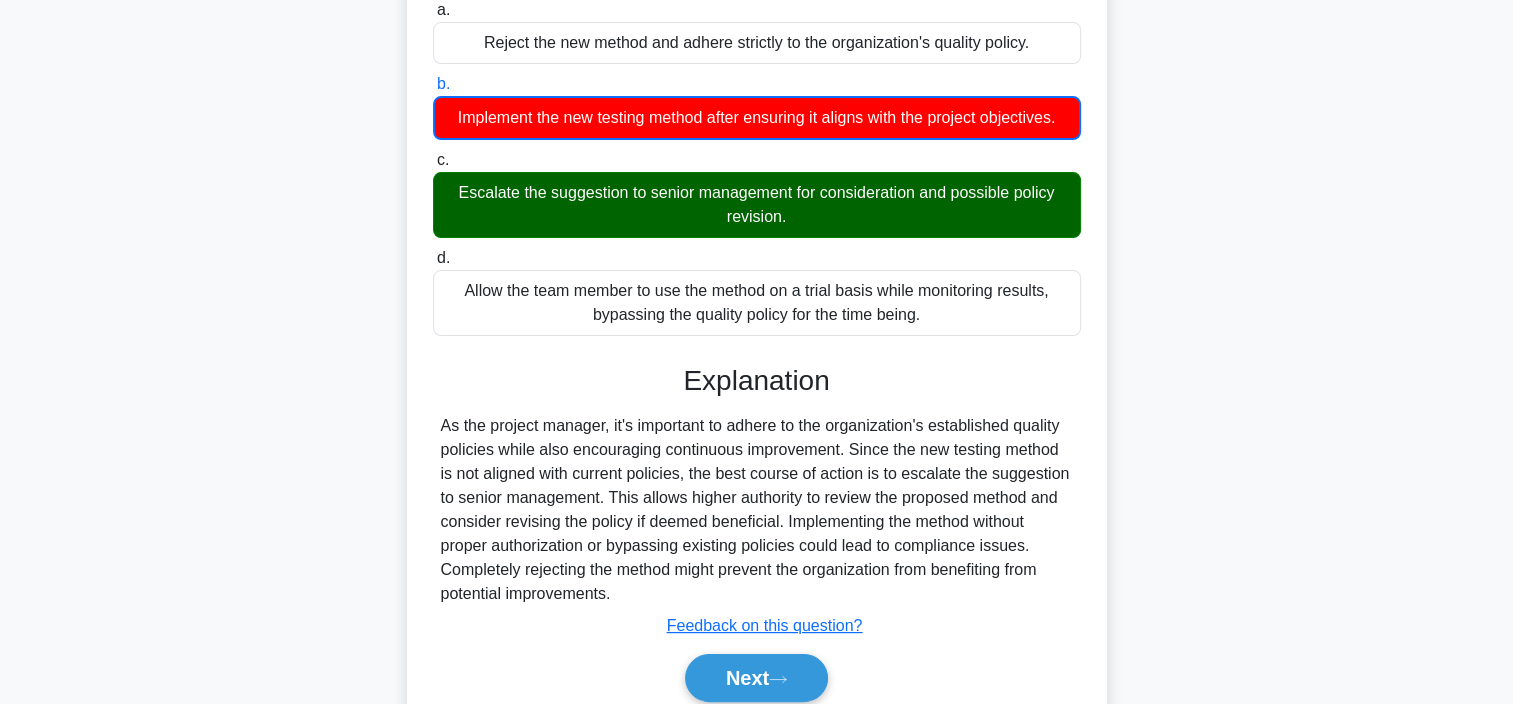 scroll, scrollTop: 262, scrollLeft: 0, axis: vertical 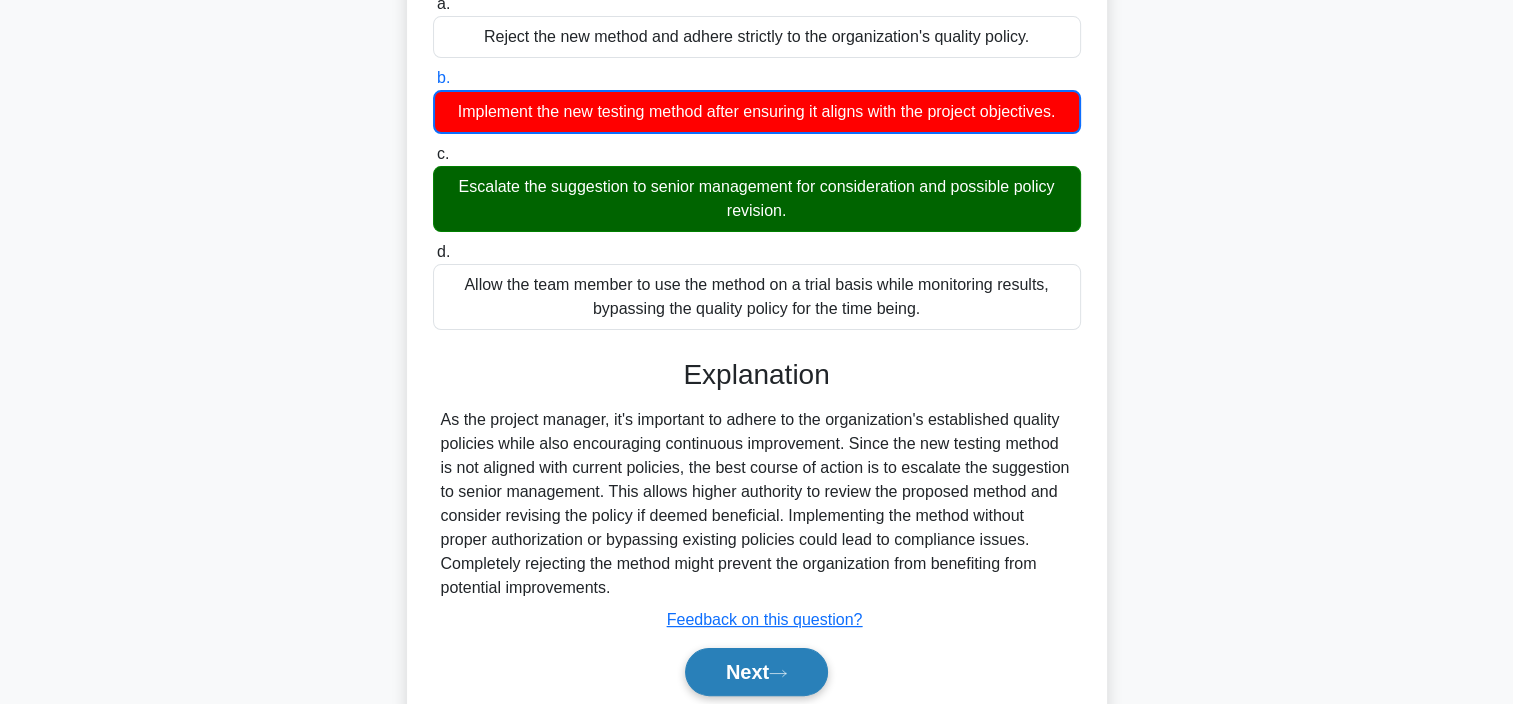click on "Next" at bounding box center (756, 672) 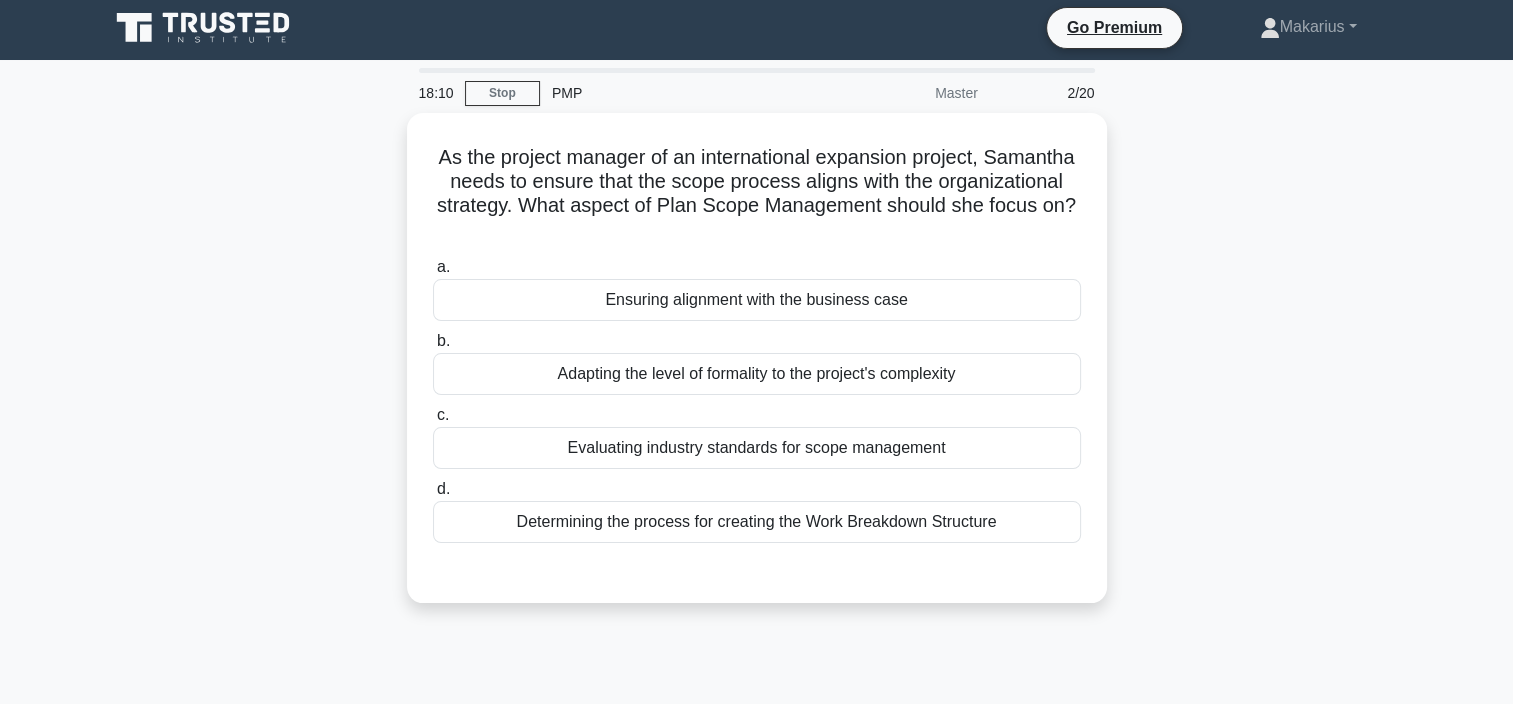 scroll, scrollTop: 1, scrollLeft: 0, axis: vertical 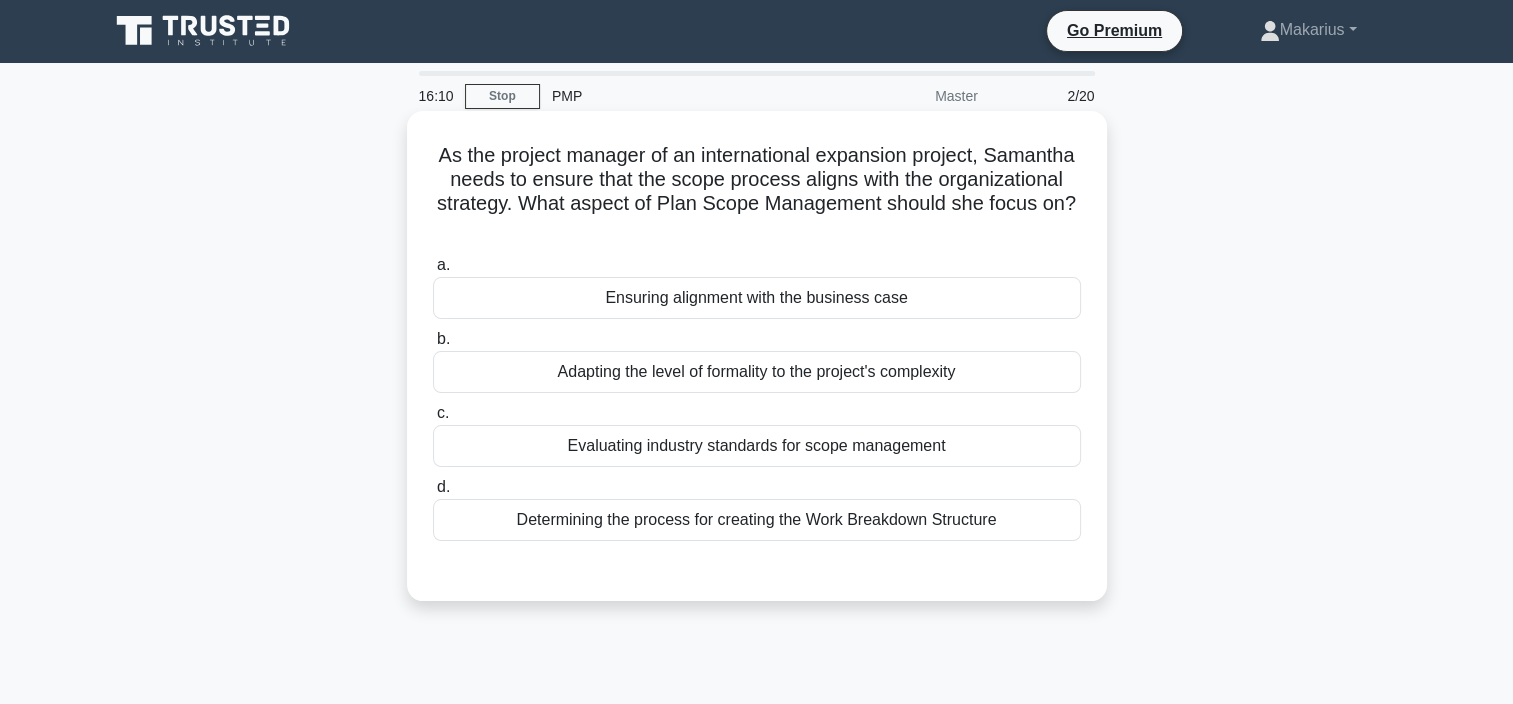 click on "Determining the process for creating the Work Breakdown Structure" at bounding box center (757, 520) 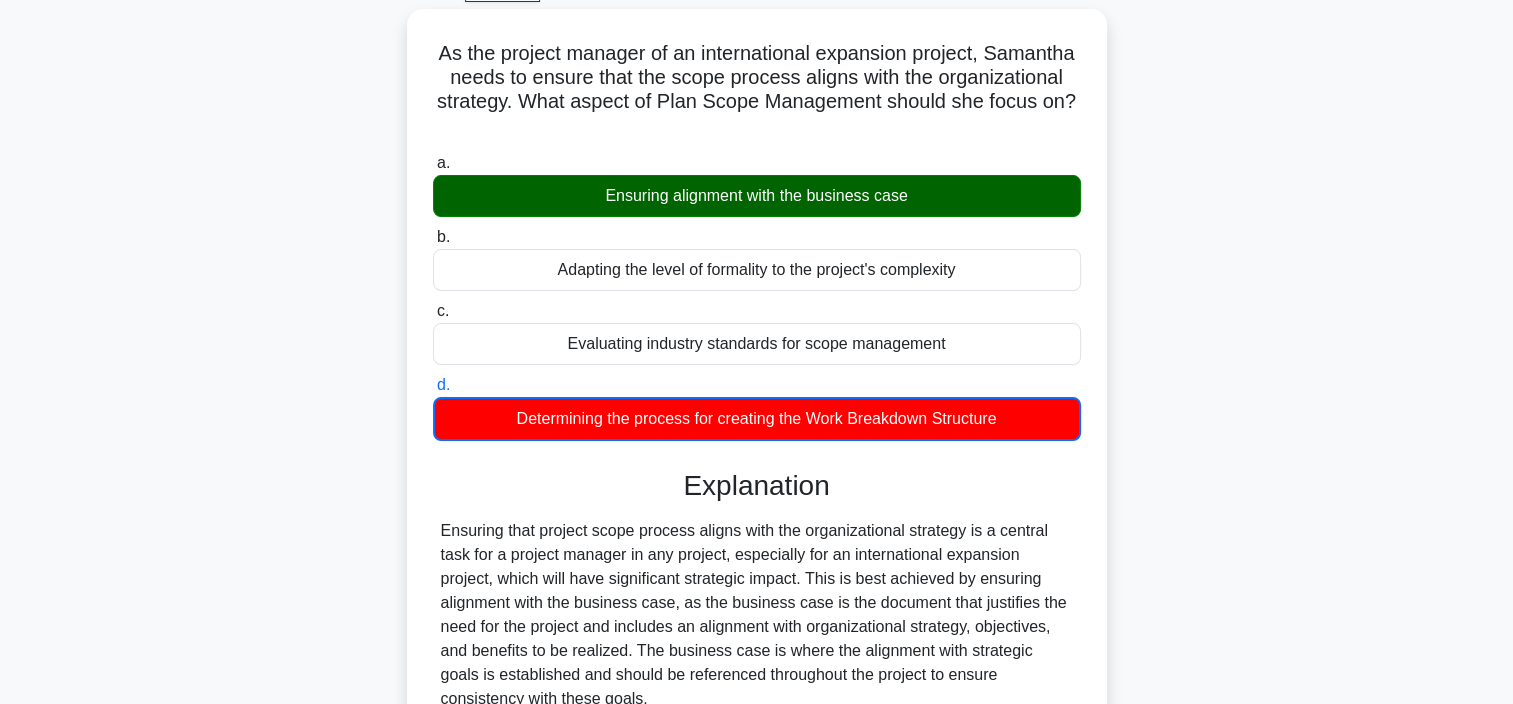 scroll, scrollTop: 121, scrollLeft: 0, axis: vertical 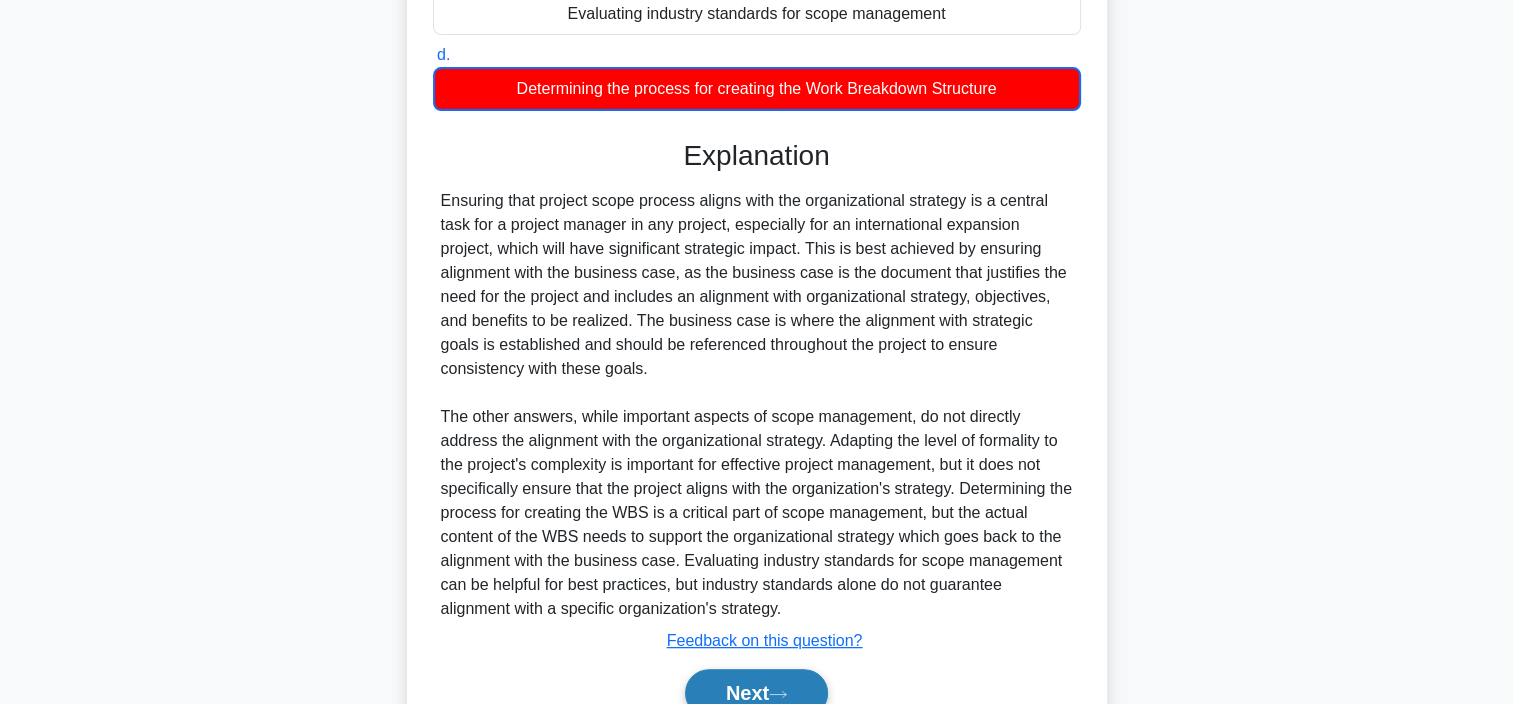 click 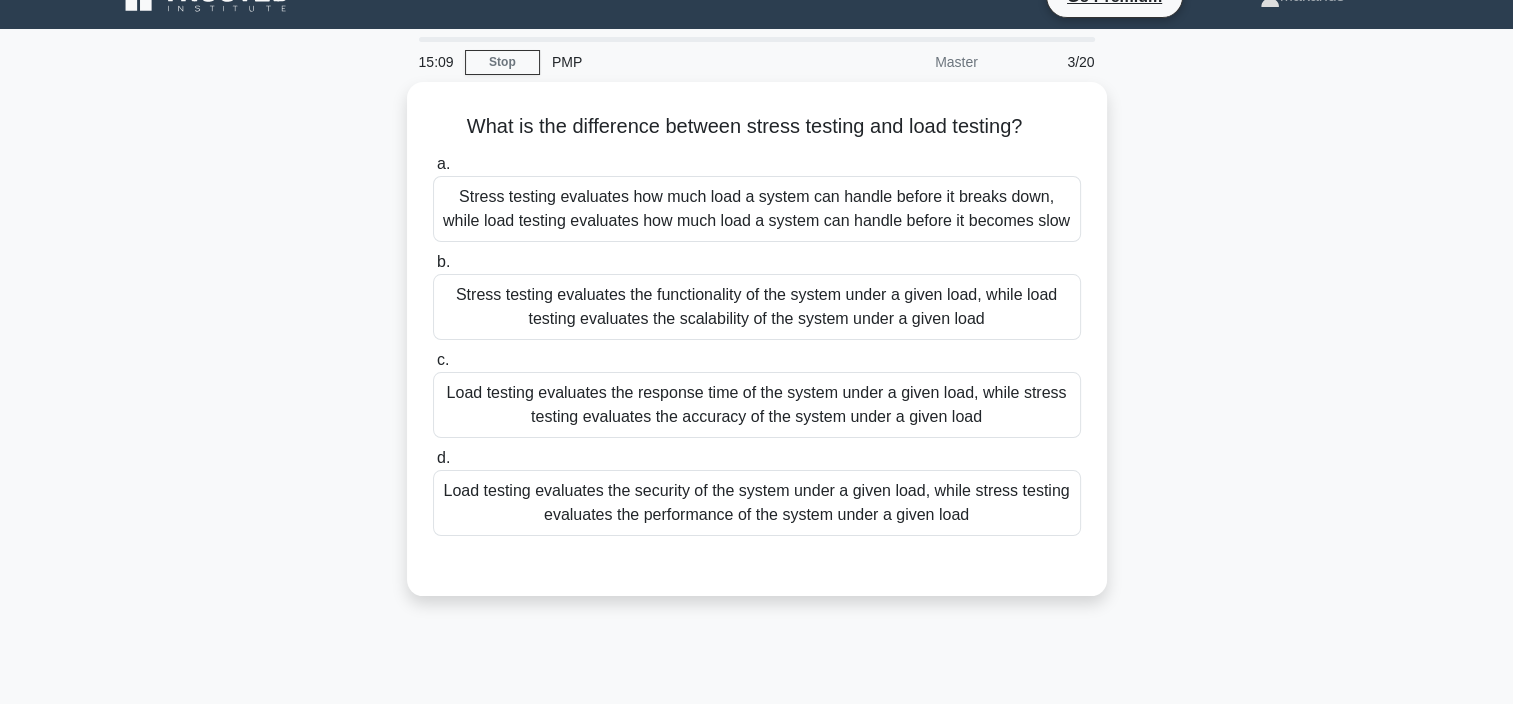 scroll, scrollTop: 34, scrollLeft: 0, axis: vertical 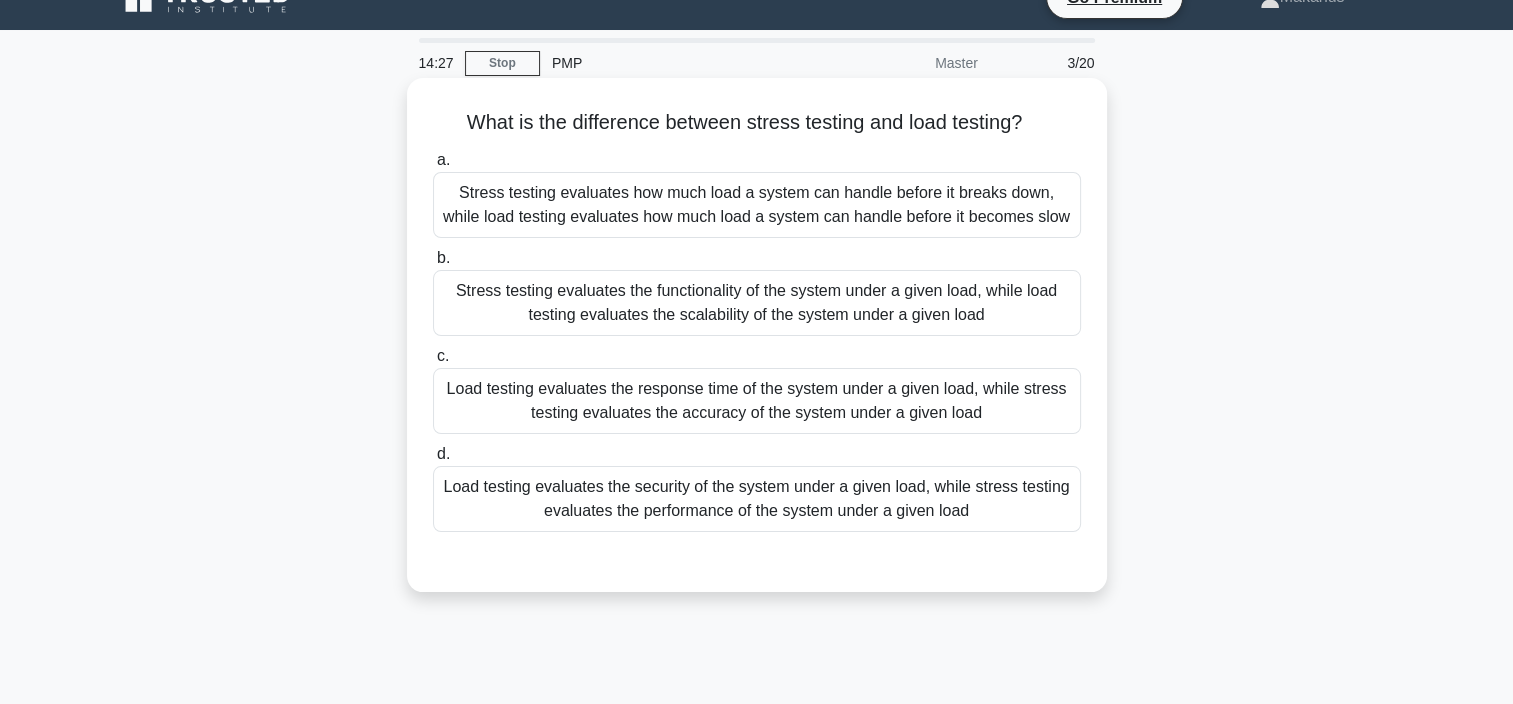 click on "Stress testing evaluates how much load a system can handle before it breaks down, while load testing evaluates how much load a system can handle before it becomes slow" at bounding box center [757, 205] 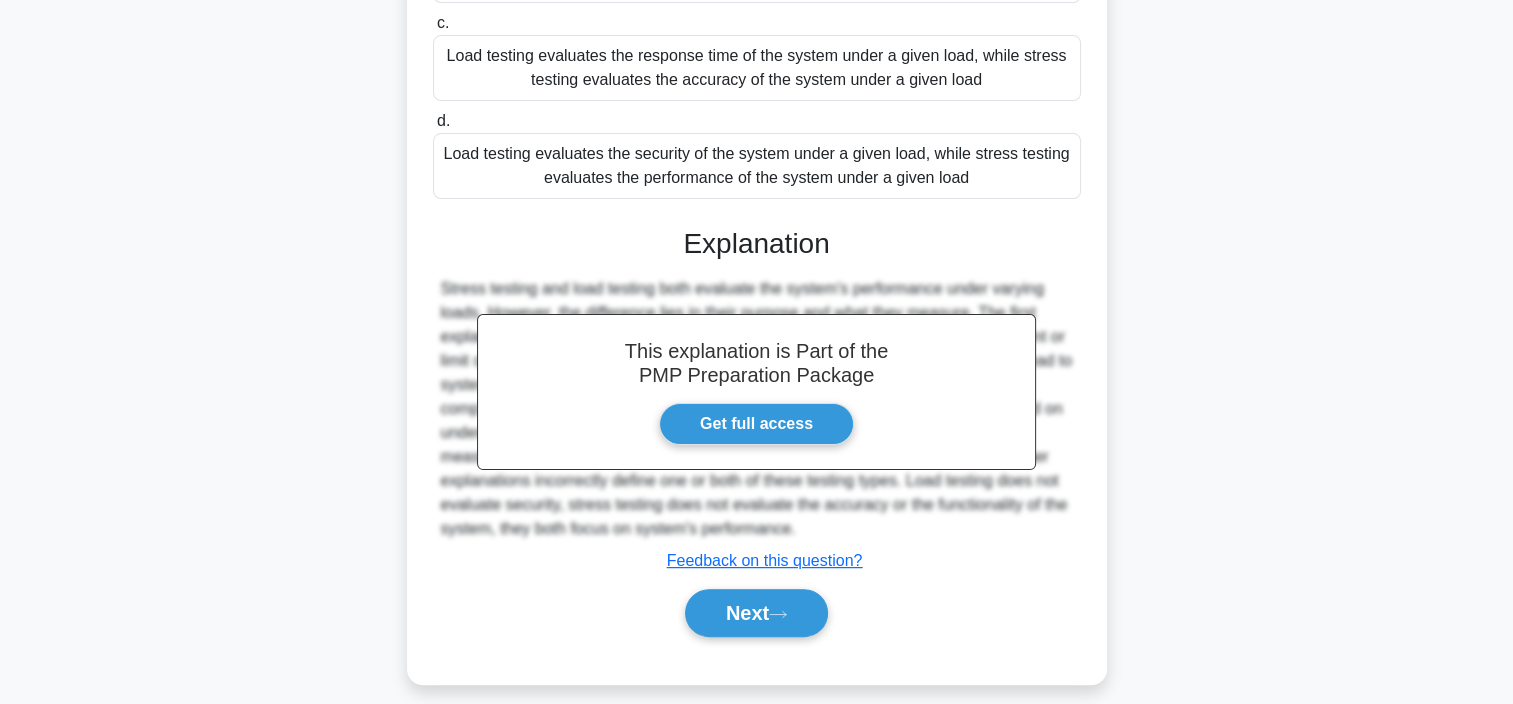 scroll, scrollTop: 408, scrollLeft: 0, axis: vertical 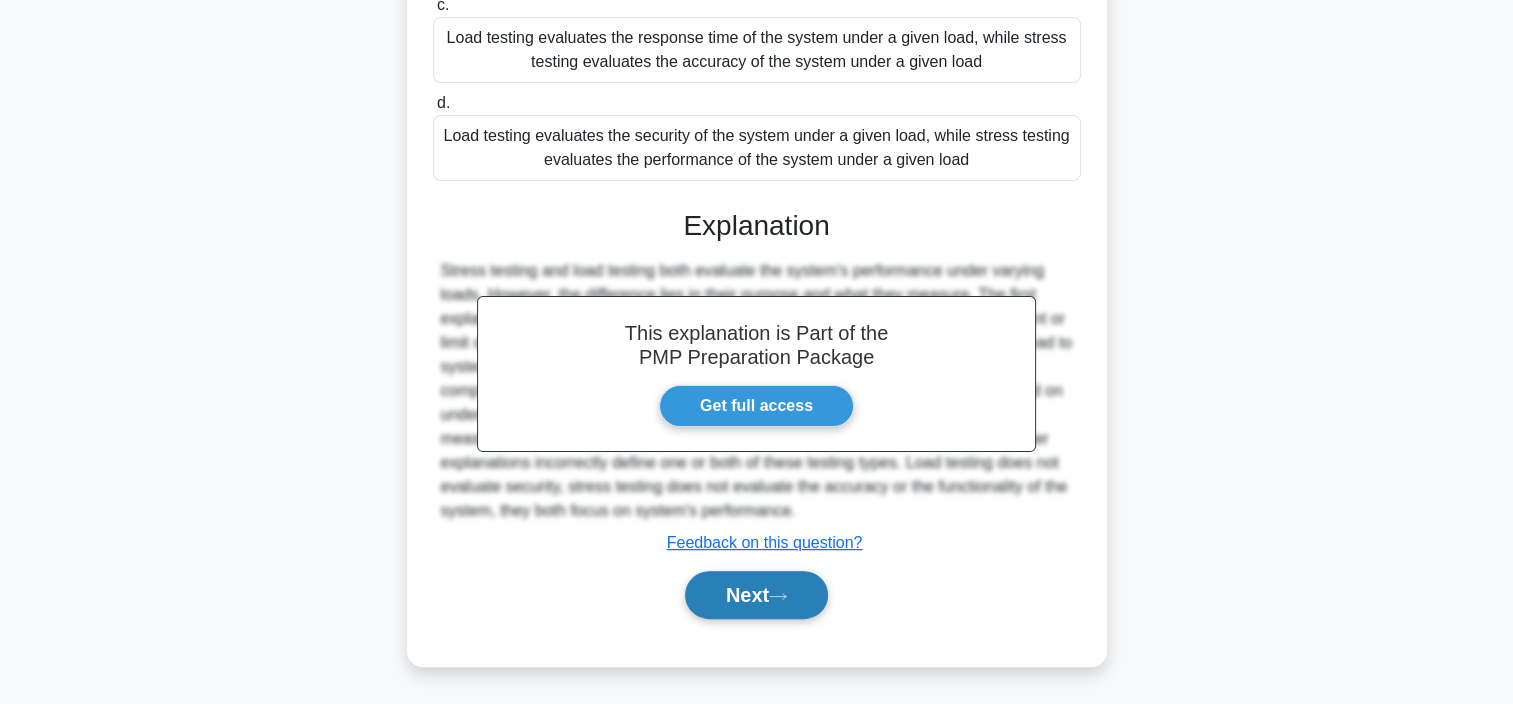 click on "Next" at bounding box center (756, 595) 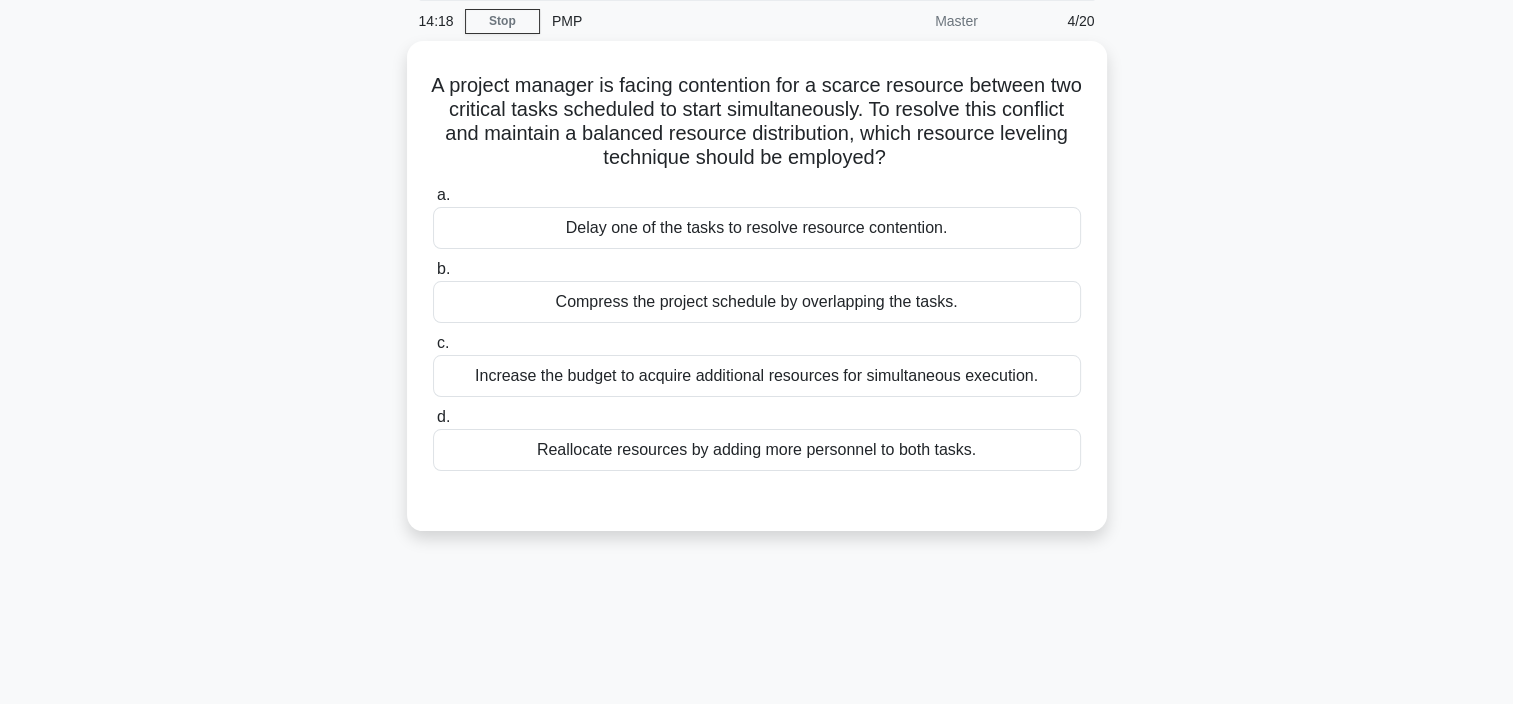 scroll, scrollTop: 0, scrollLeft: 0, axis: both 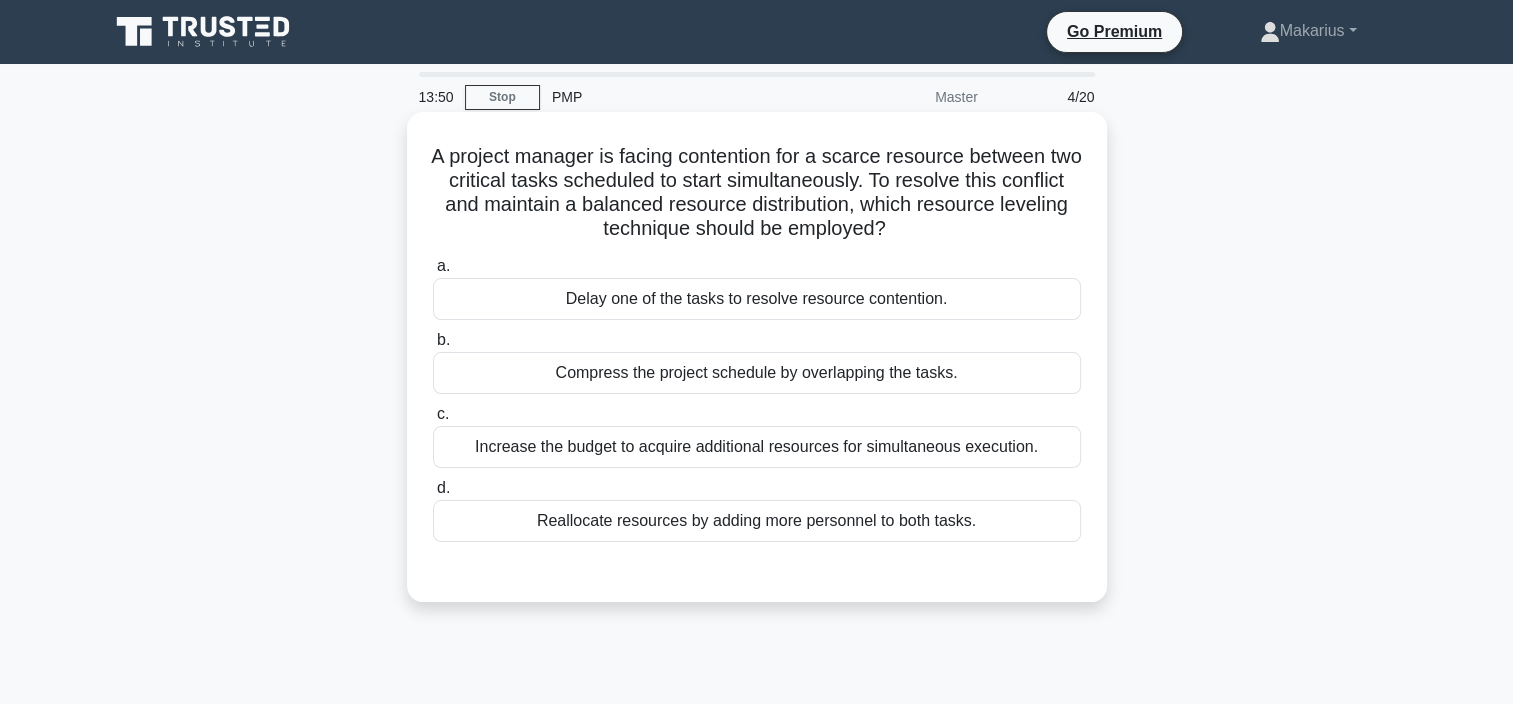 click on "Compress the project schedule by overlapping the tasks." at bounding box center [757, 373] 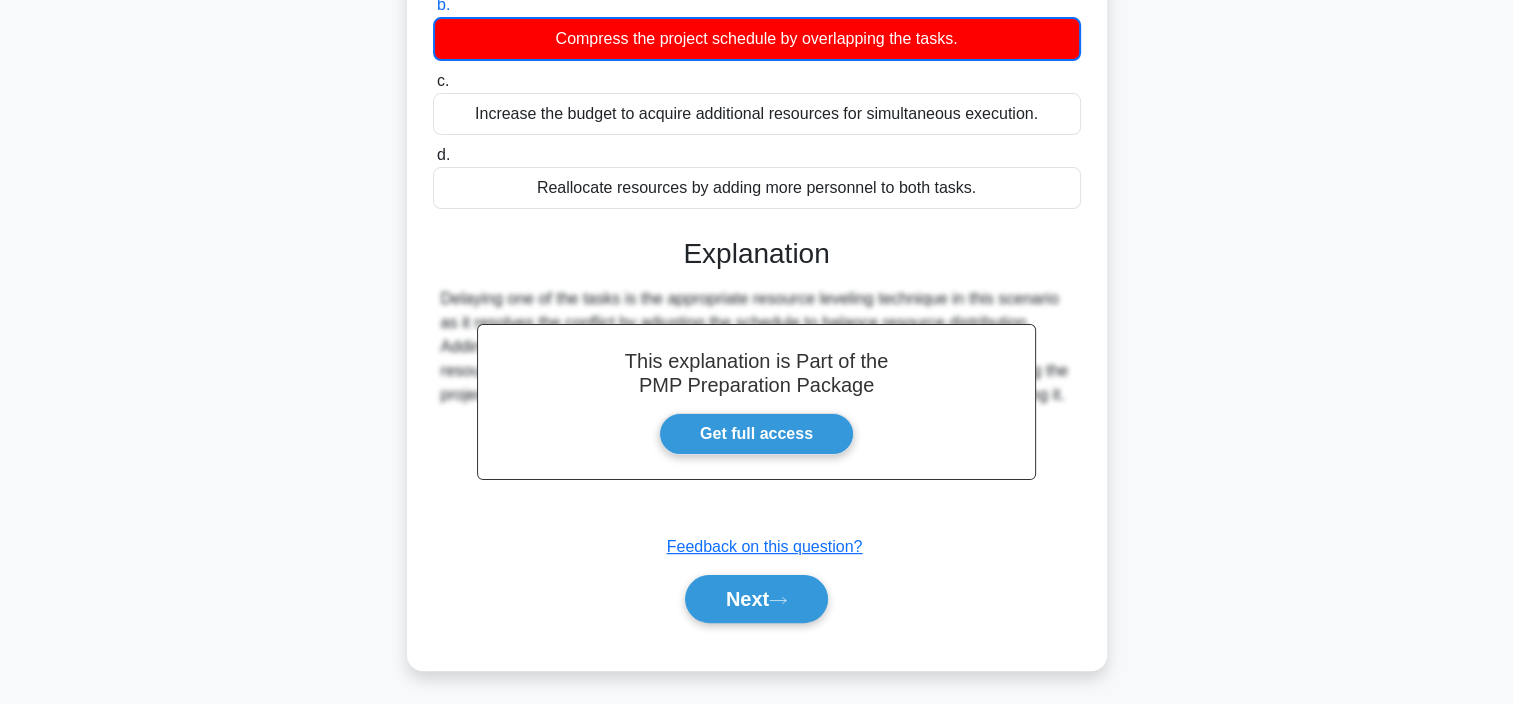 scroll, scrollTop: 341, scrollLeft: 0, axis: vertical 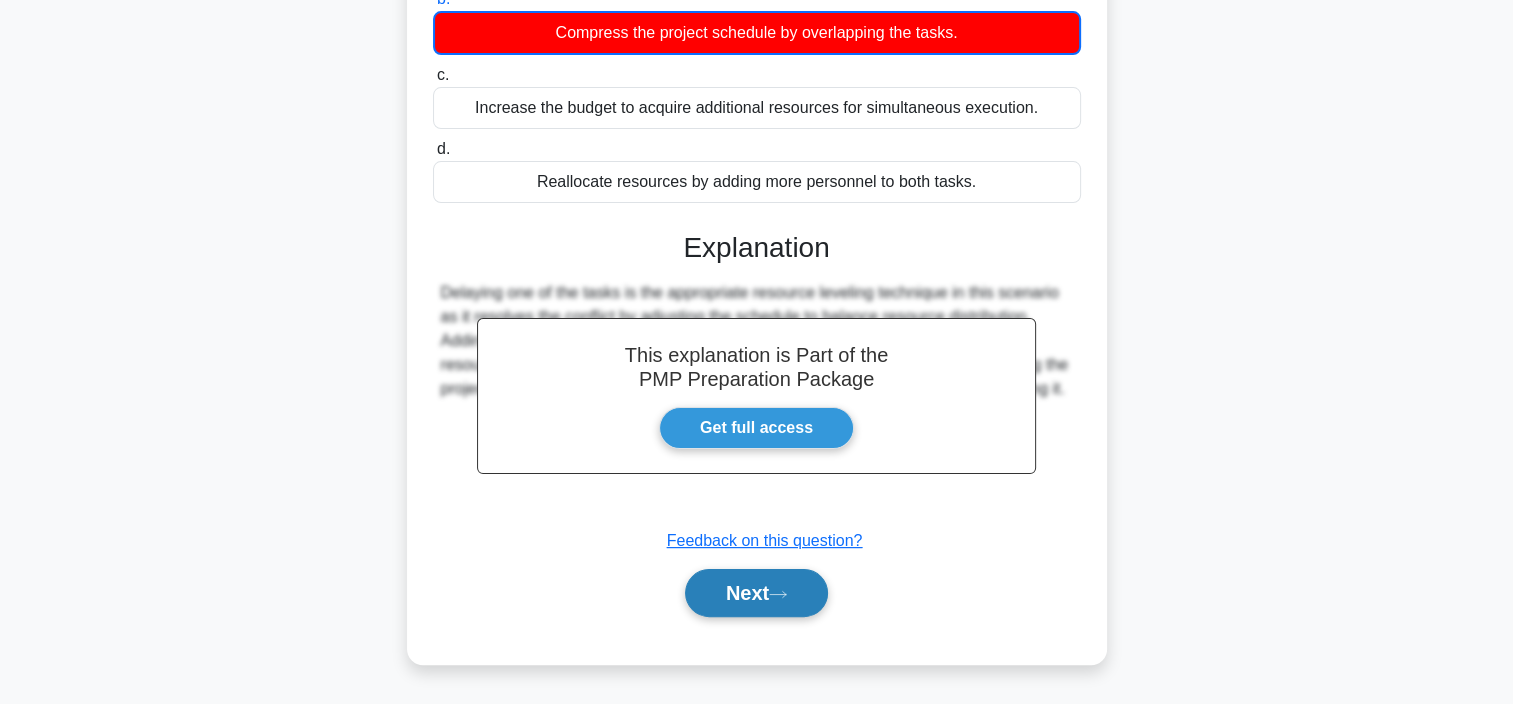 click 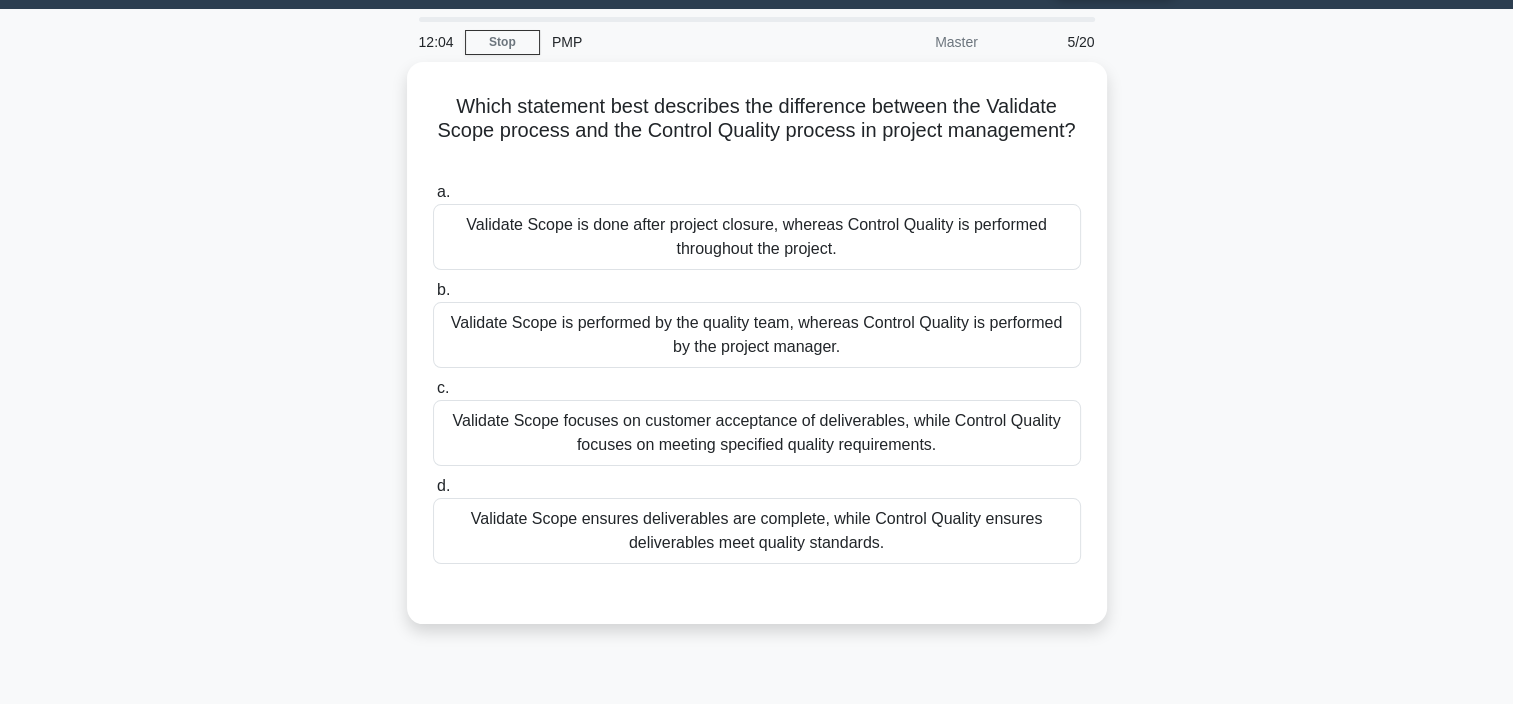 scroll, scrollTop: 21, scrollLeft: 0, axis: vertical 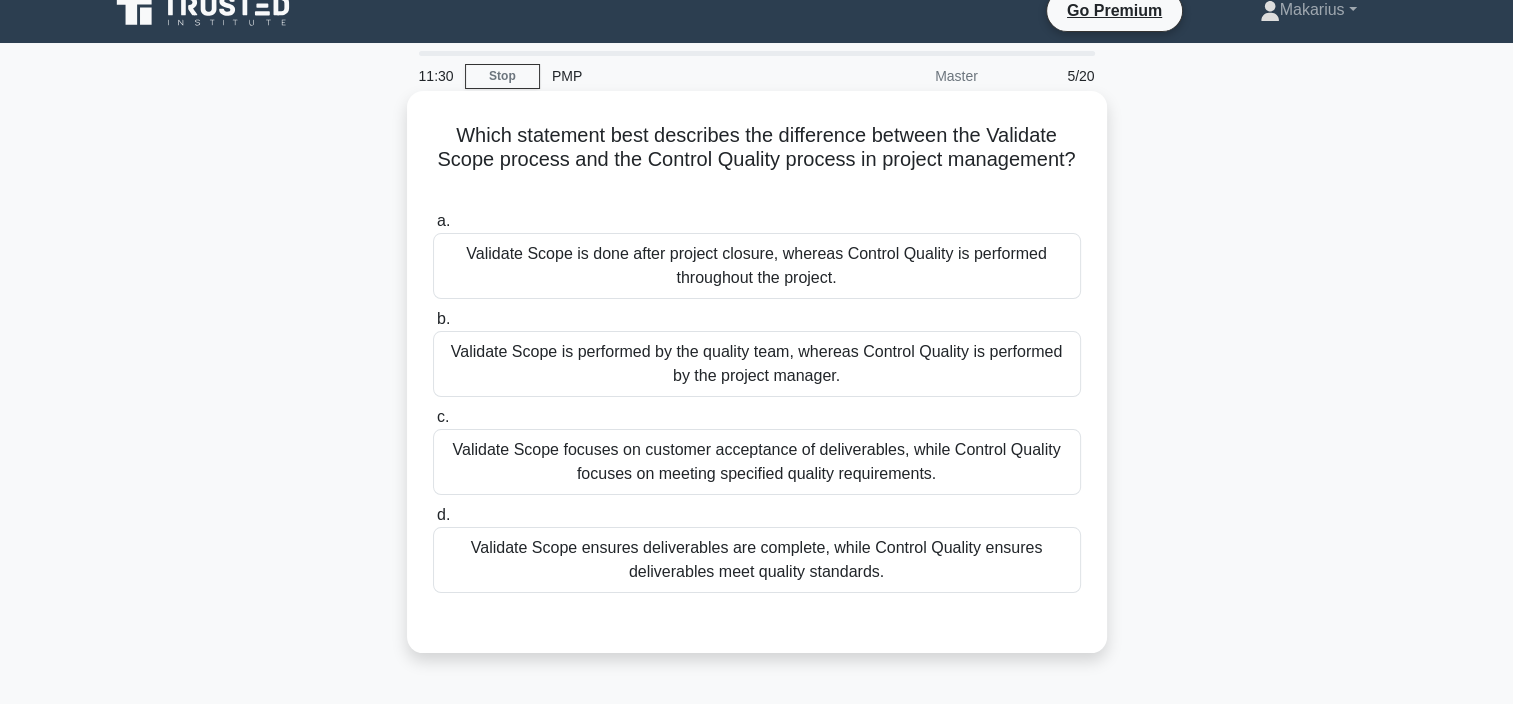 click on "Validate Scope focuses on customer acceptance of deliverables, while Control Quality focuses on meeting specified quality requirements." at bounding box center [757, 462] 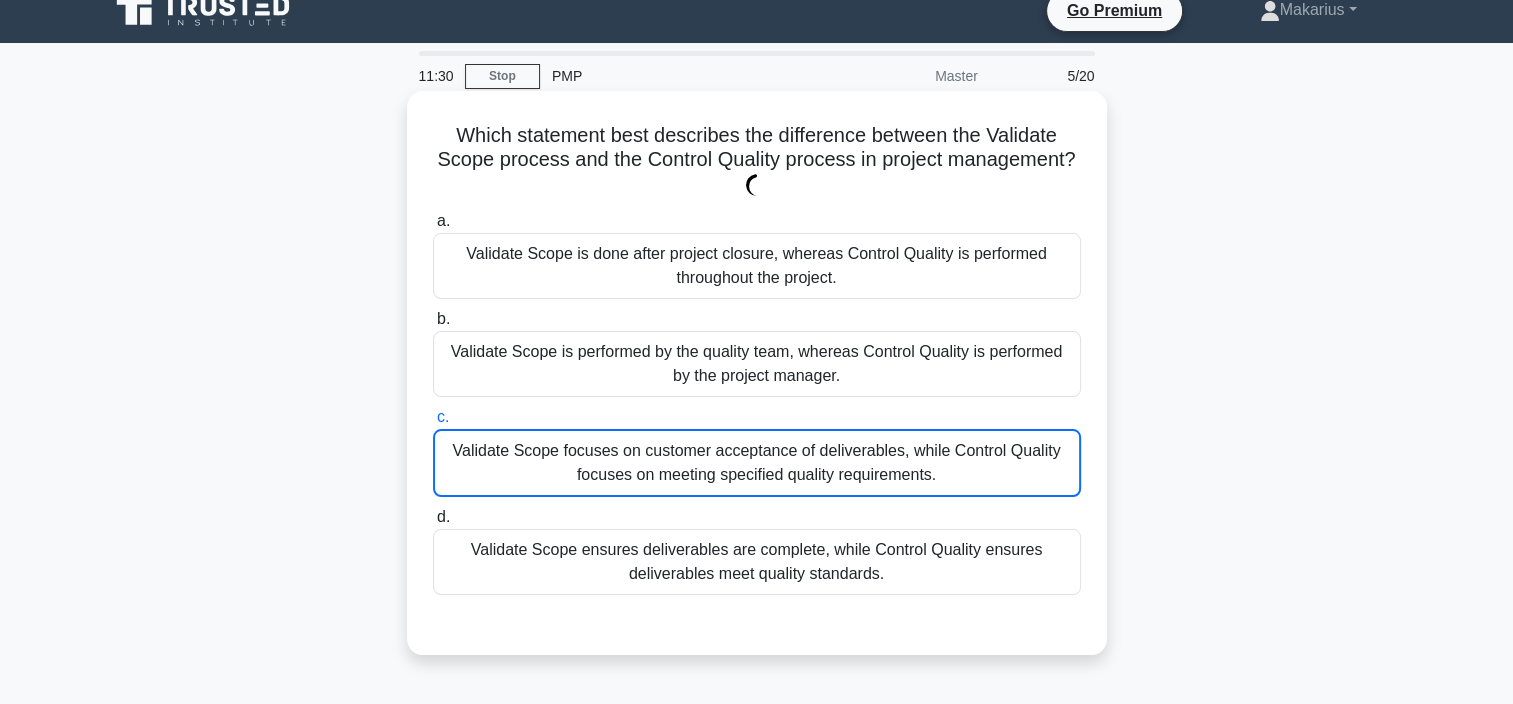 click on "Validate Scope focuses on customer acceptance of deliverables, while Control Quality focuses on meeting specified quality requirements." at bounding box center (757, 463) 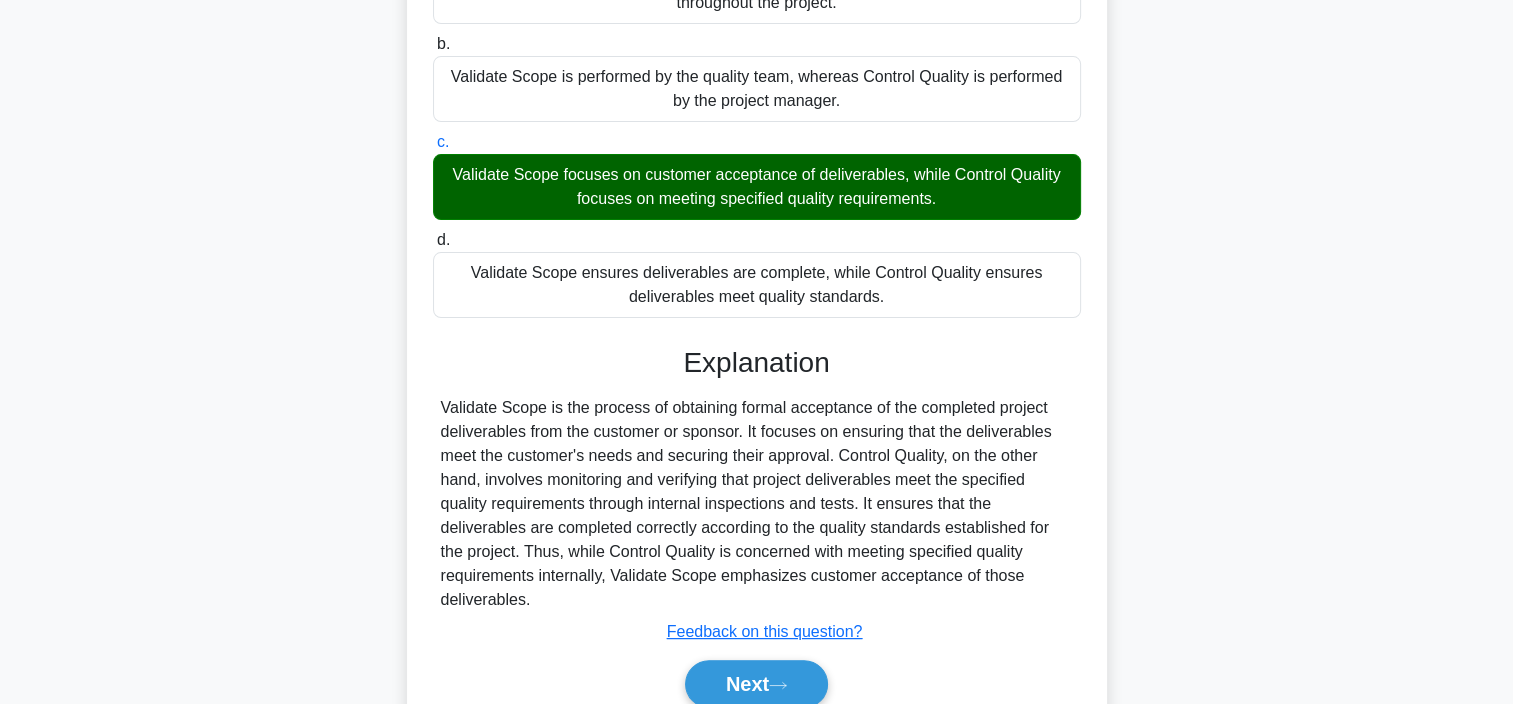 scroll, scrollTop: 384, scrollLeft: 0, axis: vertical 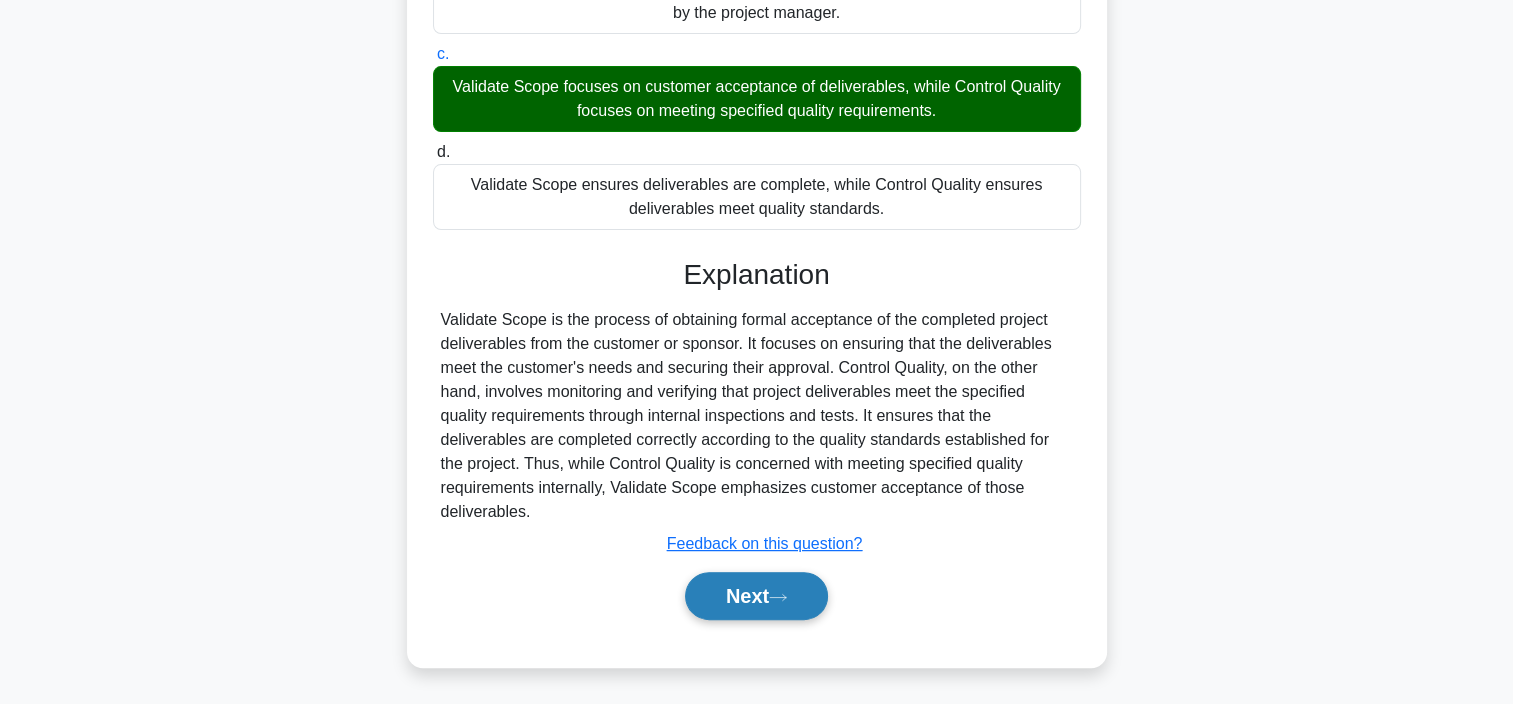 click on "Next" at bounding box center (756, 596) 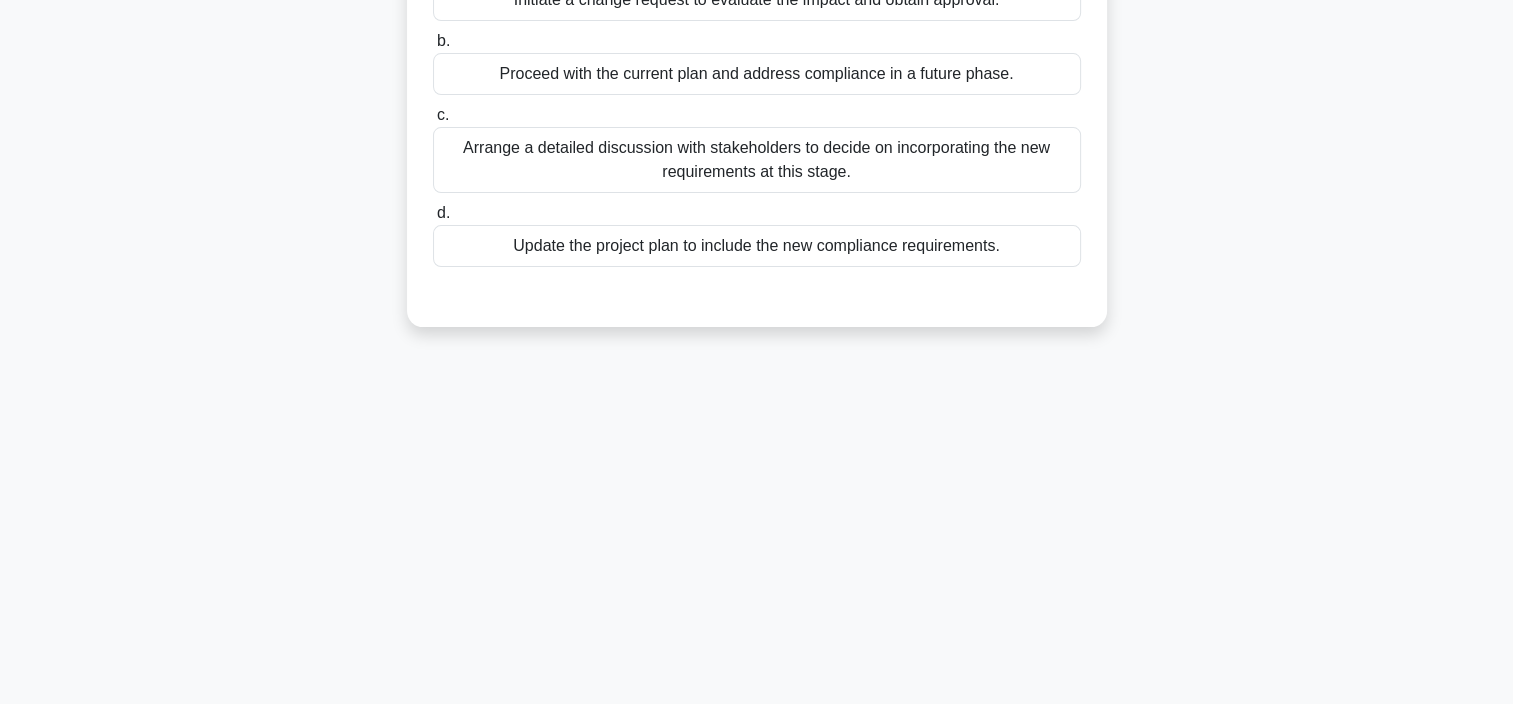 scroll, scrollTop: 376, scrollLeft: 0, axis: vertical 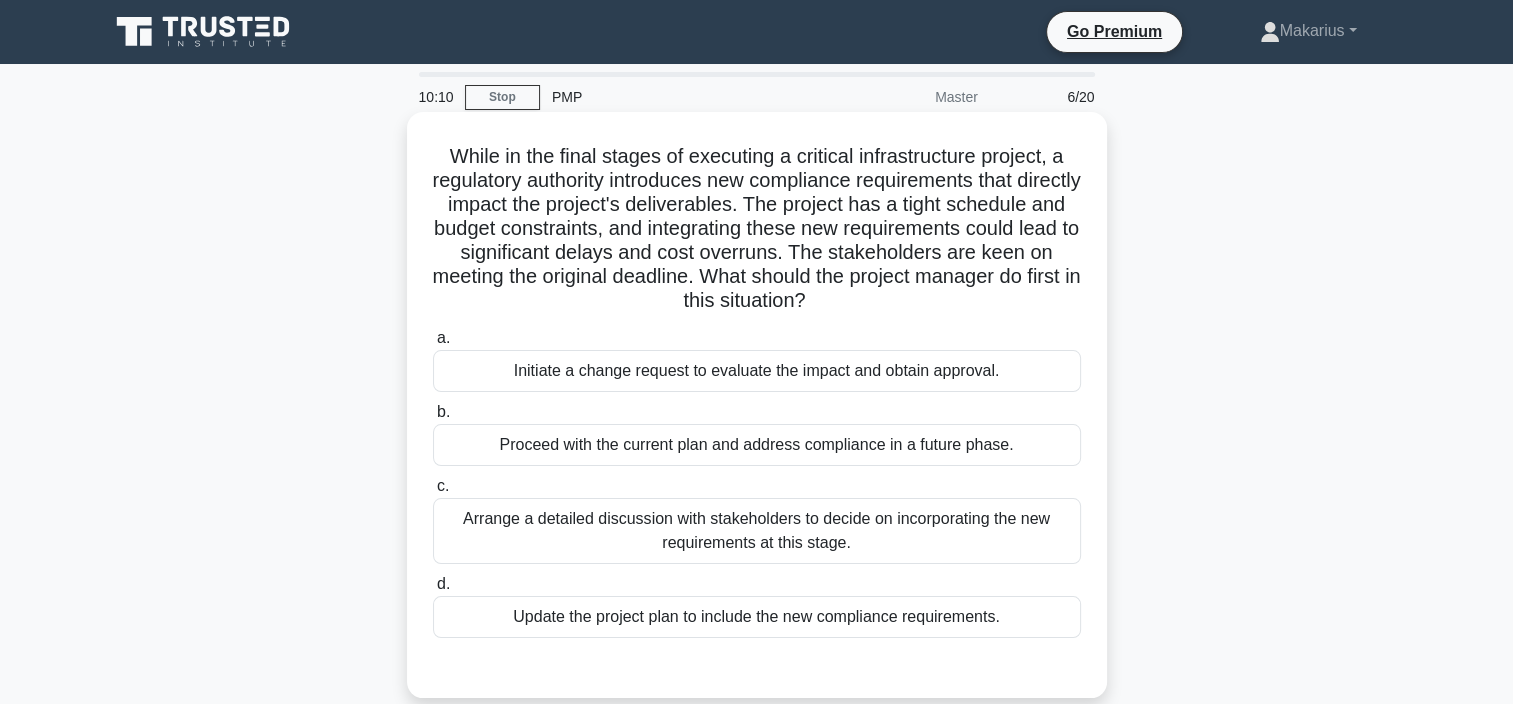 click on "Initiate a change request to evaluate the impact and obtain approval." at bounding box center [757, 371] 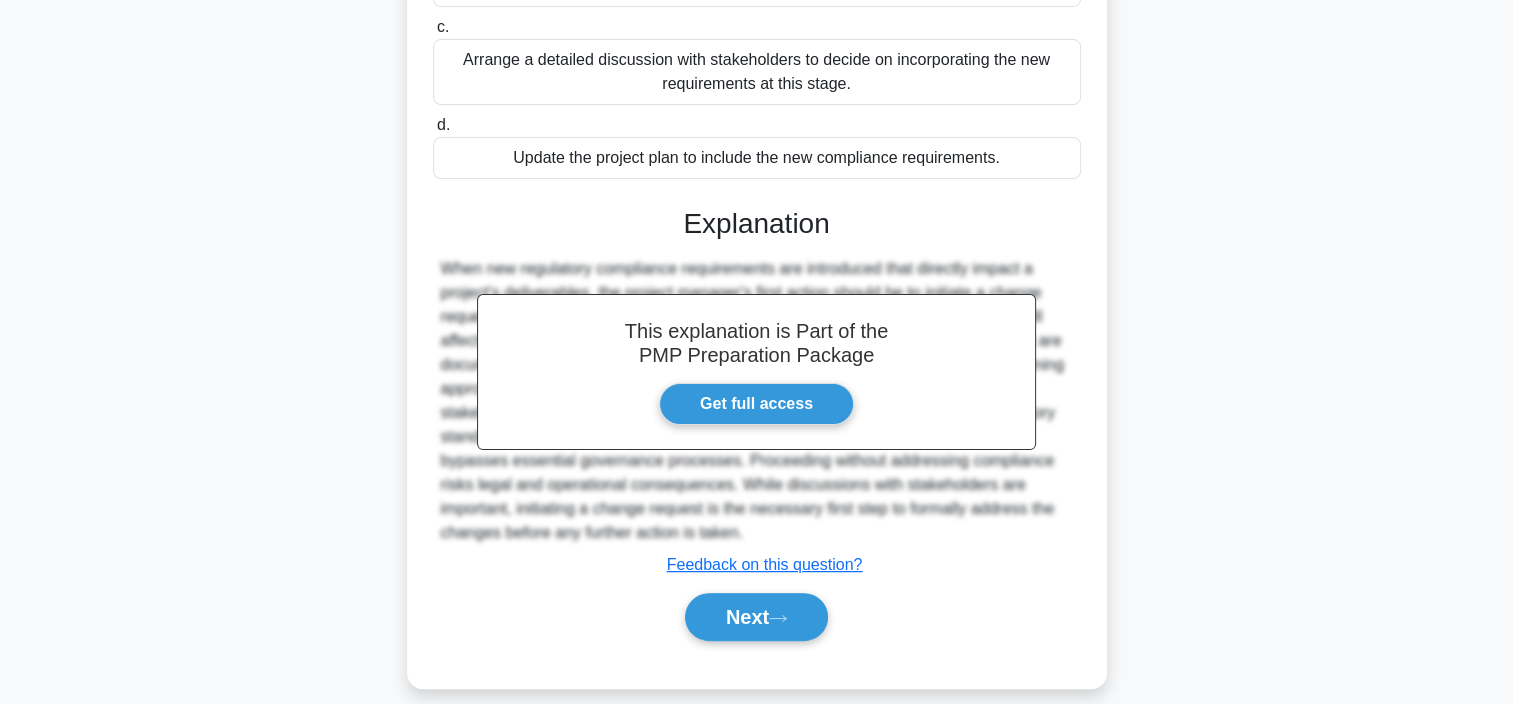 scroll, scrollTop: 480, scrollLeft: 0, axis: vertical 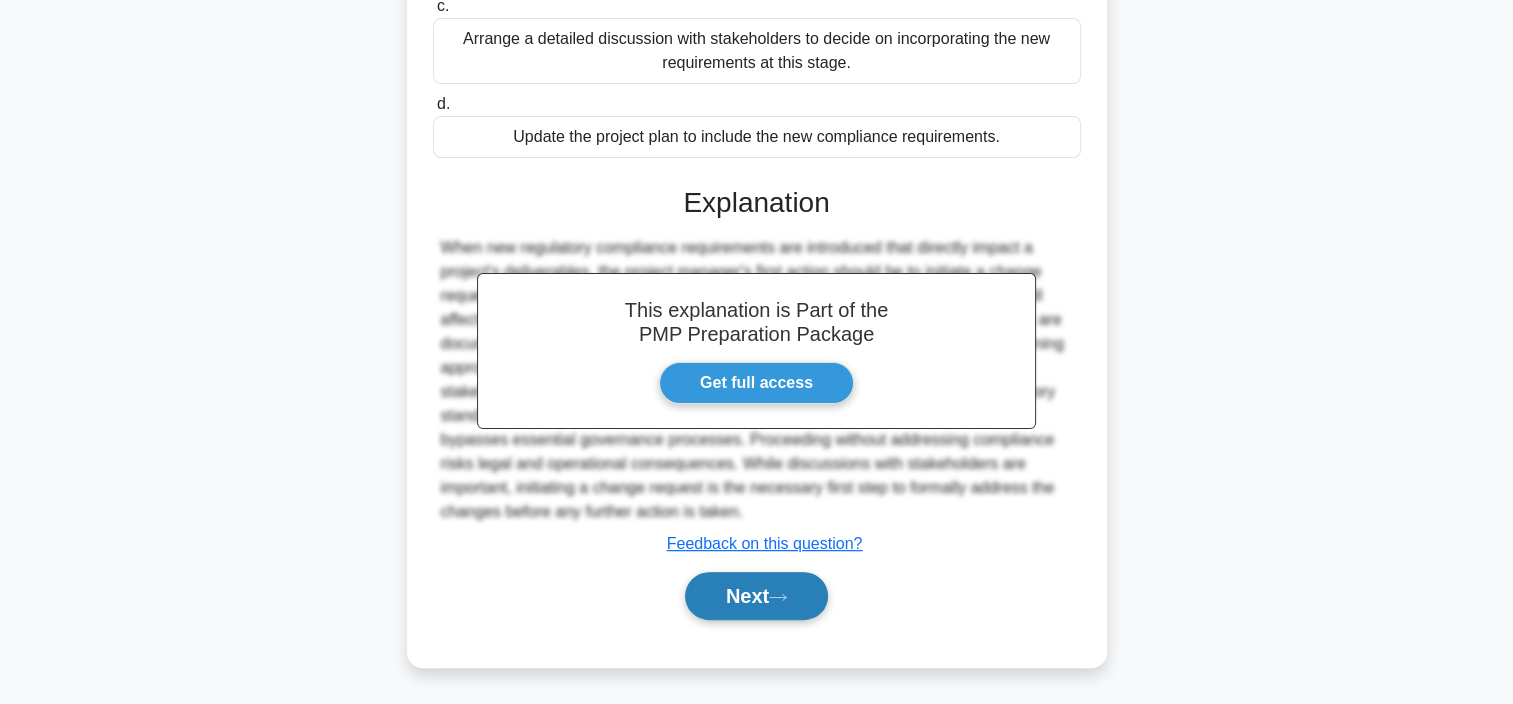 click on "Next" at bounding box center [756, 596] 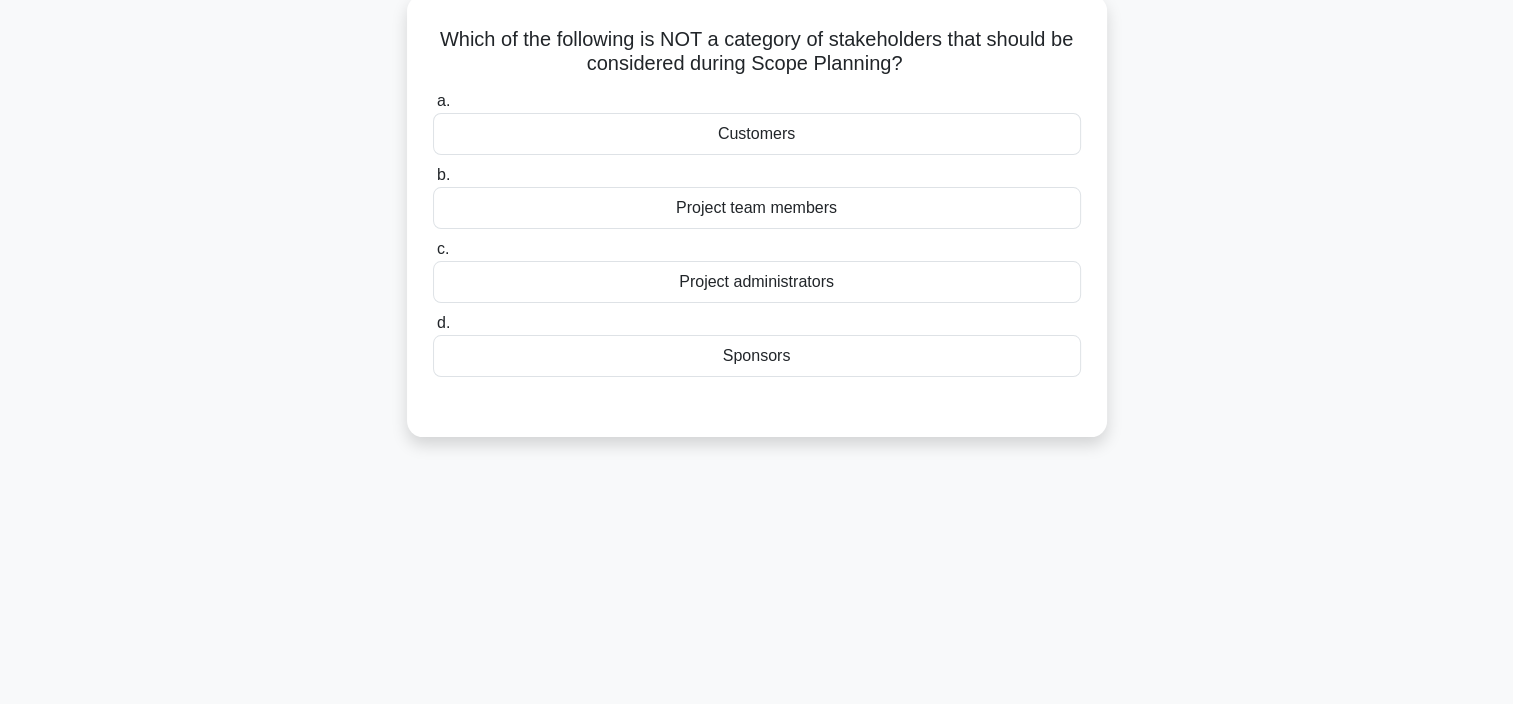 scroll, scrollTop: 0, scrollLeft: 0, axis: both 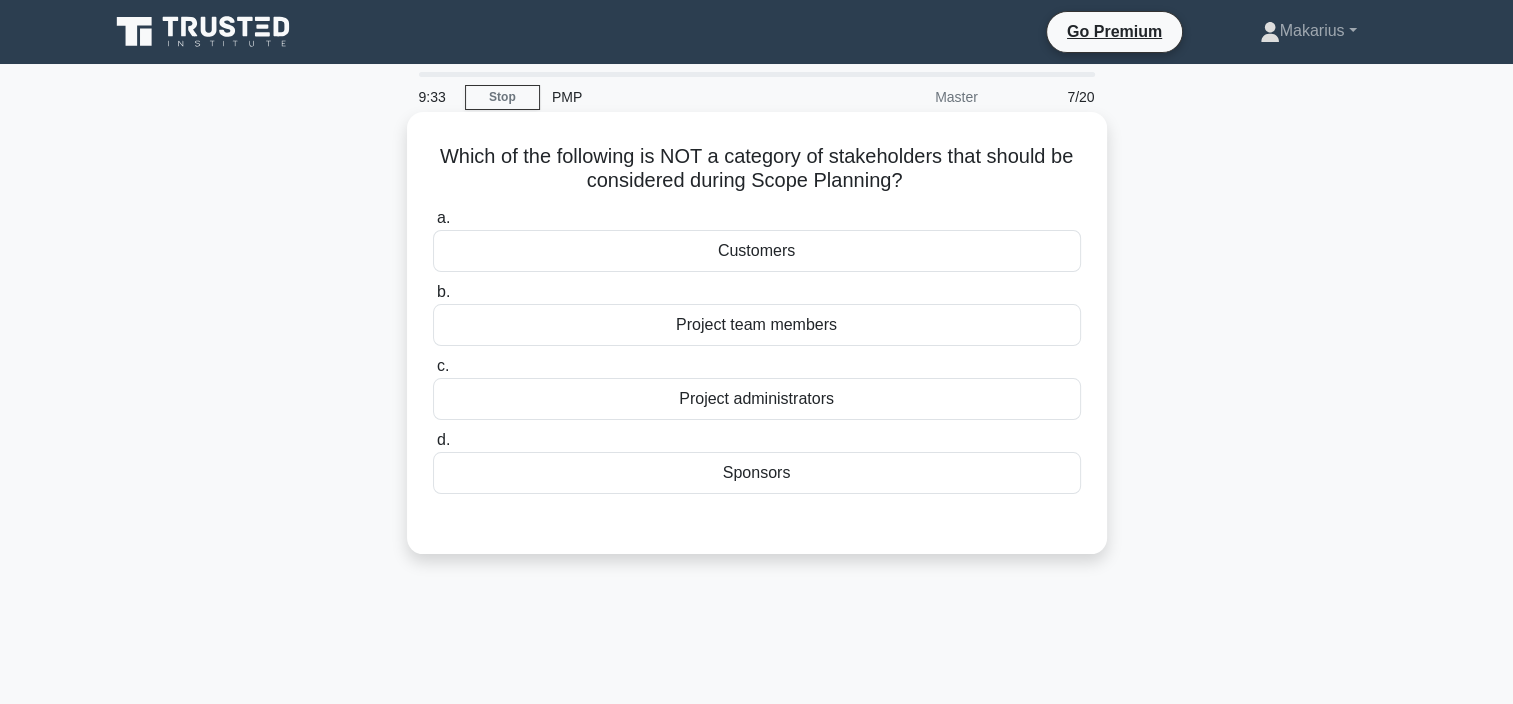 click on "Sponsors" at bounding box center [757, 473] 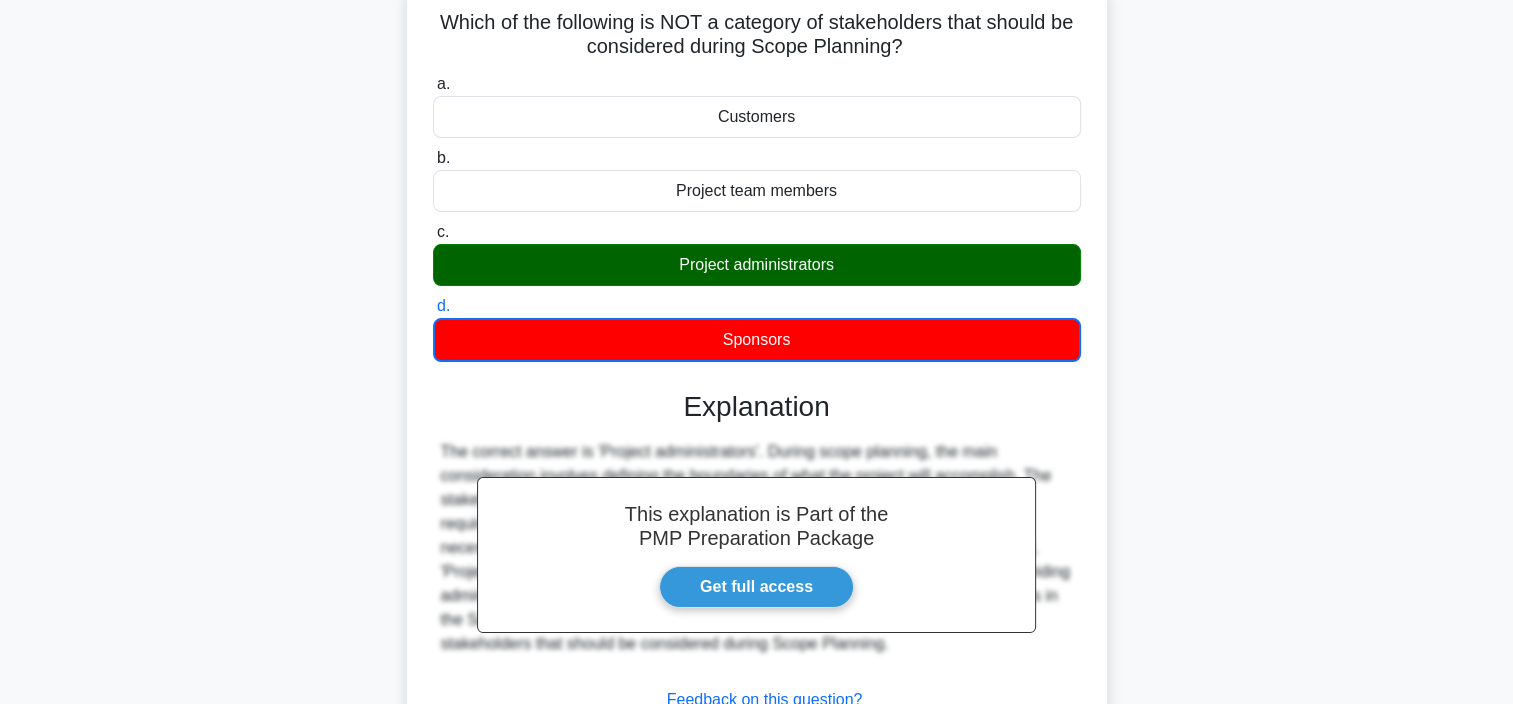 scroll, scrollTop: 208, scrollLeft: 0, axis: vertical 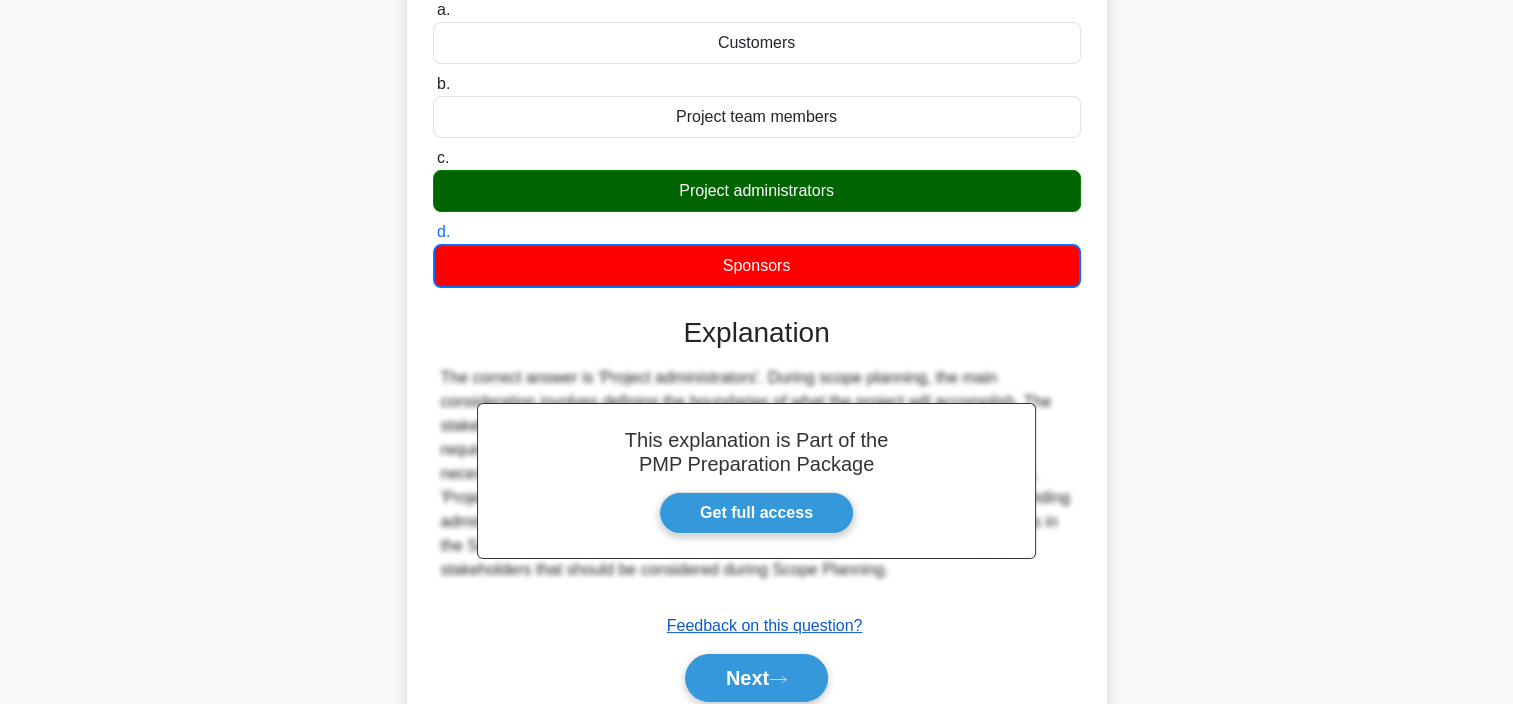 click on "Feedback on this question?" at bounding box center (765, 625) 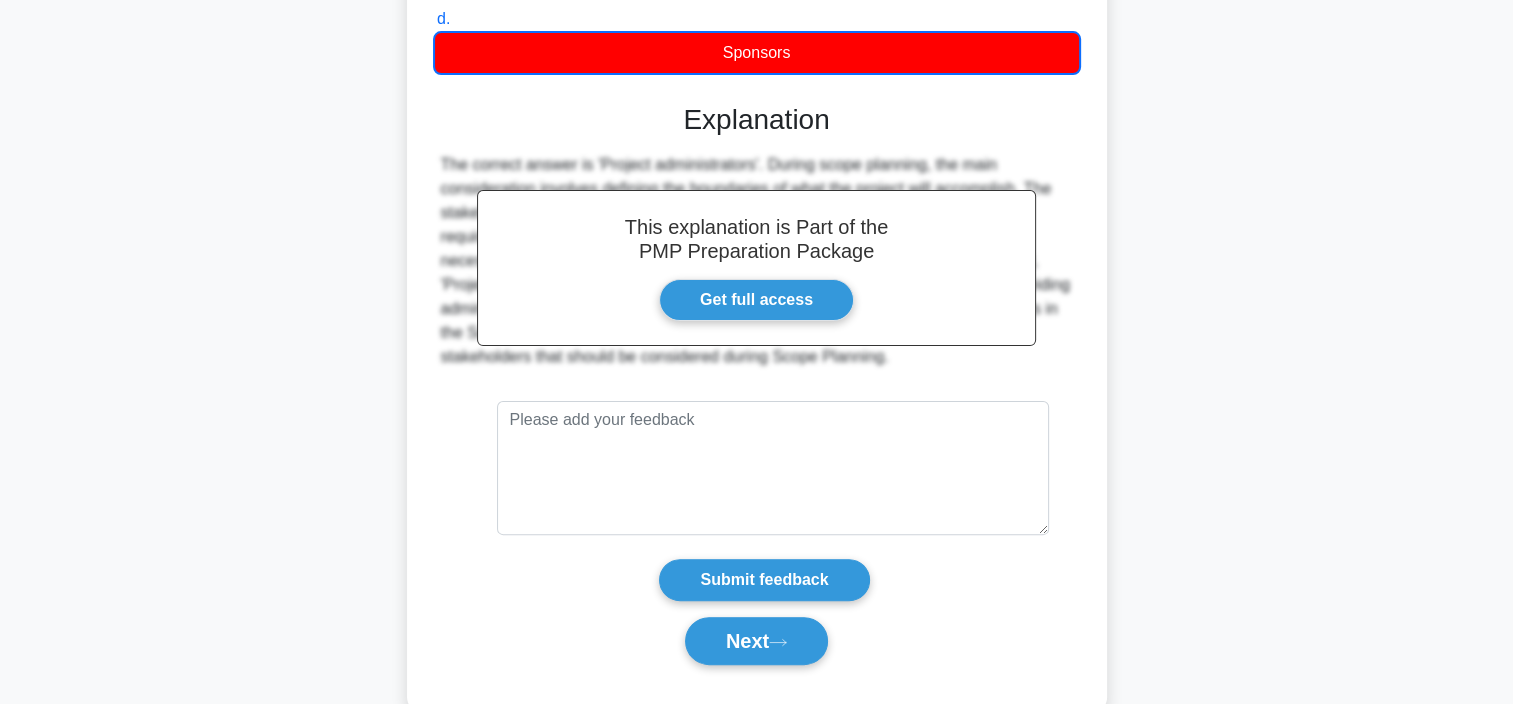 scroll, scrollTop: 424, scrollLeft: 0, axis: vertical 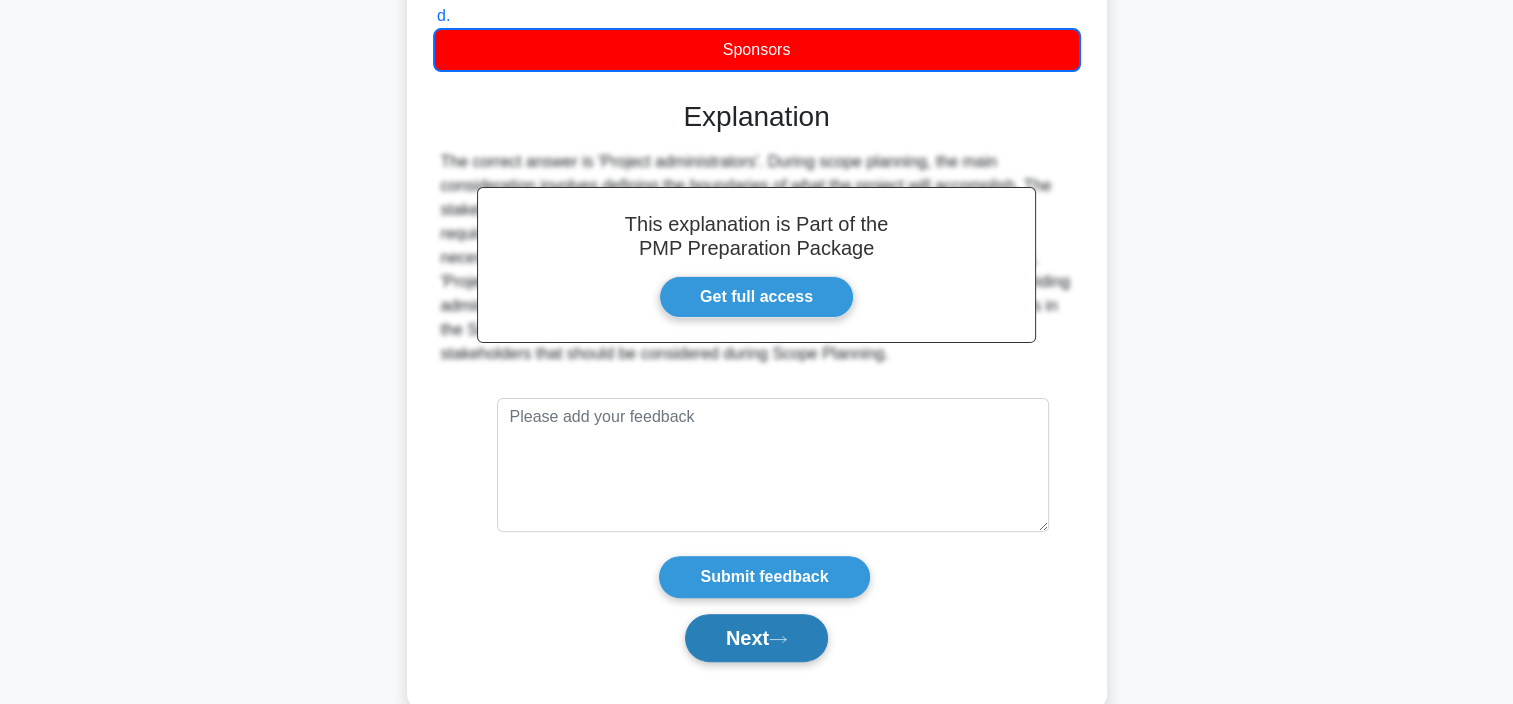 click on "Next" at bounding box center [756, 638] 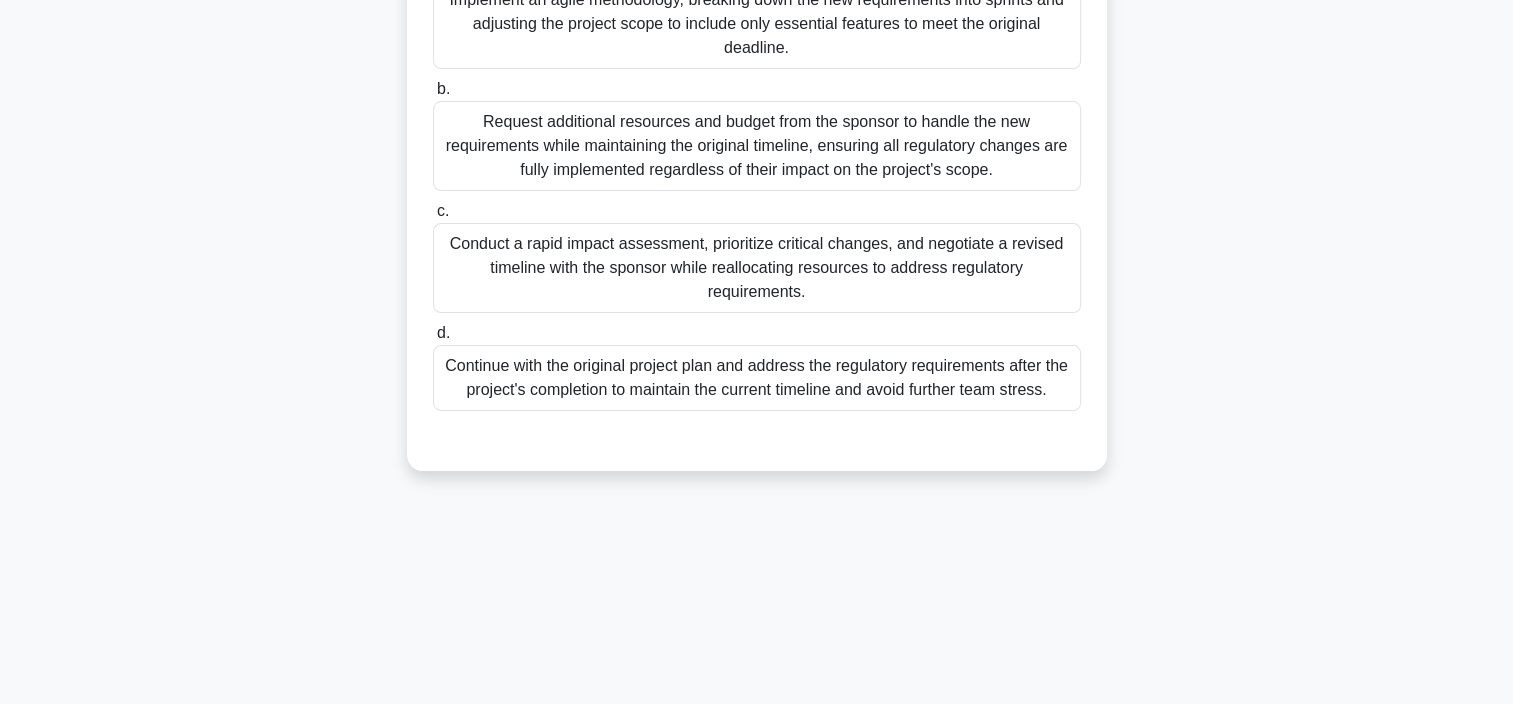 scroll, scrollTop: 376, scrollLeft: 0, axis: vertical 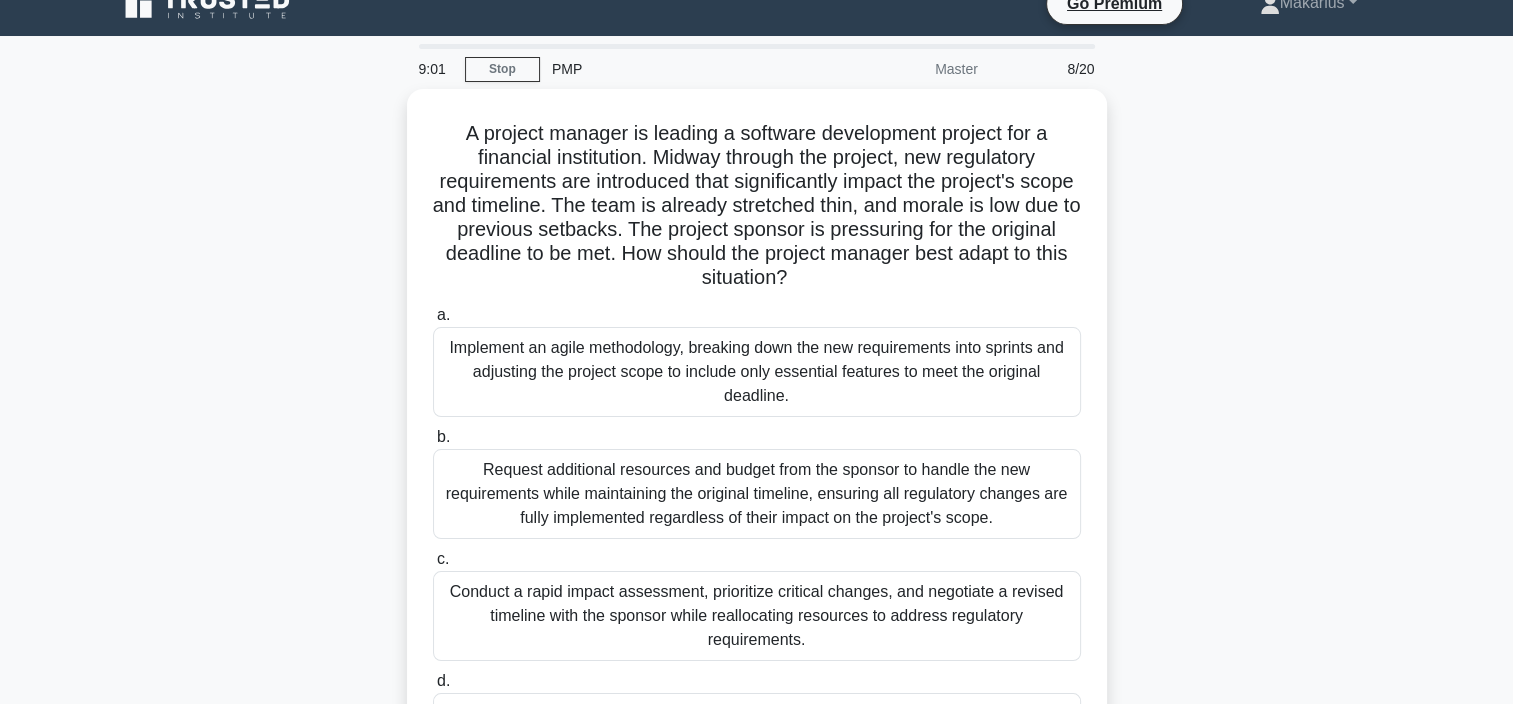 click on "Go Premium
Makarius" at bounding box center (756, 512) 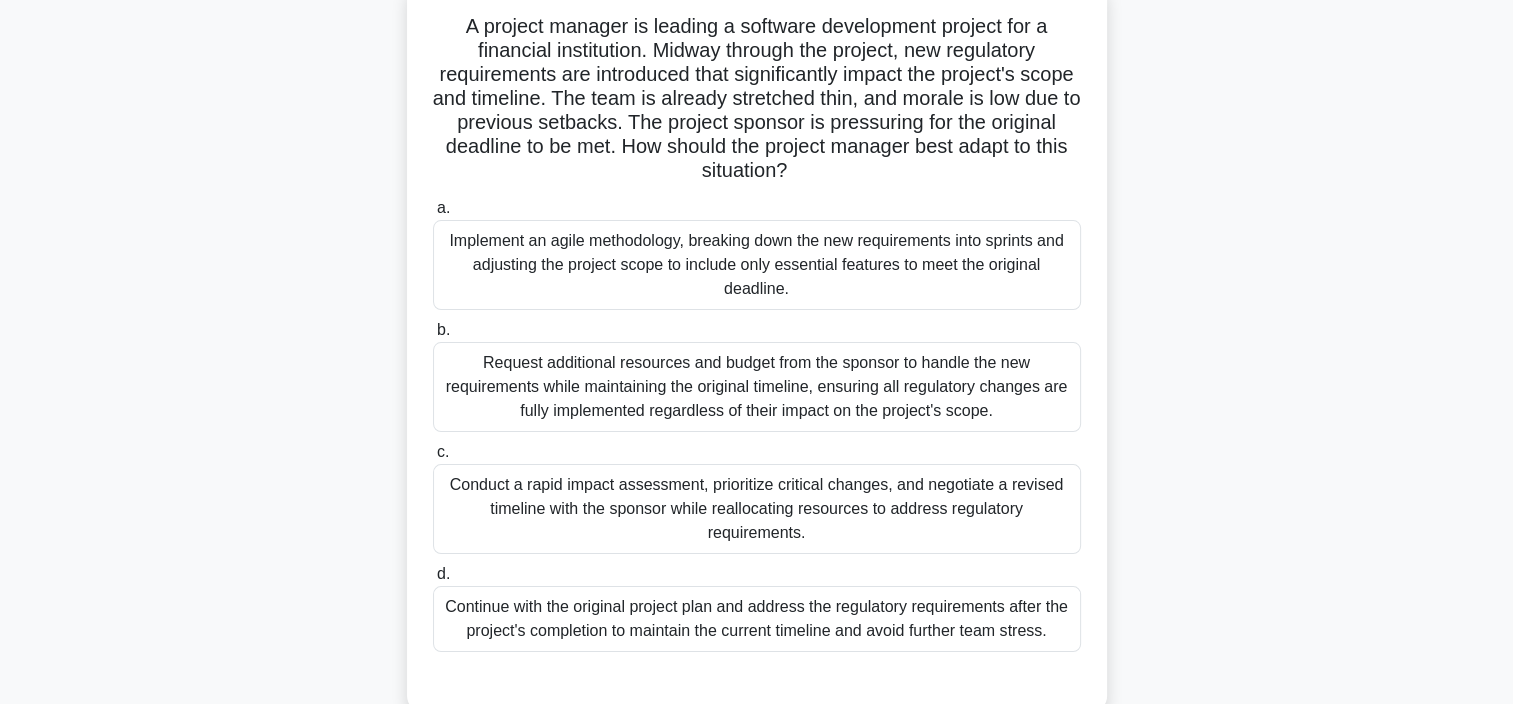 scroll, scrollTop: 137, scrollLeft: 0, axis: vertical 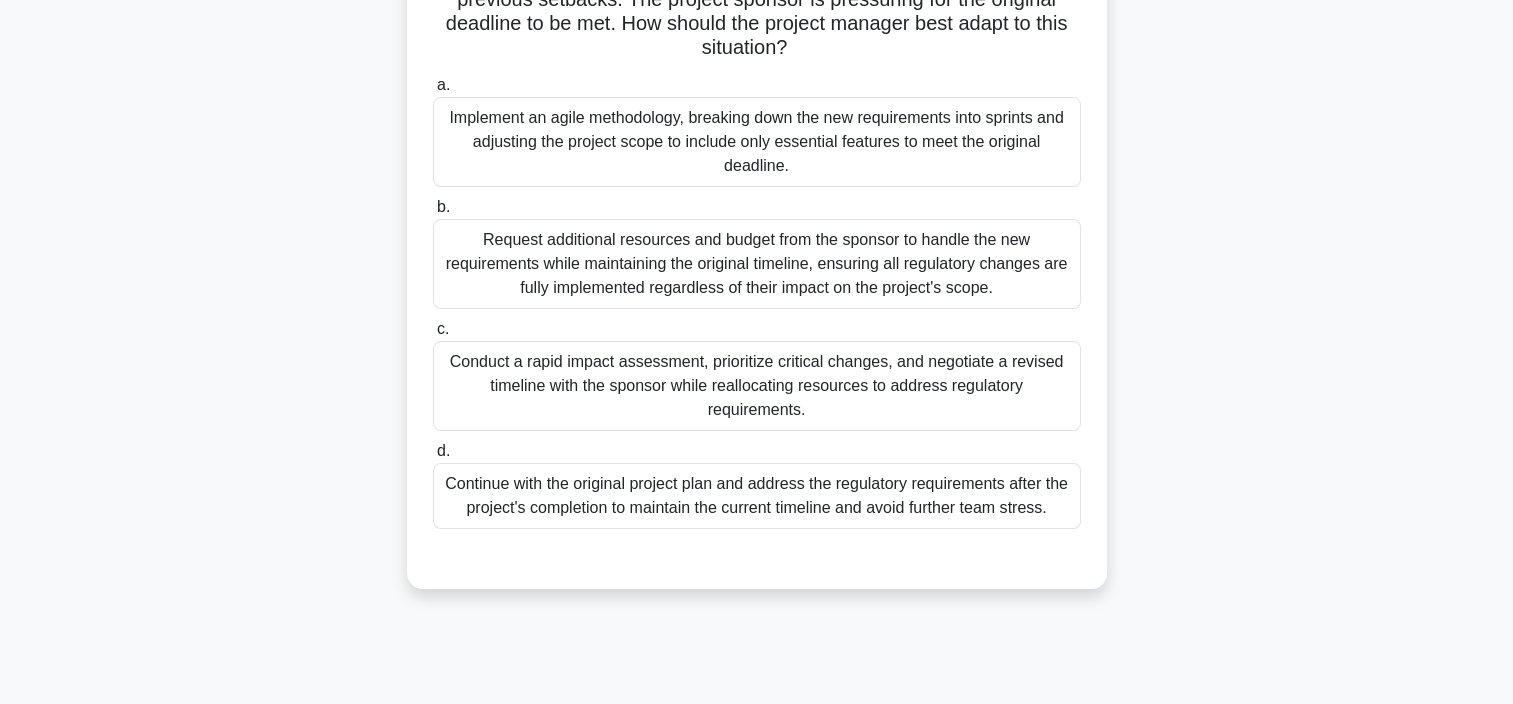 click on "Conduct a rapid impact assessment, prioritize critical changes, and negotiate a revised timeline with the sponsor while reallocating resources to address regulatory requirements." at bounding box center (757, 386) 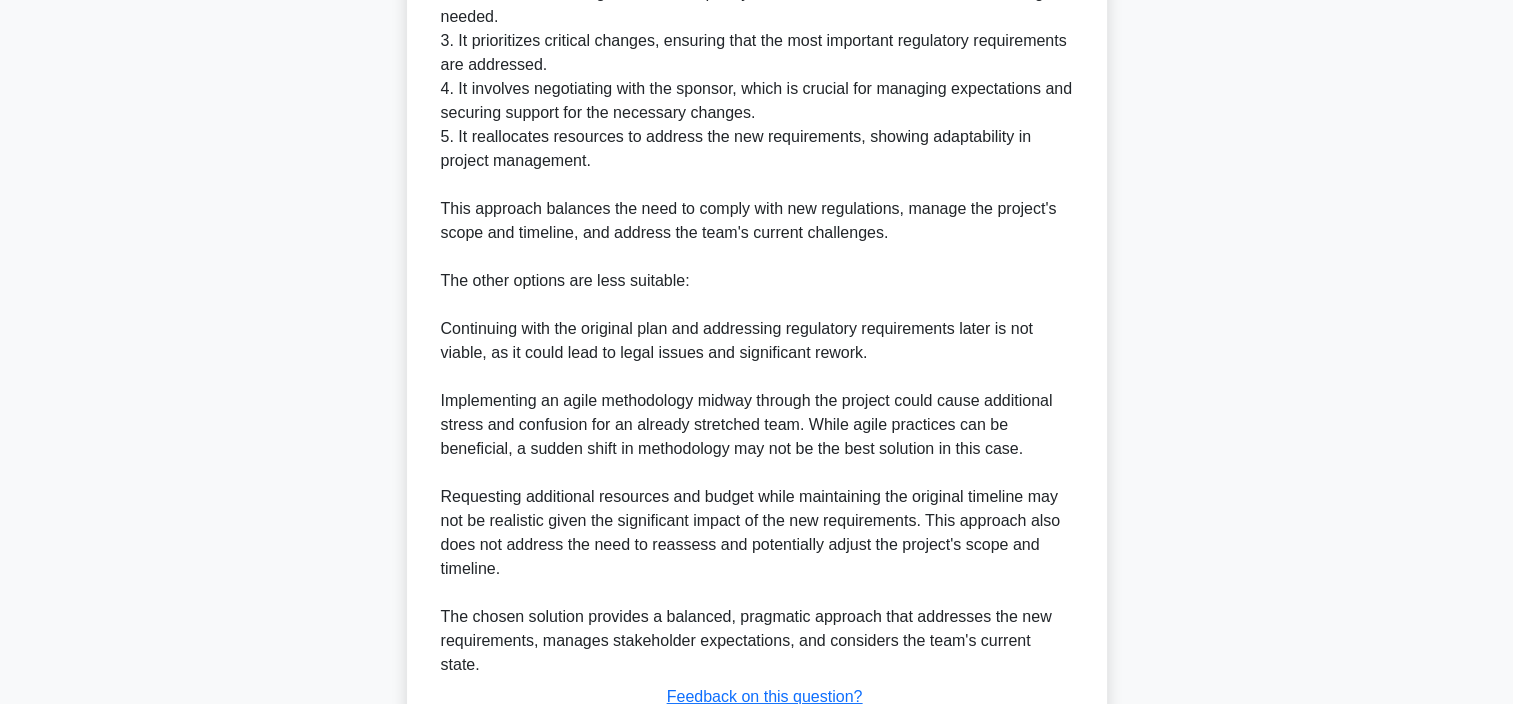 scroll, scrollTop: 1125, scrollLeft: 0, axis: vertical 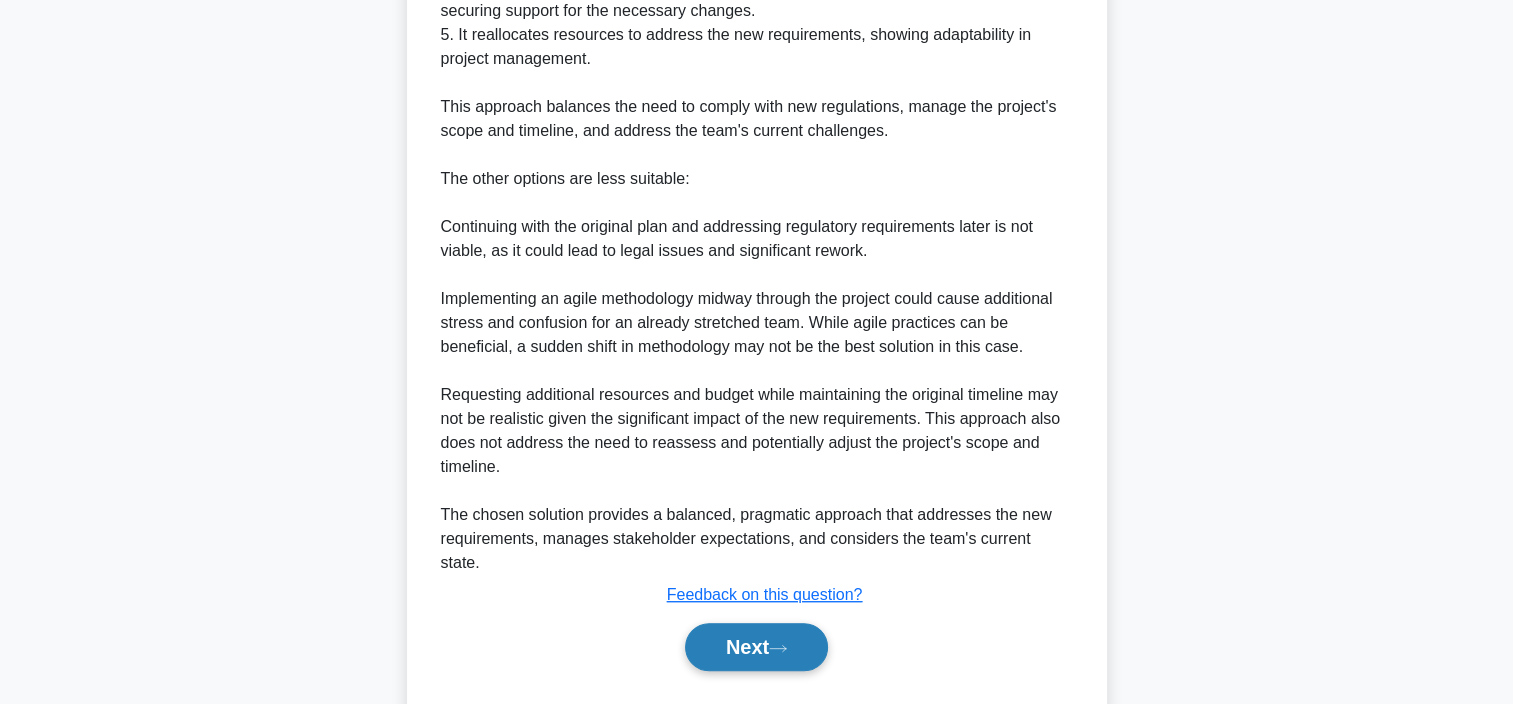 click 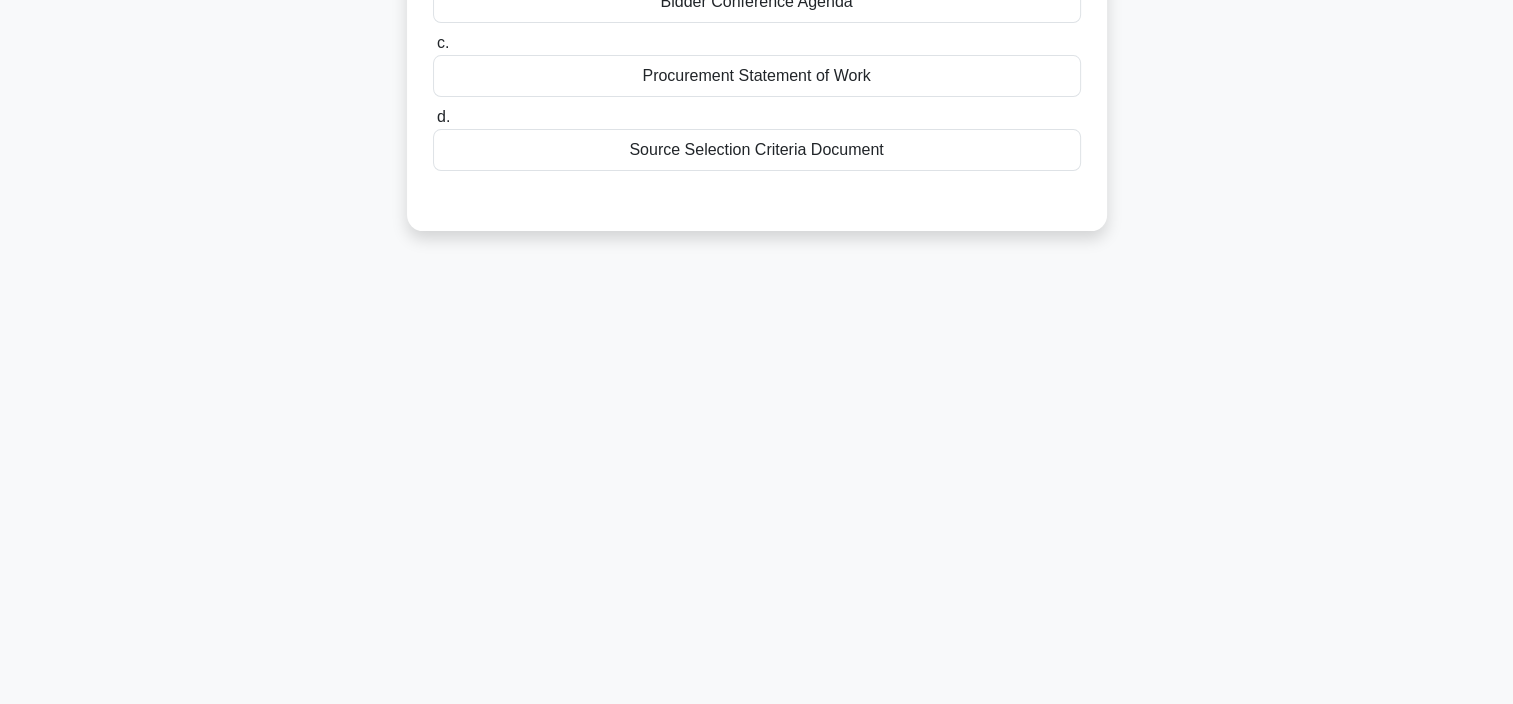 scroll, scrollTop: 376, scrollLeft: 0, axis: vertical 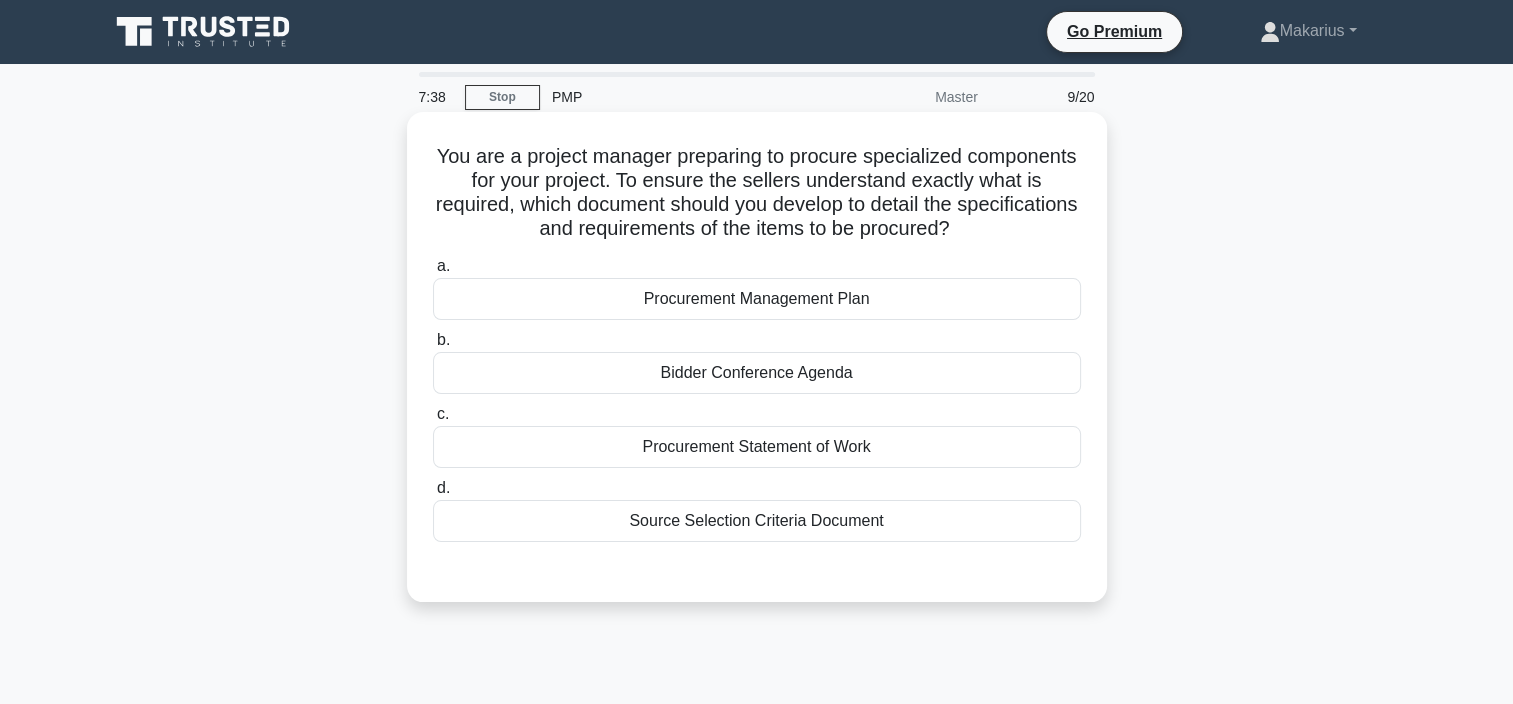 click on "Source Selection Criteria Document" at bounding box center [757, 521] 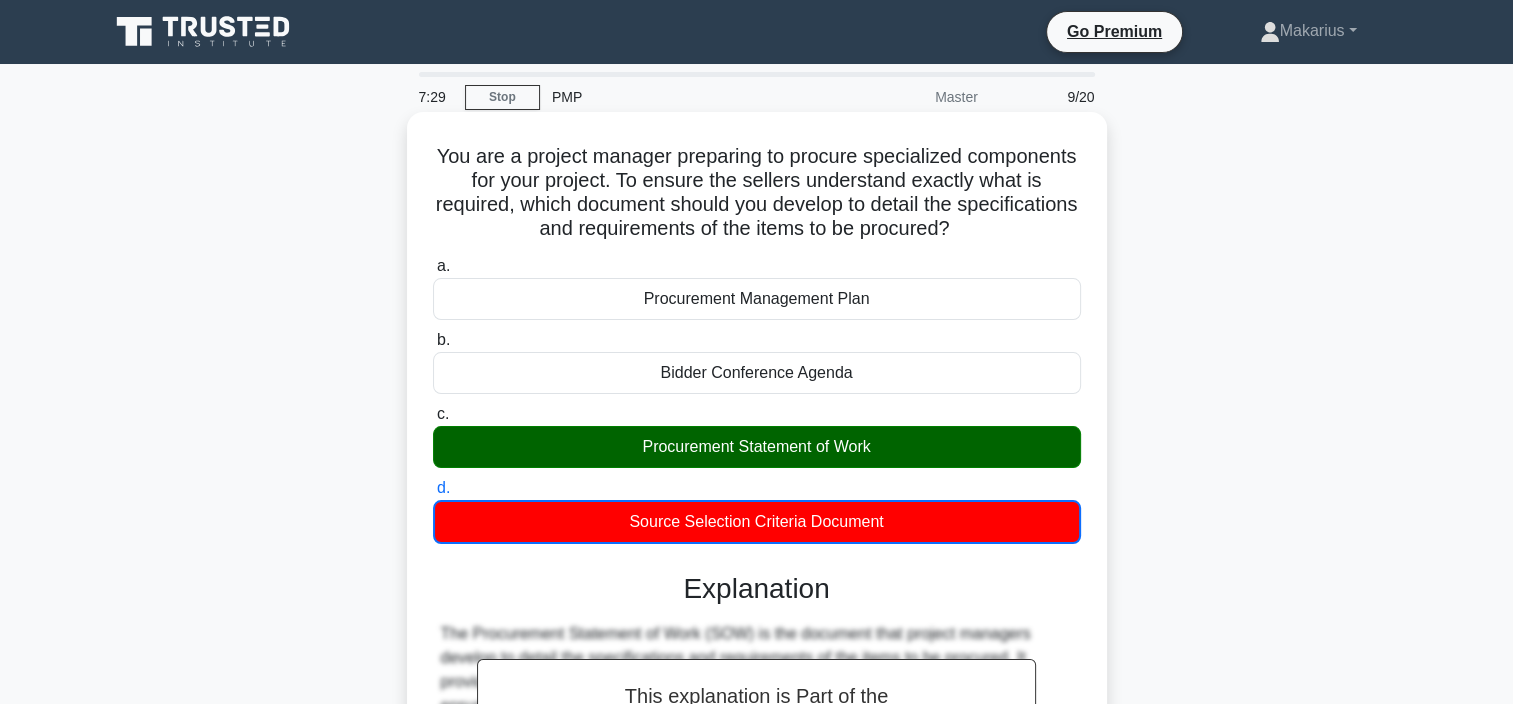 click on "Source Selection Criteria Document" at bounding box center [757, 522] 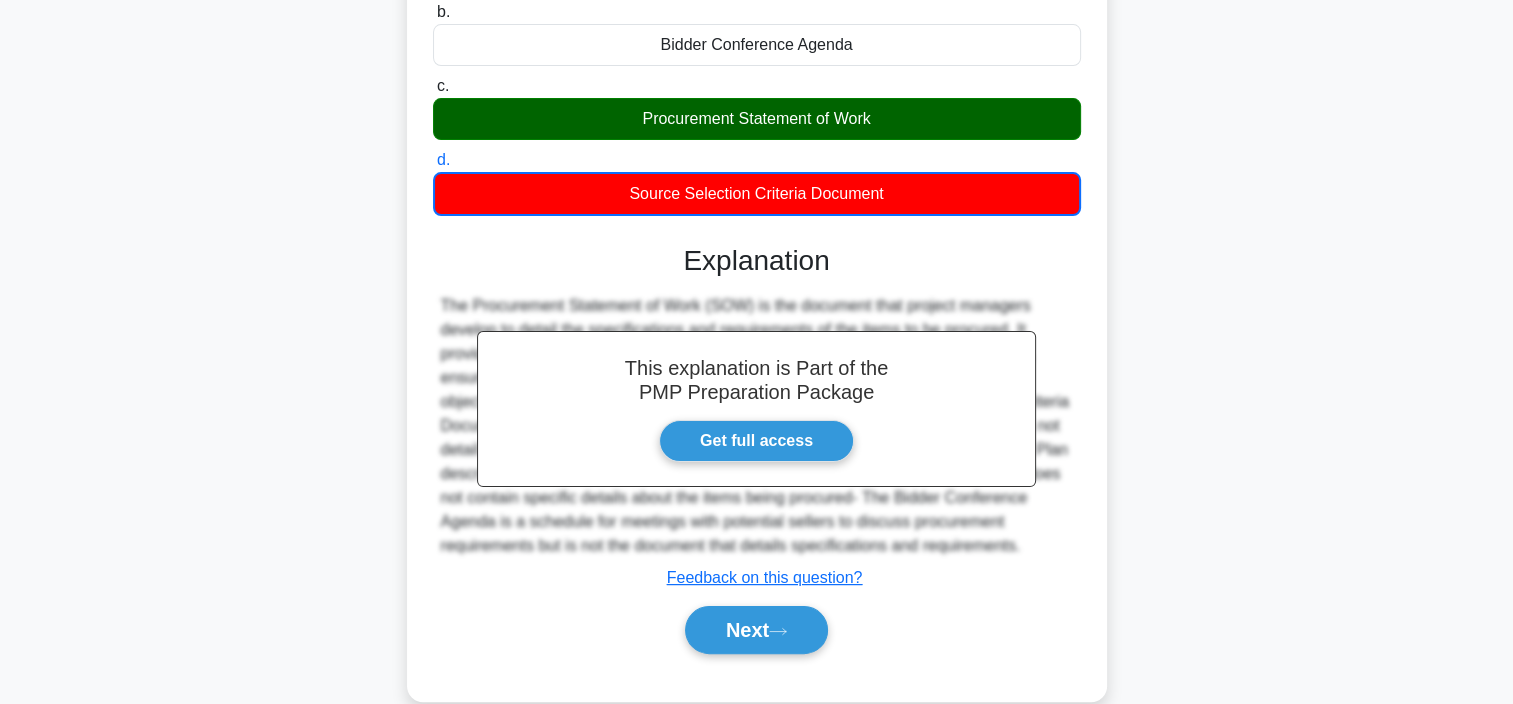 scroll, scrollTop: 338, scrollLeft: 0, axis: vertical 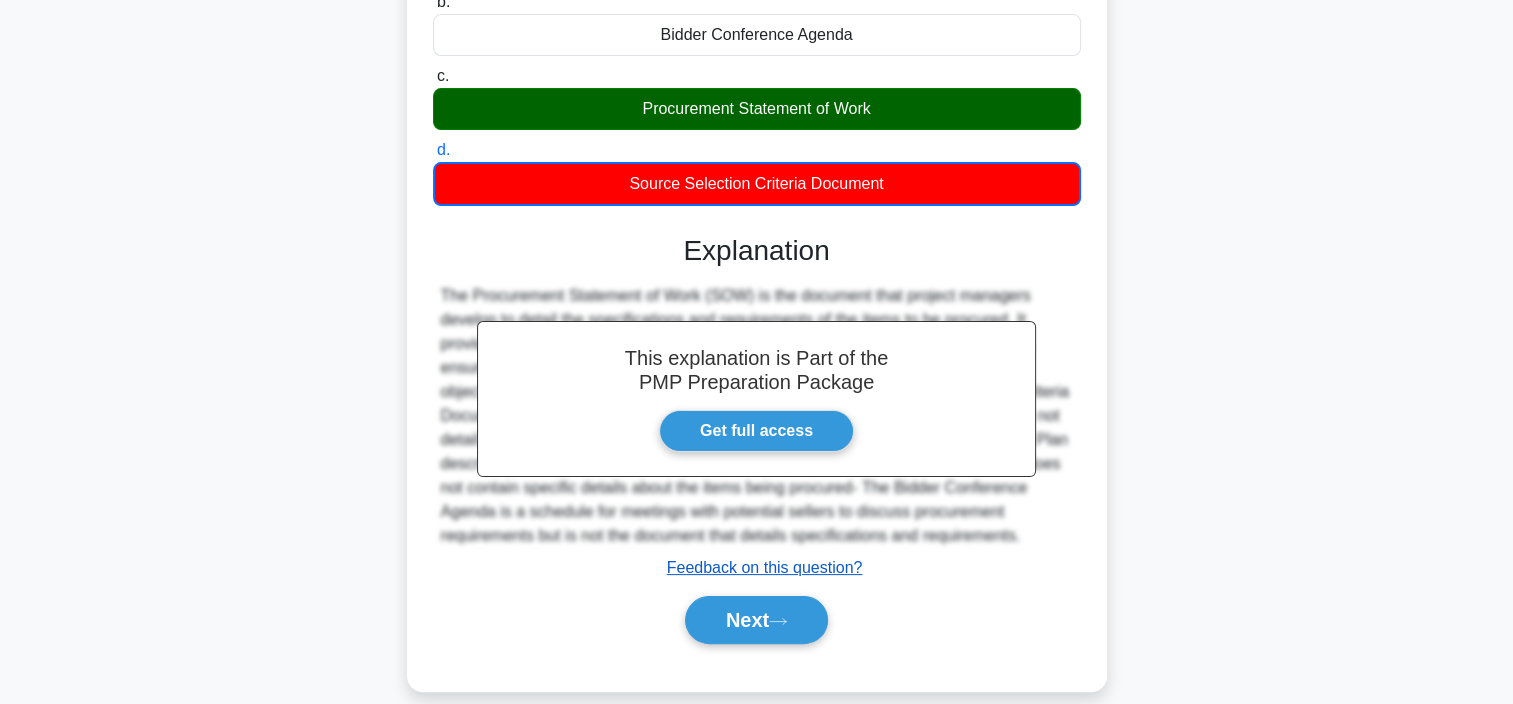 click on "Feedback on this question?" at bounding box center [765, 567] 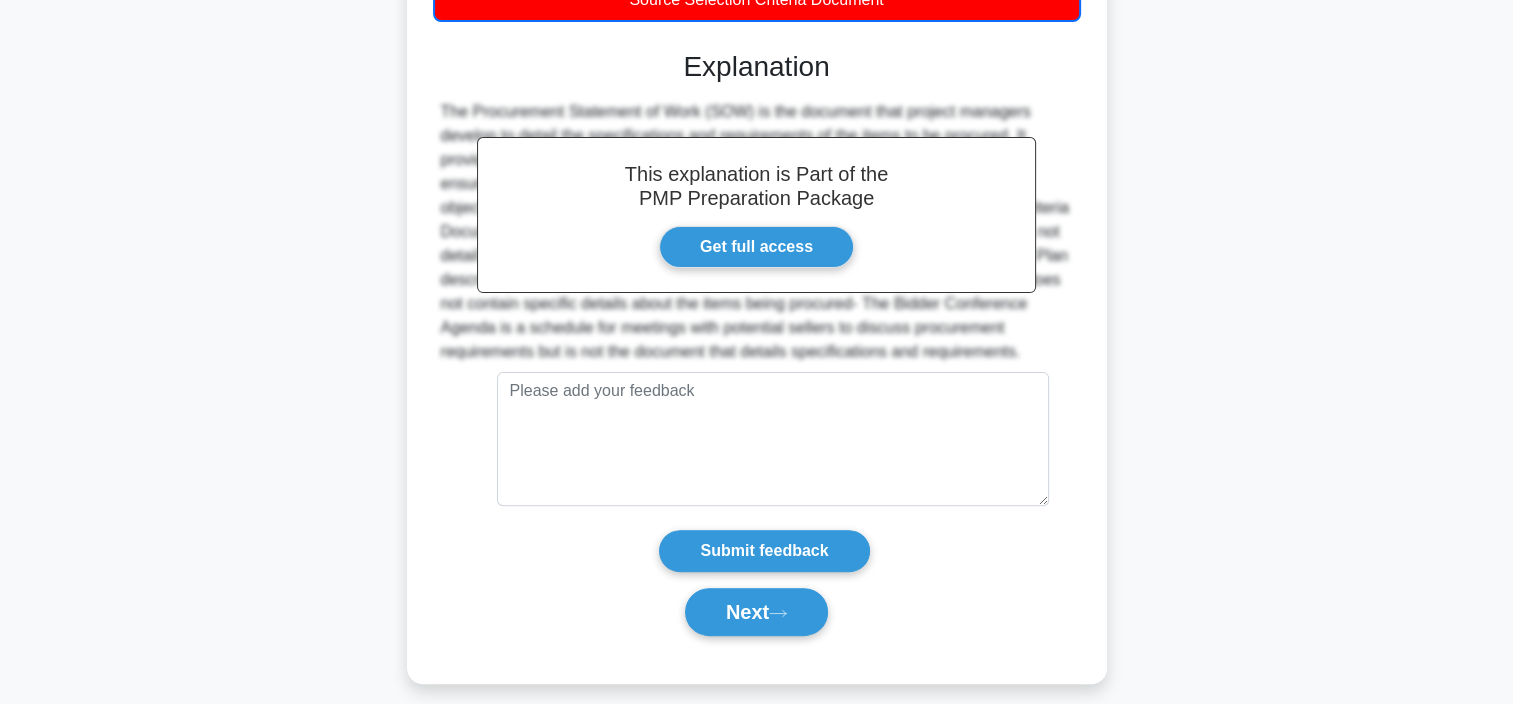 scroll, scrollTop: 528, scrollLeft: 0, axis: vertical 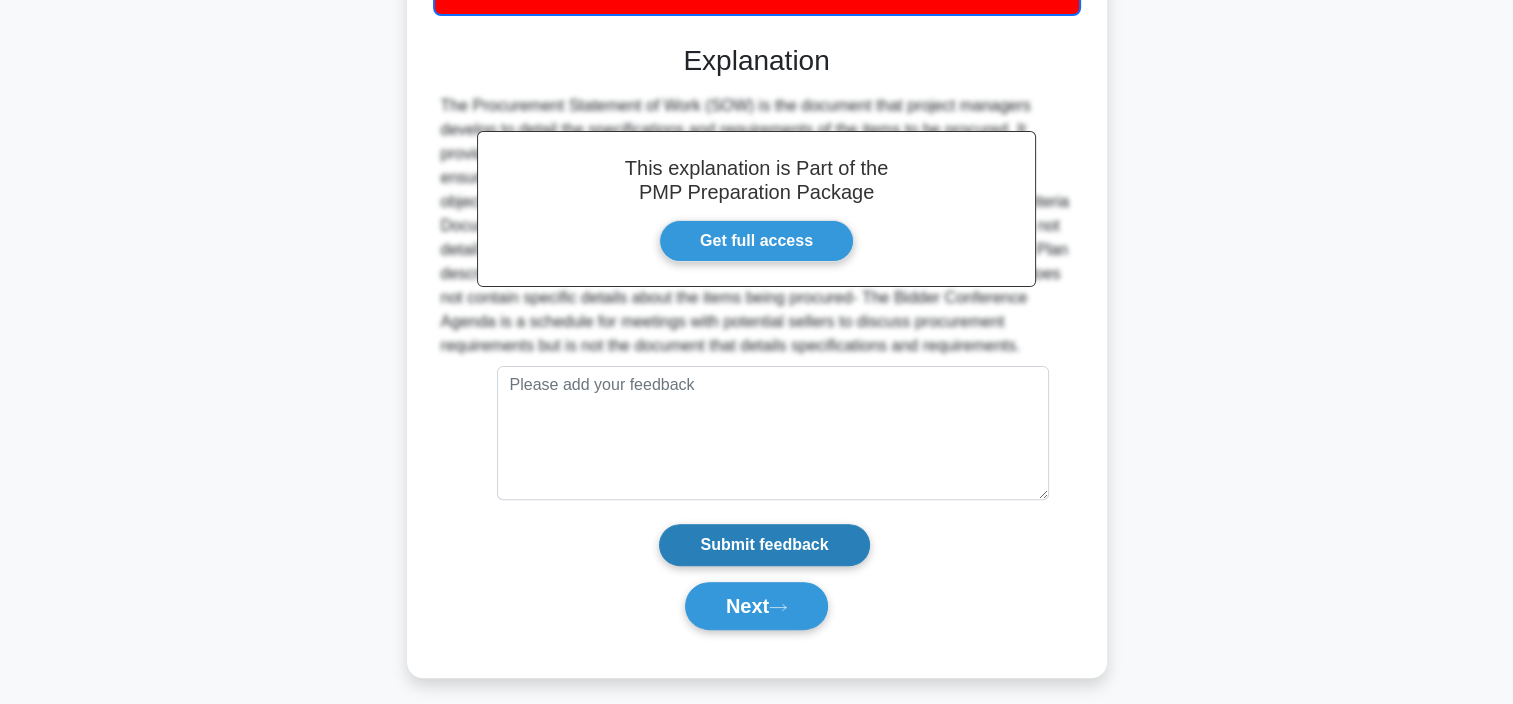 click on "Submit feedback" at bounding box center (764, 545) 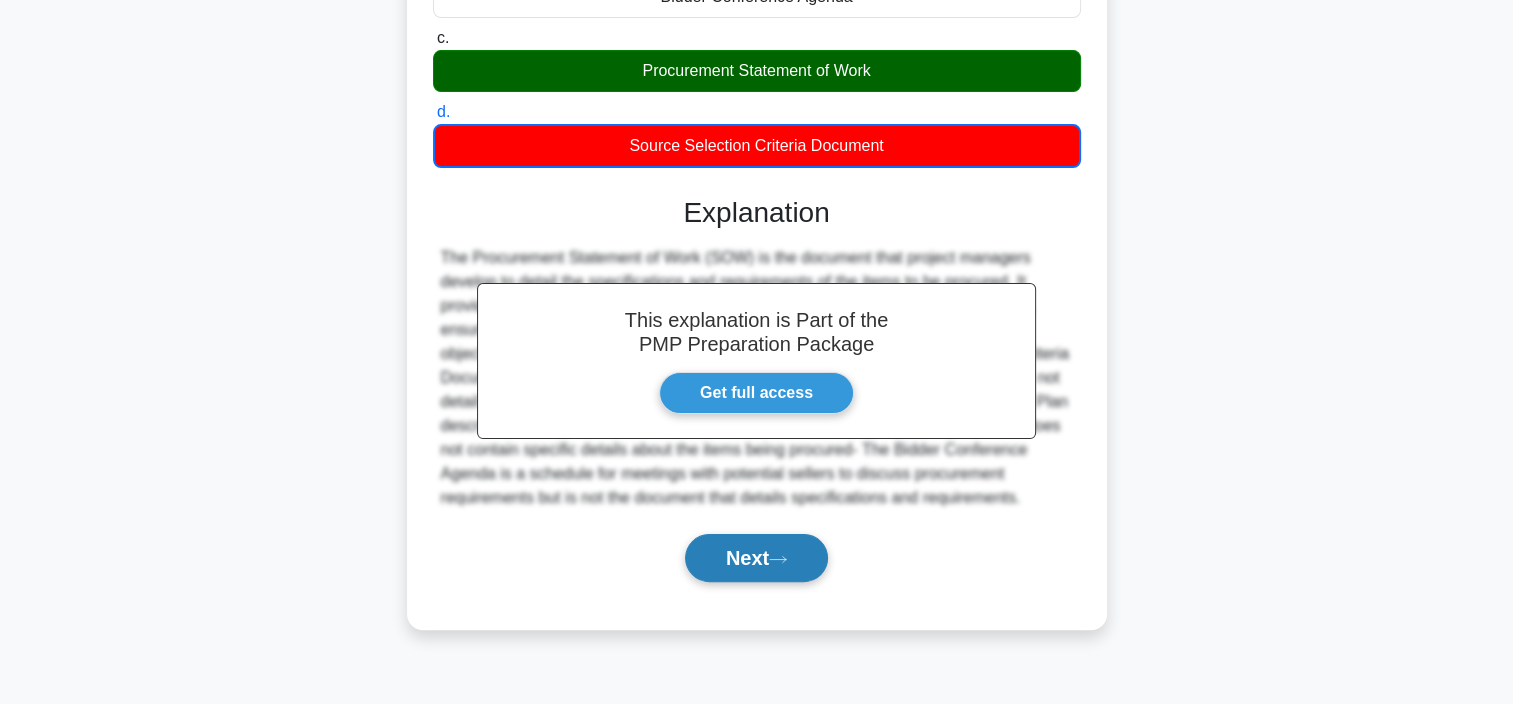 click on "Next" at bounding box center [756, 558] 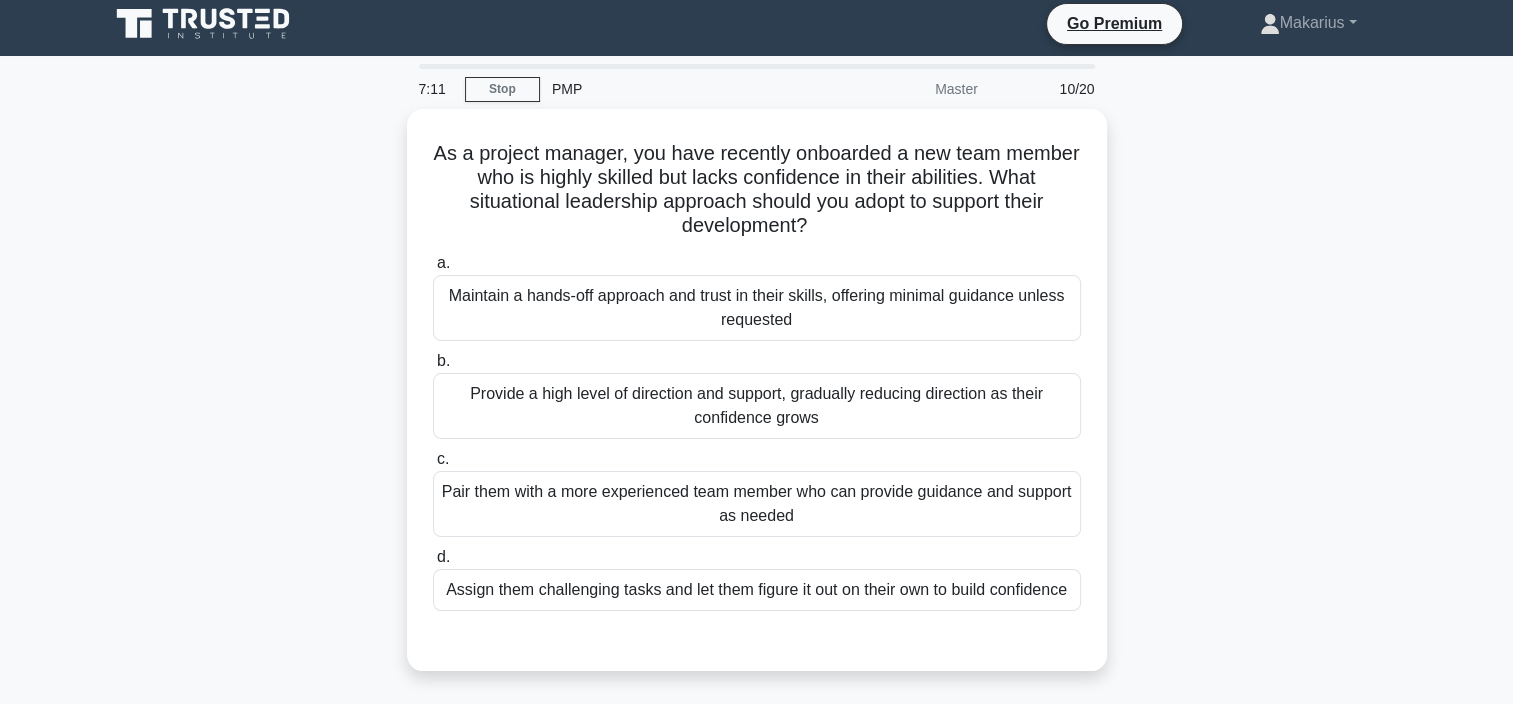scroll, scrollTop: 8, scrollLeft: 0, axis: vertical 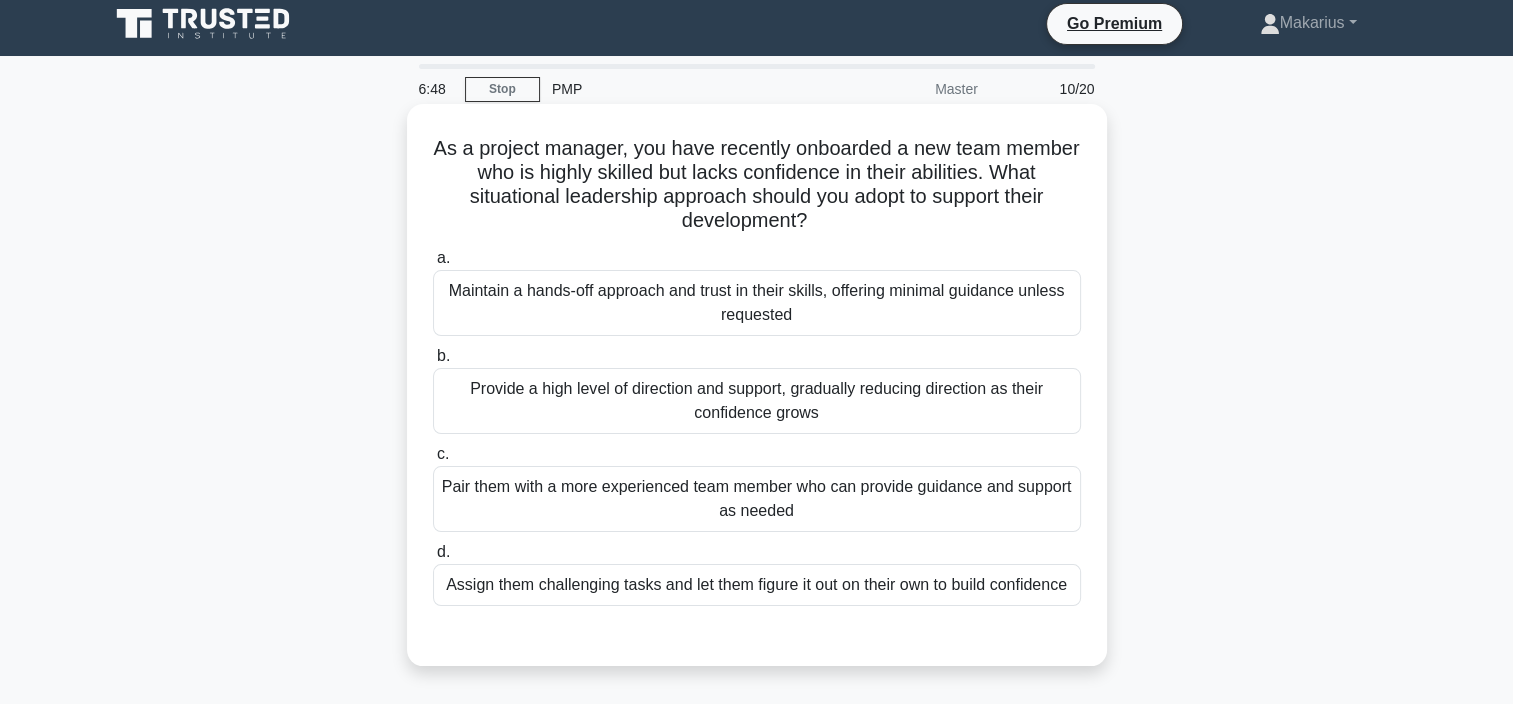 click on "Pair them with a more experienced team member who can provide guidance and support as needed" at bounding box center (757, 499) 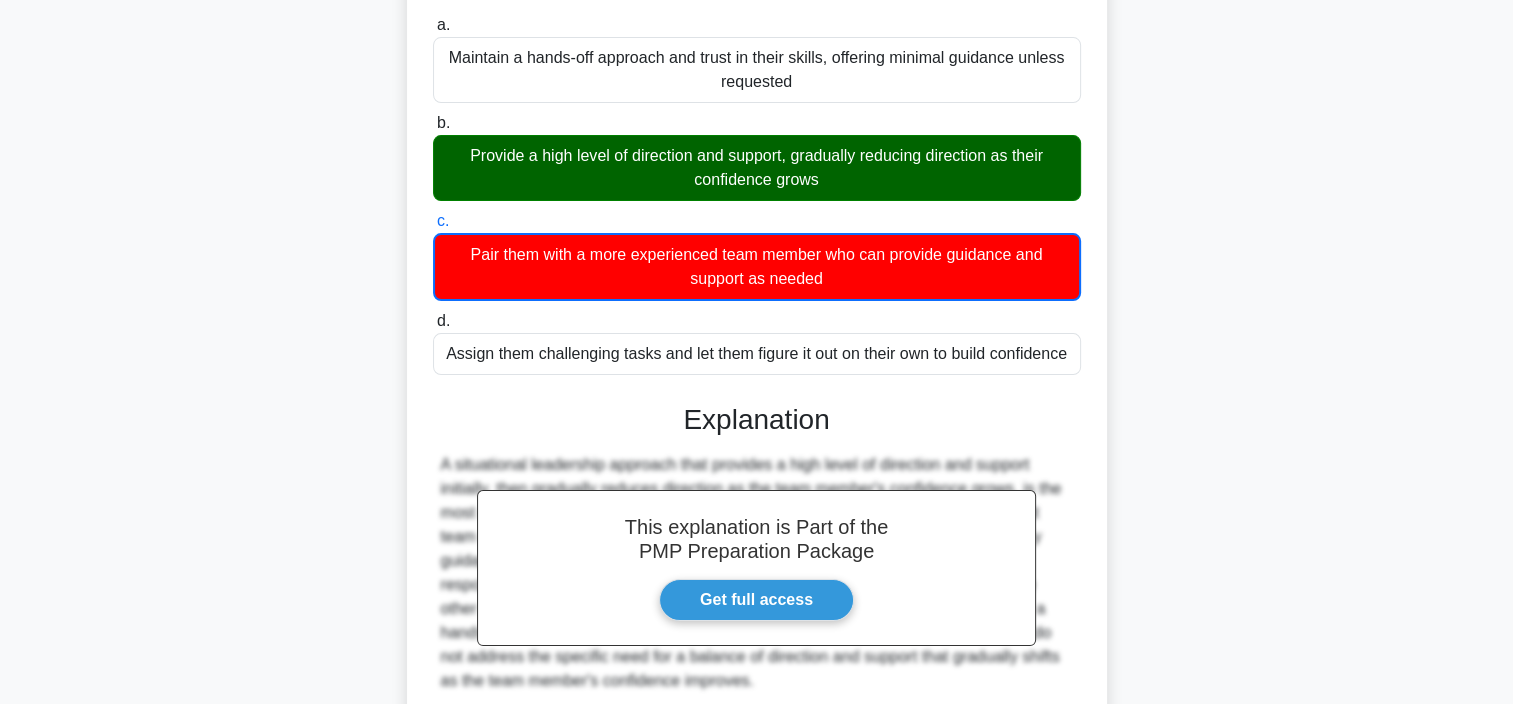 scroll, scrollTop: 249, scrollLeft: 0, axis: vertical 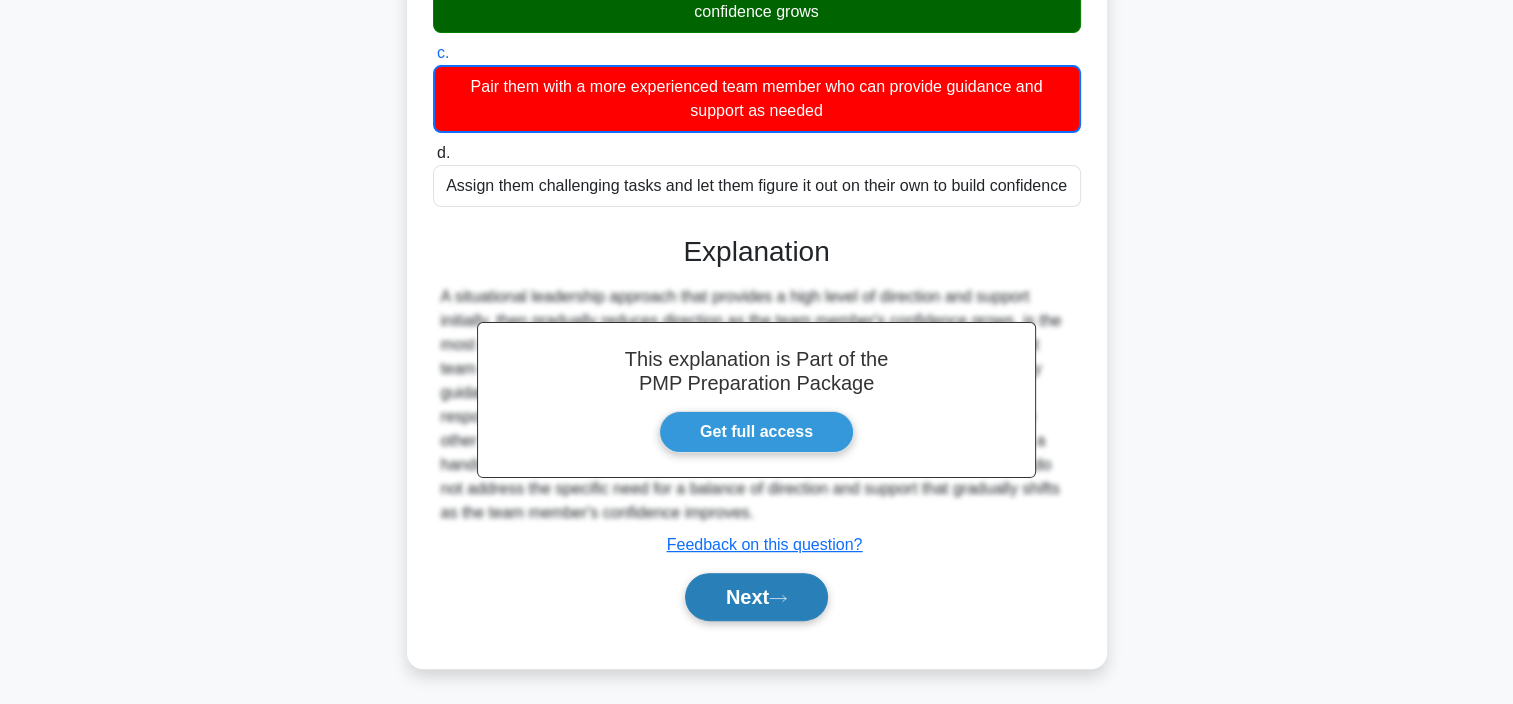 click on "Next" at bounding box center [756, 597] 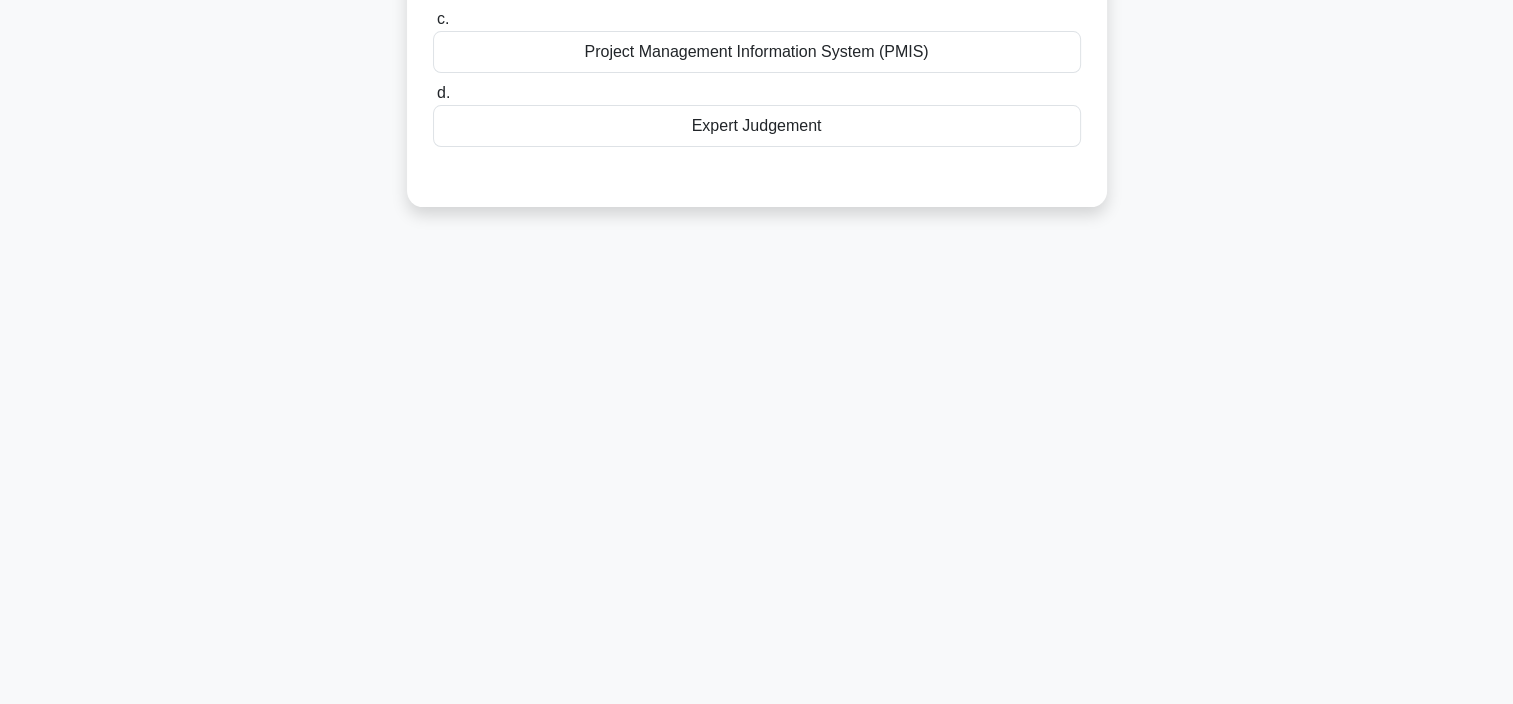 scroll, scrollTop: 376, scrollLeft: 0, axis: vertical 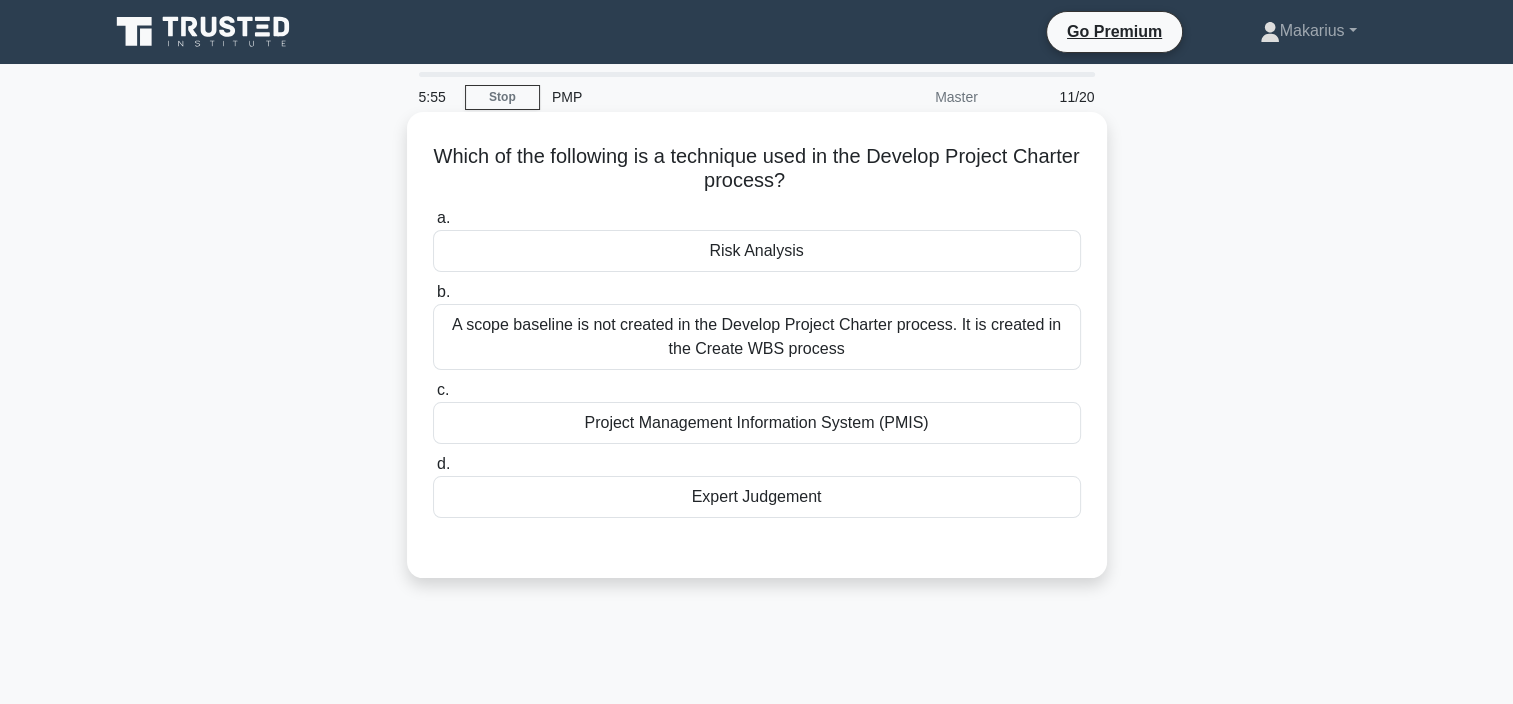 click on "Expert Judgement" at bounding box center (757, 497) 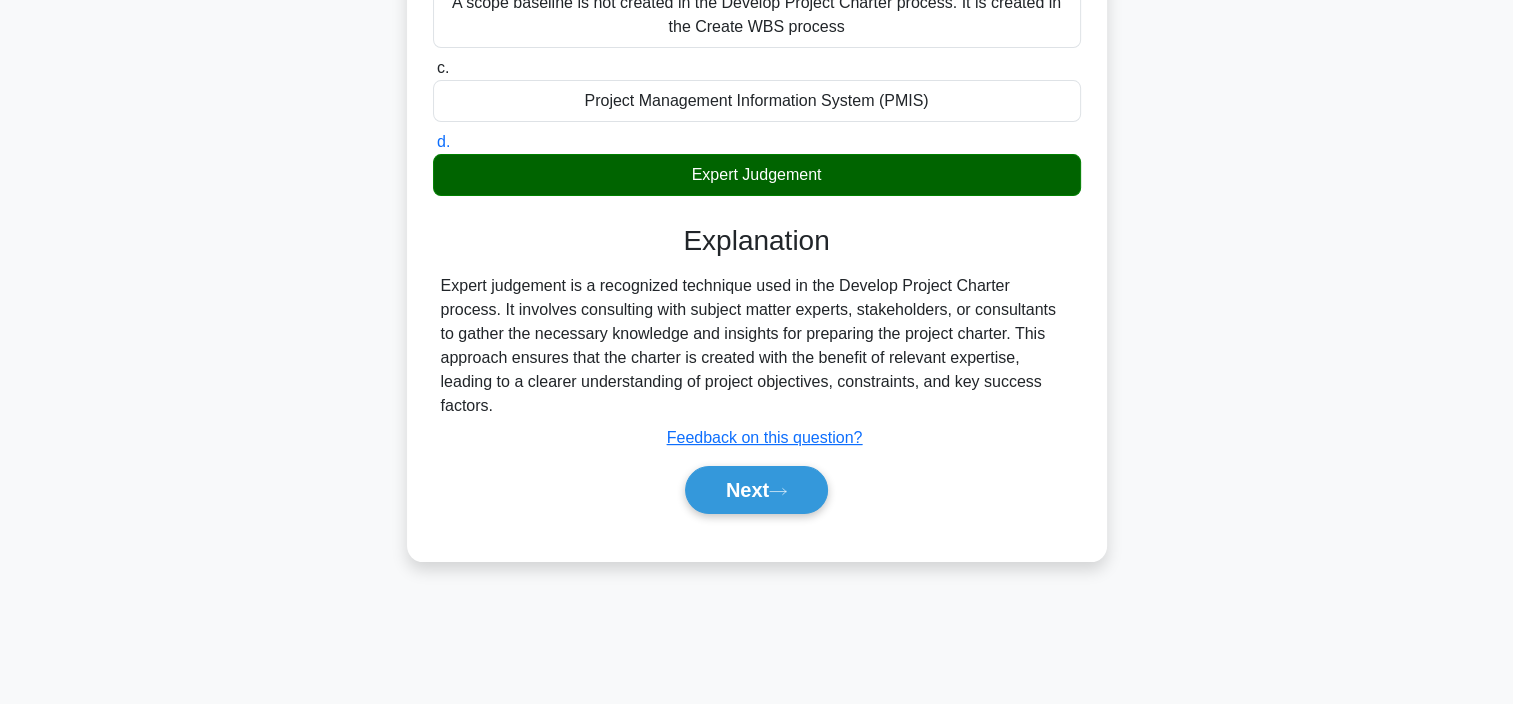 scroll, scrollTop: 350, scrollLeft: 0, axis: vertical 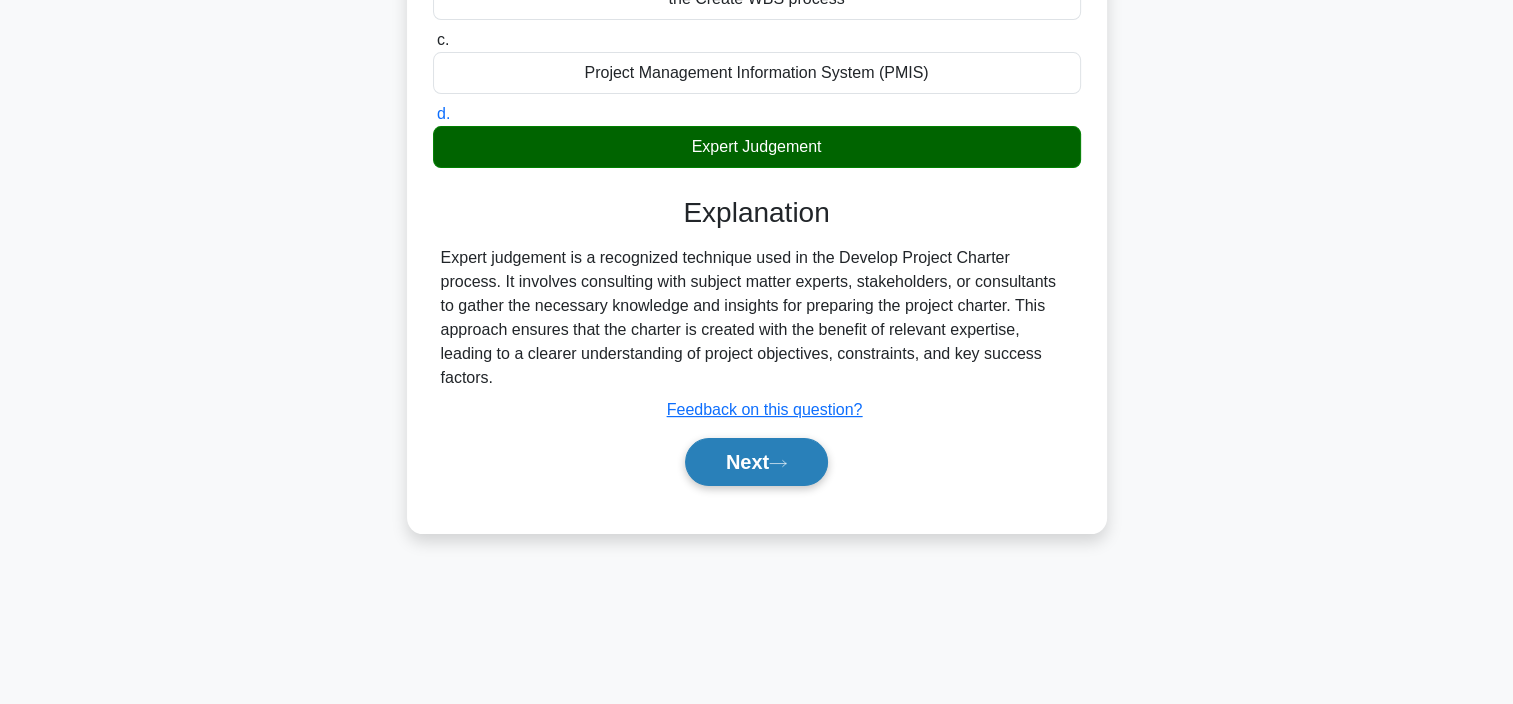click on "Next" at bounding box center (756, 462) 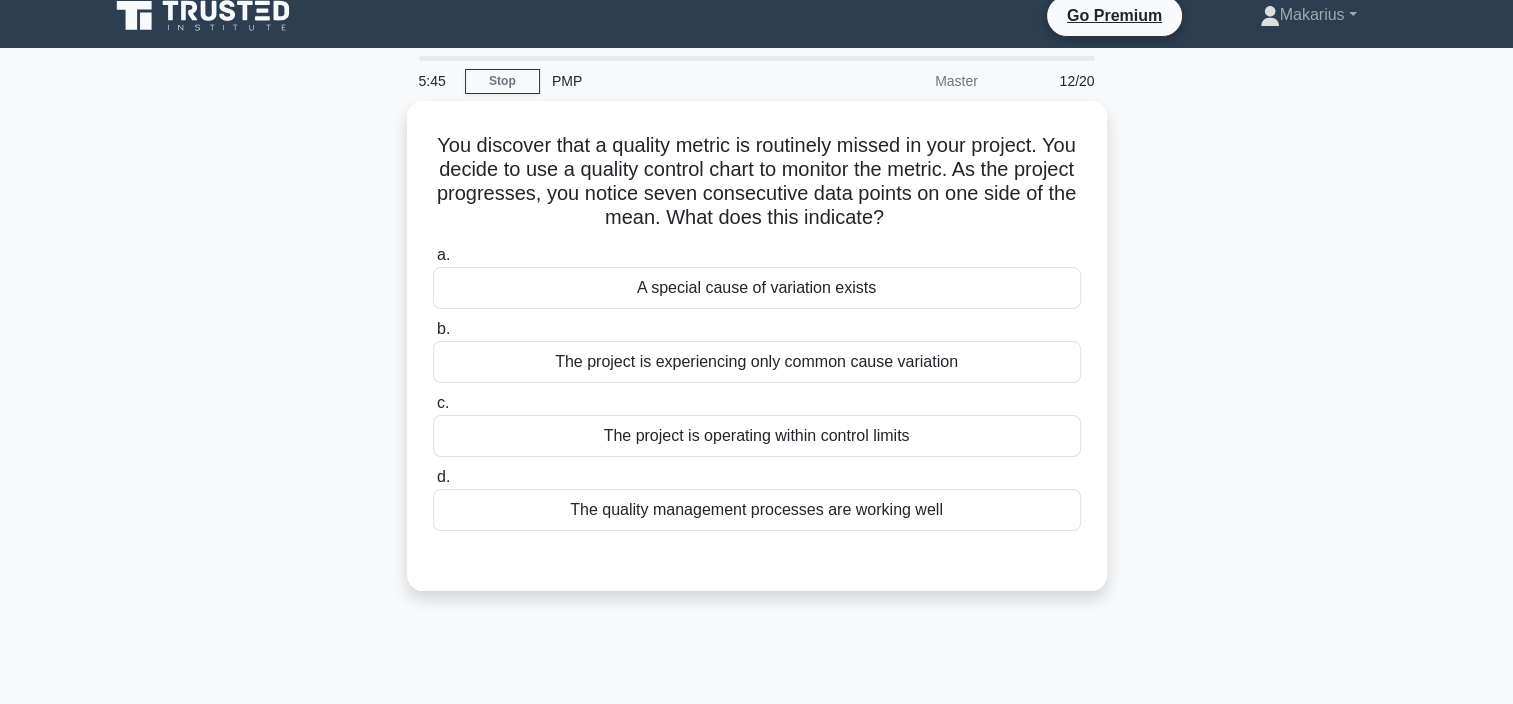 scroll, scrollTop: 0, scrollLeft: 0, axis: both 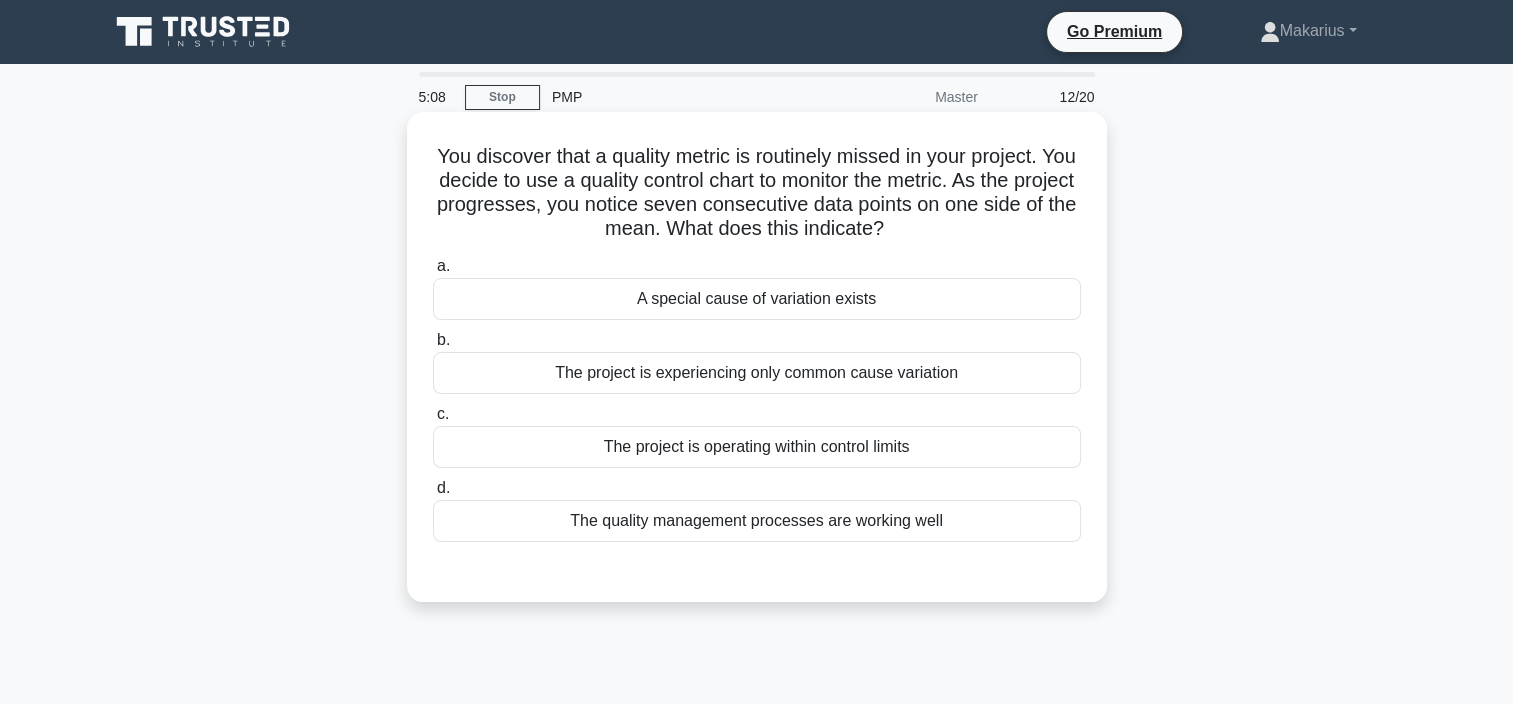 click on "The project is operating within control limits" at bounding box center [757, 447] 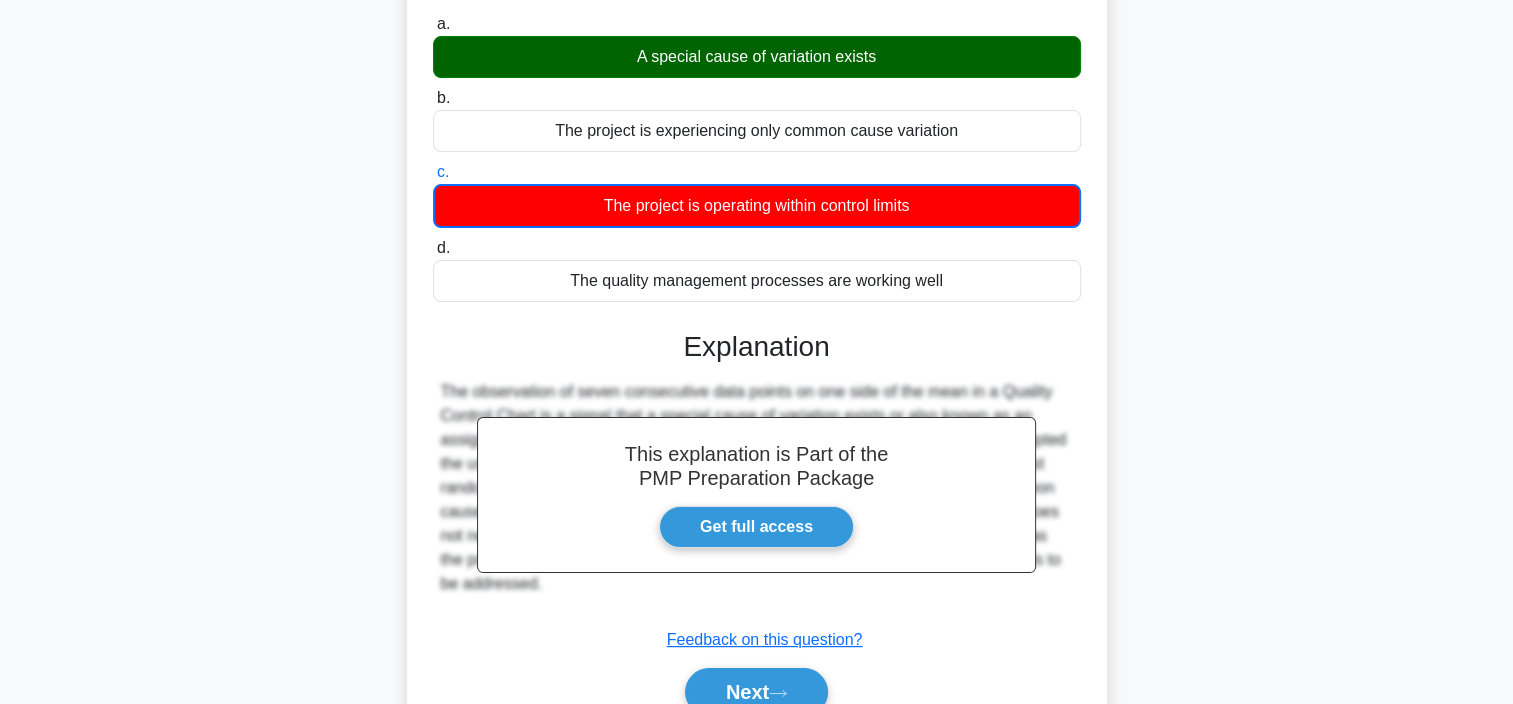scroll, scrollTop: 376, scrollLeft: 0, axis: vertical 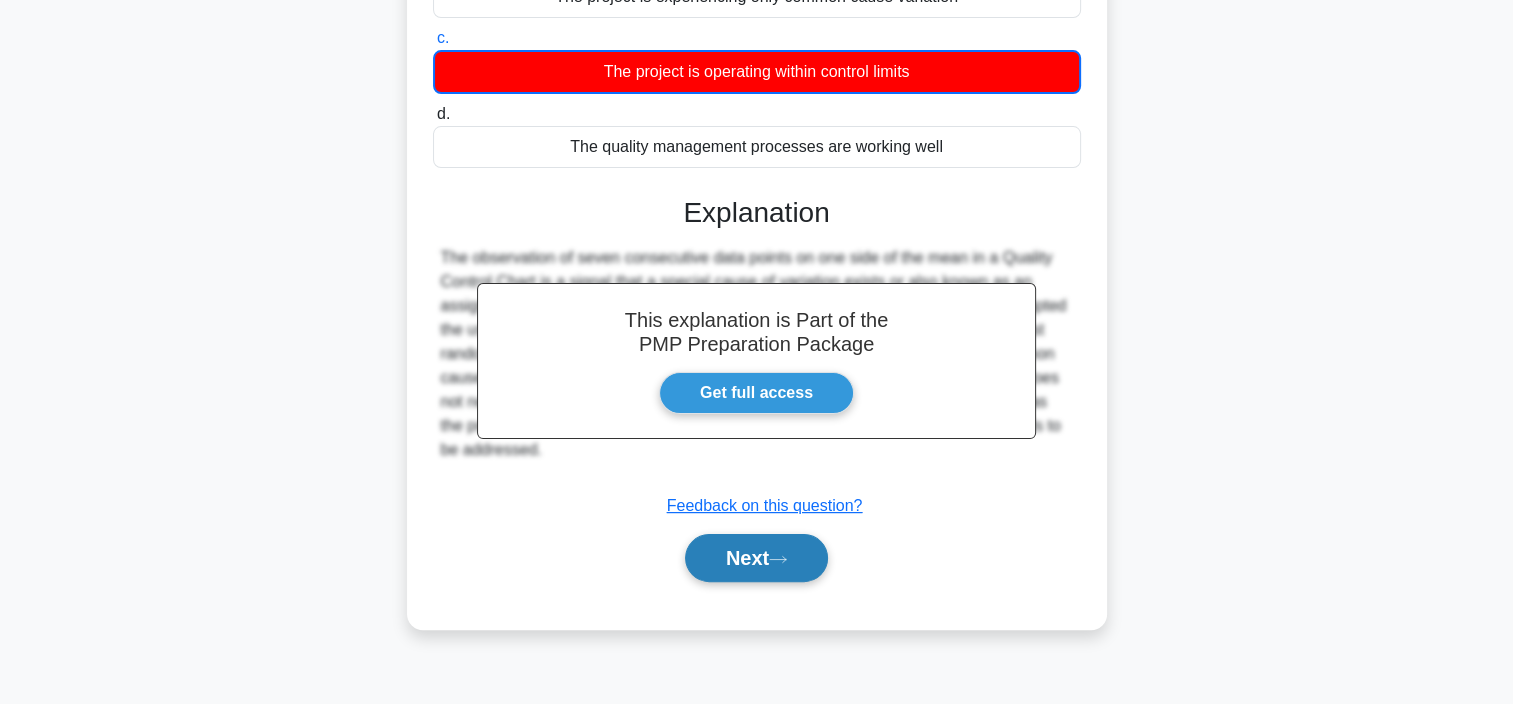 click on "Next" at bounding box center (756, 558) 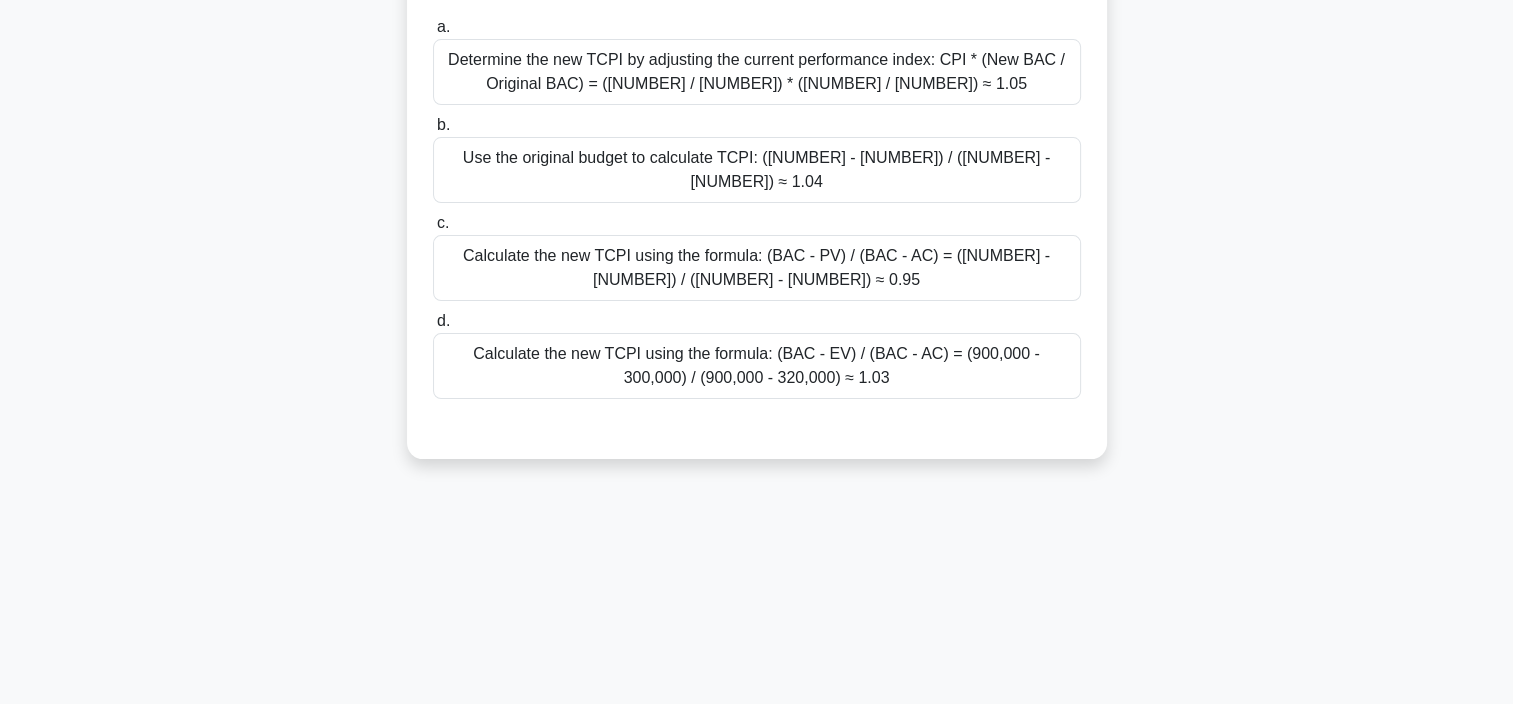 scroll, scrollTop: 93, scrollLeft: 0, axis: vertical 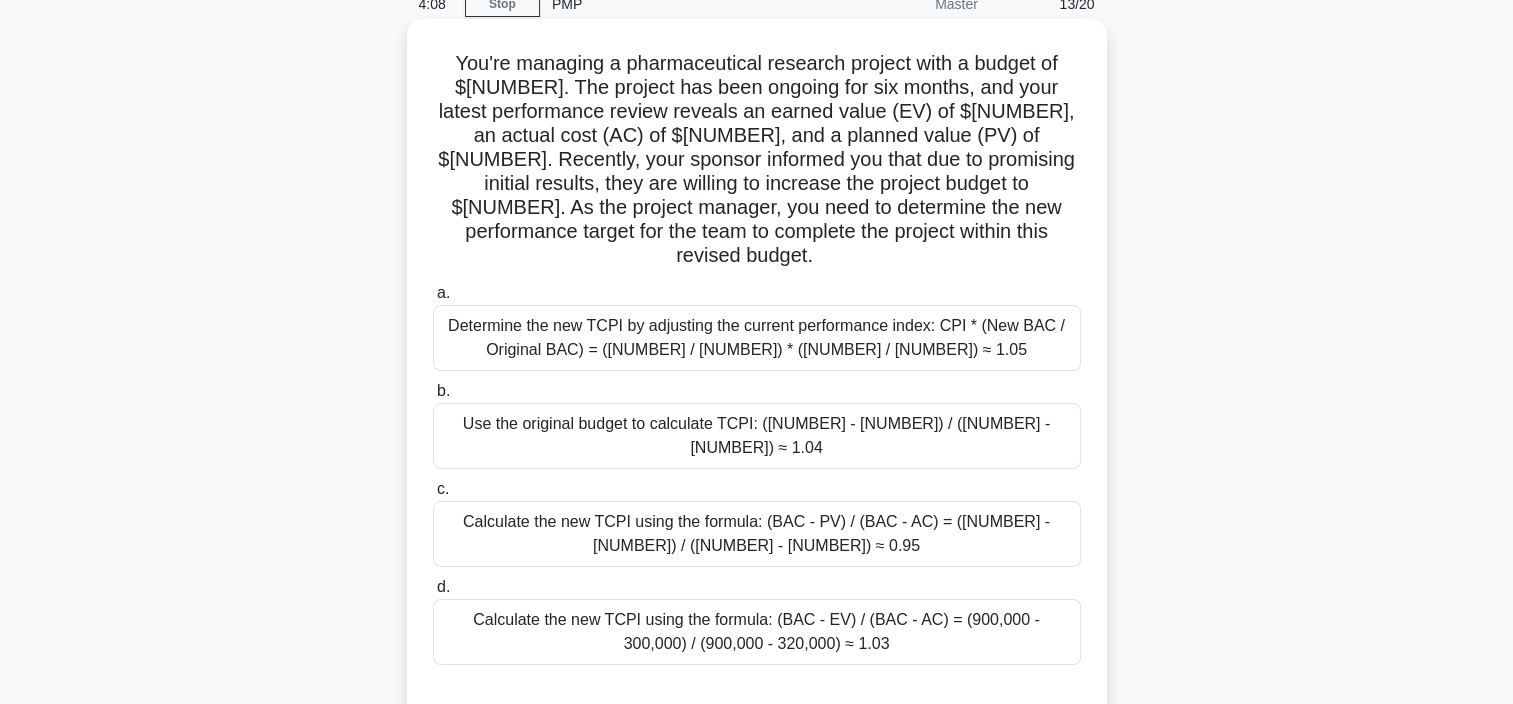 click on "Determine the new TCPI by adjusting the current performance index: CPI * (New BAC / Original BAC) = (300,000 / 320,000) * (900,000 / 800,000) ≈ 1.05" at bounding box center (757, 338) 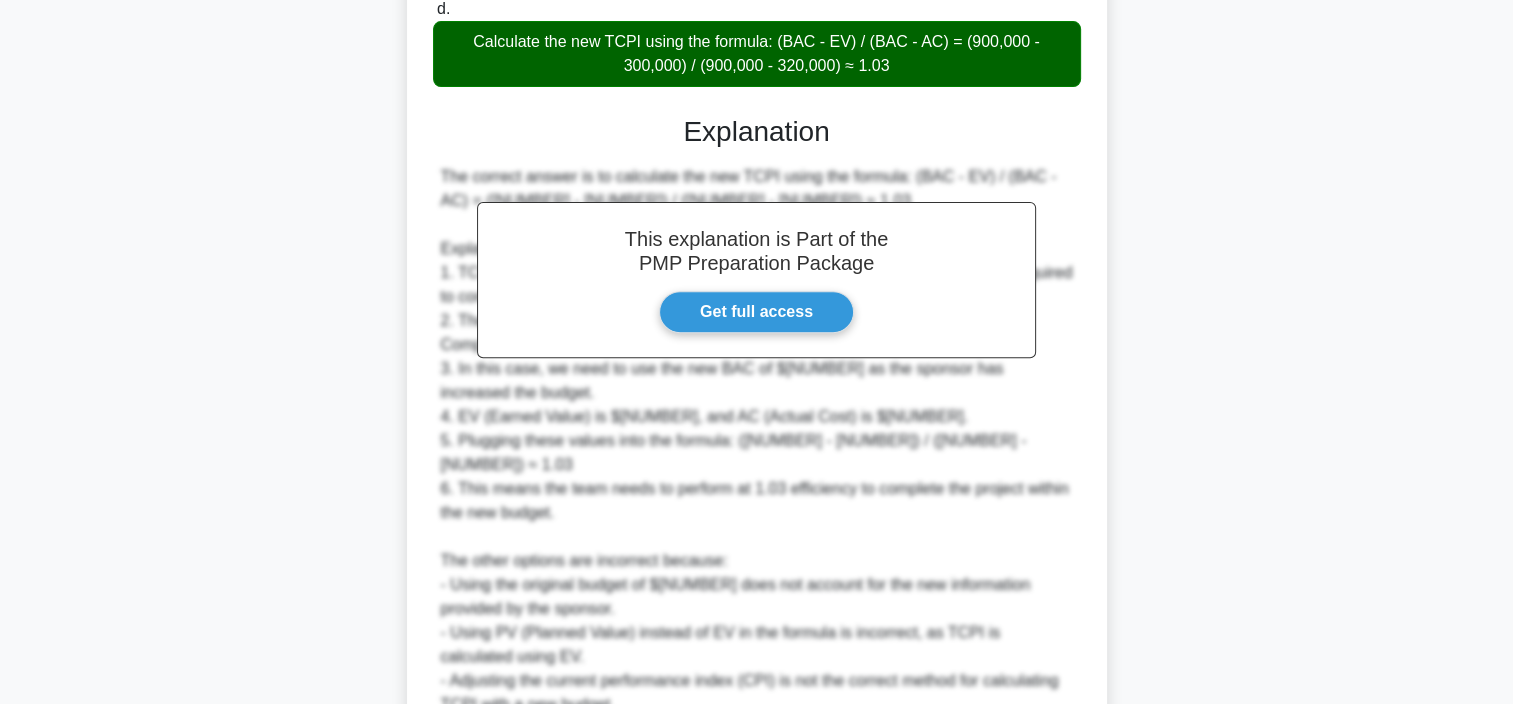 scroll, scrollTop: 749, scrollLeft: 0, axis: vertical 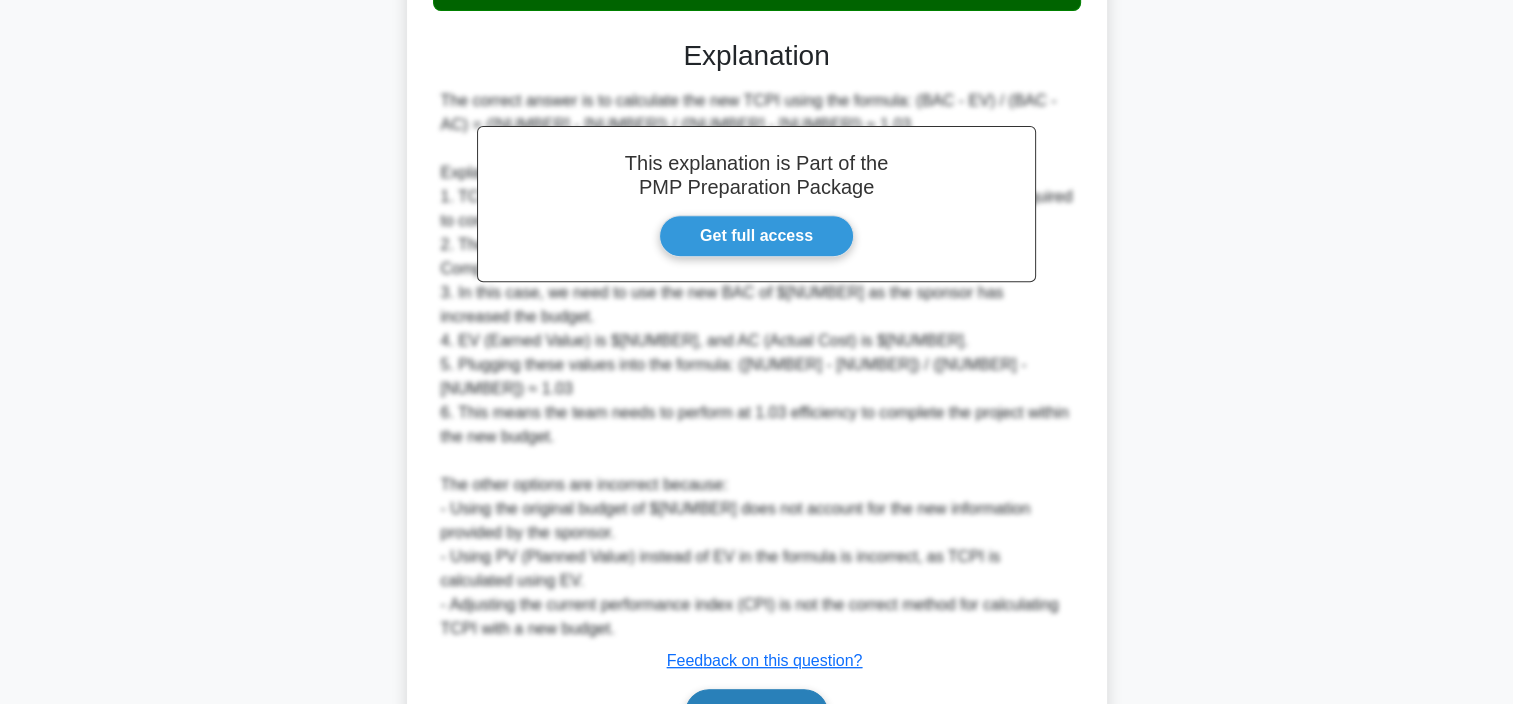 click on "Next" at bounding box center (756, 713) 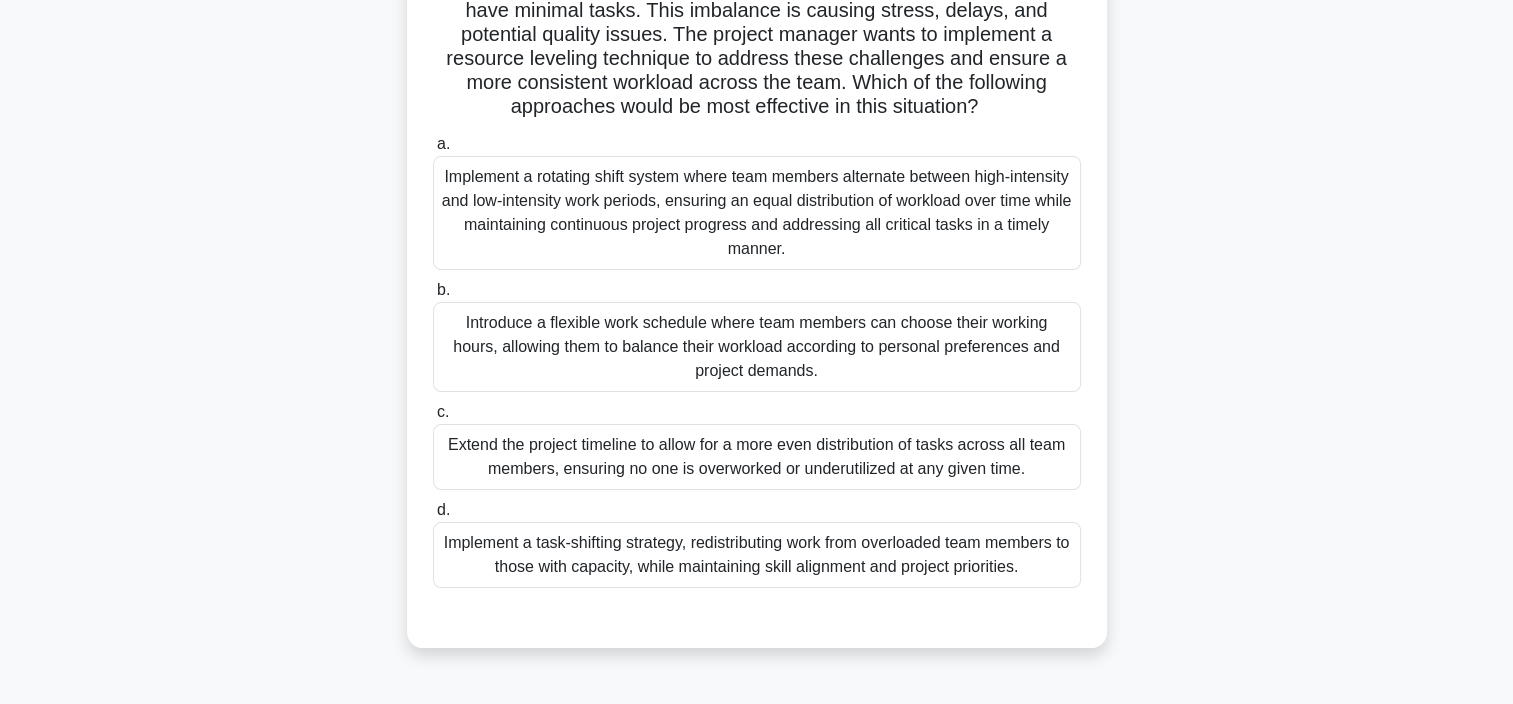 scroll, scrollTop: 221, scrollLeft: 0, axis: vertical 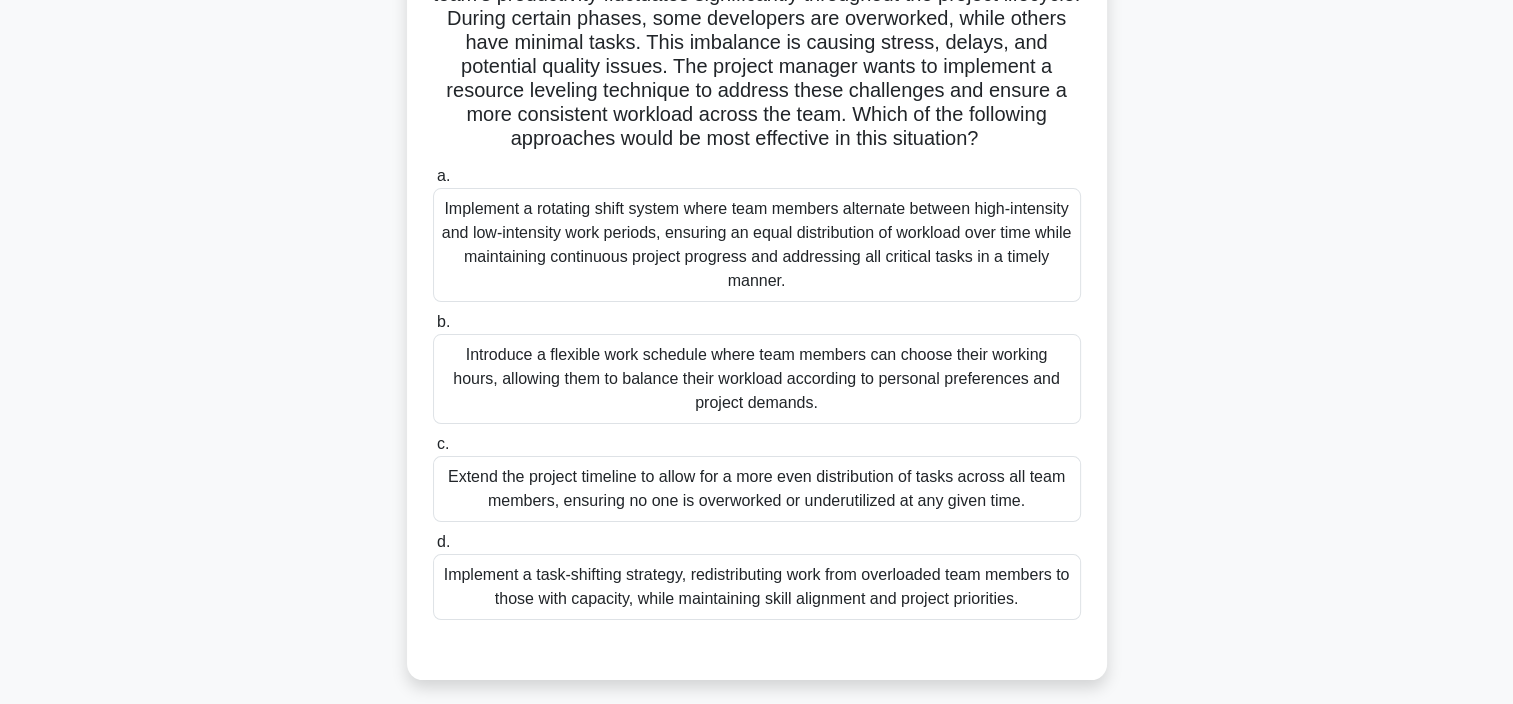 click on "Implement a rotating shift system where team members alternate between high-intensity and low-intensity work periods, ensuring an equal distribution of workload over time while maintaining continuous project progress and addressing all critical tasks in a timely manner." at bounding box center [757, 245] 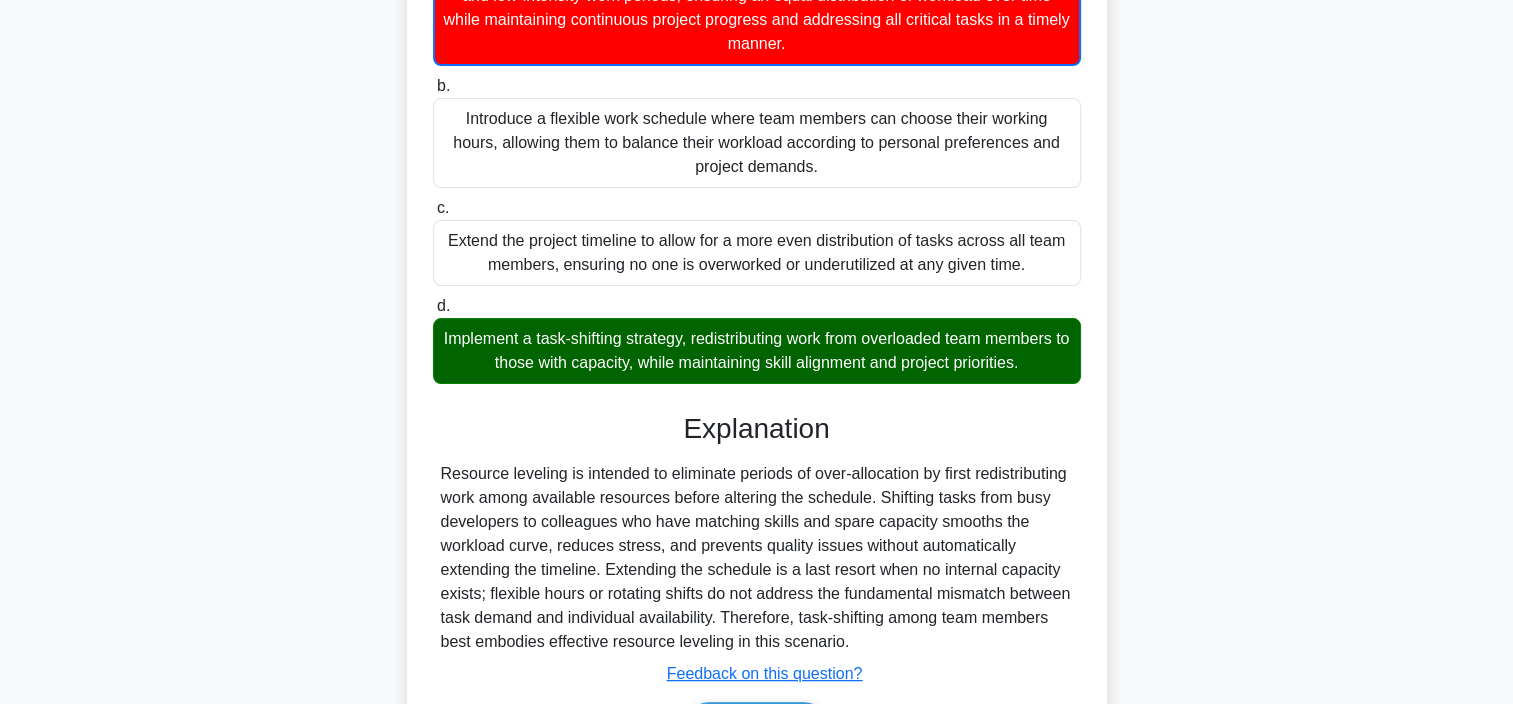 scroll, scrollTop: 431, scrollLeft: 0, axis: vertical 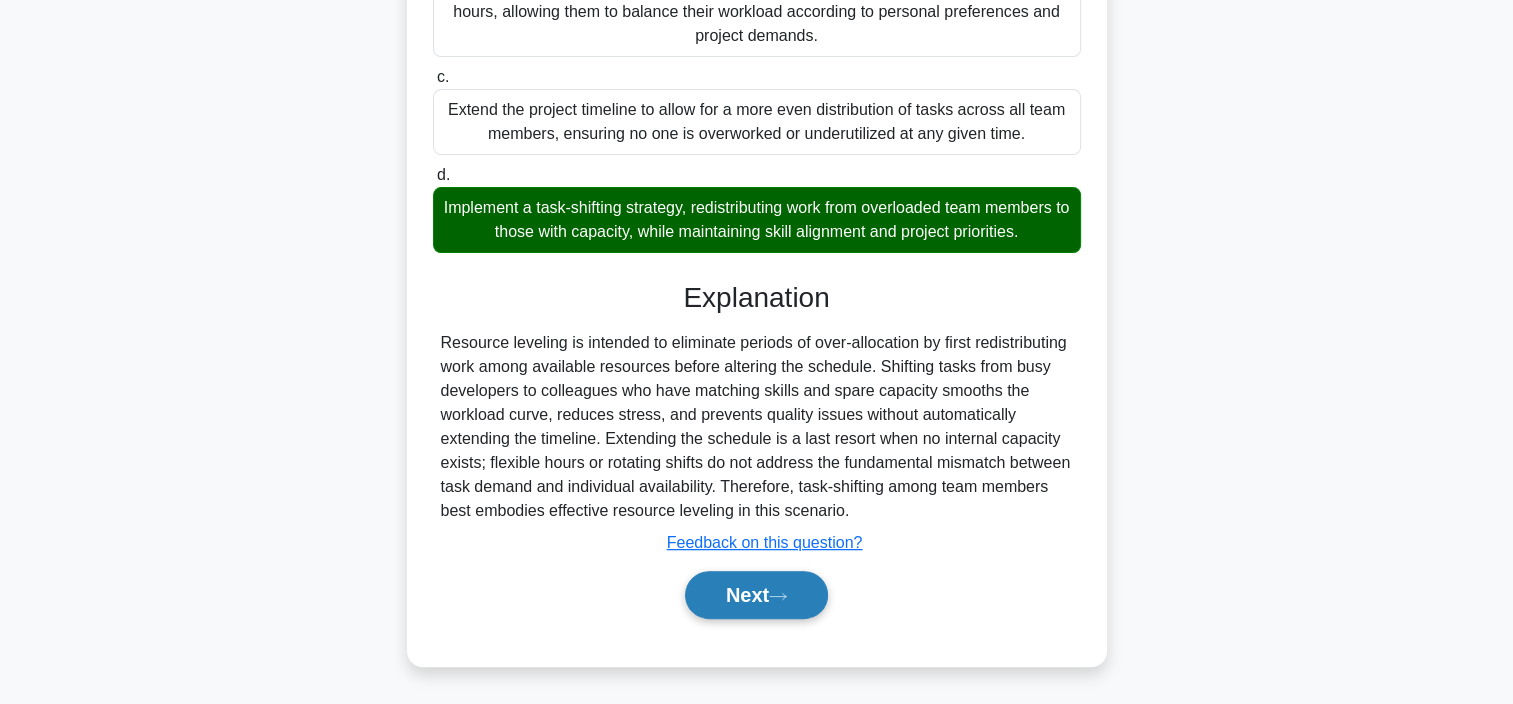 click on "Next" at bounding box center (756, 595) 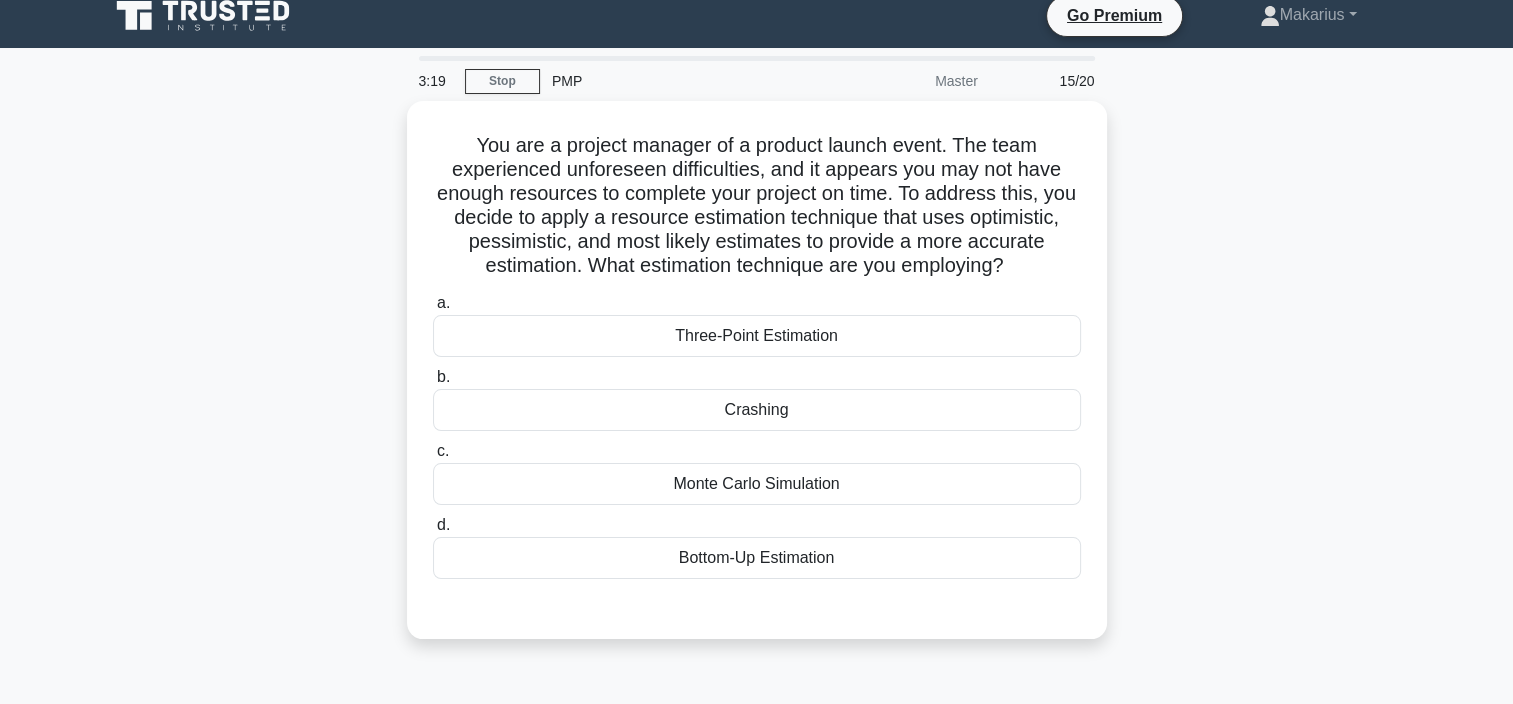 scroll, scrollTop: 10, scrollLeft: 0, axis: vertical 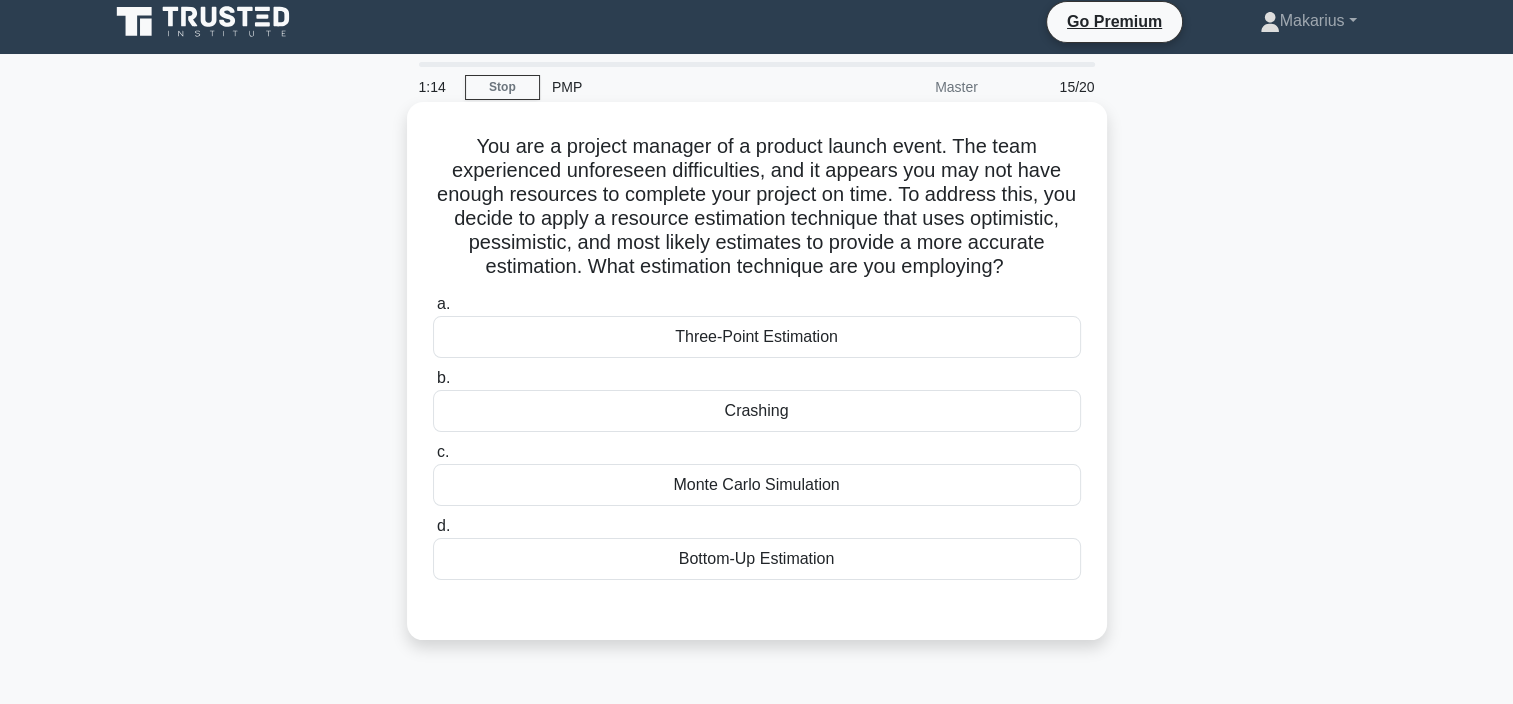 click on "Crashing" at bounding box center [757, 411] 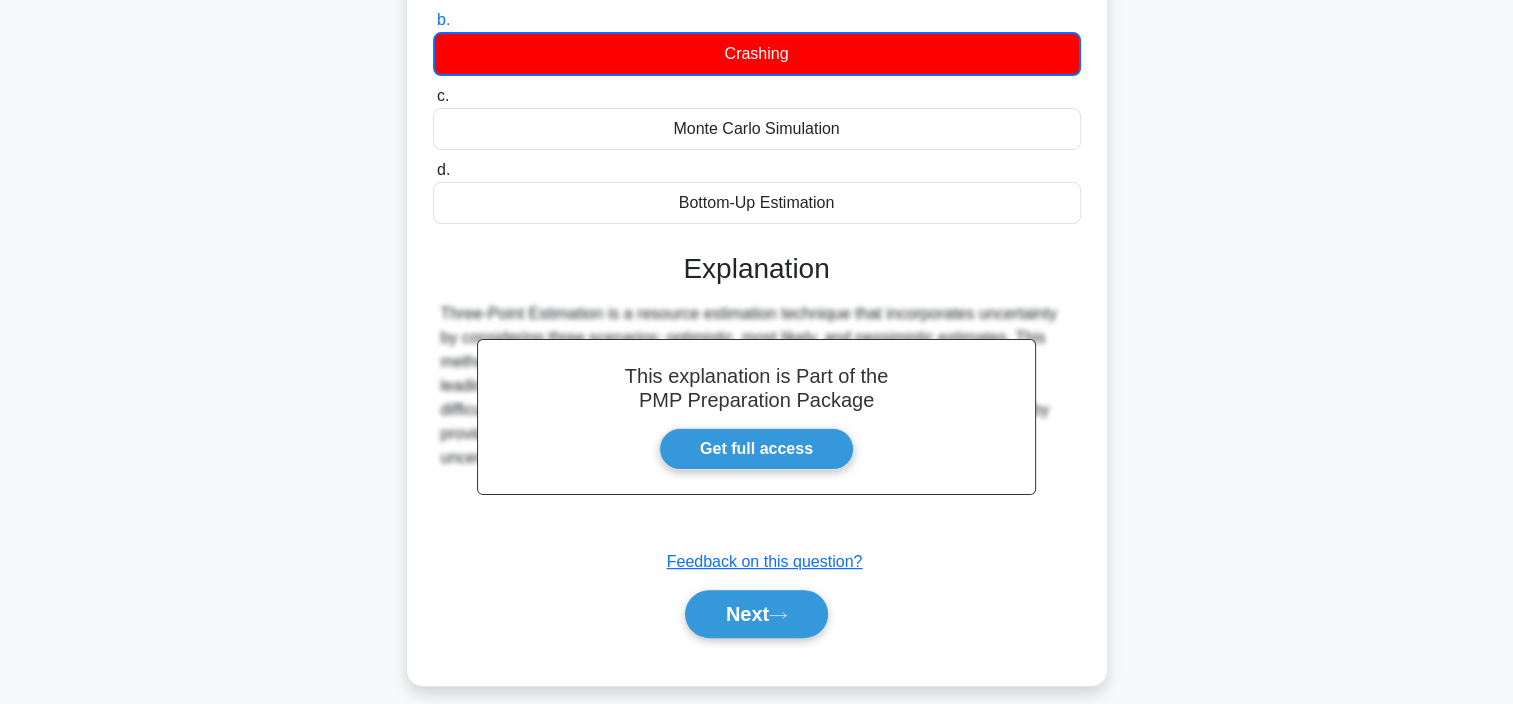 scroll, scrollTop: 385, scrollLeft: 0, axis: vertical 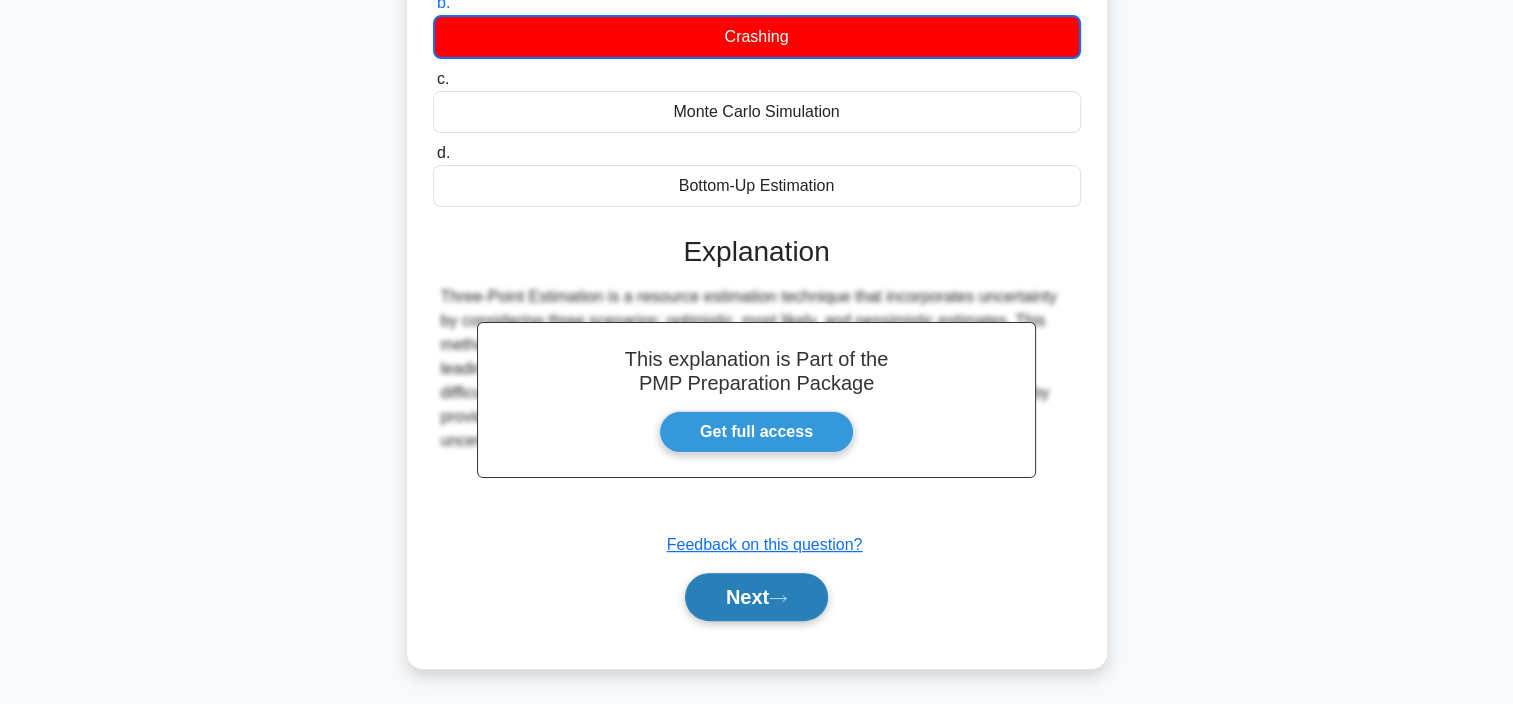 click 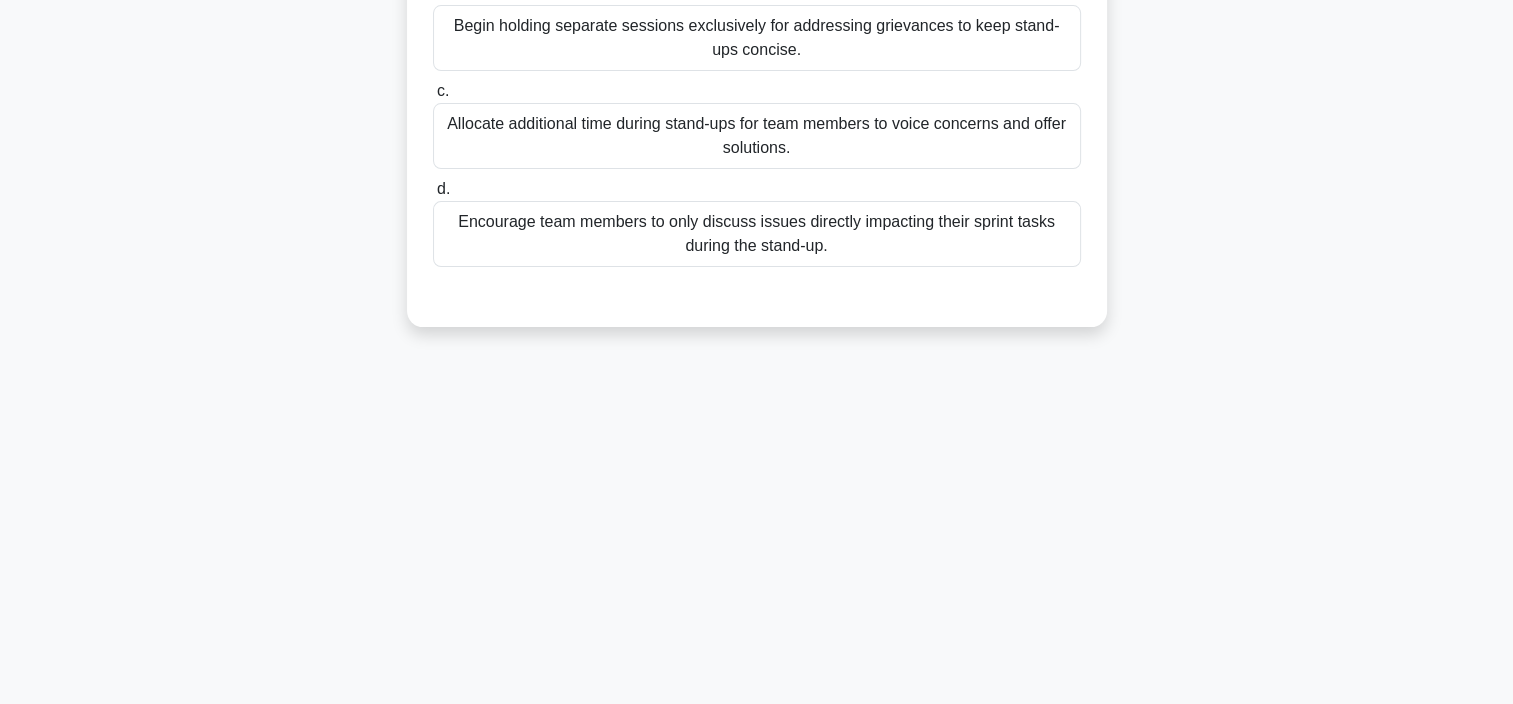 scroll, scrollTop: 376, scrollLeft: 0, axis: vertical 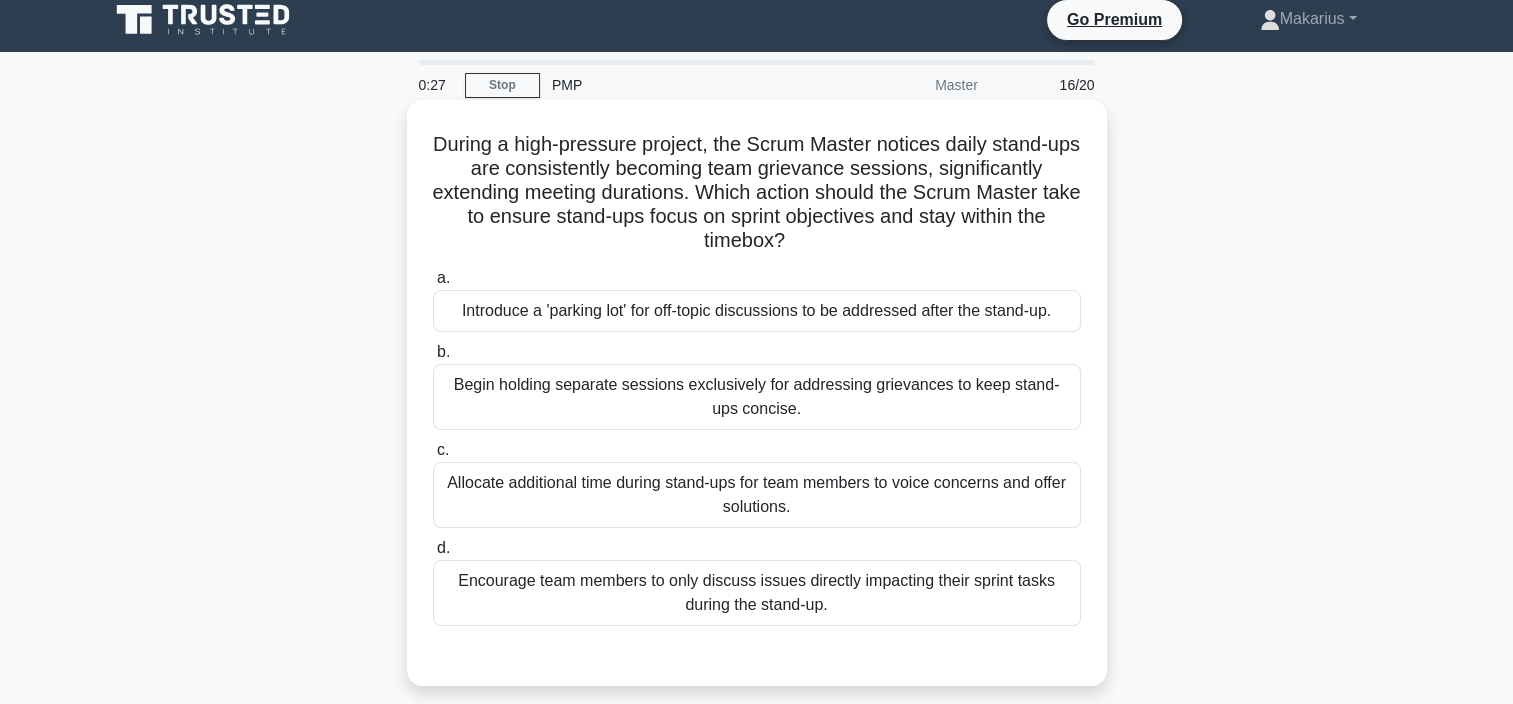 click on "Begin holding separate sessions exclusively for addressing grievances to keep stand-ups concise." at bounding box center [757, 397] 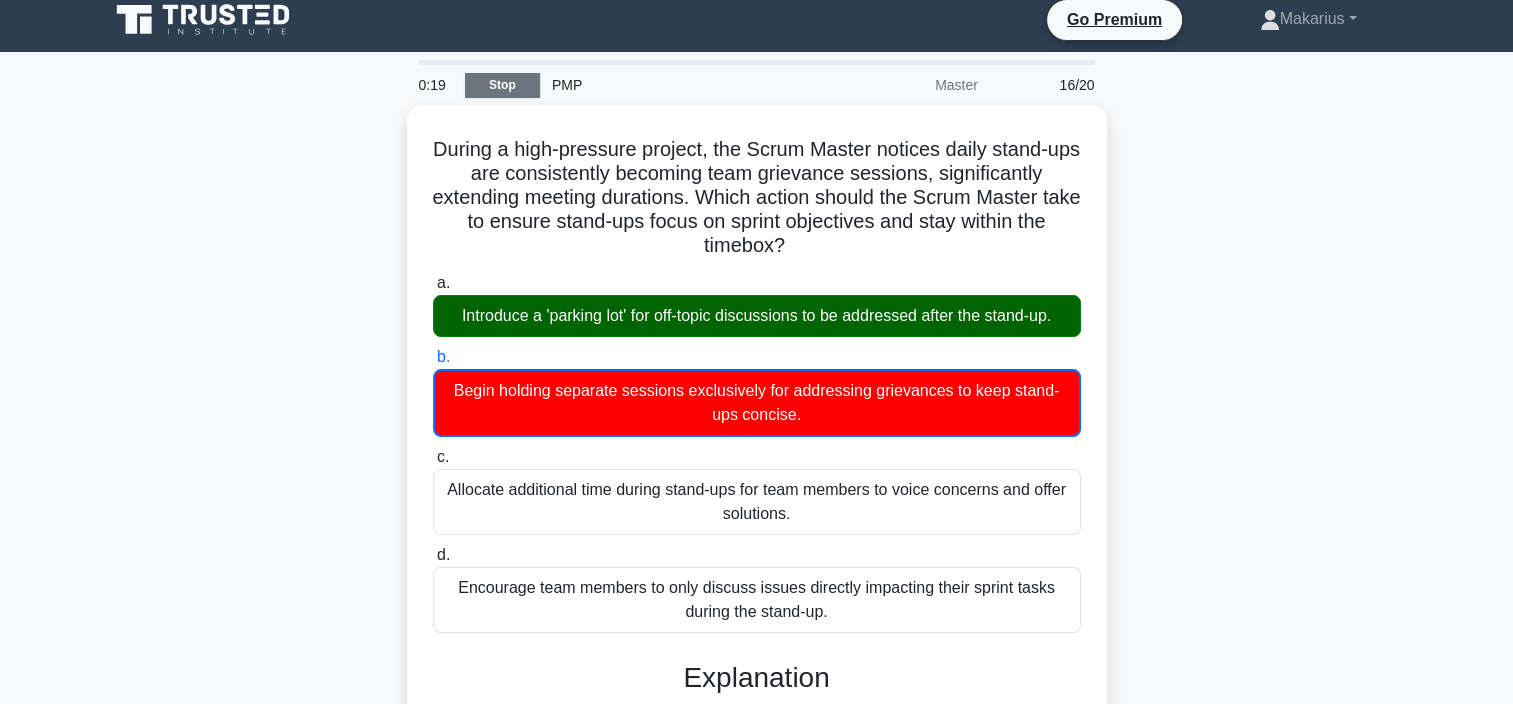click on "Stop" at bounding box center (502, 85) 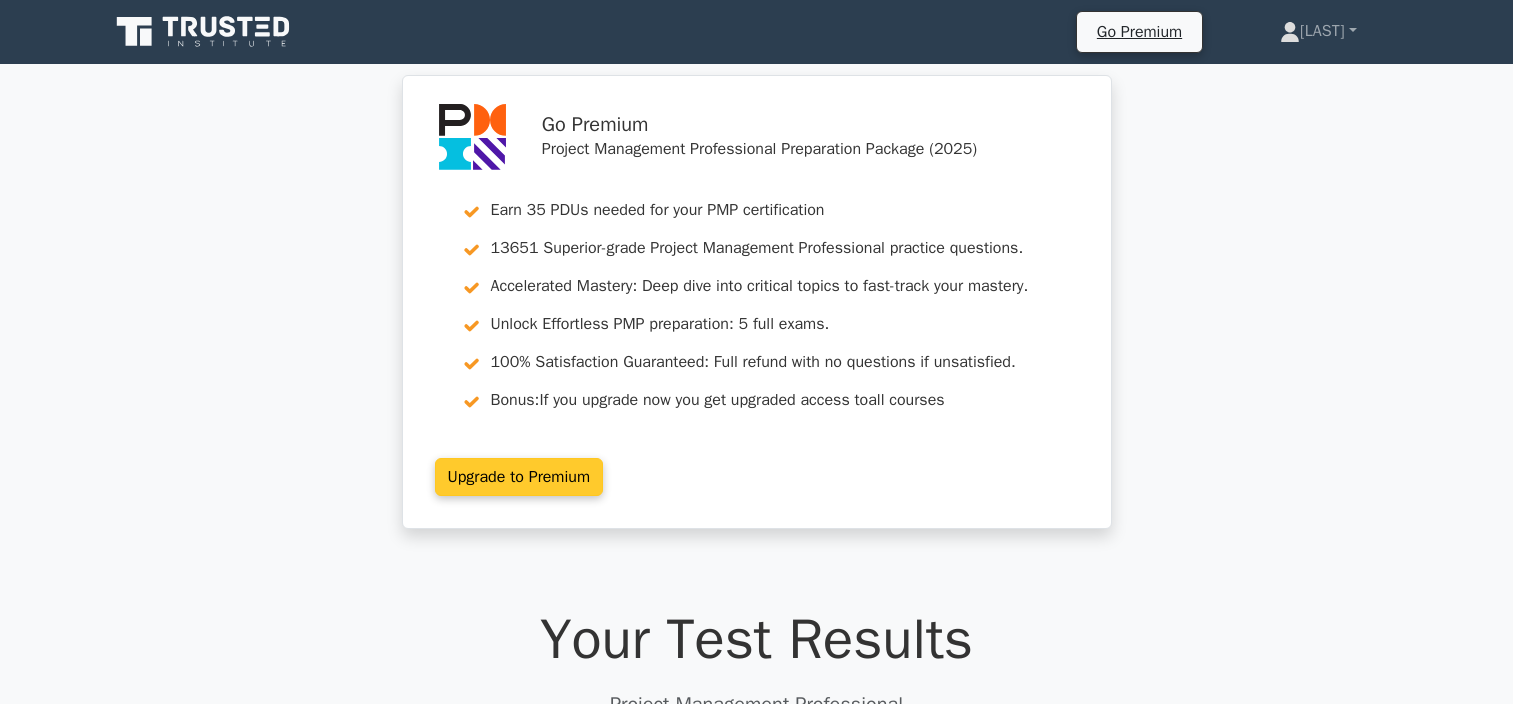 scroll, scrollTop: 0, scrollLeft: 0, axis: both 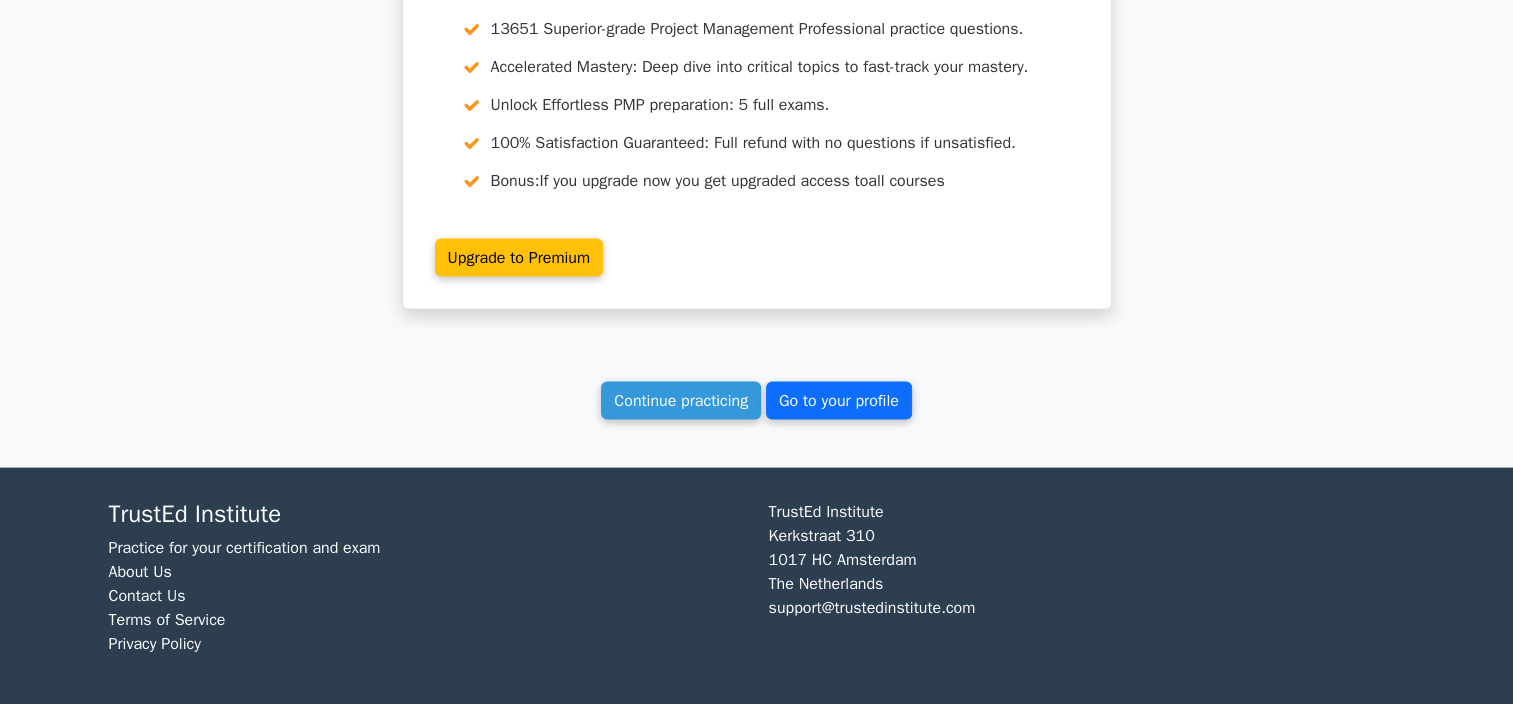 click on "Go to your profile" at bounding box center [839, 401] 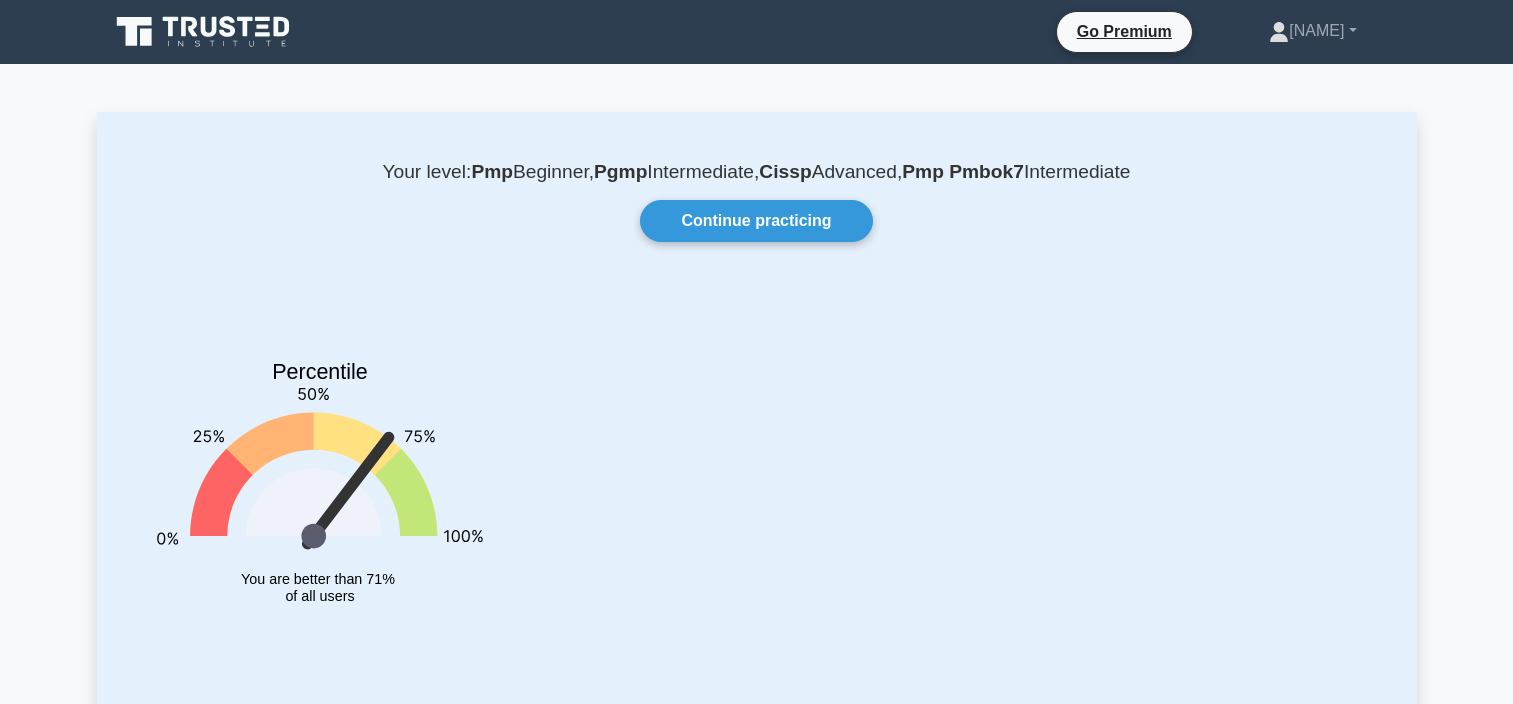 scroll, scrollTop: 0, scrollLeft: 0, axis: both 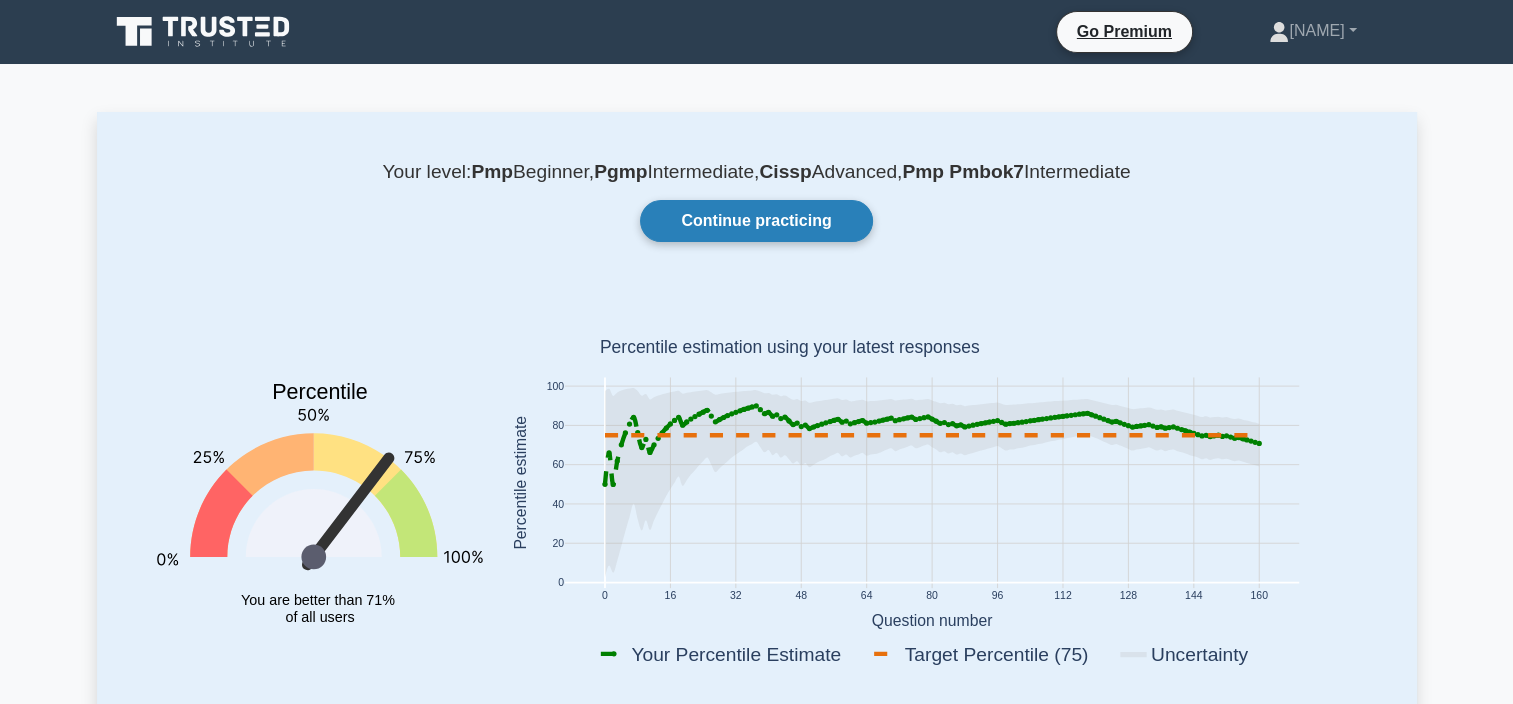 click on "Continue practicing" at bounding box center [756, 221] 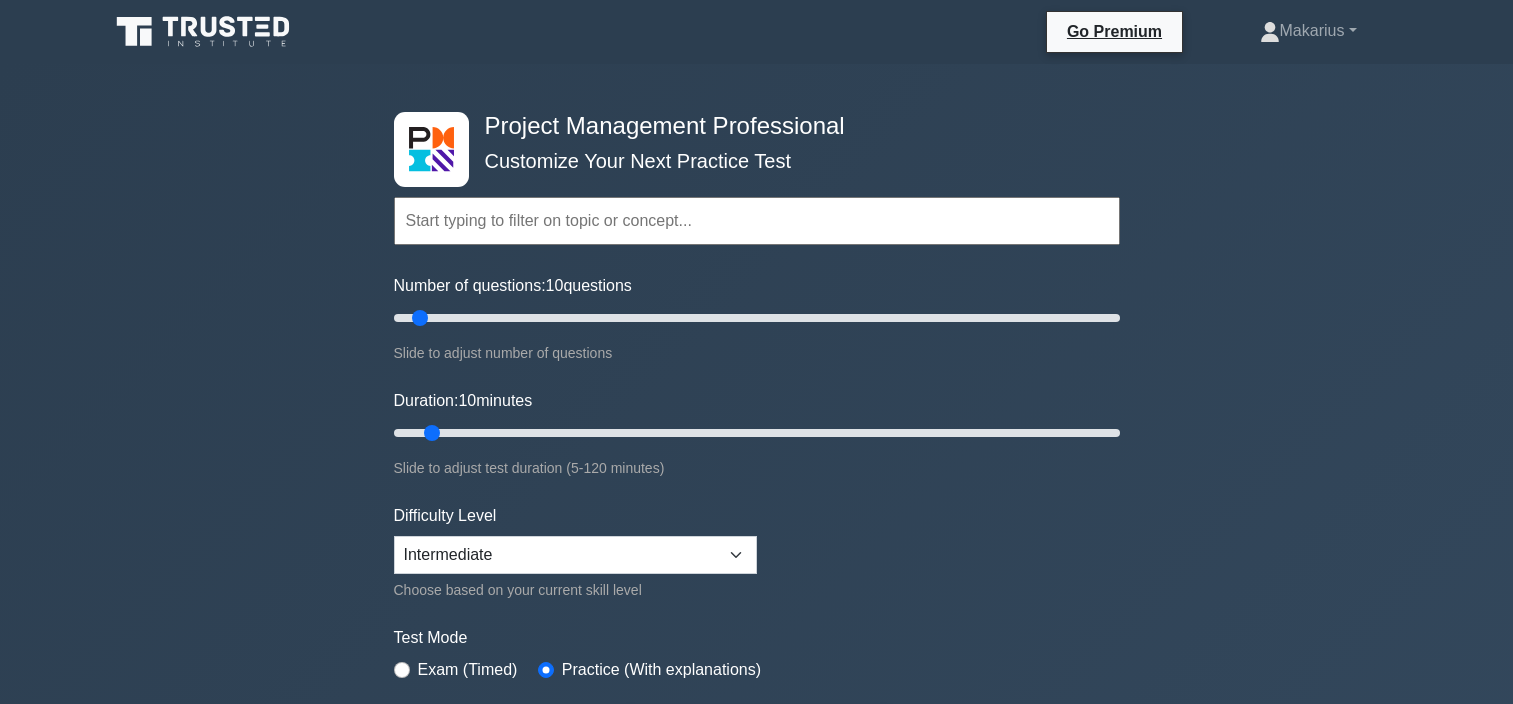 scroll, scrollTop: 0, scrollLeft: 0, axis: both 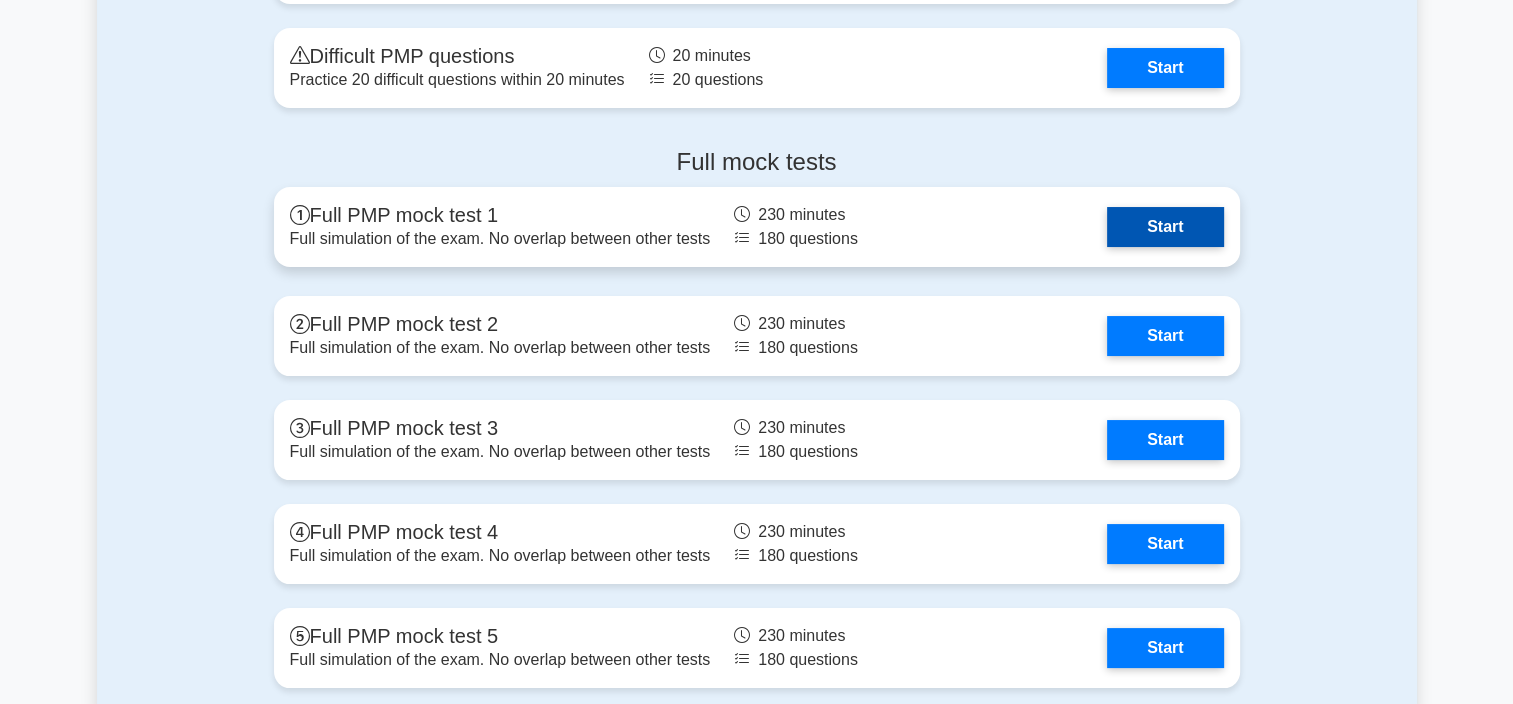 click on "Start" at bounding box center [1165, 227] 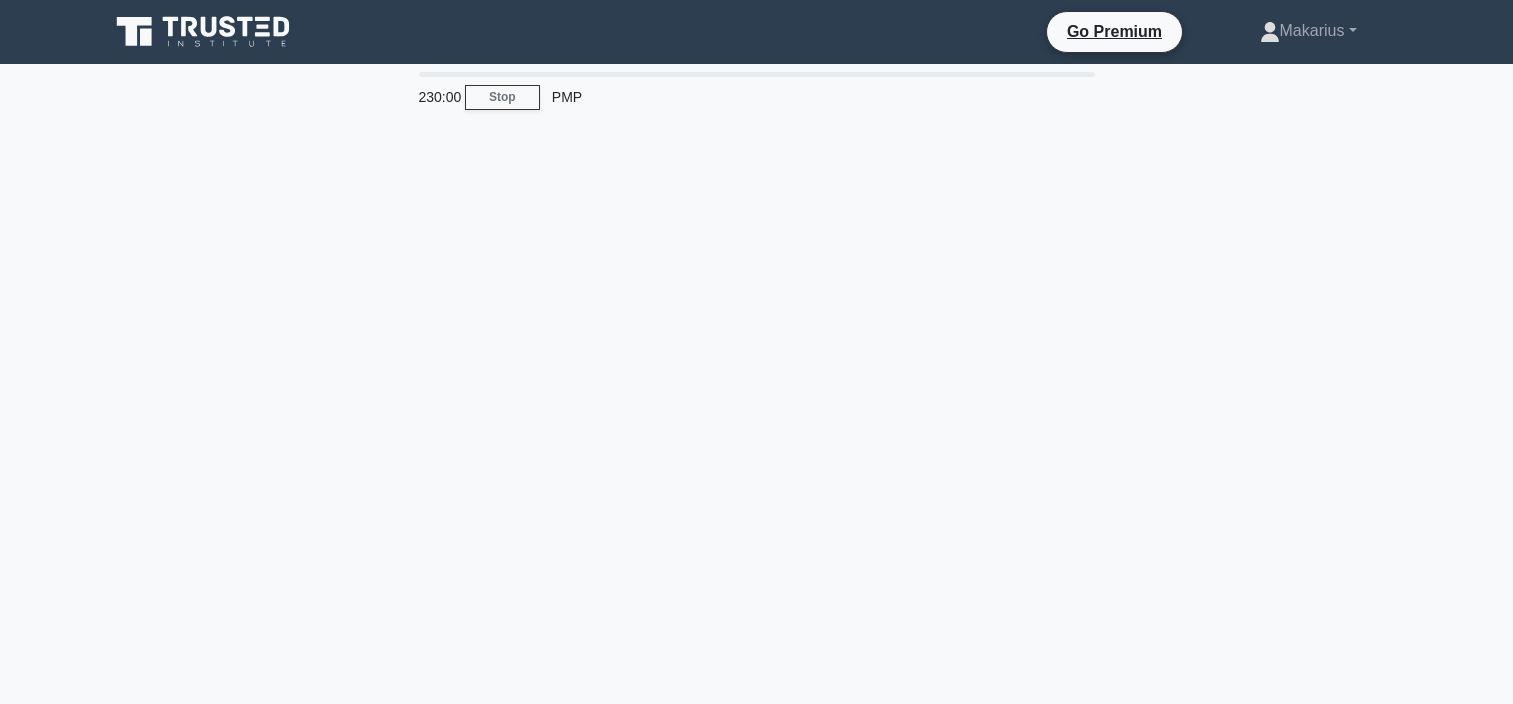 scroll, scrollTop: 0, scrollLeft: 0, axis: both 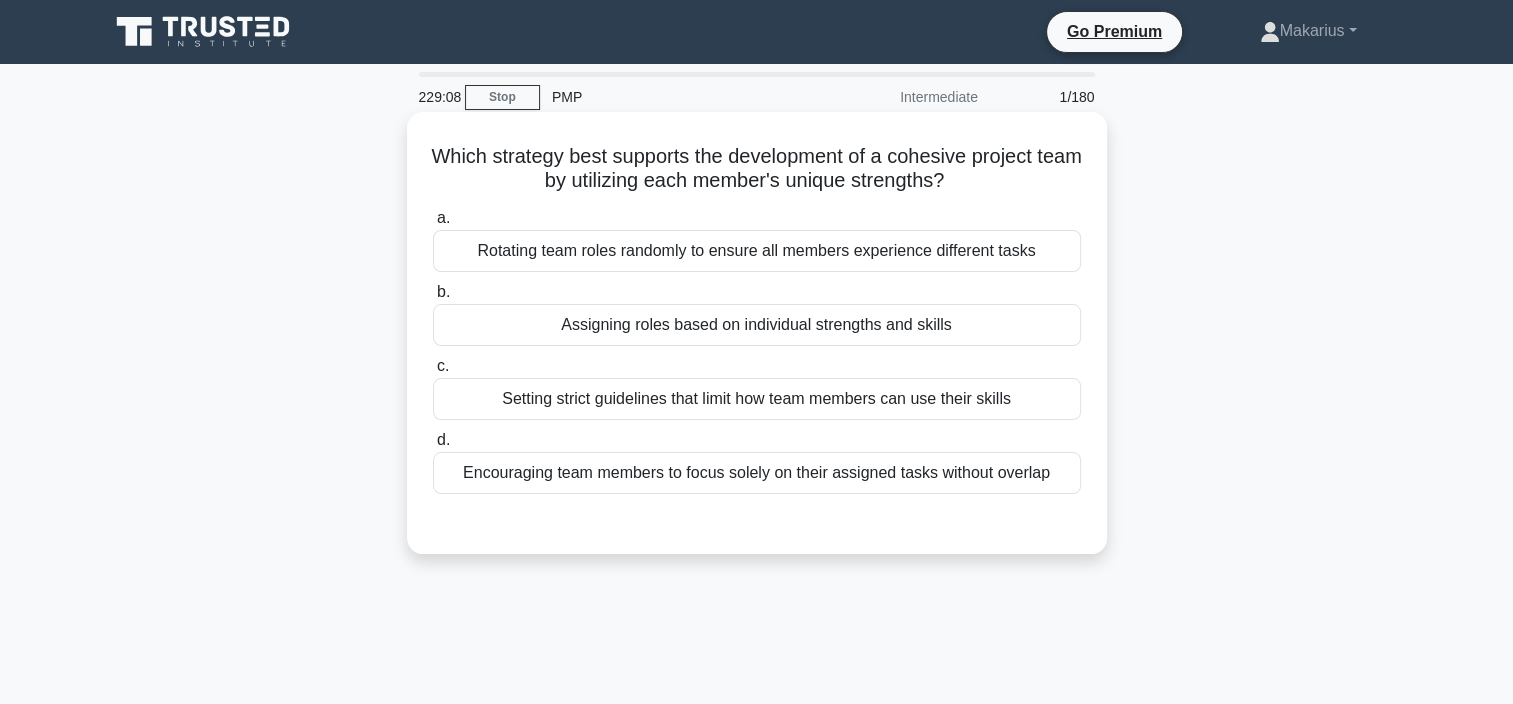 click on "Rotating team roles randomly to ensure all members experience different tasks" at bounding box center [757, 251] 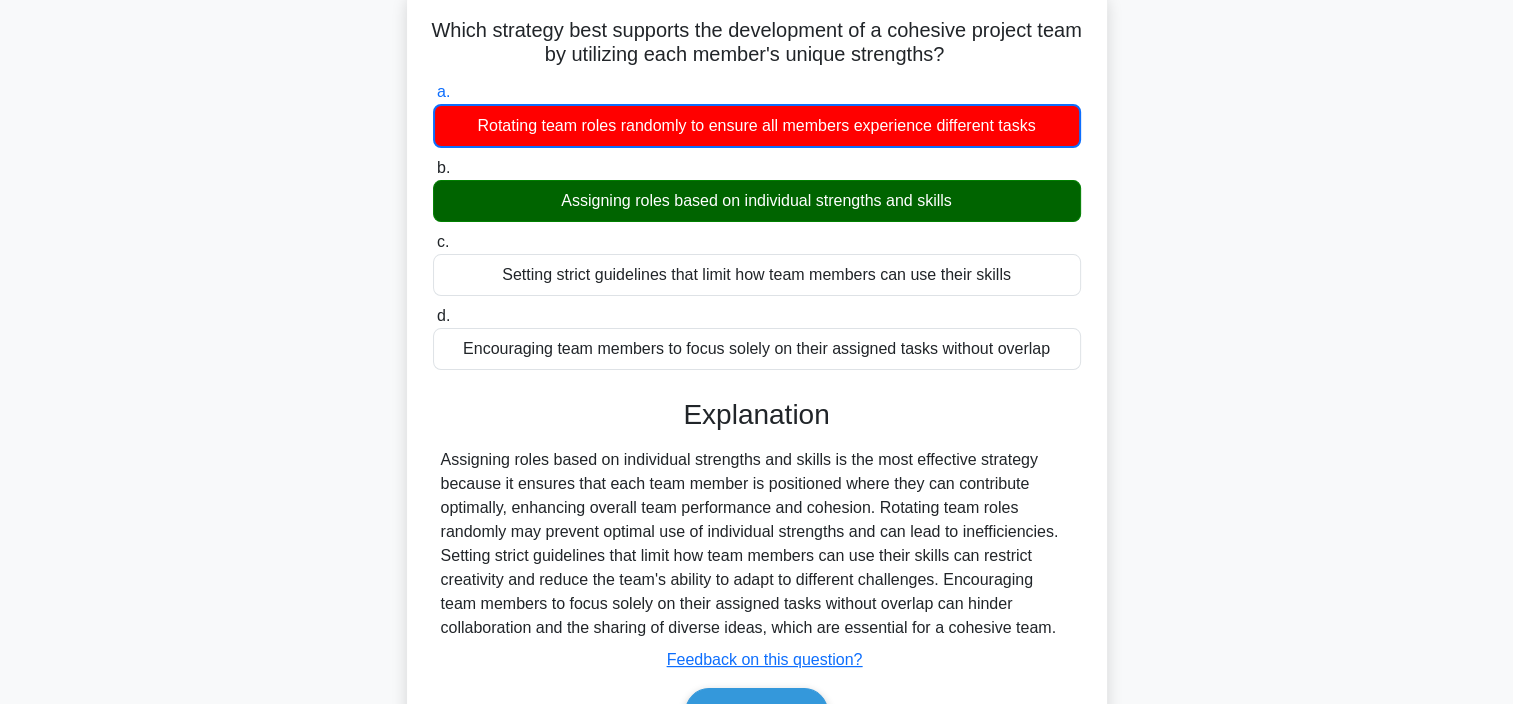 scroll, scrollTop: 153, scrollLeft: 0, axis: vertical 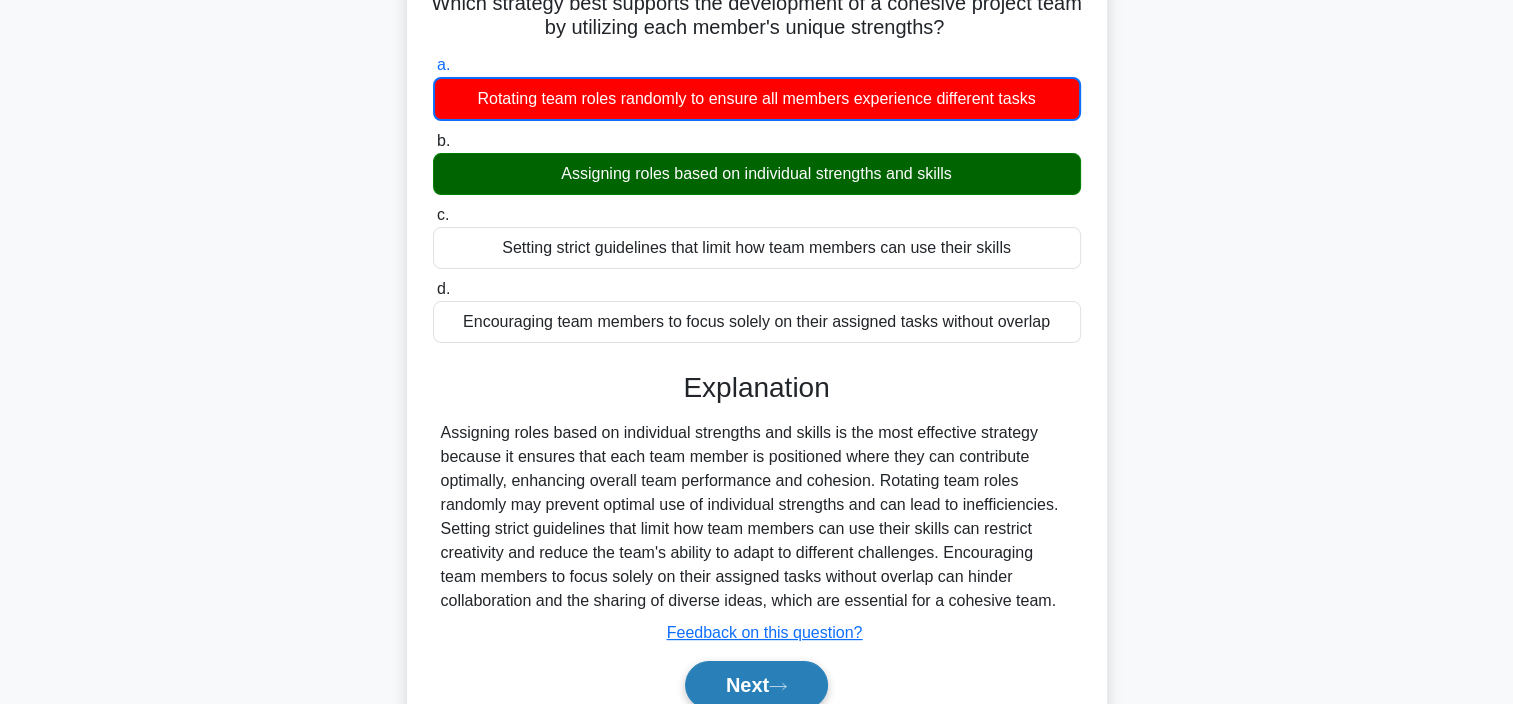 click on "Next" at bounding box center [756, 685] 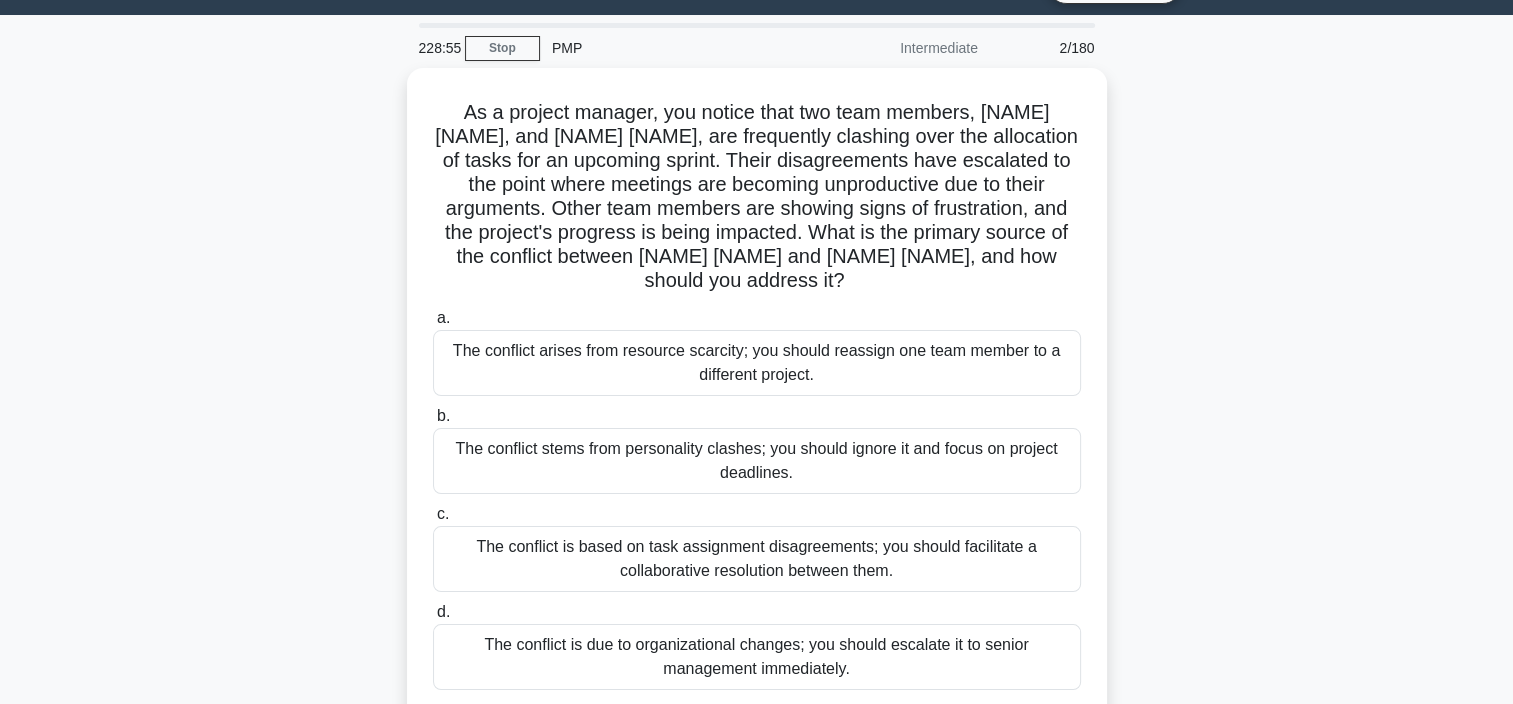 scroll, scrollTop: 30, scrollLeft: 0, axis: vertical 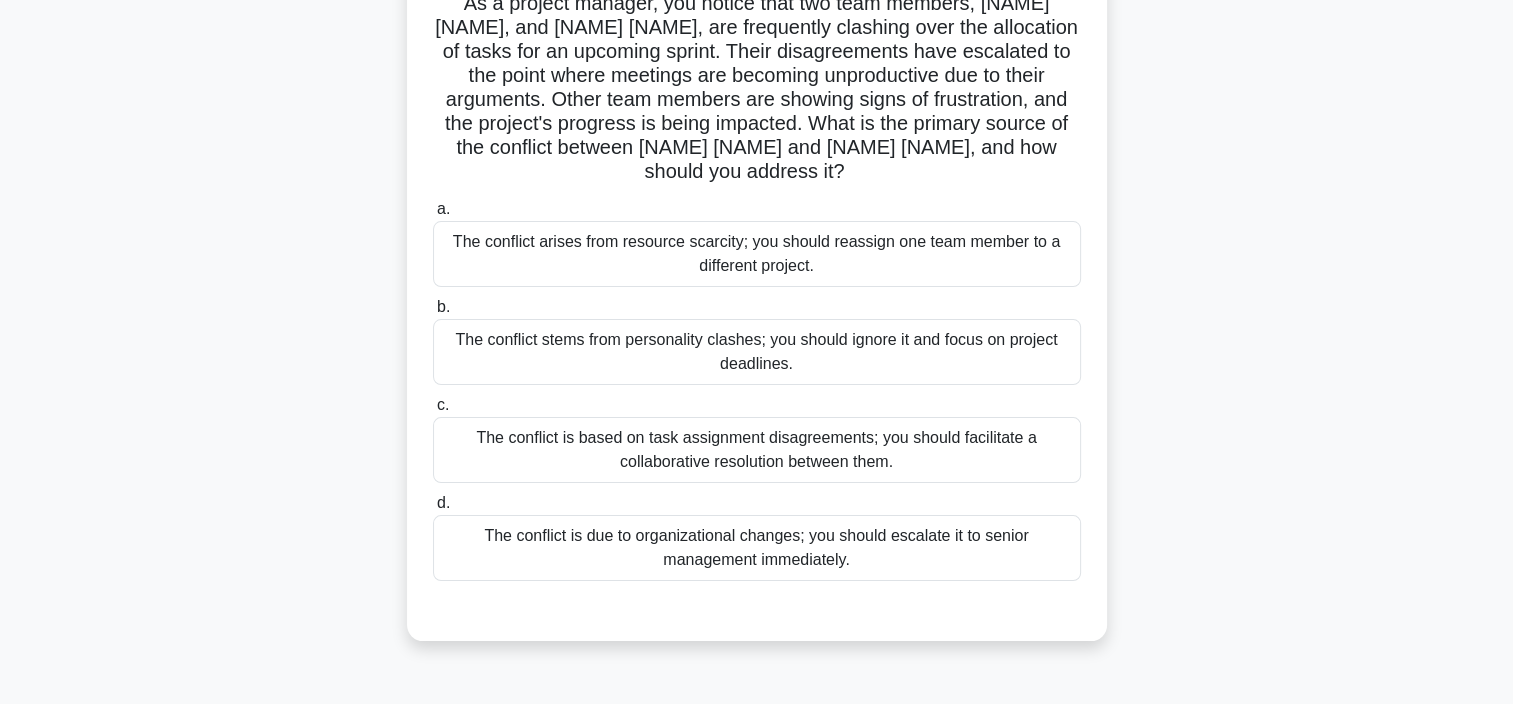 click on "The conflict is based on task assignment disagreements; you should facilitate a collaborative resolution between them." at bounding box center (757, 450) 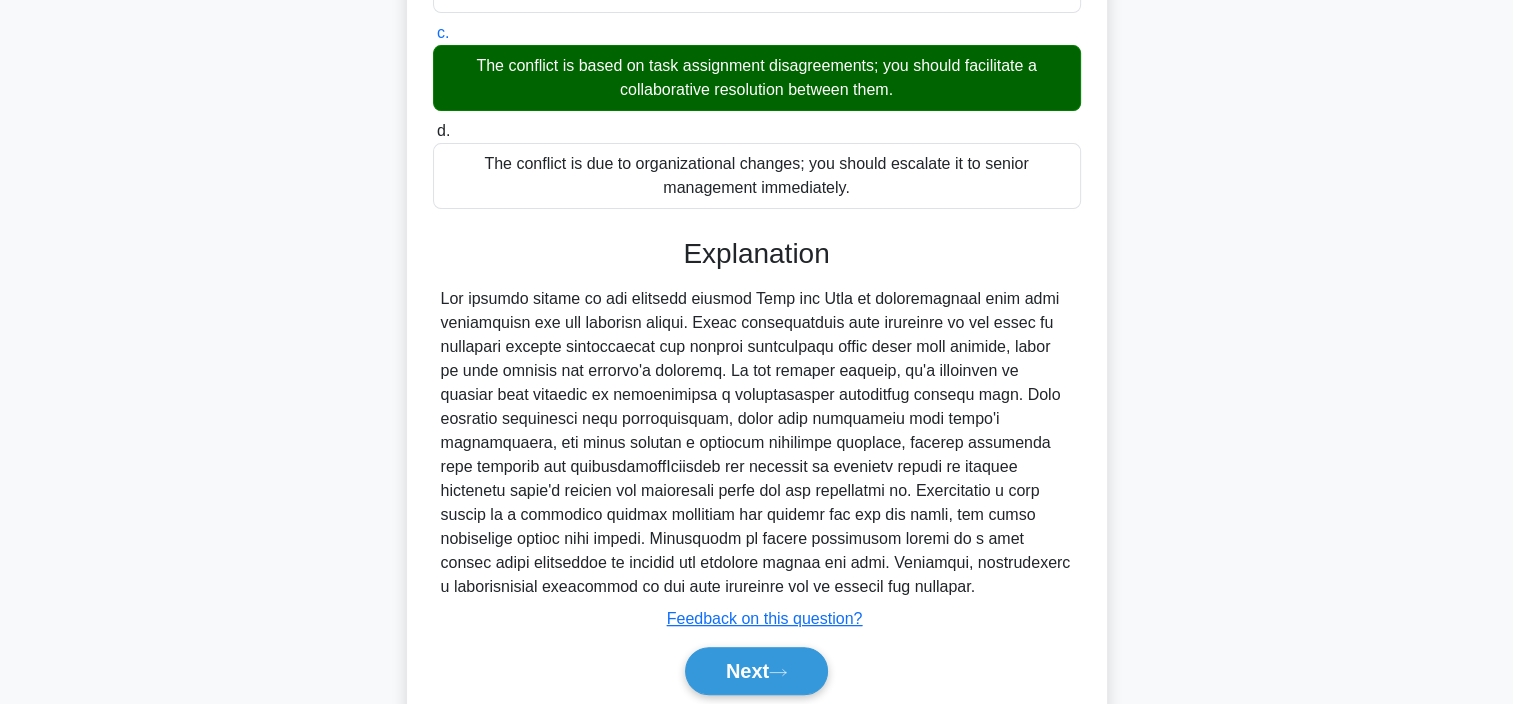 scroll, scrollTop: 550, scrollLeft: 0, axis: vertical 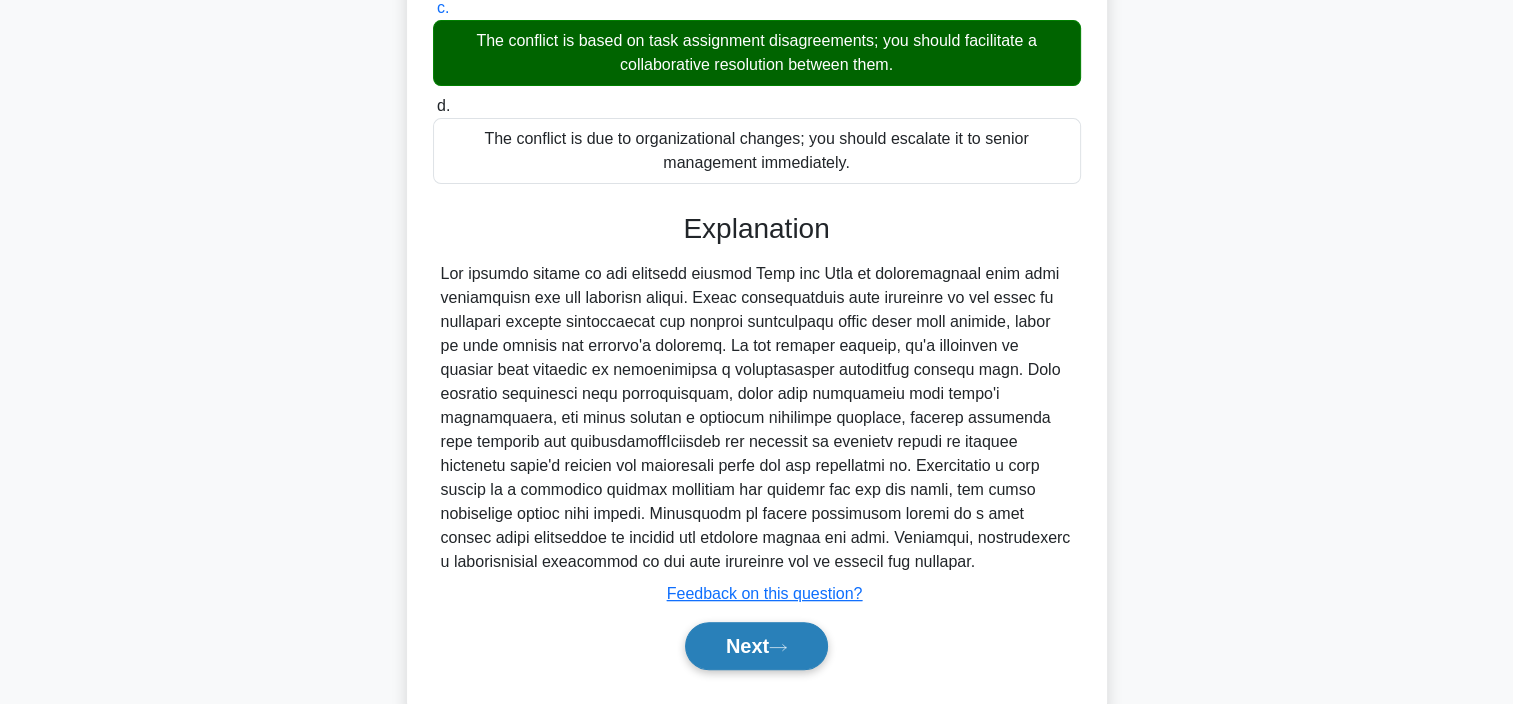 click on "Next" at bounding box center [756, 646] 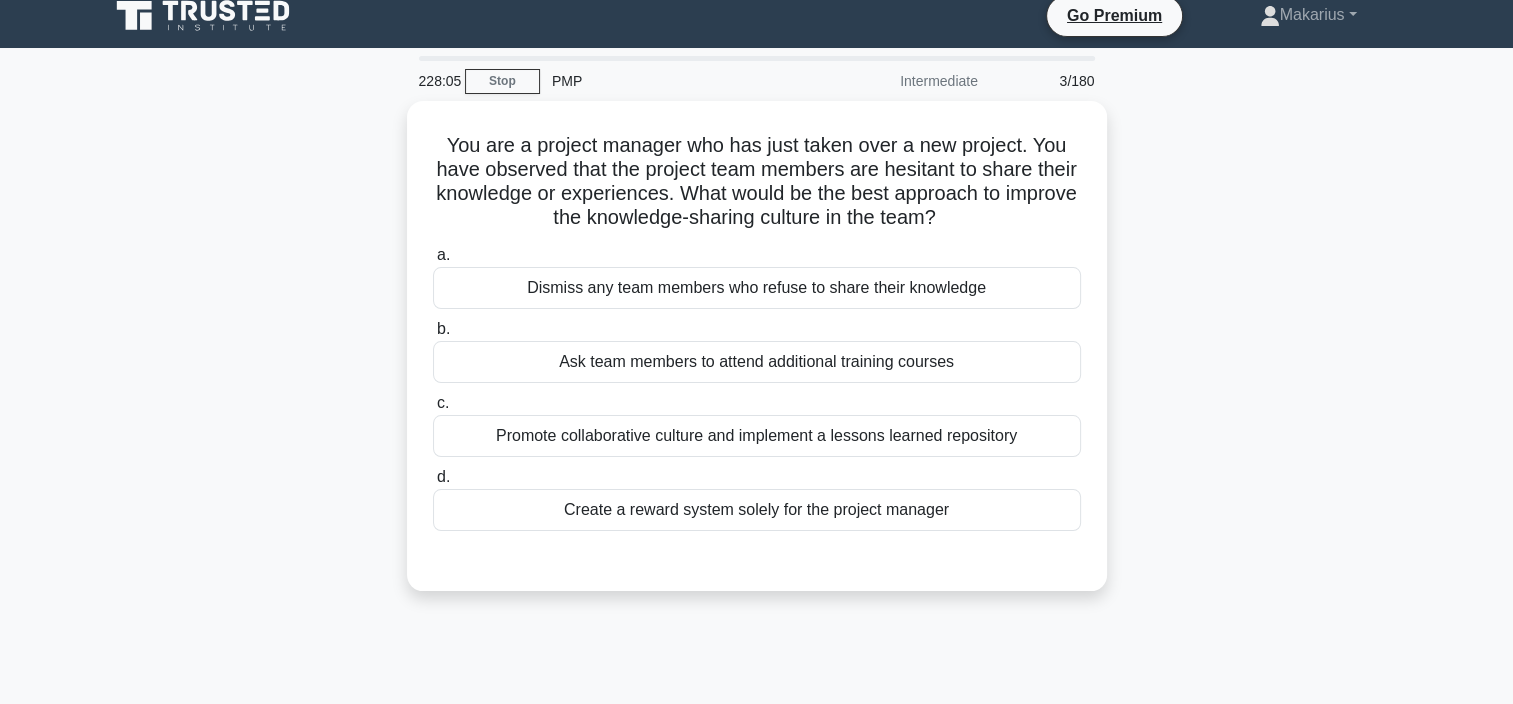 scroll, scrollTop: 10, scrollLeft: 0, axis: vertical 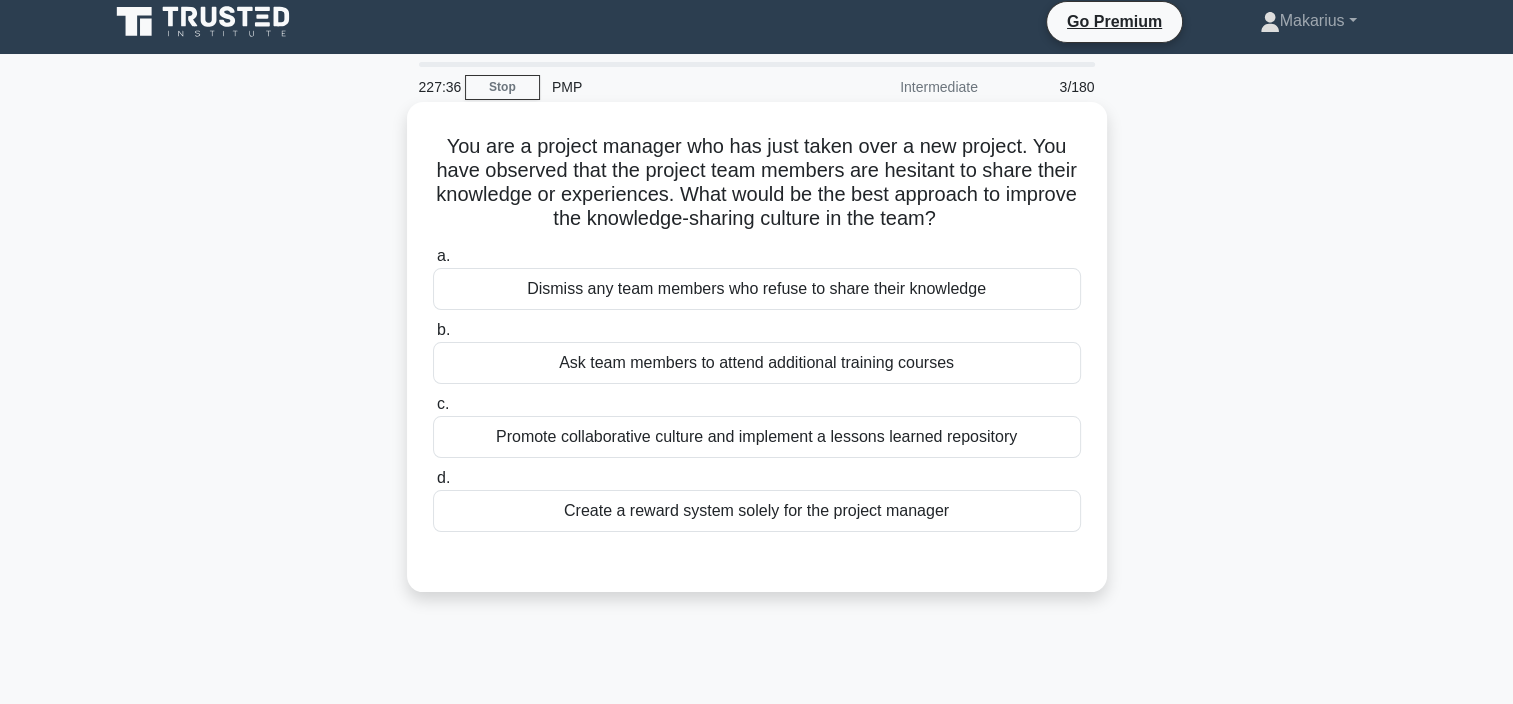 click on "Promote collaborative culture and implement a lessons learned repository" at bounding box center (757, 437) 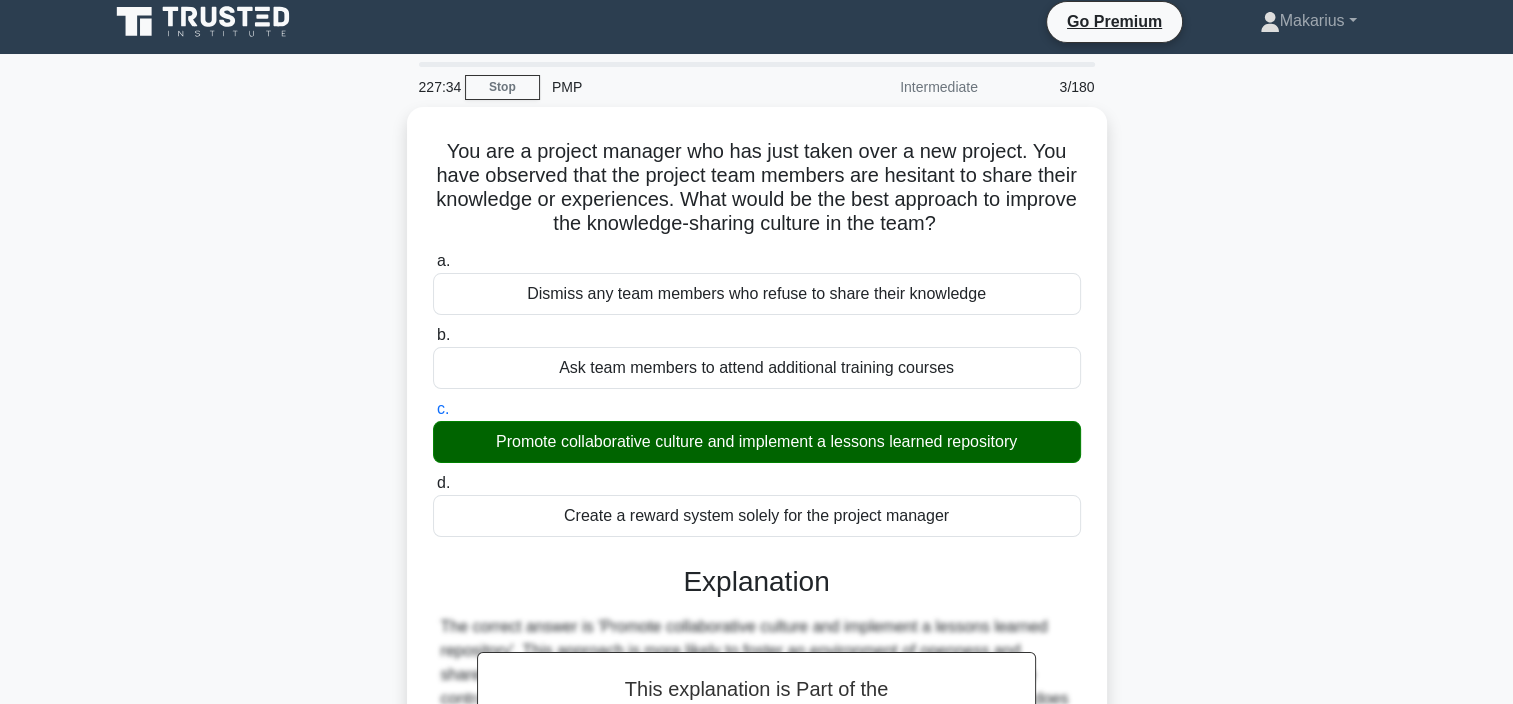 scroll, scrollTop: 268, scrollLeft: 0, axis: vertical 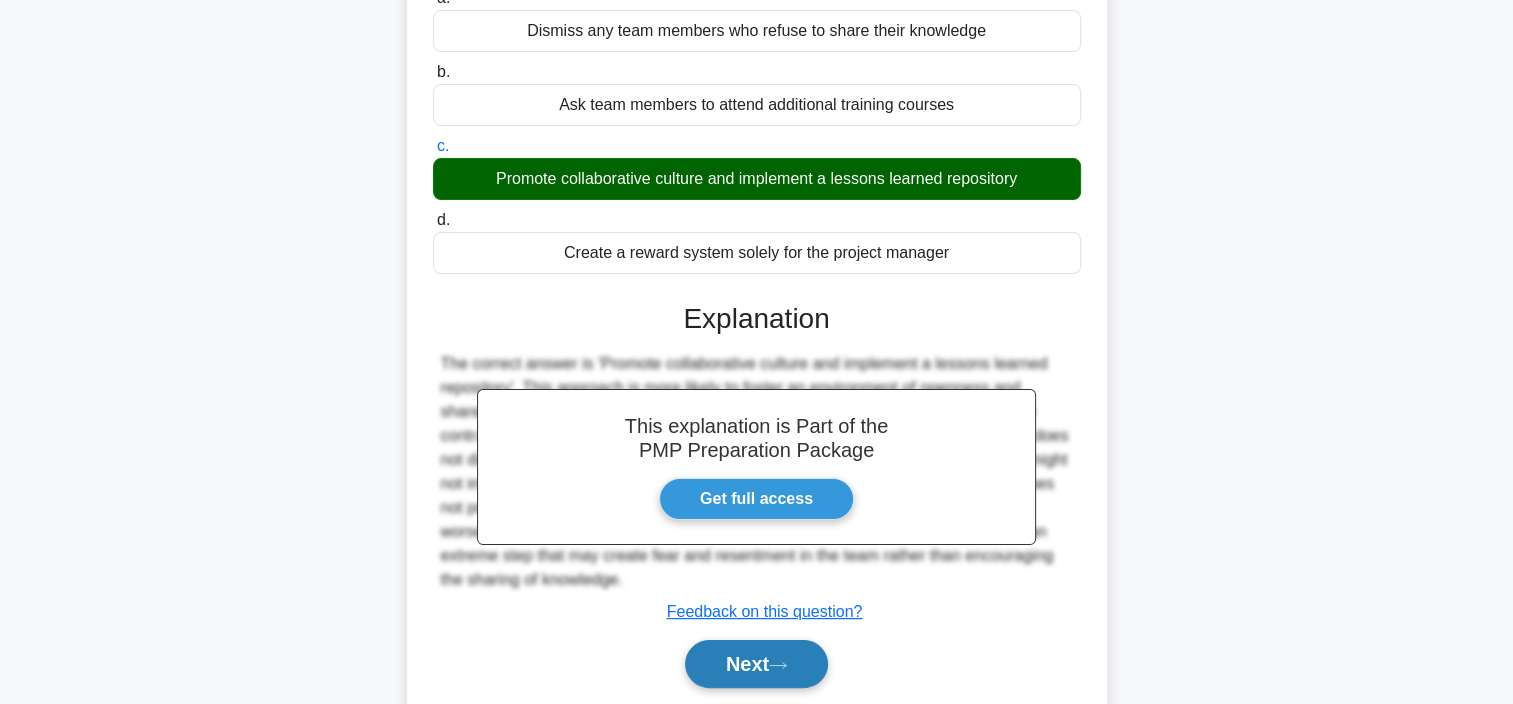 click on "Next" at bounding box center [756, 664] 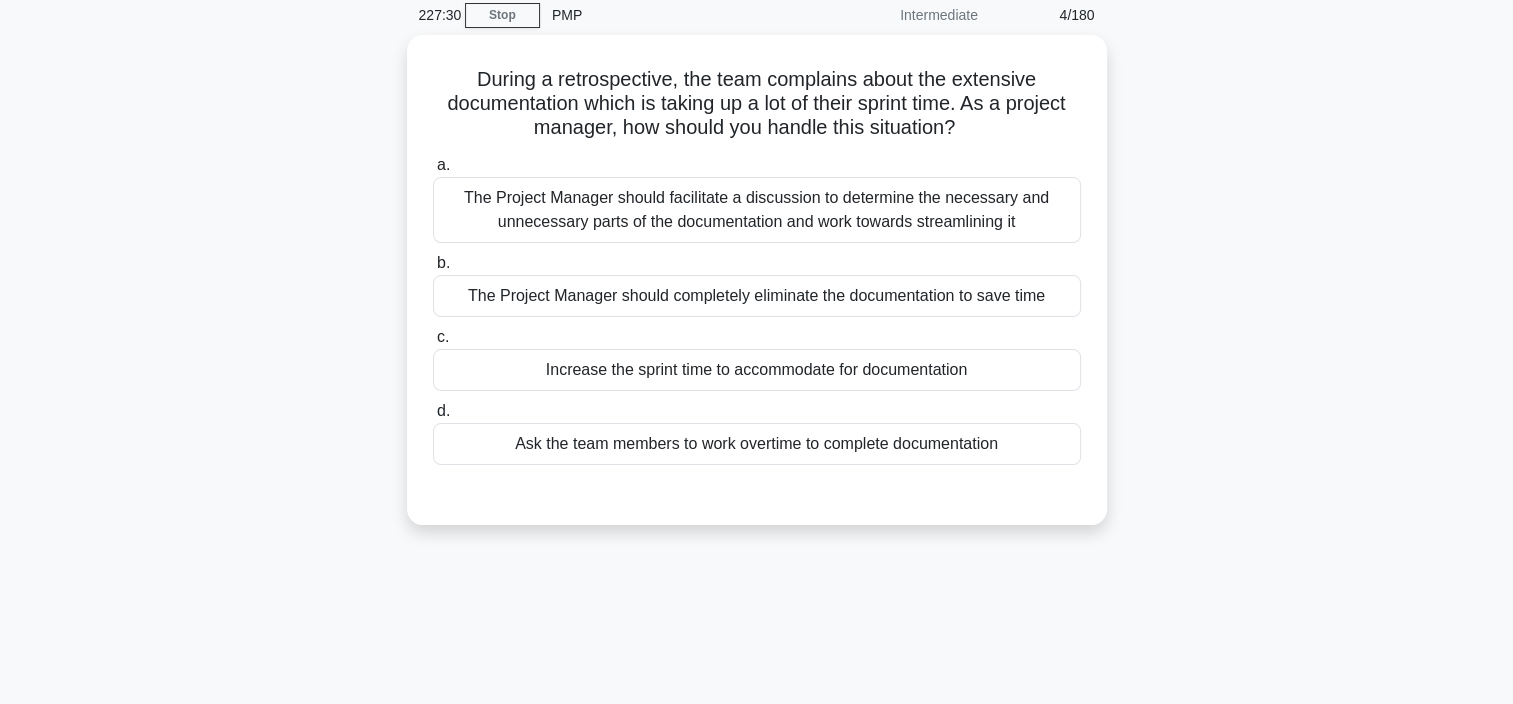 scroll, scrollTop: 81, scrollLeft: 0, axis: vertical 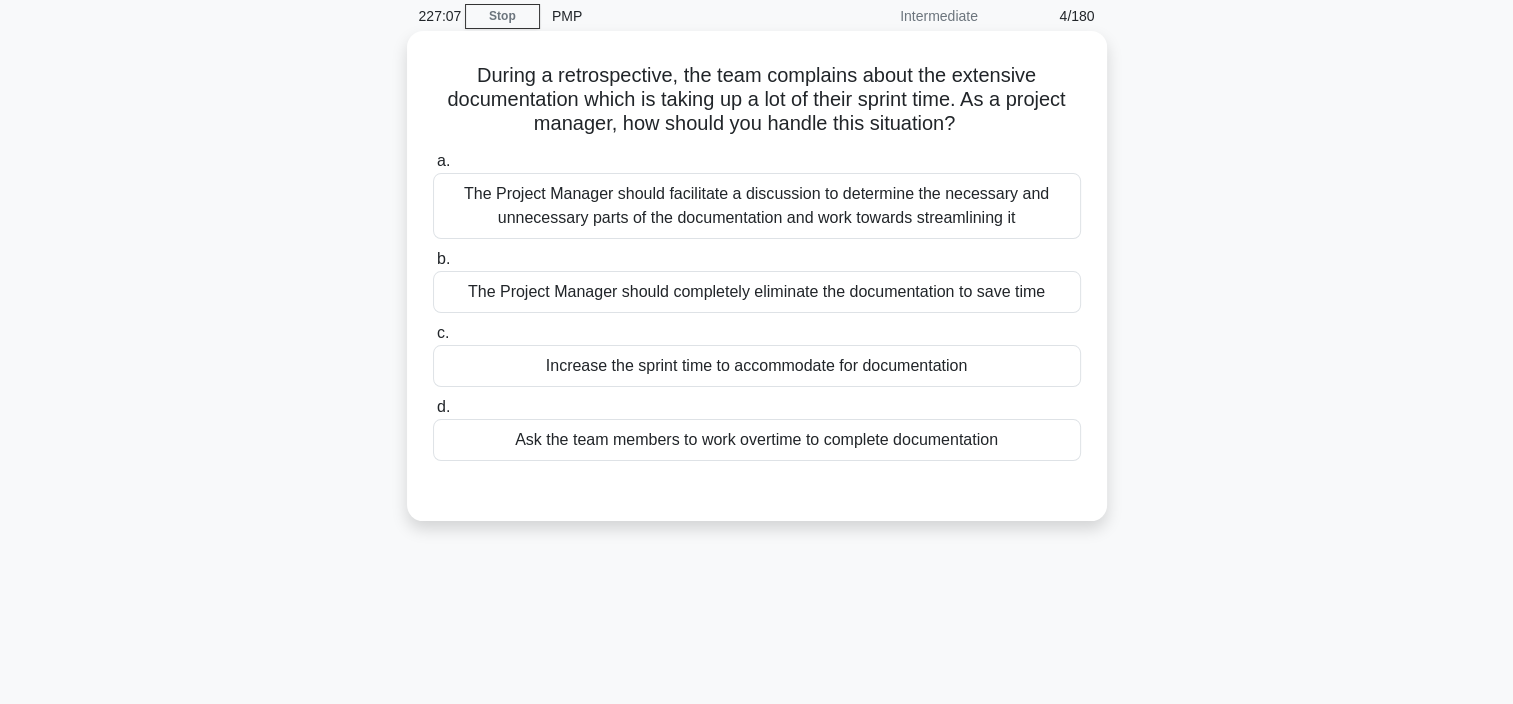 click on "The Project Manager should facilitate a discussion to determine the necessary and unnecessary parts of the documentation and work towards streamlining it" at bounding box center (757, 206) 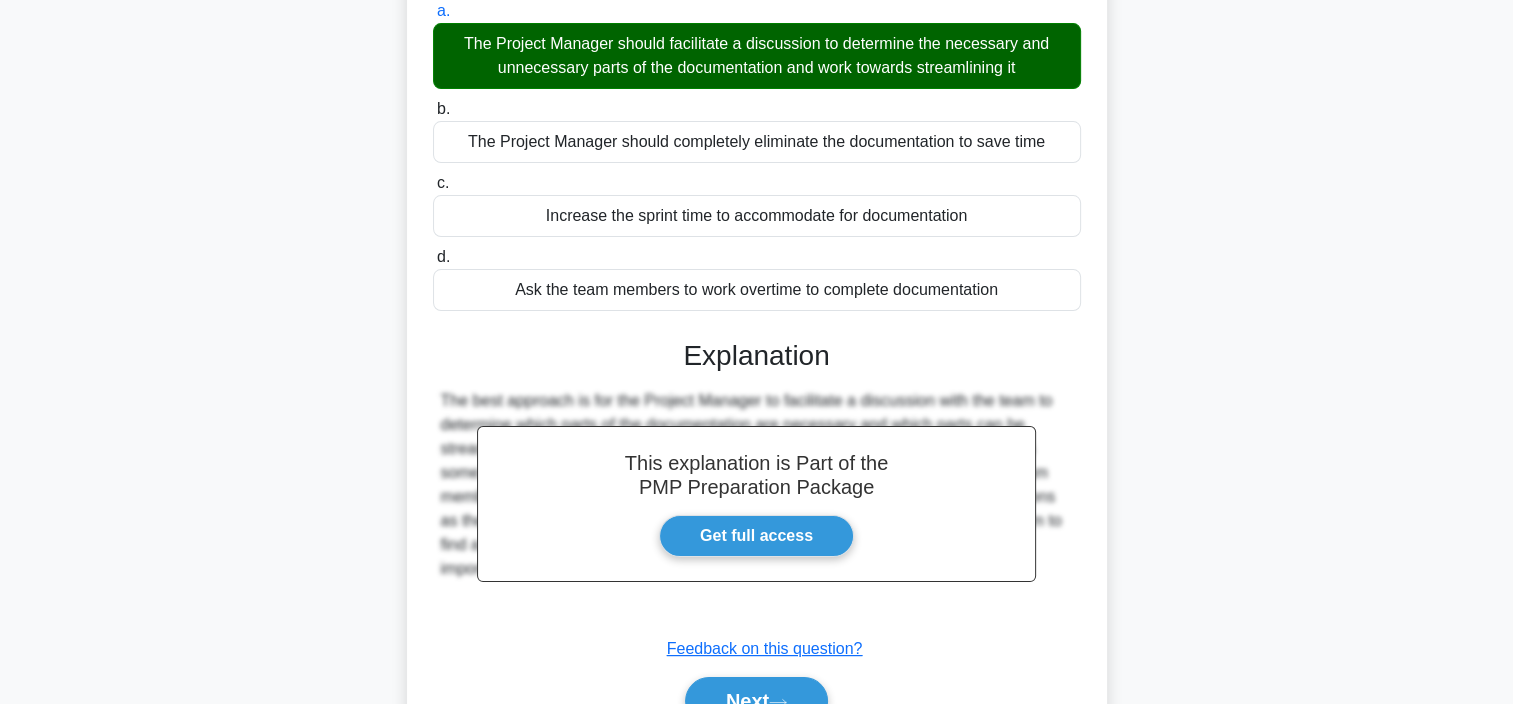 scroll, scrollTop: 280, scrollLeft: 0, axis: vertical 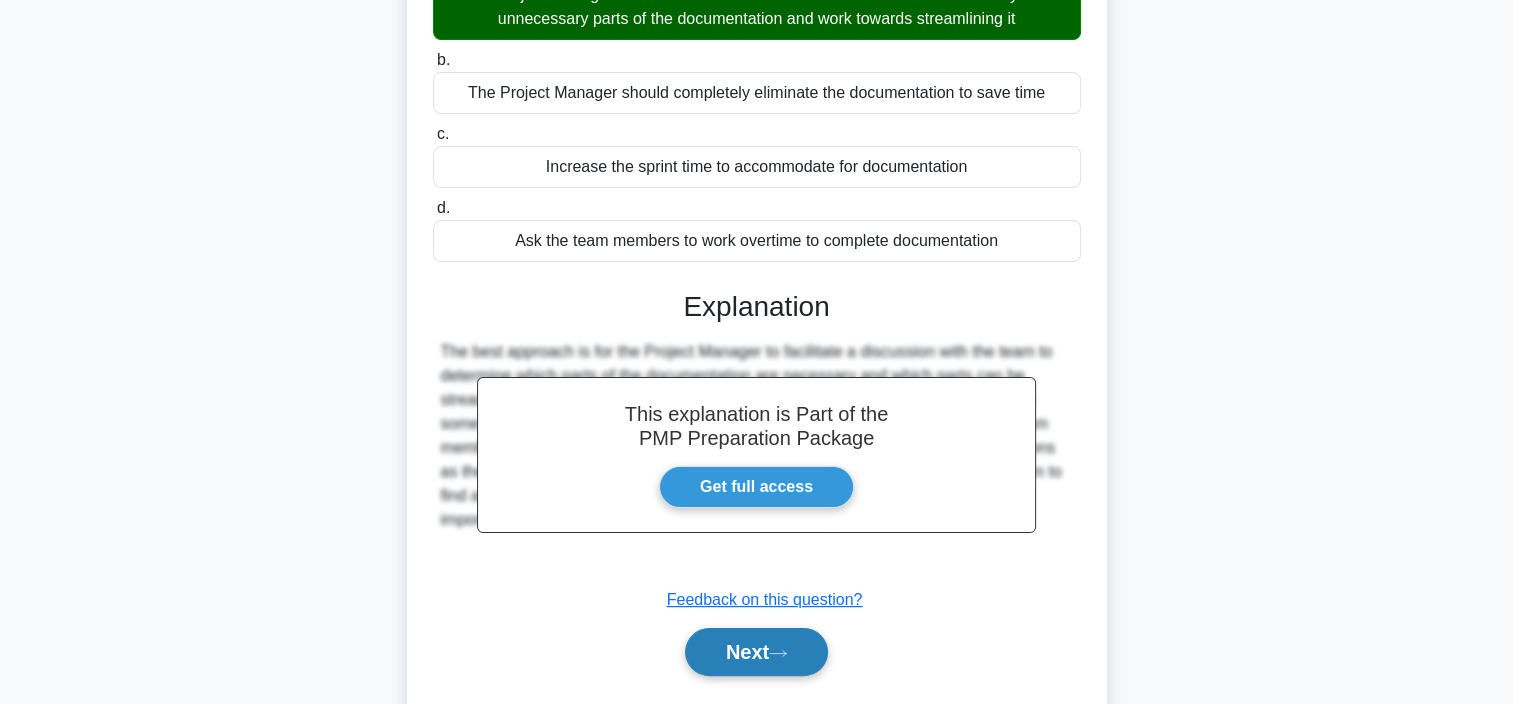 click on "Next" at bounding box center (756, 652) 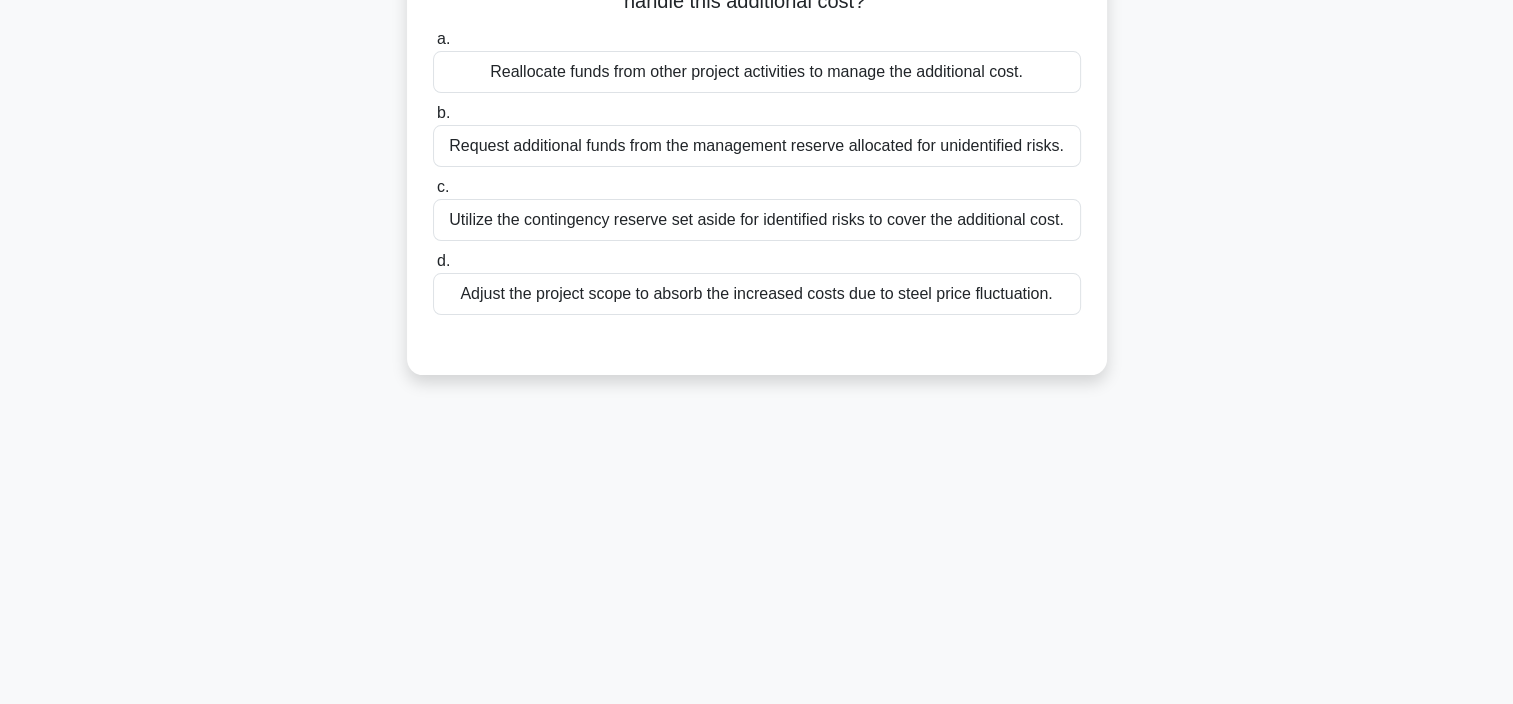 scroll, scrollTop: 108, scrollLeft: 0, axis: vertical 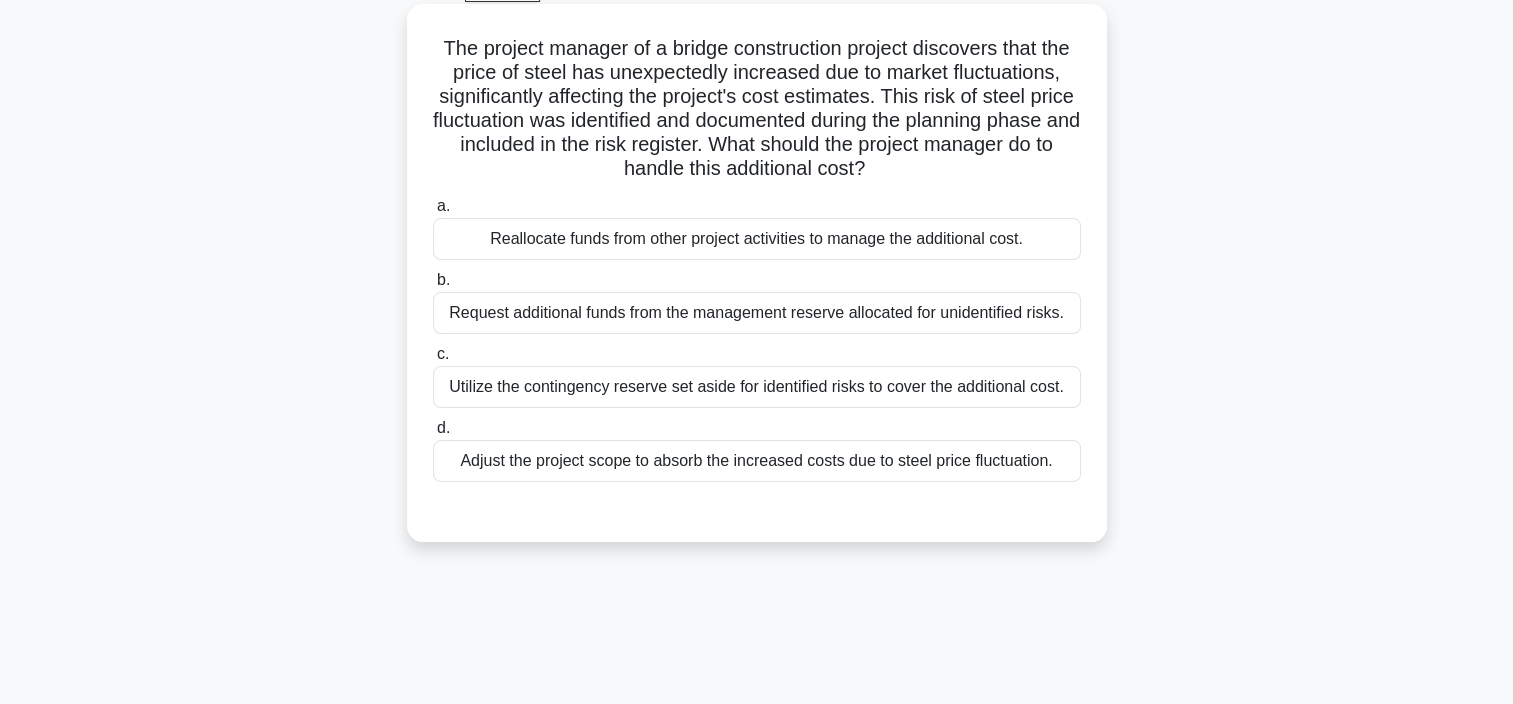 click on "Utilize the contingency reserve set aside for identified risks to cover the additional cost." at bounding box center (757, 387) 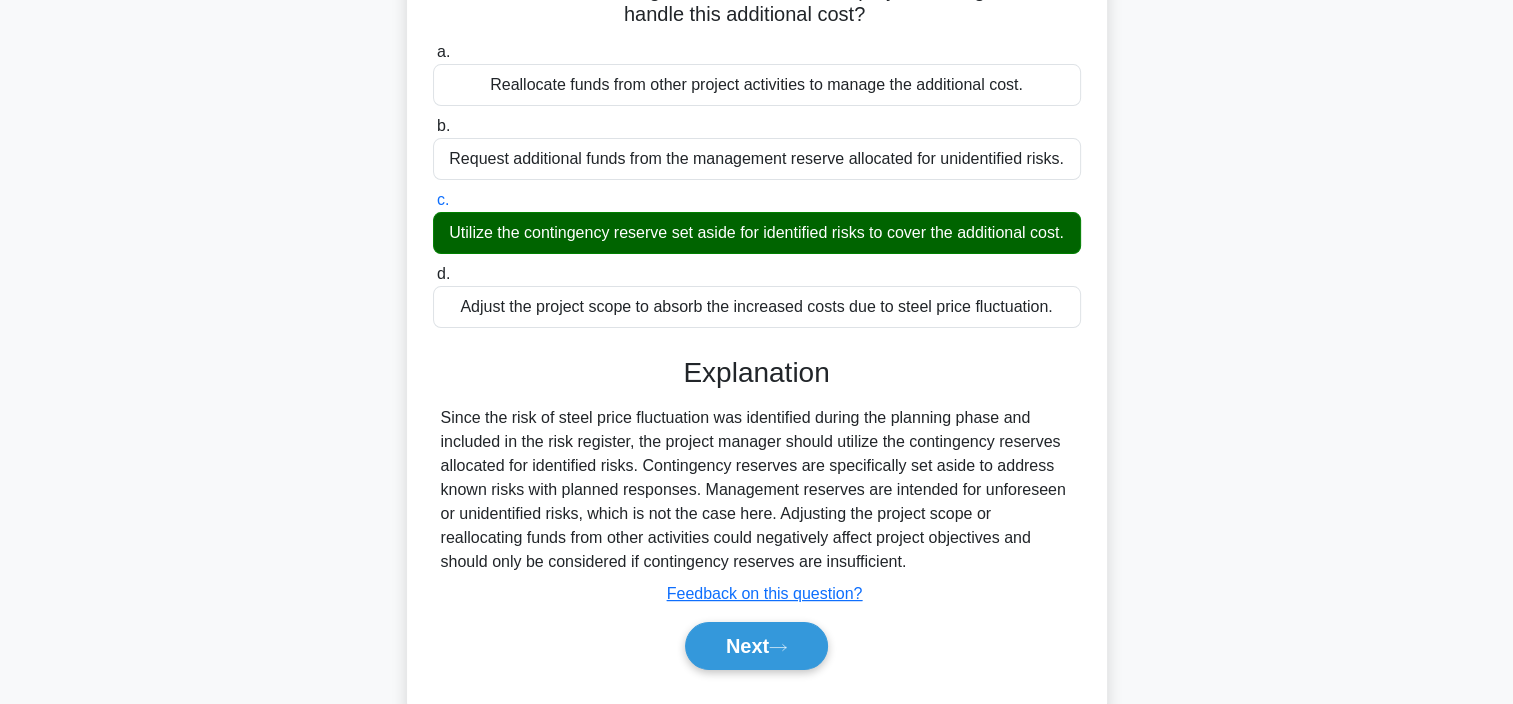 scroll, scrollTop: 268, scrollLeft: 0, axis: vertical 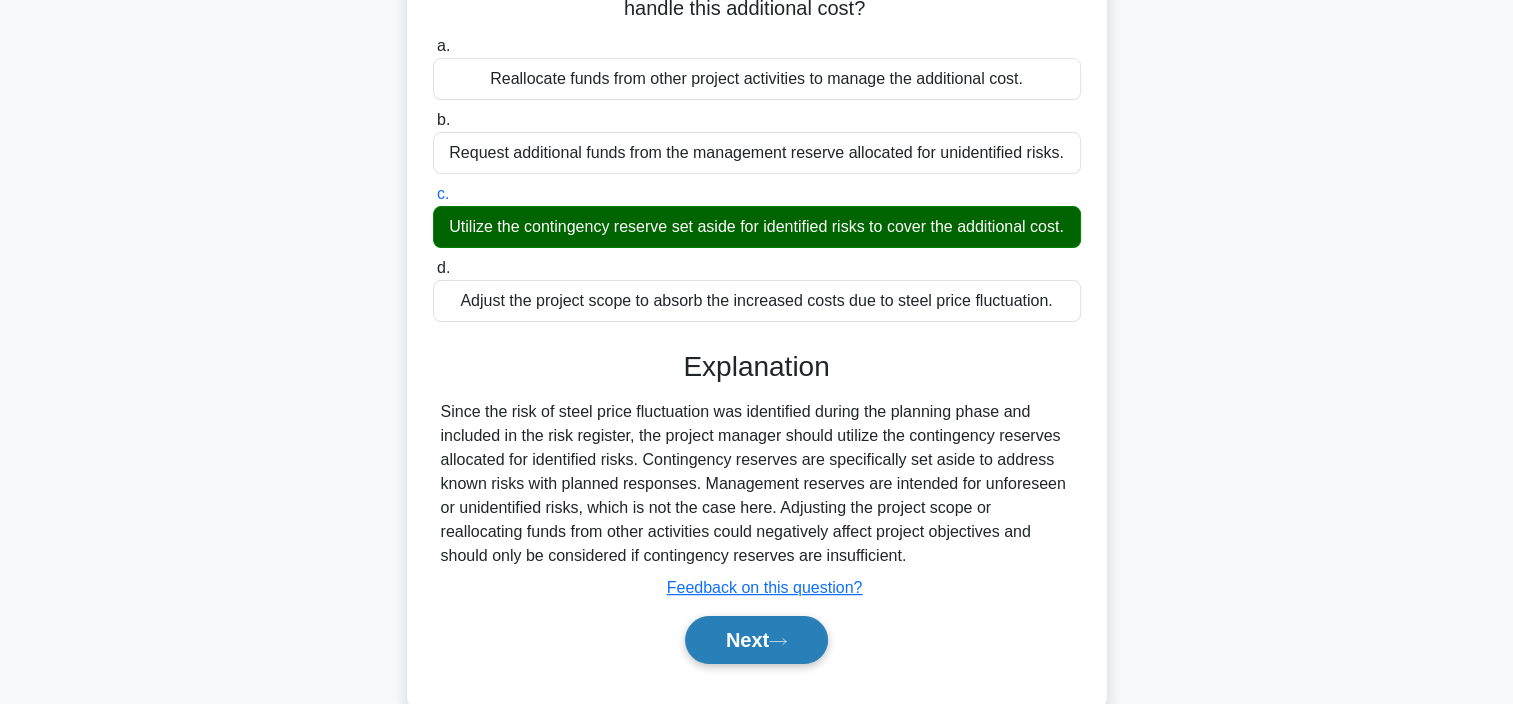click 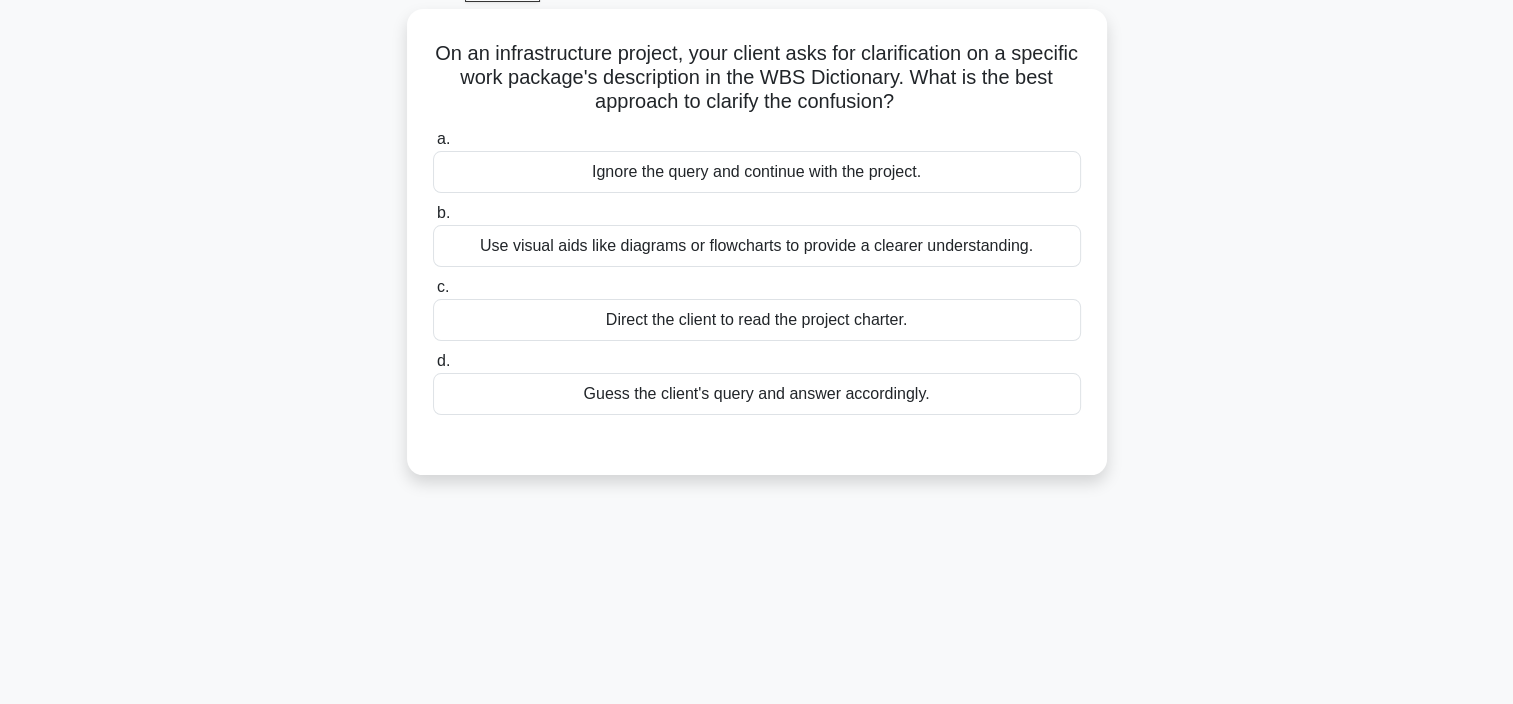 scroll, scrollTop: 68, scrollLeft: 0, axis: vertical 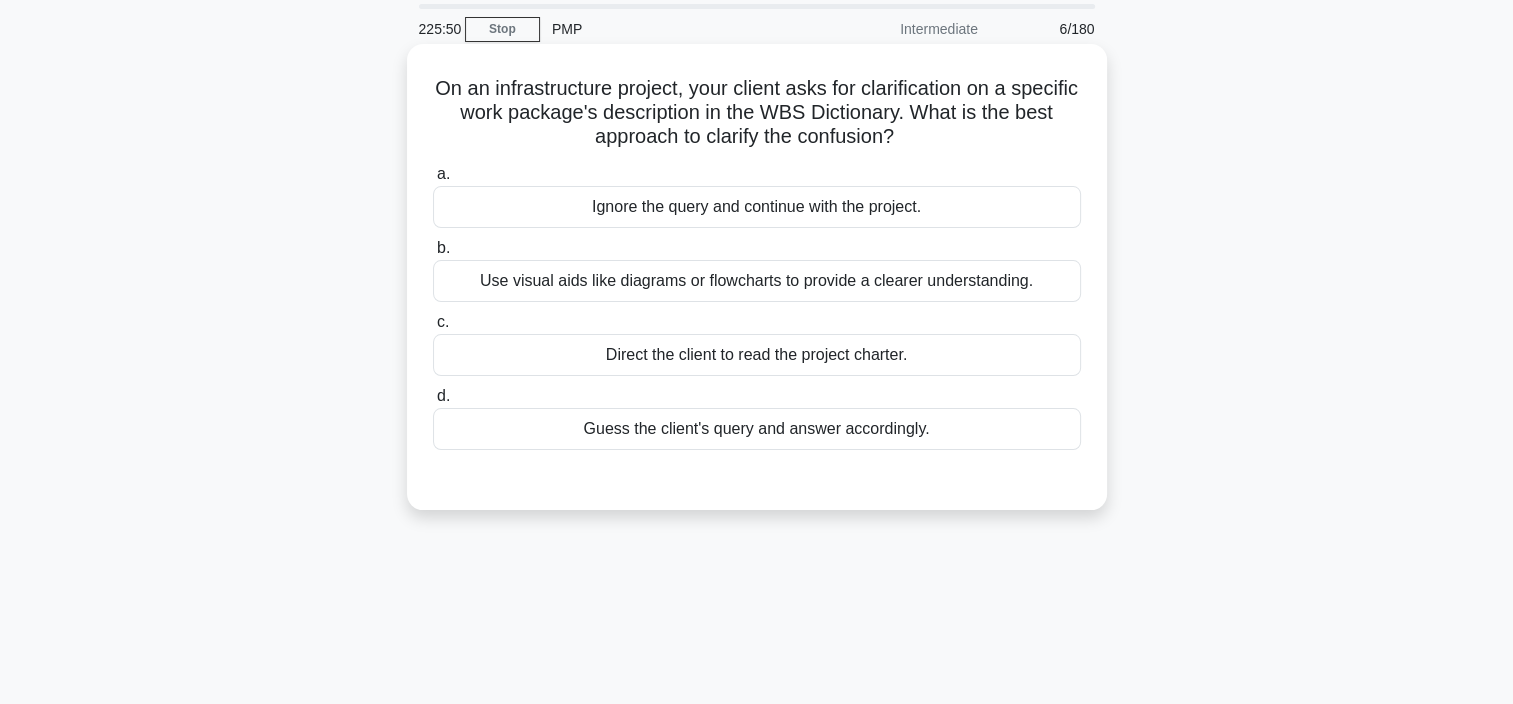 click on "Use visual aids like diagrams or flowcharts to provide a clearer understanding." at bounding box center [757, 281] 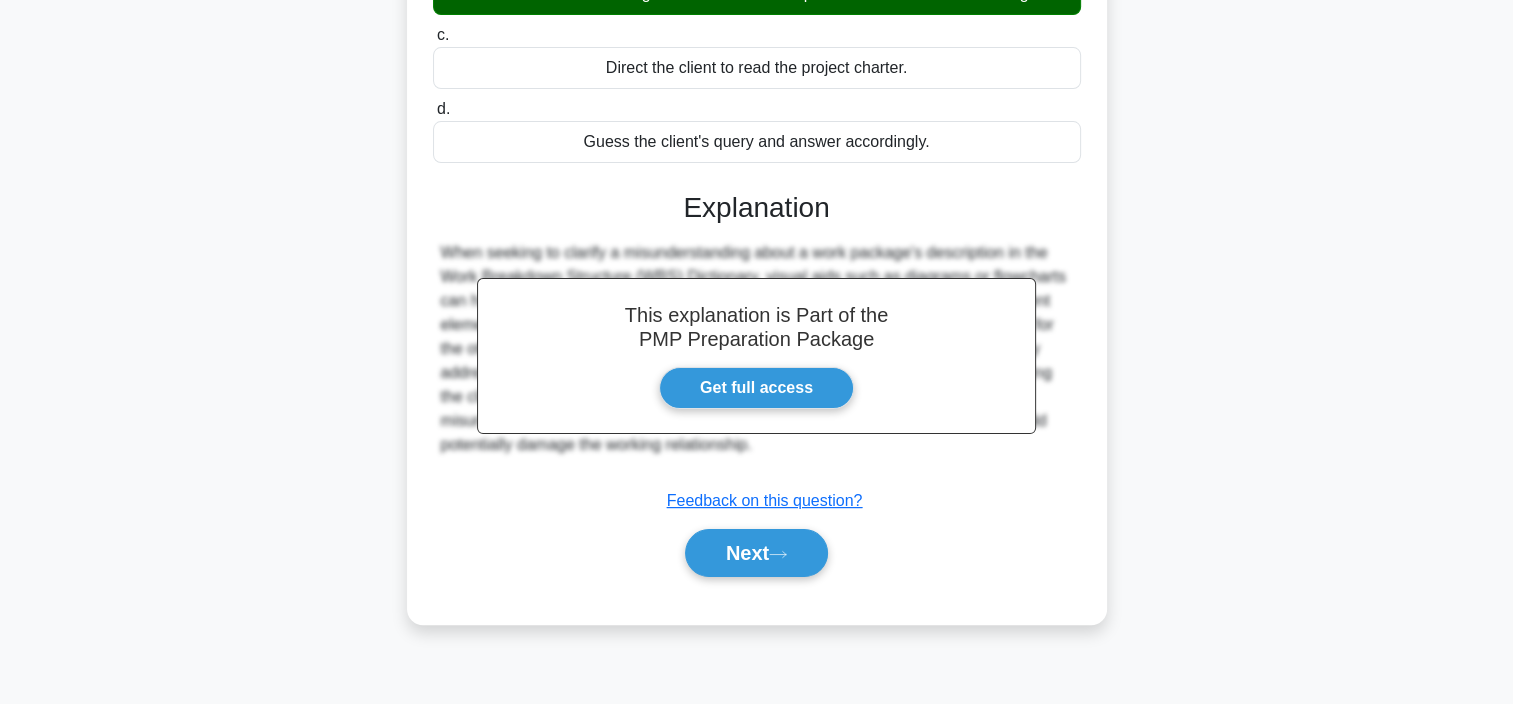 scroll, scrollTop: 376, scrollLeft: 0, axis: vertical 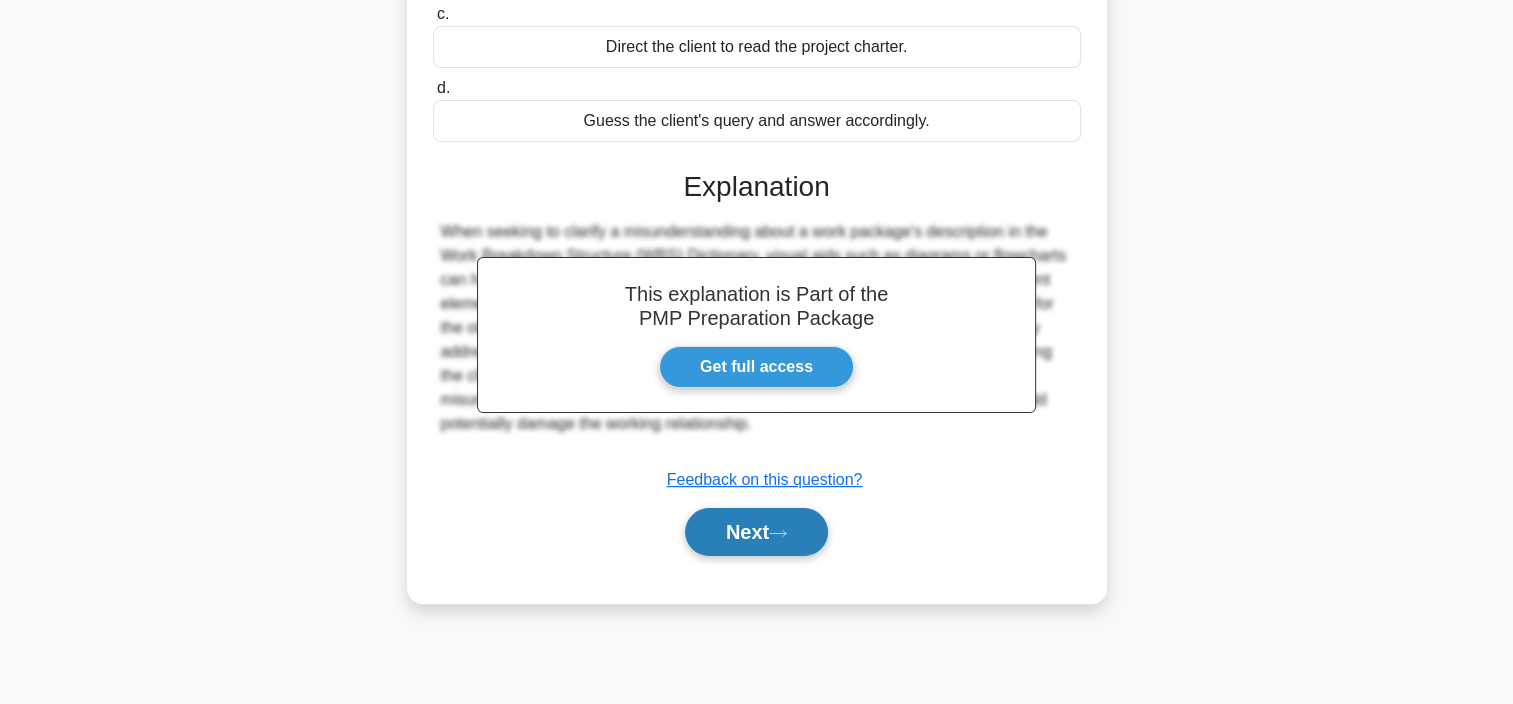 click on "Next" at bounding box center [756, 532] 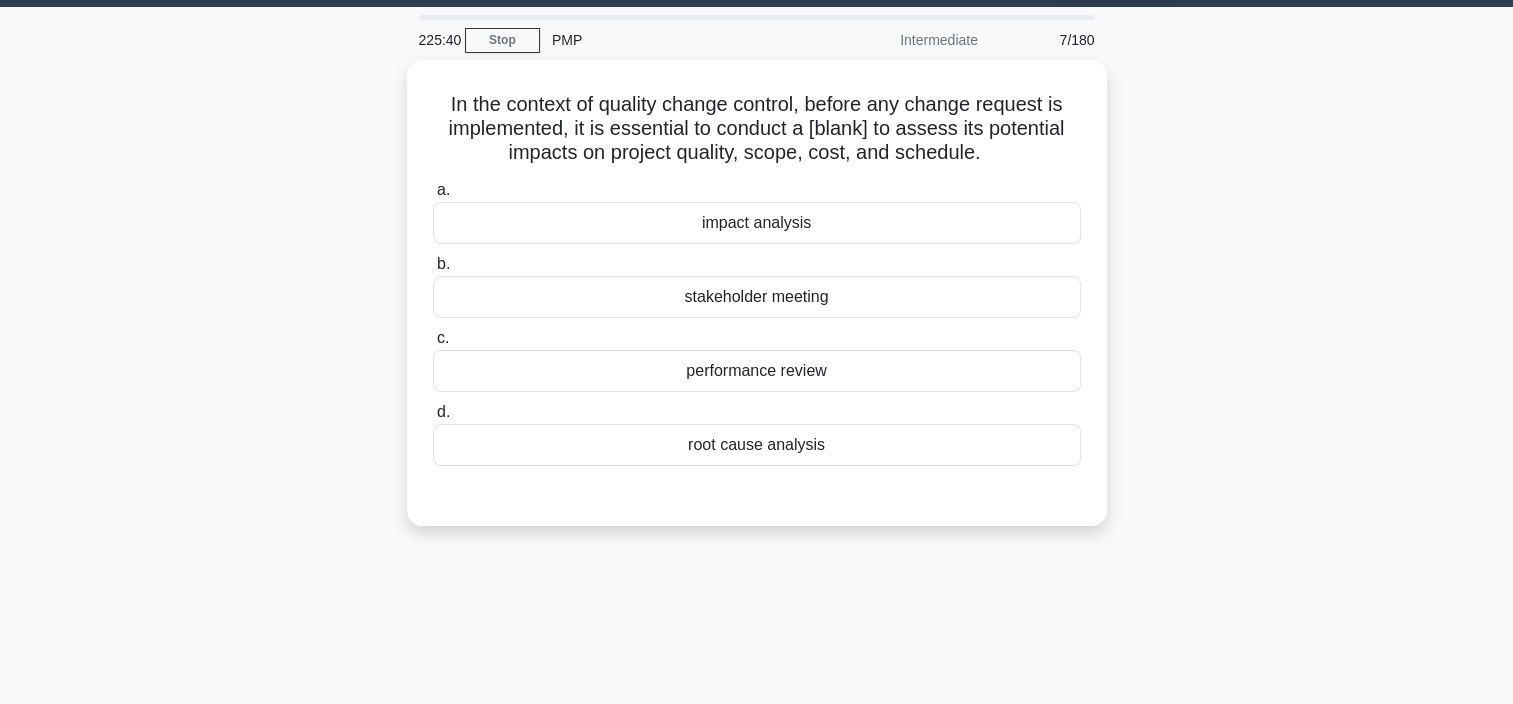 scroll, scrollTop: 56, scrollLeft: 0, axis: vertical 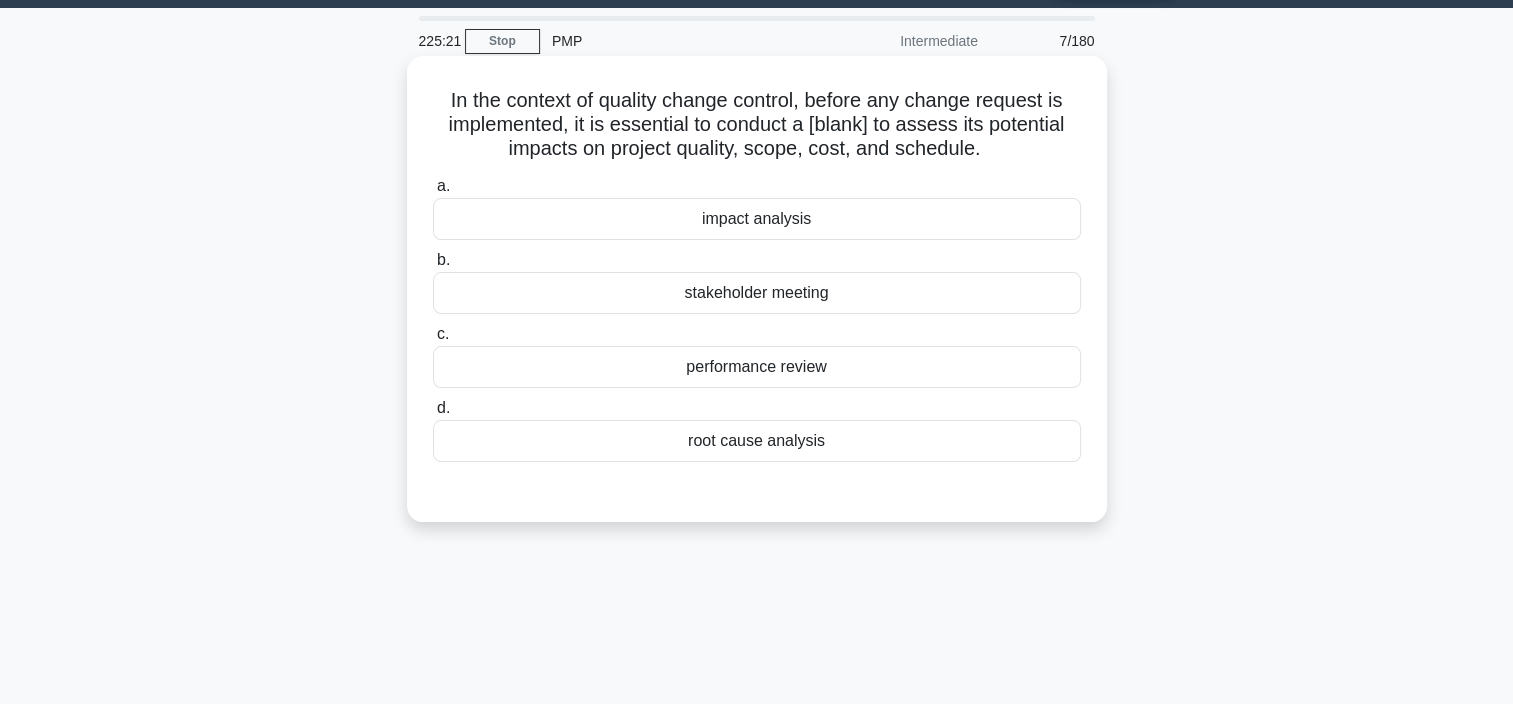 click on "root cause analysis" at bounding box center (757, 441) 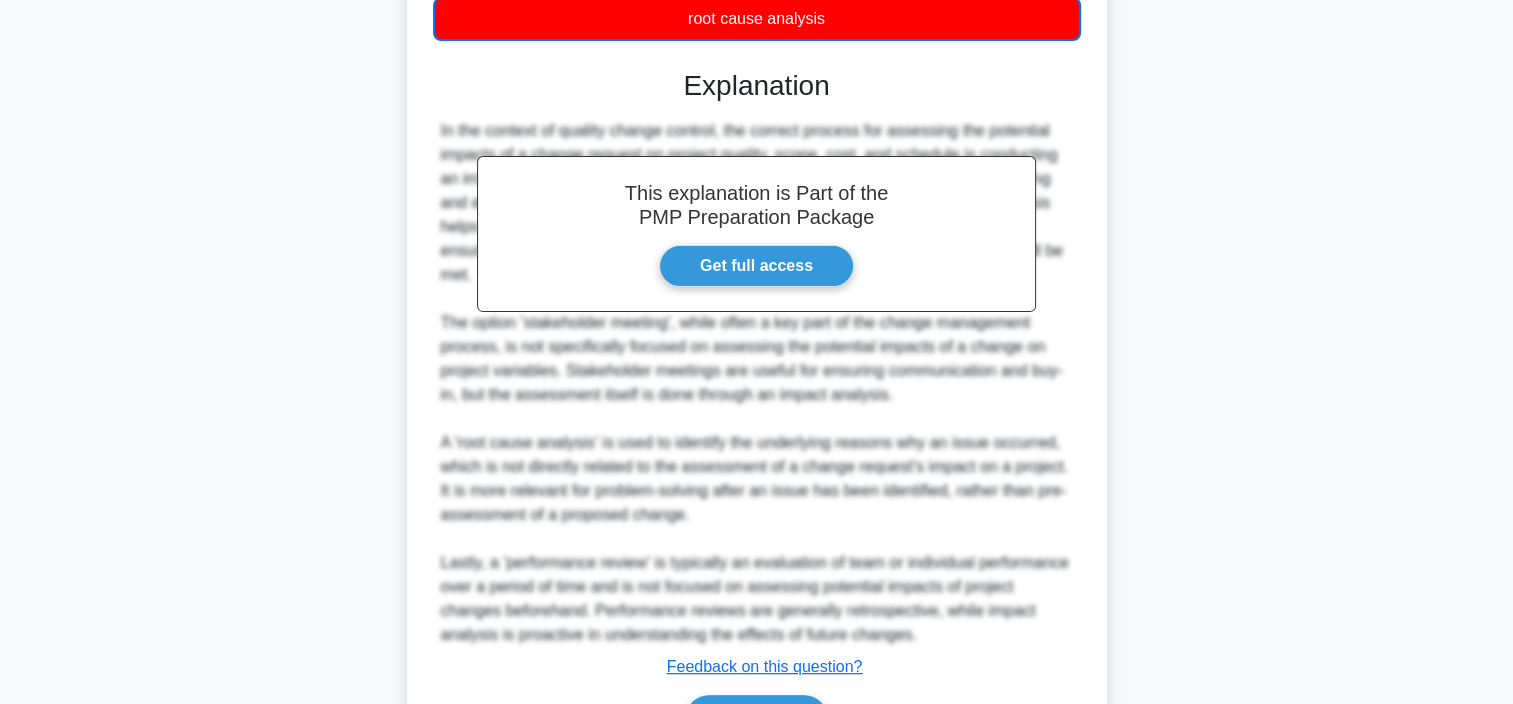 scroll, scrollTop: 601, scrollLeft: 0, axis: vertical 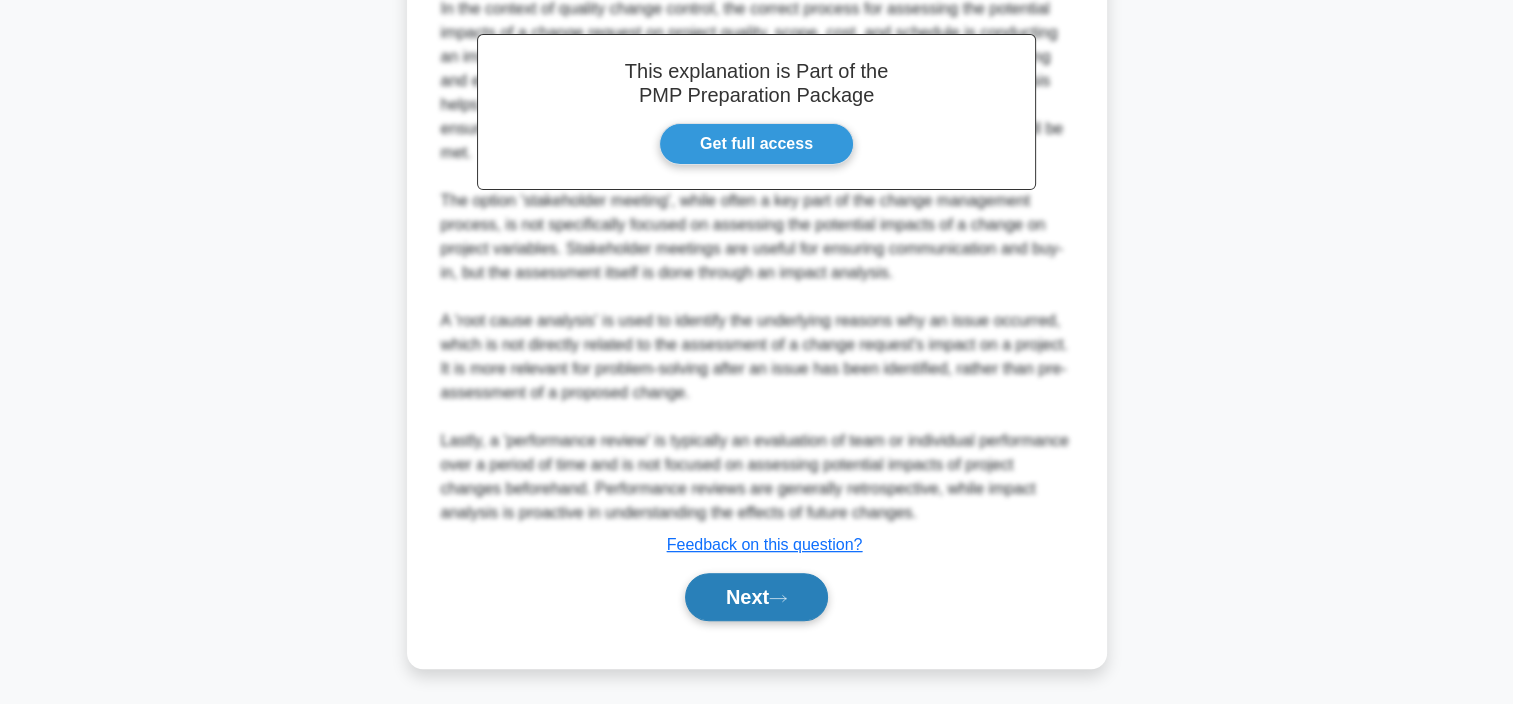 click on "Next" at bounding box center [756, 597] 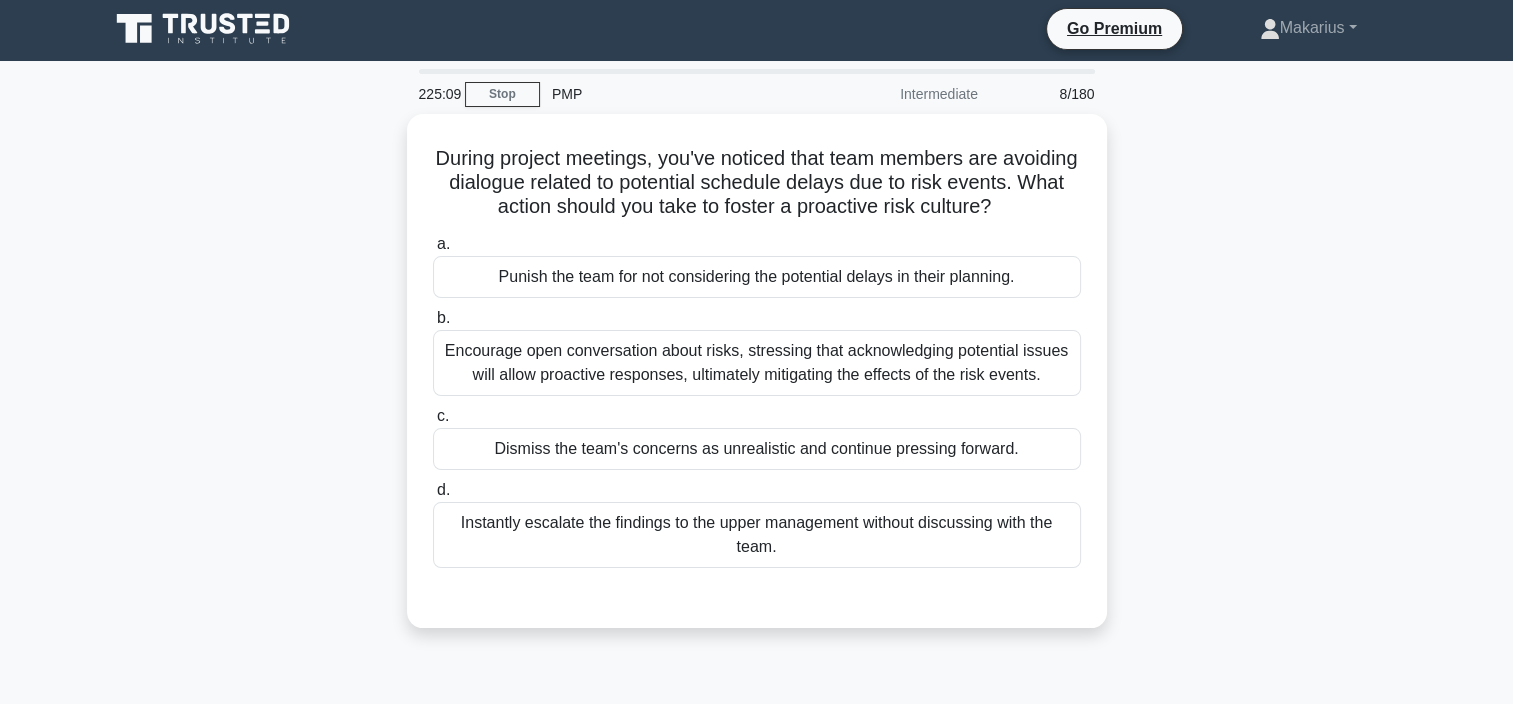 scroll, scrollTop: 0, scrollLeft: 0, axis: both 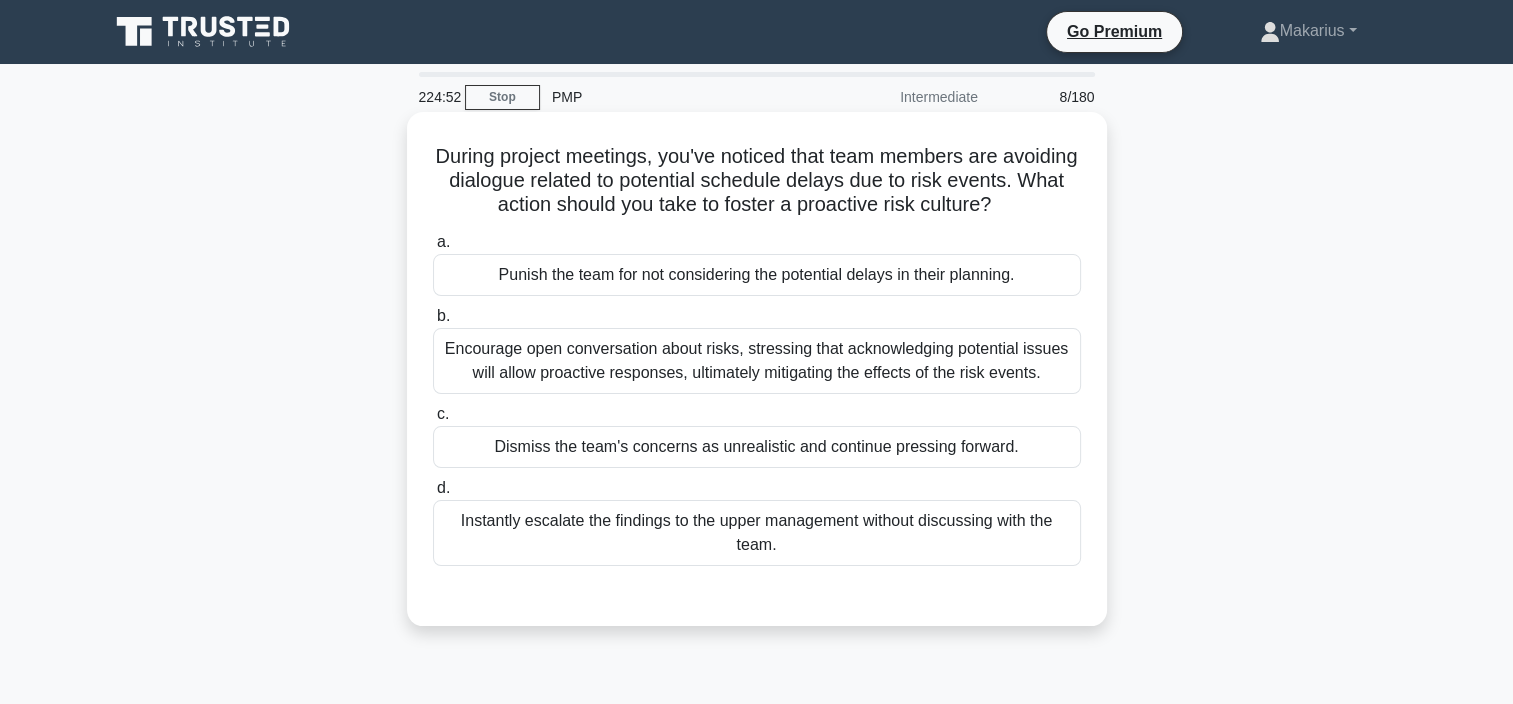 click on "Encourage open conversation about risks, stressing that acknowledging potential issues will allow proactive responses, ultimately mitigating the effects of the risk events." at bounding box center (757, 361) 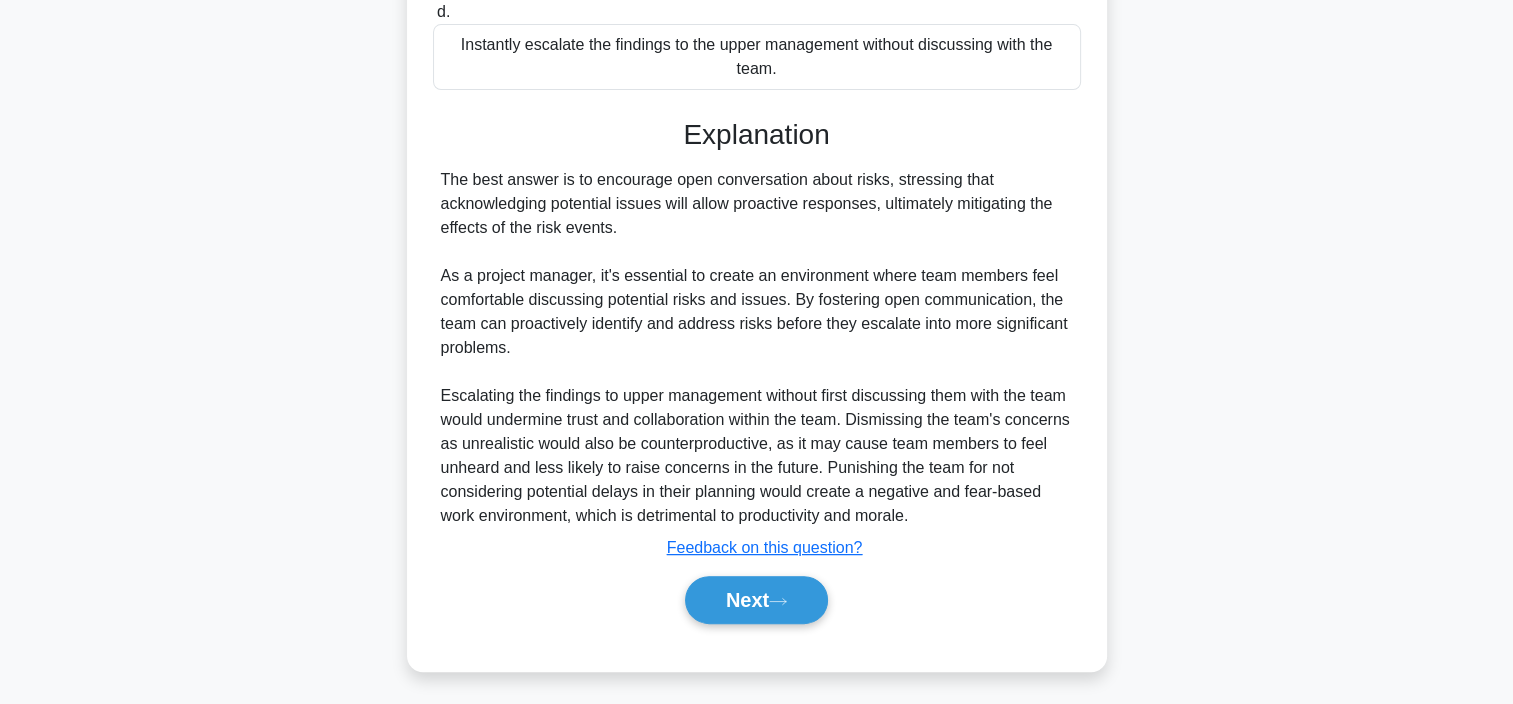 scroll, scrollTop: 528, scrollLeft: 0, axis: vertical 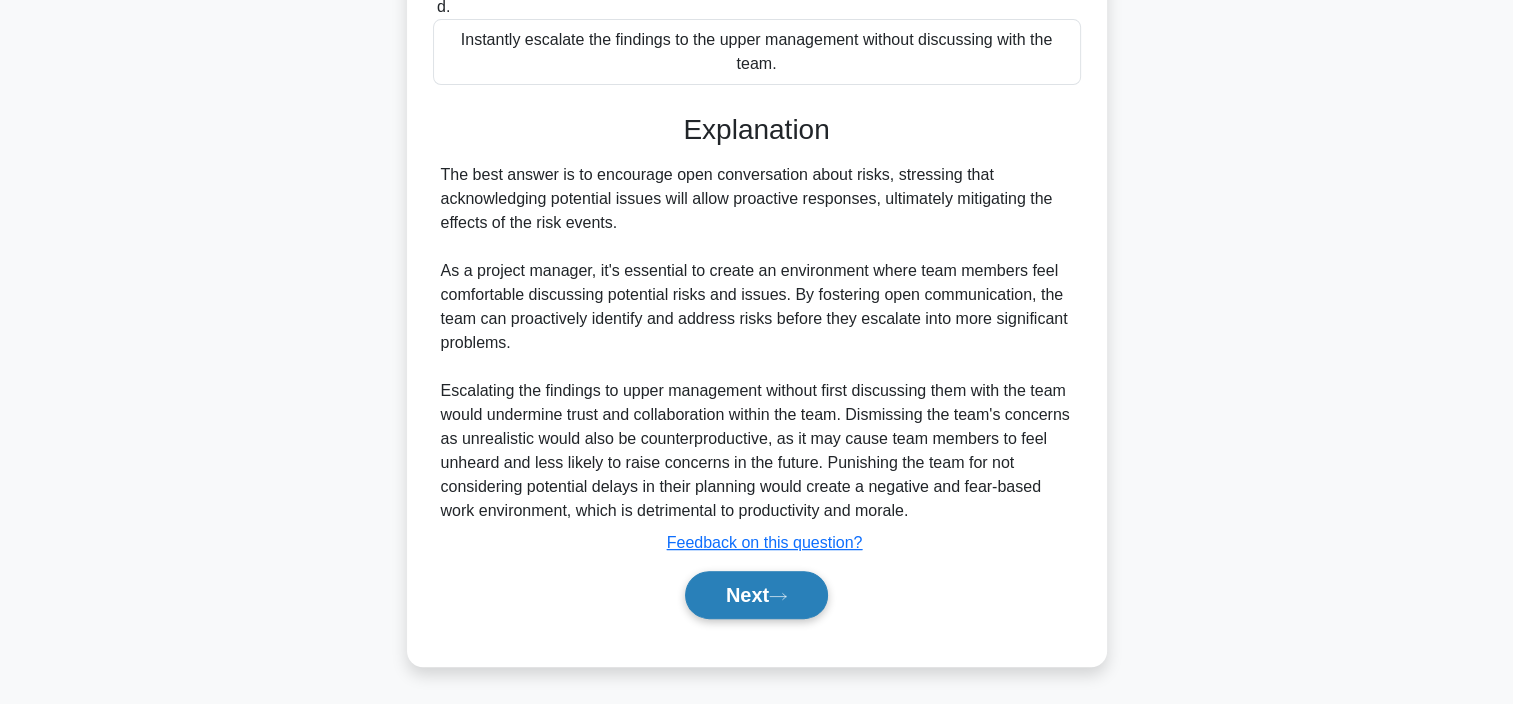 click on "Next" at bounding box center (756, 595) 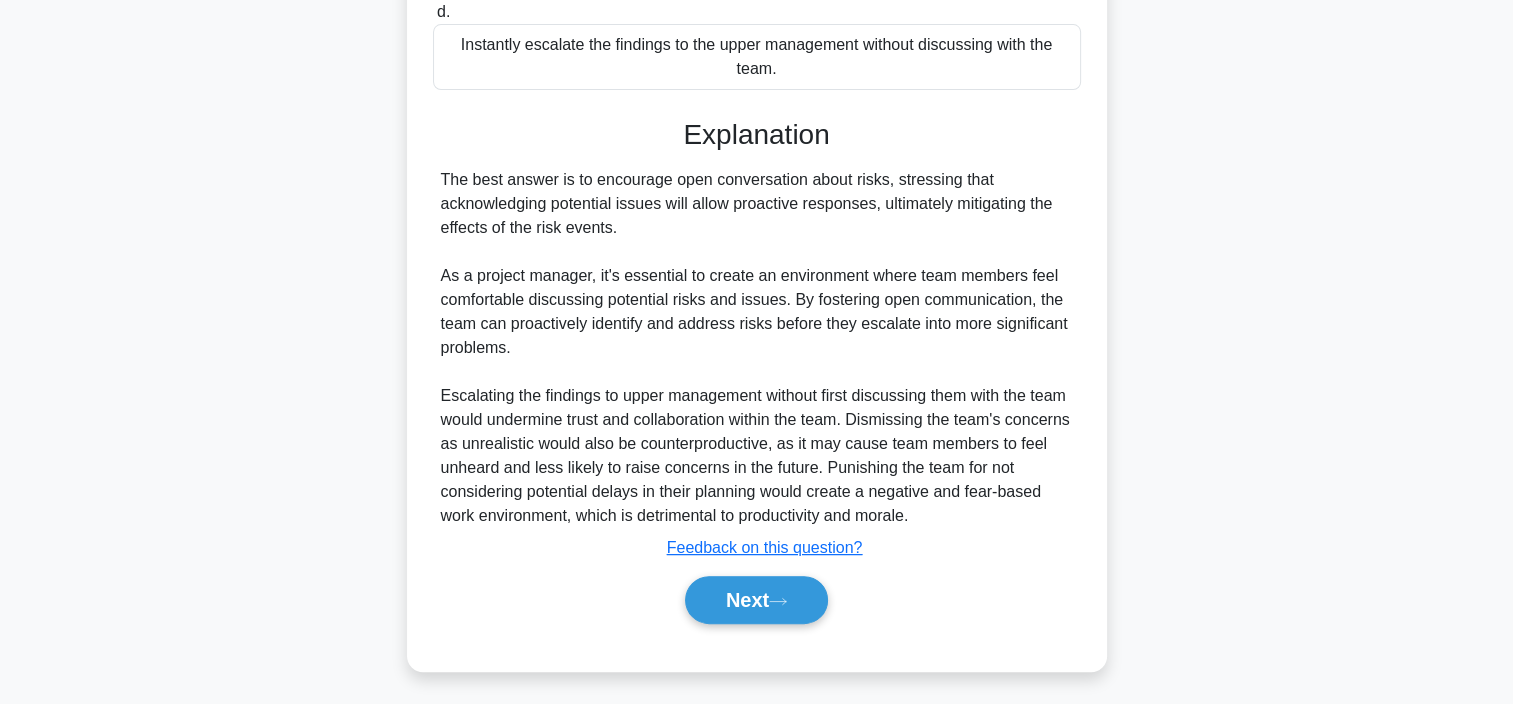 scroll, scrollTop: 376, scrollLeft: 0, axis: vertical 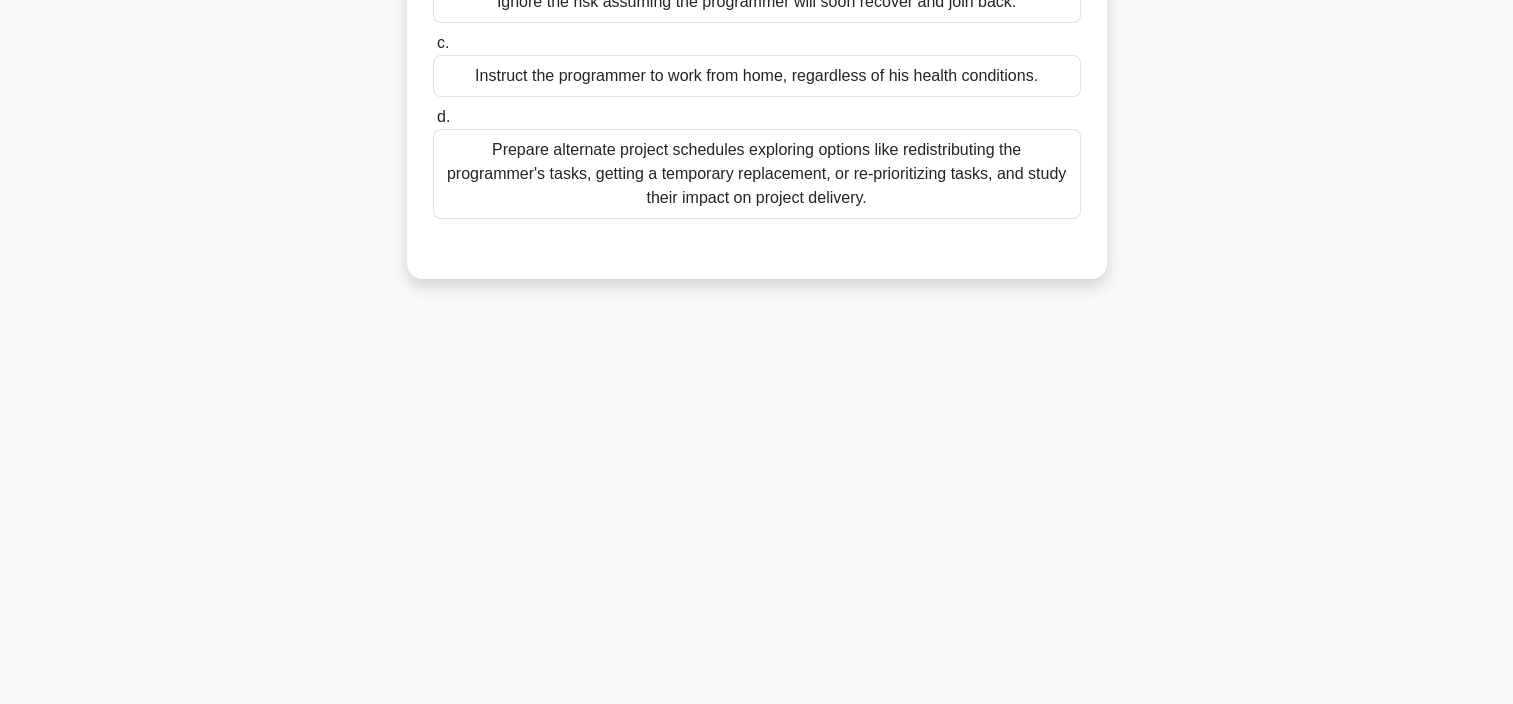 click on "224:37
Stop
PMP
Intermediate
9/180
While managing a software development project, you anticipate a potential delay because one key programmer might be unavailable due to health issues. You want to use What-if Scenario Analysis to address this situation. What is the best solution?
.spinner_0XTQ{transform-origin:center;animation:spinner_y6GP .75s linear infinite}@keyframes spinner_y6GP{100%{transform:rotate(360deg)}}
a." at bounding box center (757, 196) 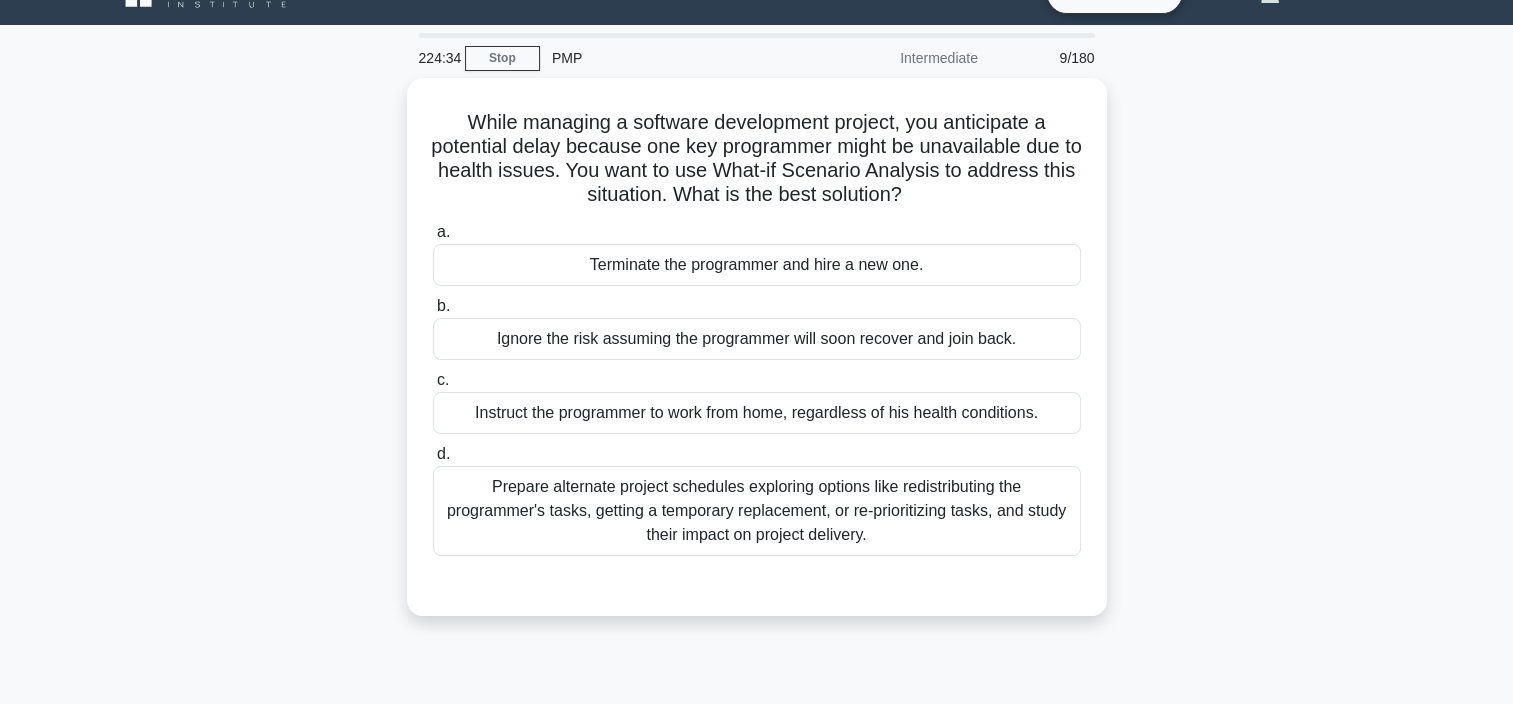 scroll, scrollTop: 38, scrollLeft: 0, axis: vertical 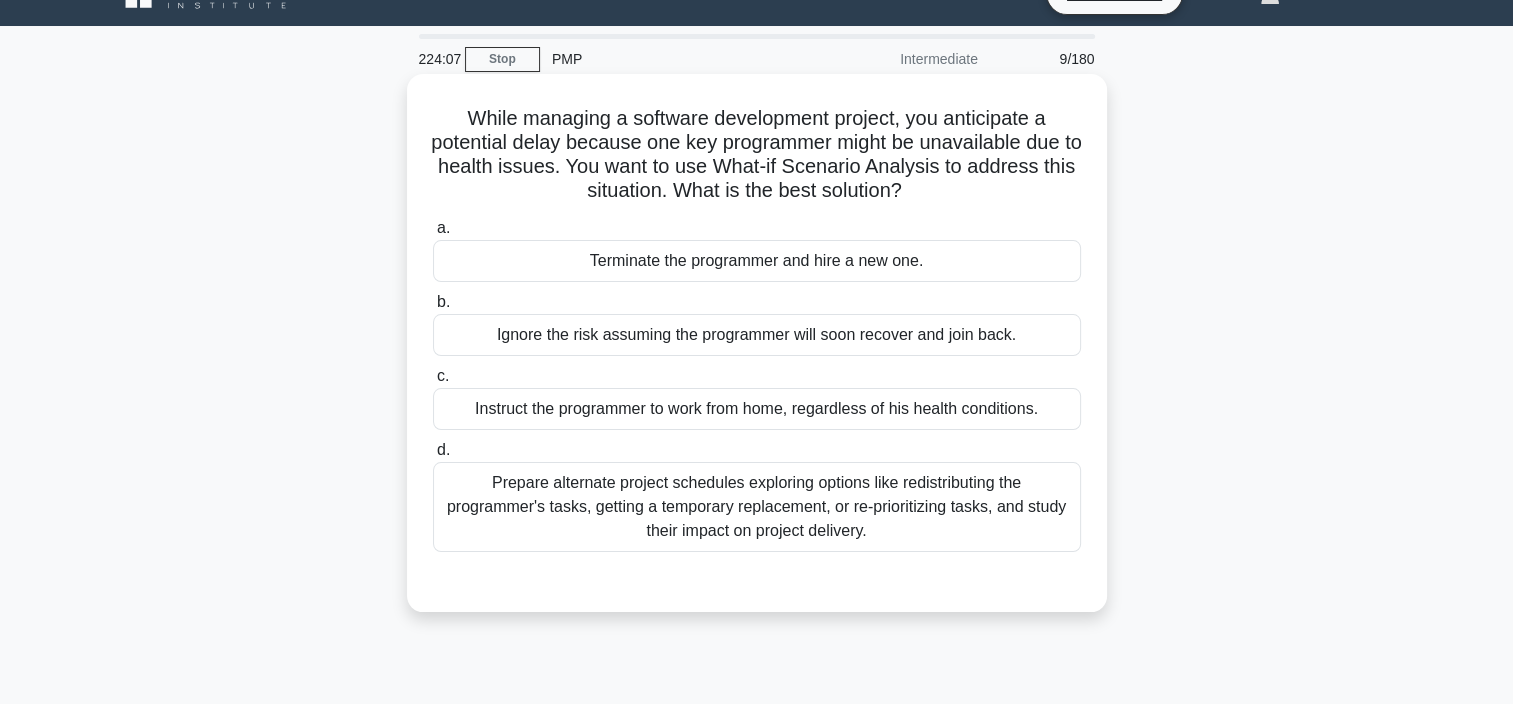 click on "Prepare alternate project schedules exploring options like redistributing the programmer's tasks, getting a temporary replacement, or re-prioritizing tasks, and study their impact on project delivery." at bounding box center [757, 507] 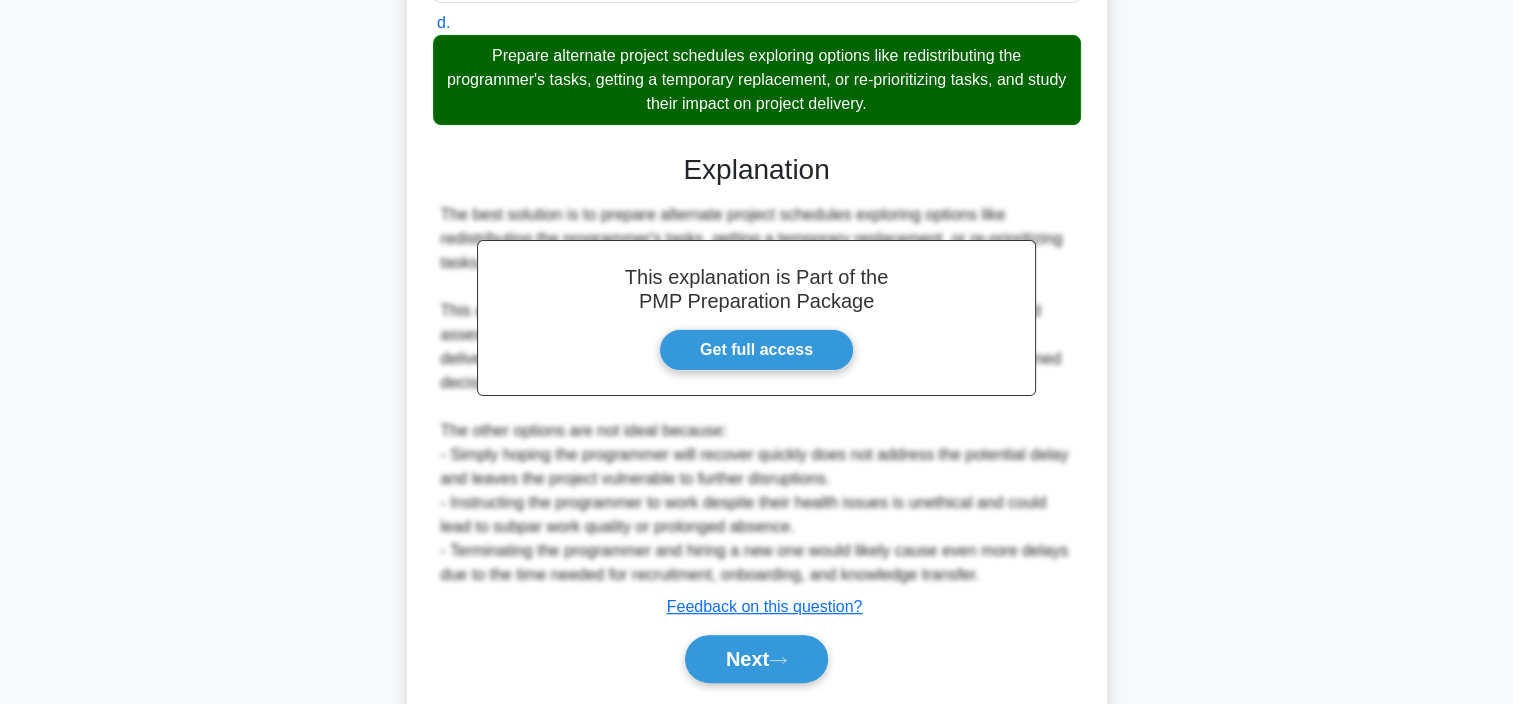 scroll, scrollTop: 489, scrollLeft: 0, axis: vertical 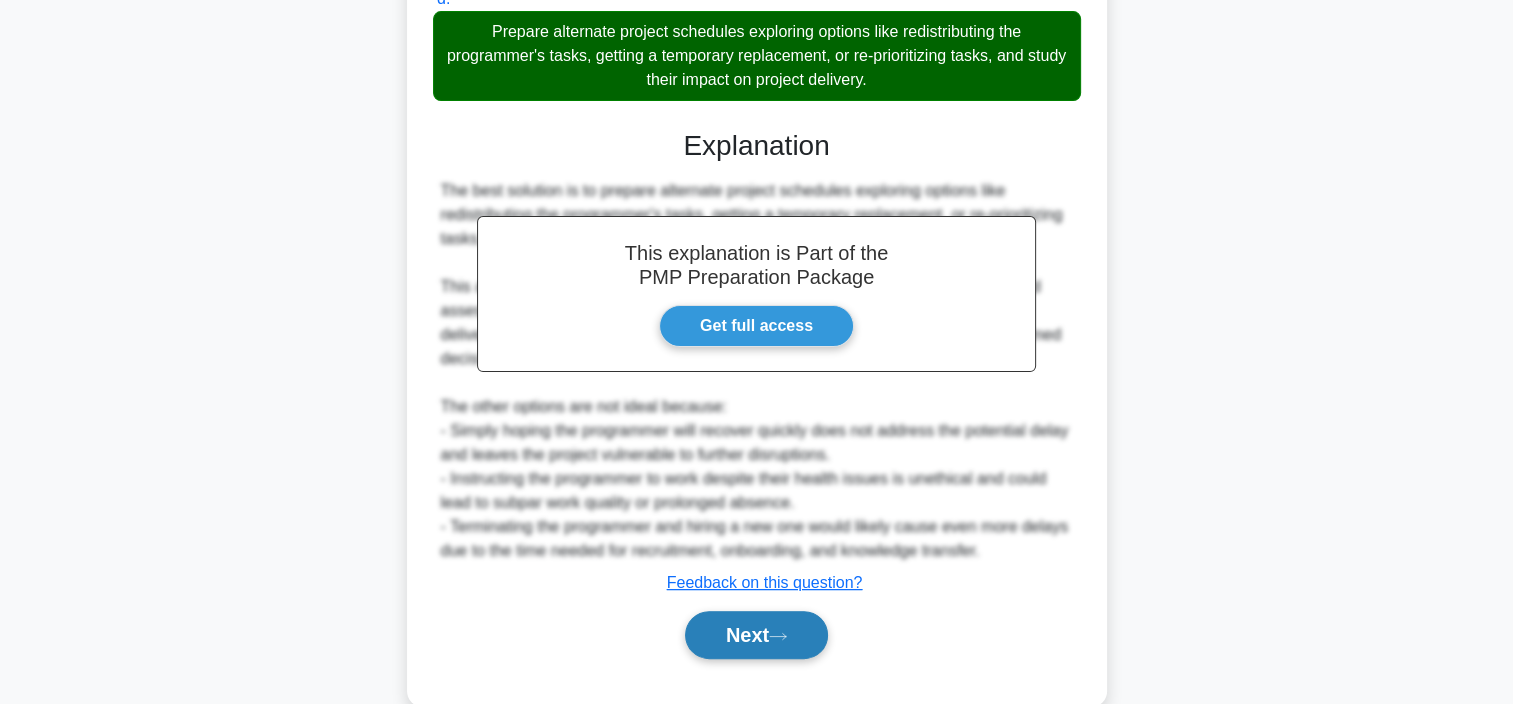 click on "Next" at bounding box center [756, 635] 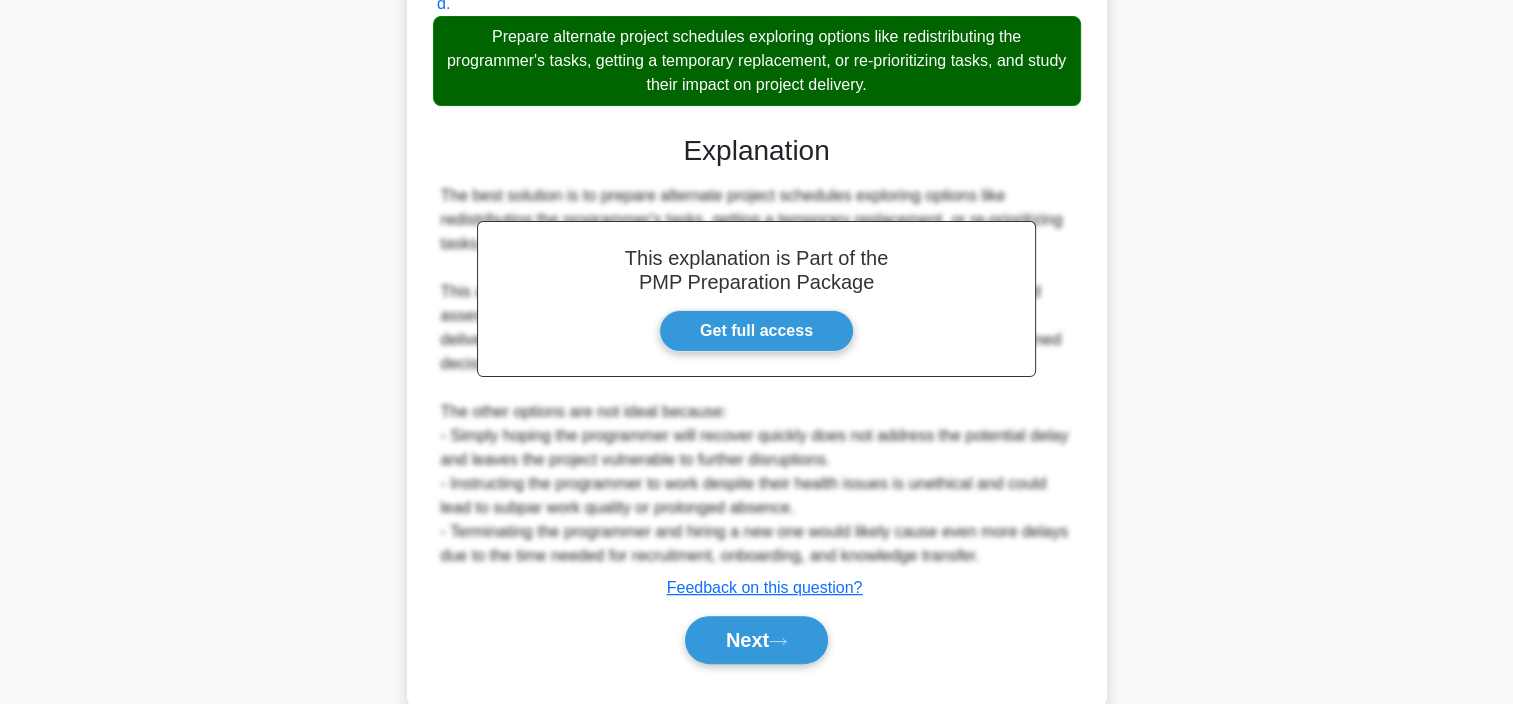 scroll, scrollTop: 376, scrollLeft: 0, axis: vertical 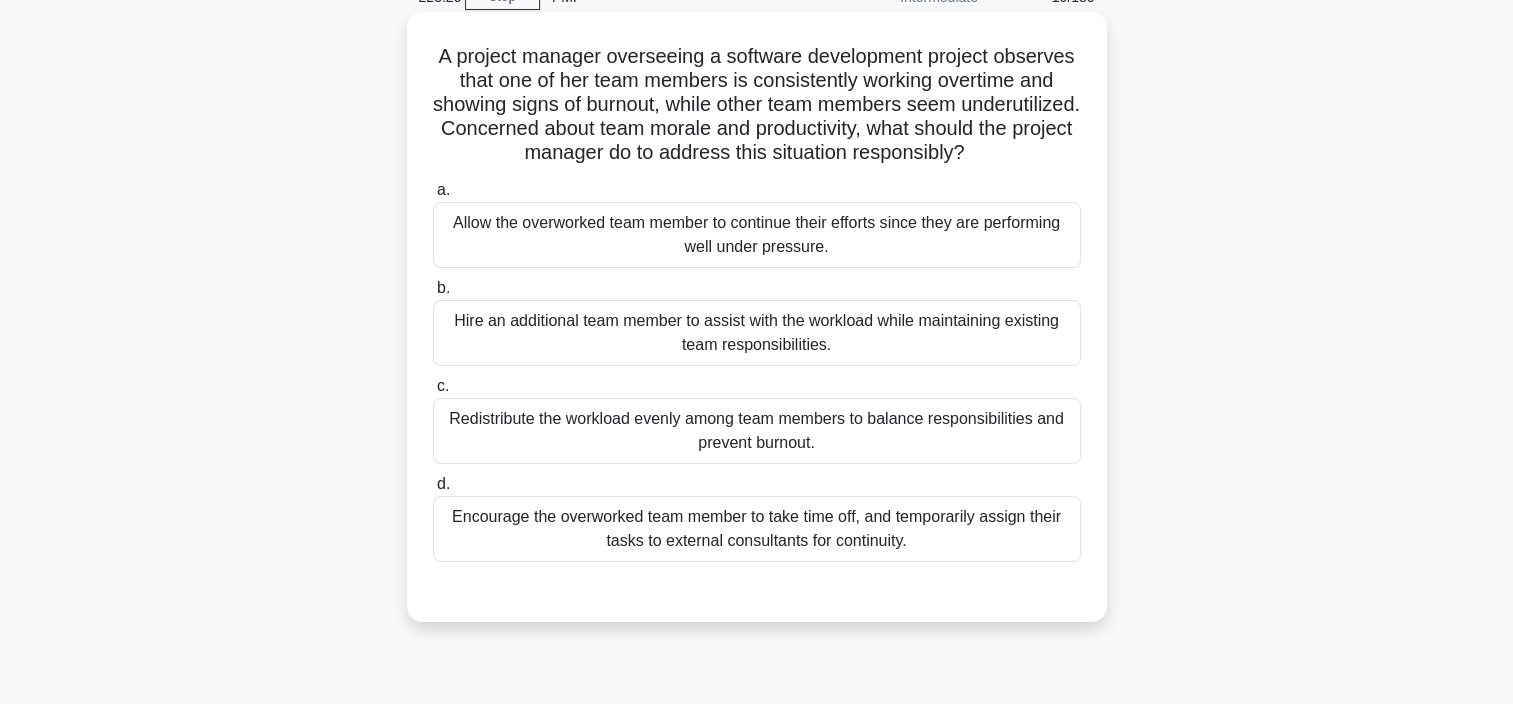 click on "Redistribute the workload evenly among team members to balance responsibilities and prevent burnout." at bounding box center [757, 431] 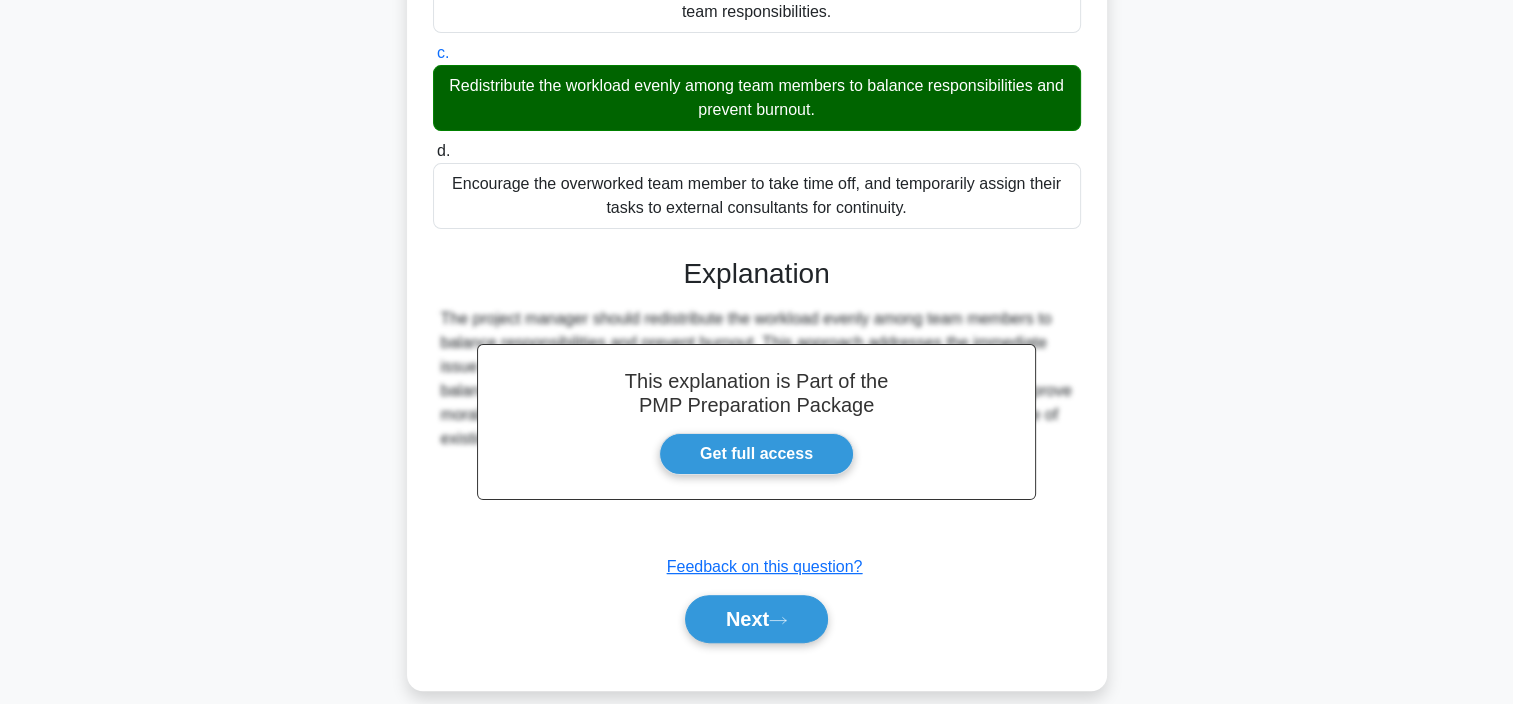 scroll, scrollTop: 474, scrollLeft: 0, axis: vertical 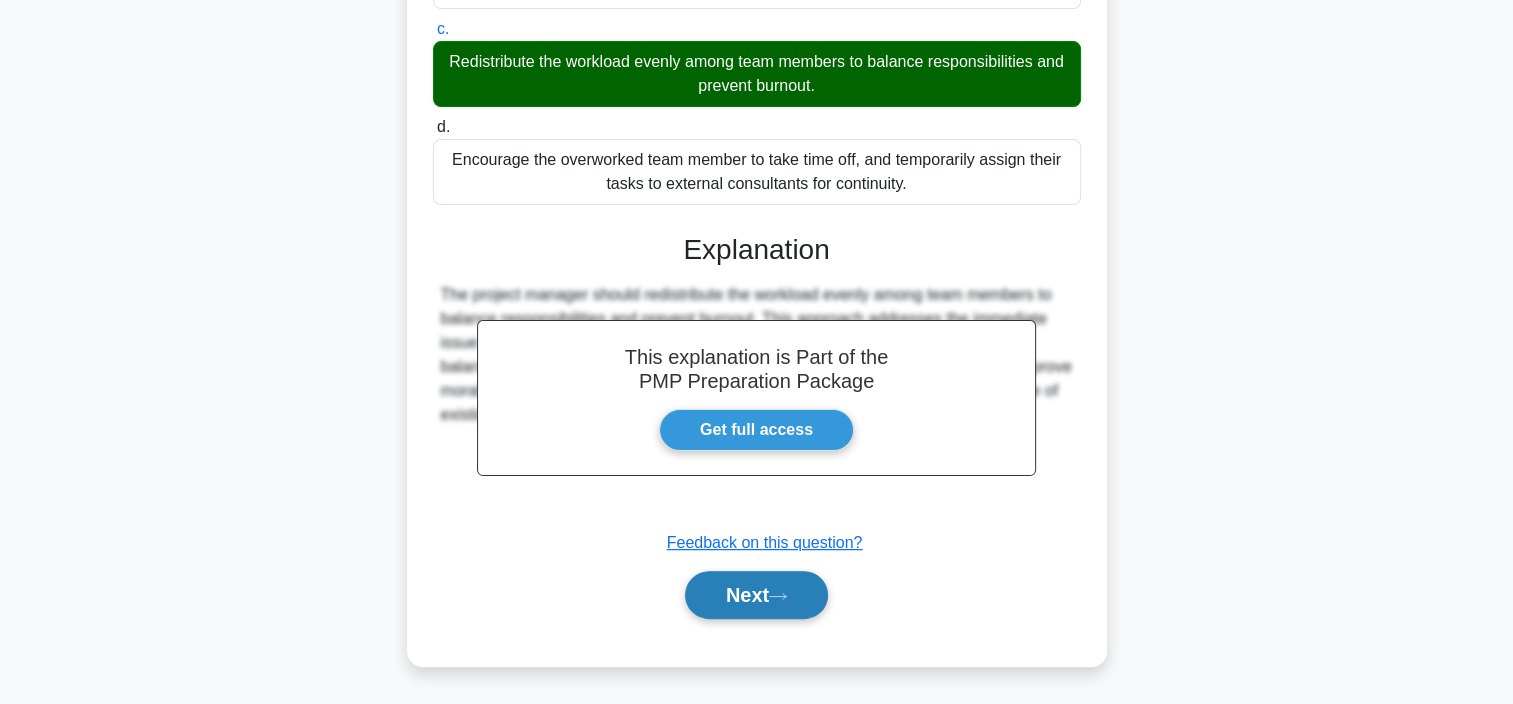 click 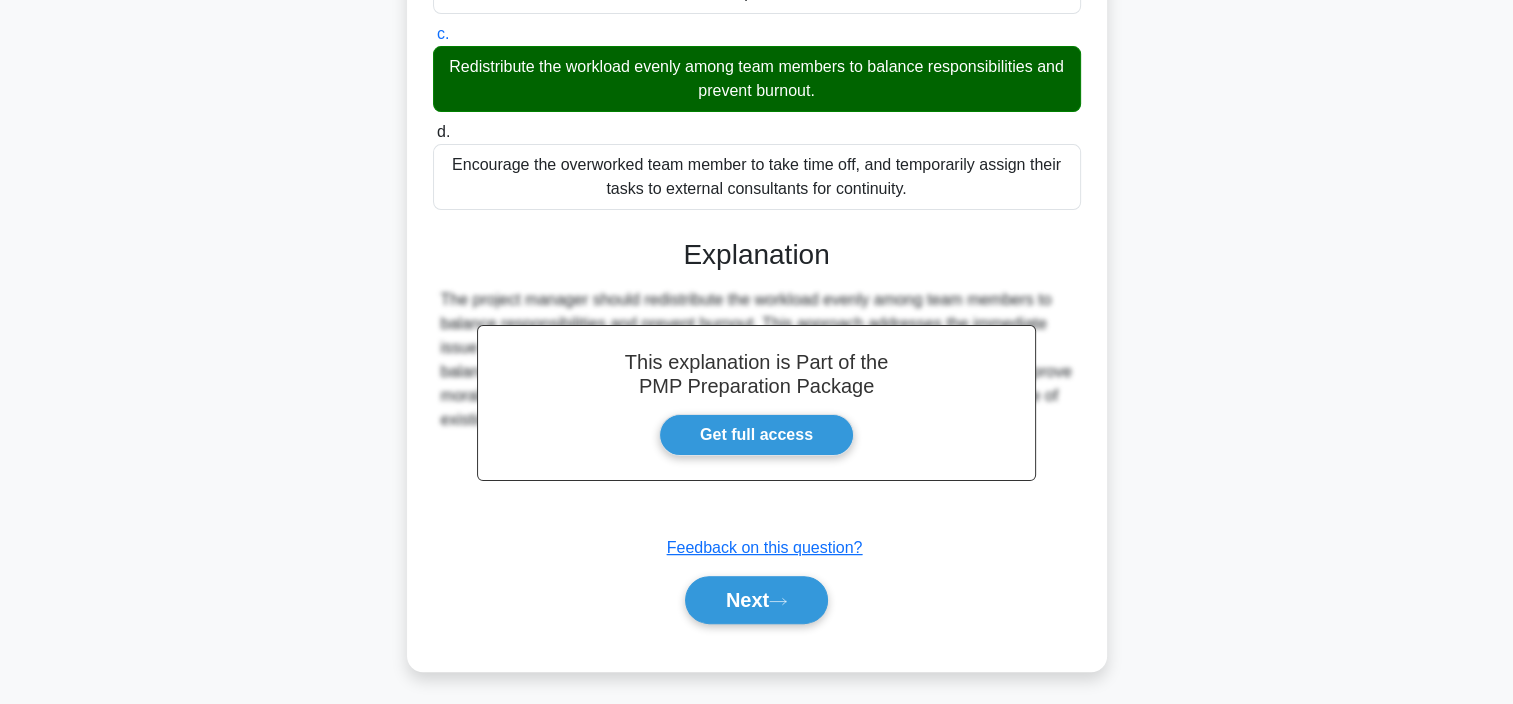 scroll, scrollTop: 376, scrollLeft: 0, axis: vertical 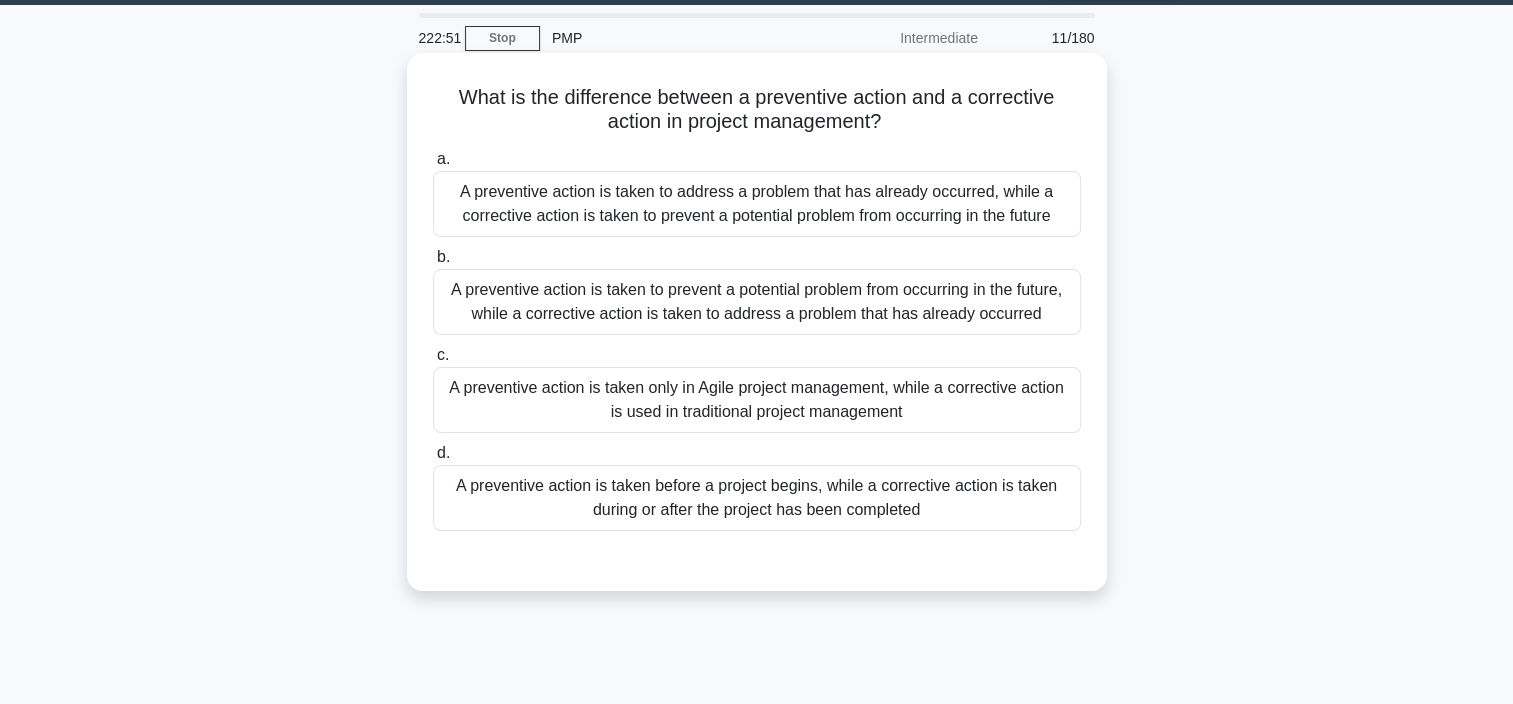 click on "A preventive action is taken to prevent a potential problem from occurring in the future, while a corrective action is taken to address a problem that has already occurred" at bounding box center (757, 302) 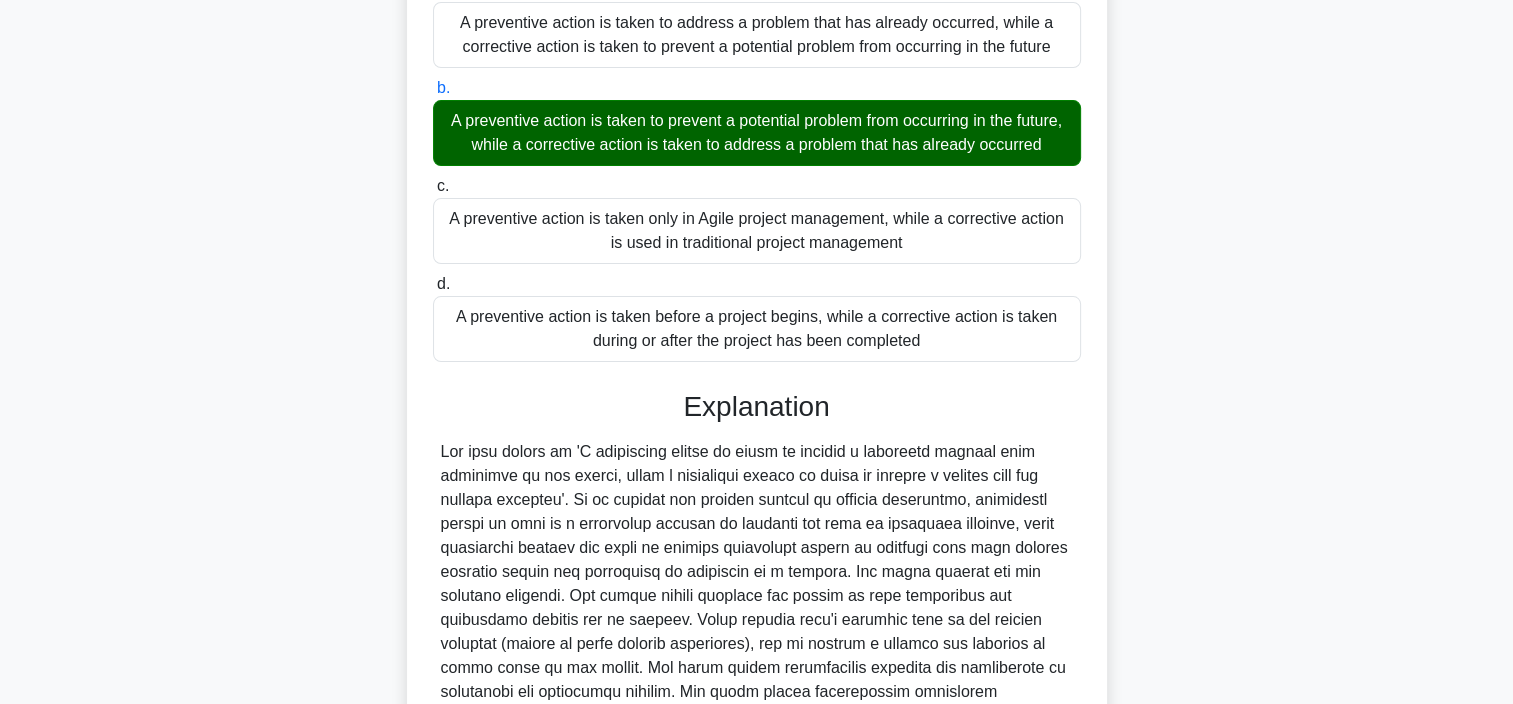 scroll, scrollTop: 504, scrollLeft: 0, axis: vertical 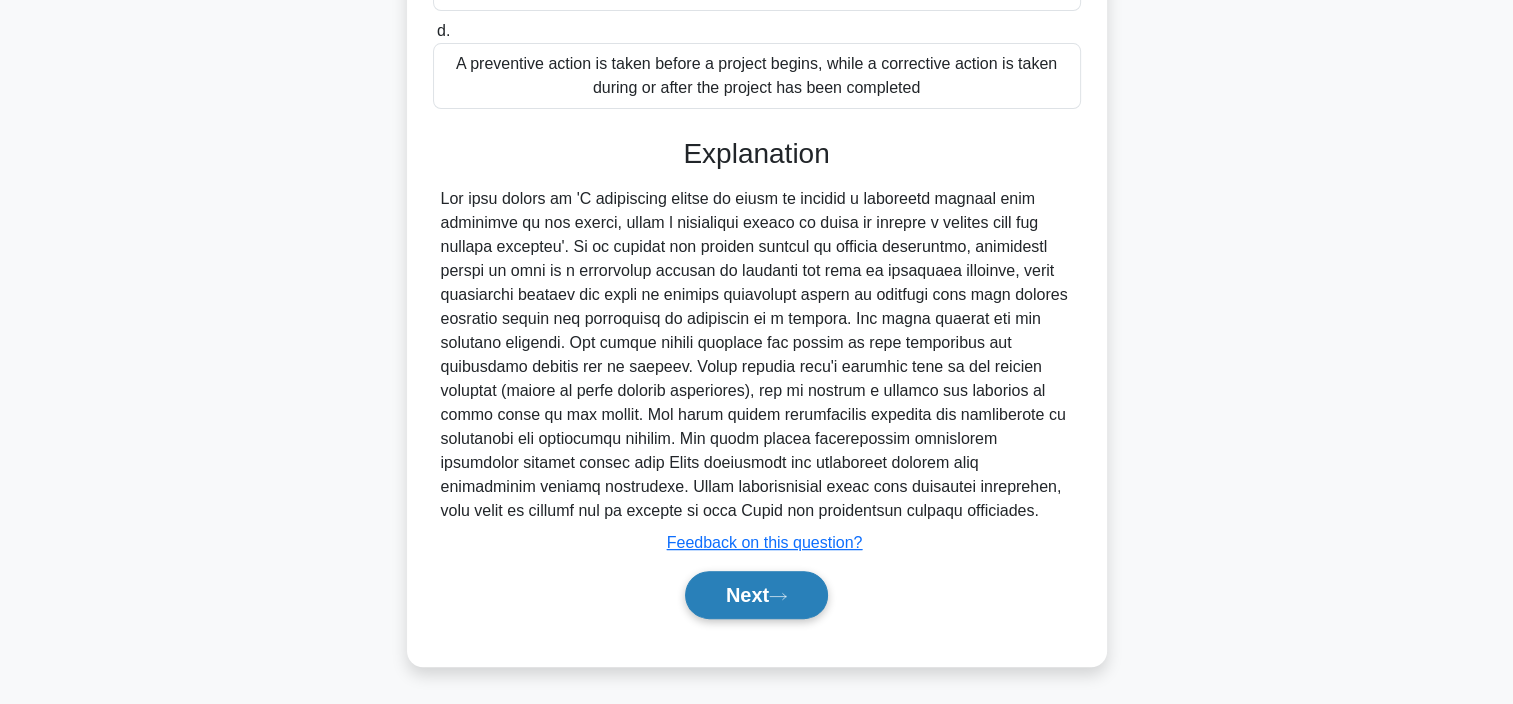 click on "Next" at bounding box center (756, 595) 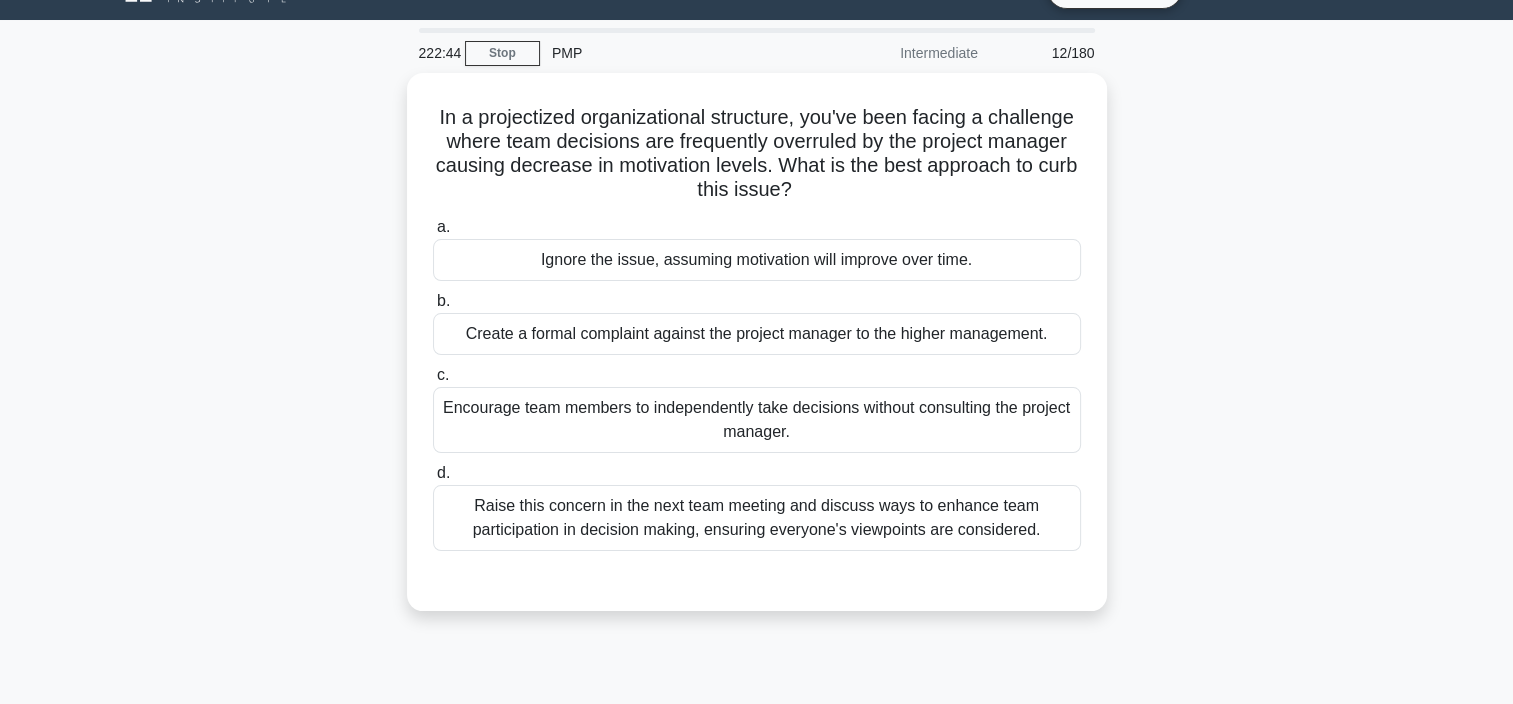 scroll, scrollTop: 36, scrollLeft: 0, axis: vertical 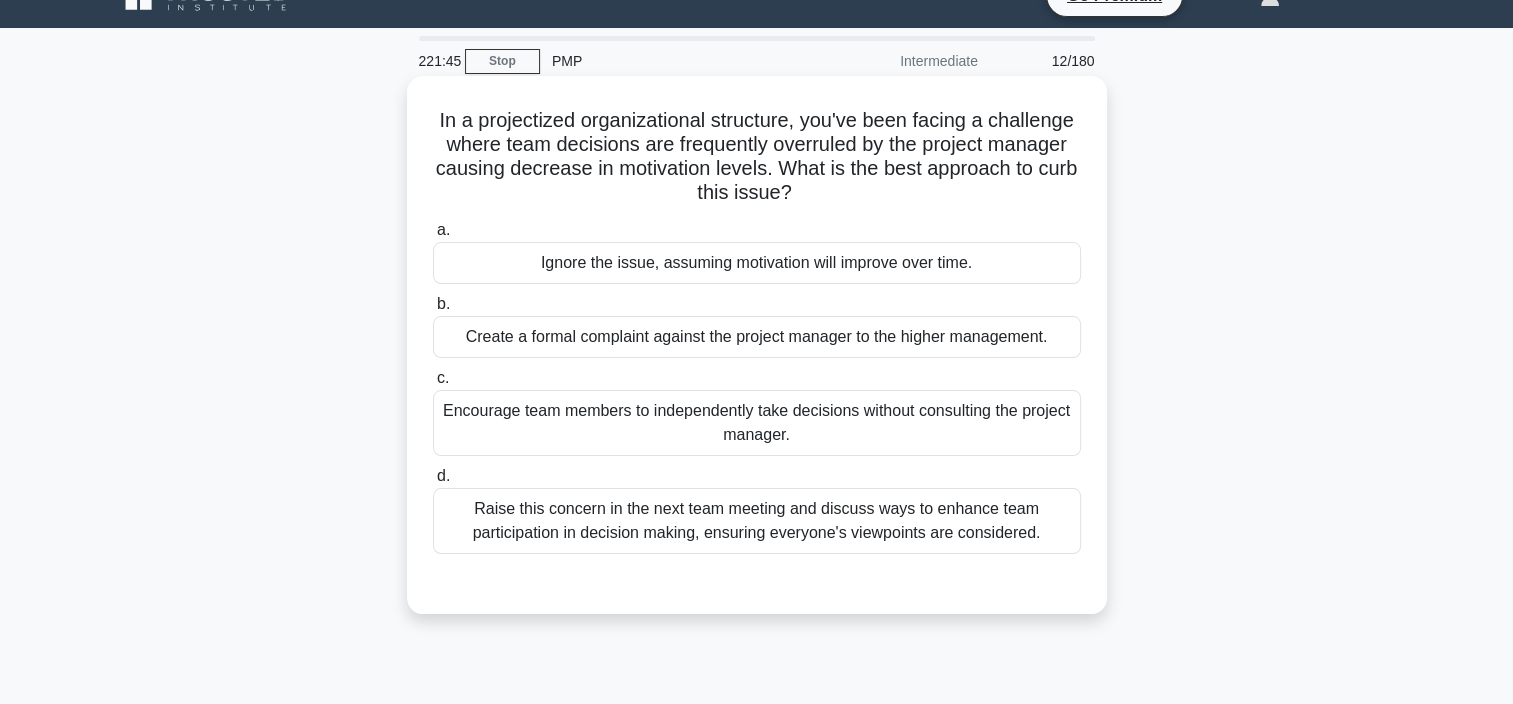 click on "Raise this concern in the next team meeting and discuss ways to enhance team participation in decision making, ensuring everyone's viewpoints are considered." at bounding box center (757, 521) 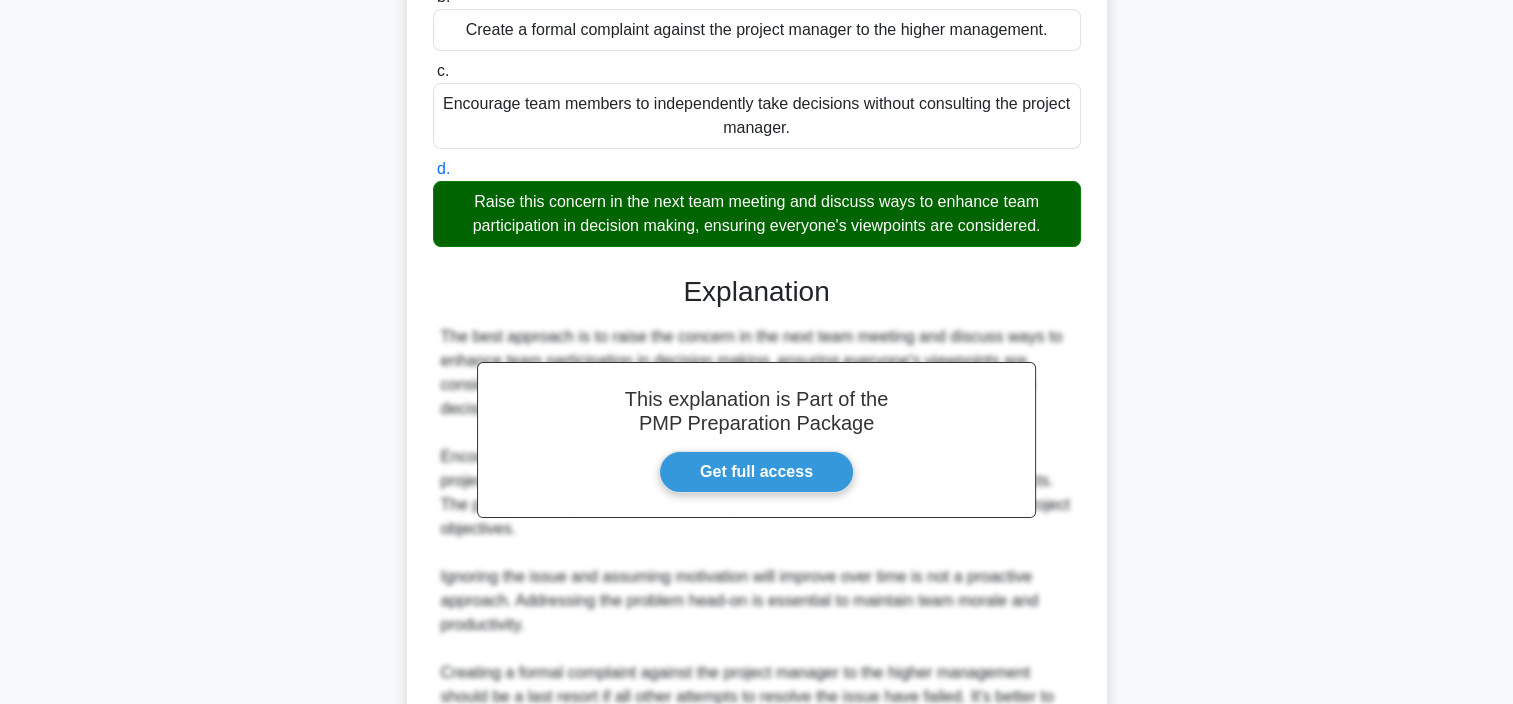scroll, scrollTop: 552, scrollLeft: 0, axis: vertical 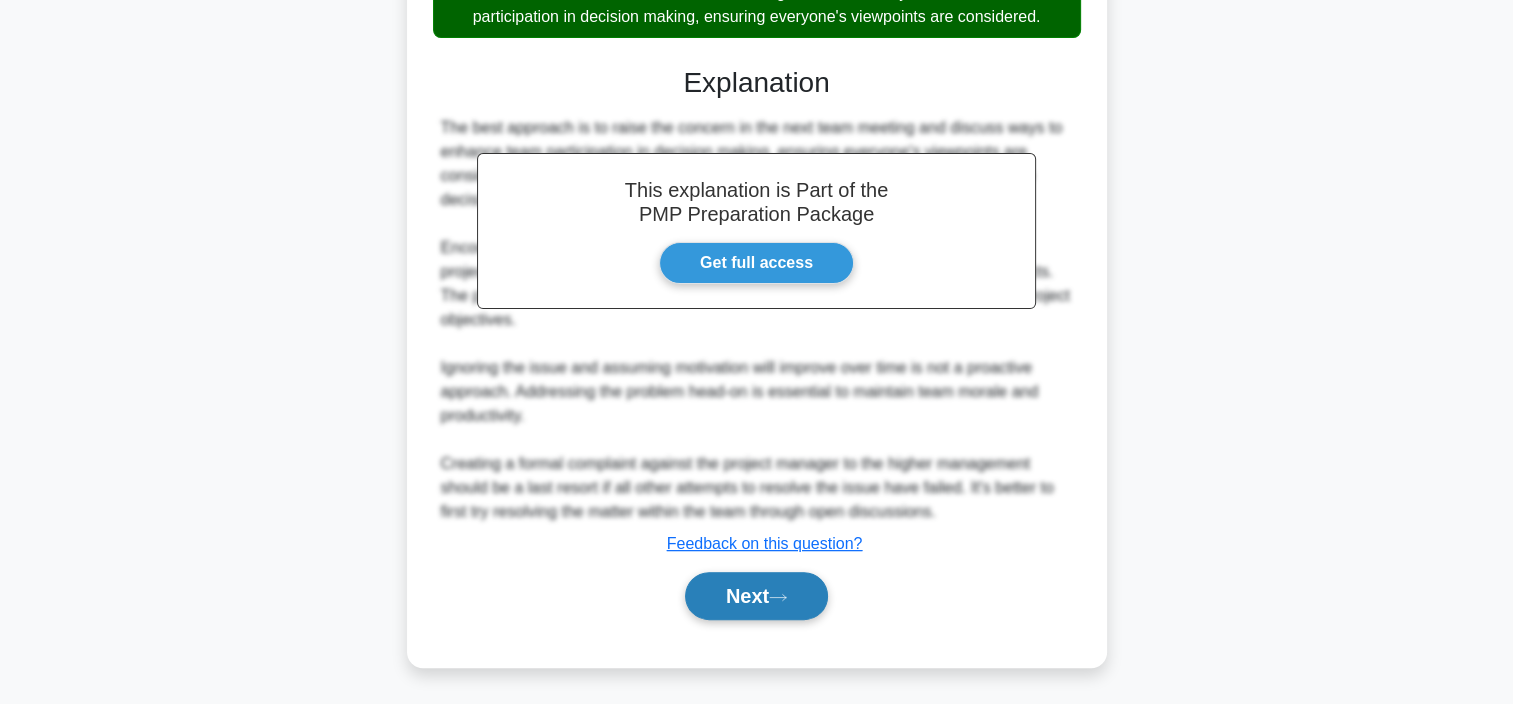click on "Next" at bounding box center (756, 596) 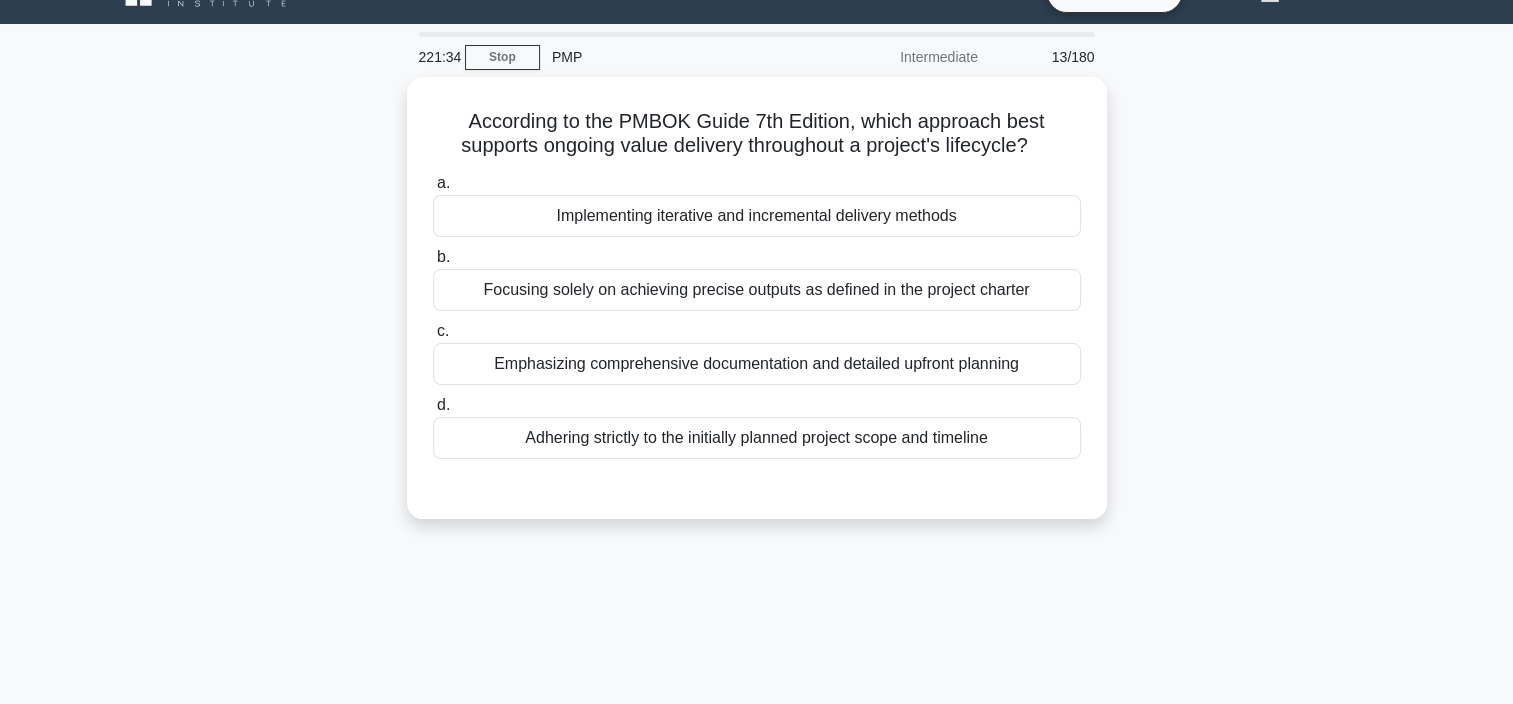 scroll, scrollTop: 39, scrollLeft: 0, axis: vertical 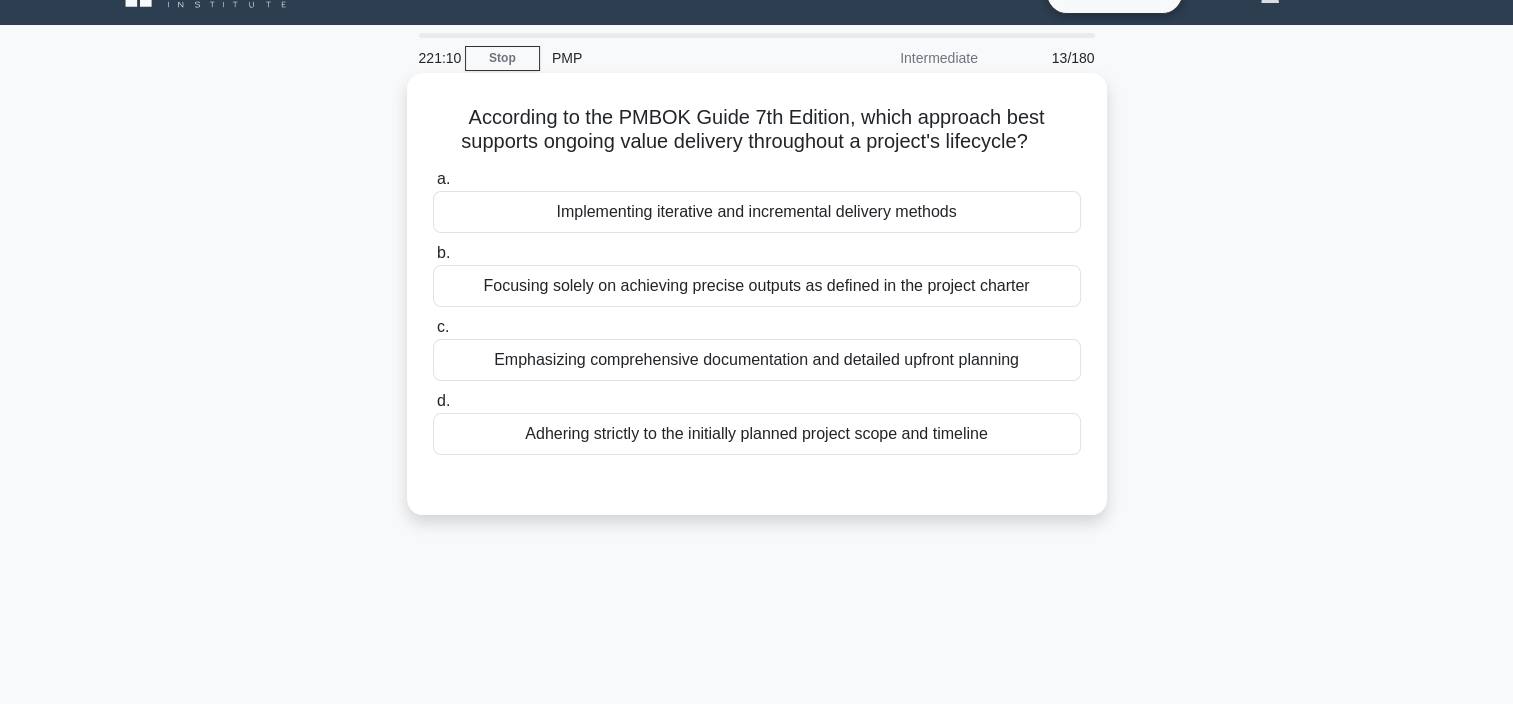 click on "Implementing iterative and incremental delivery methods" at bounding box center [757, 212] 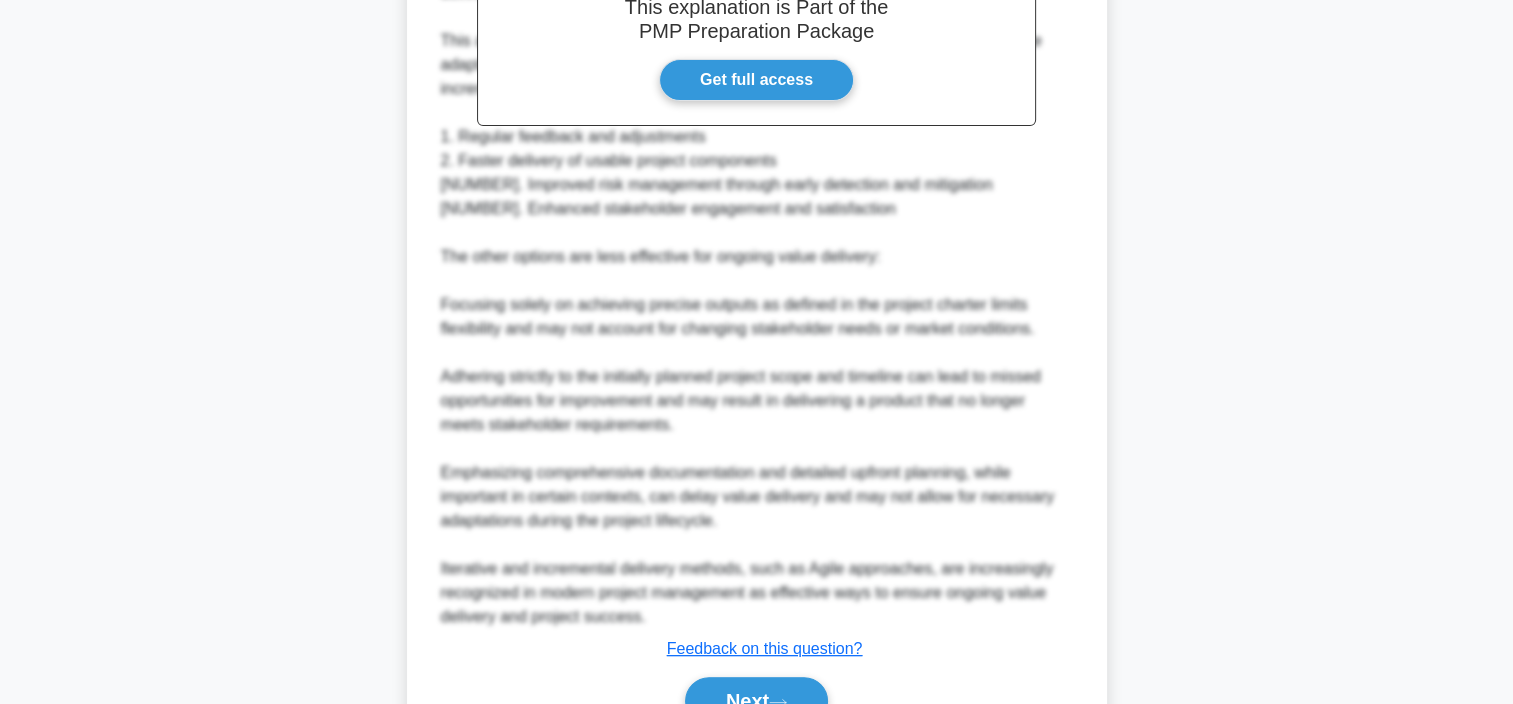 scroll, scrollTop: 744, scrollLeft: 0, axis: vertical 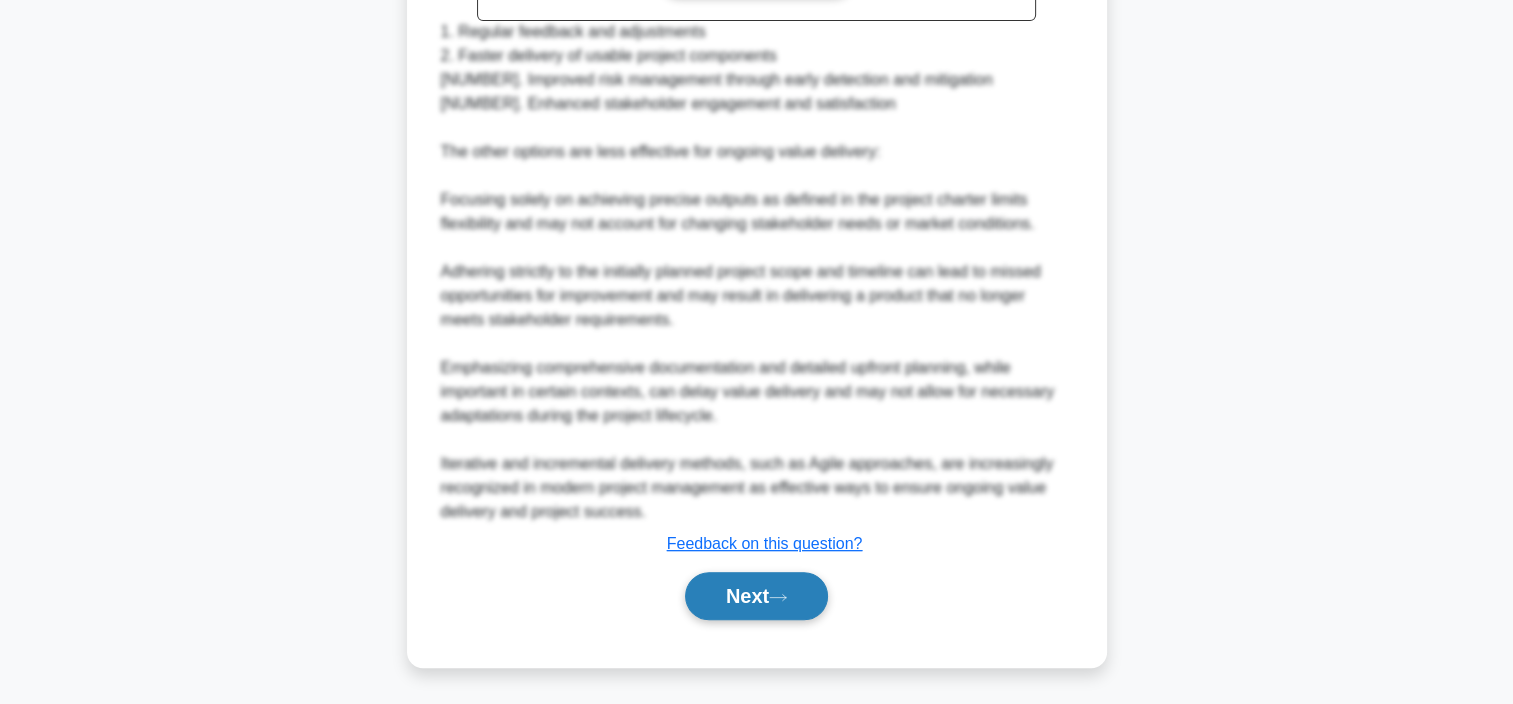 click on "Next" at bounding box center (756, 596) 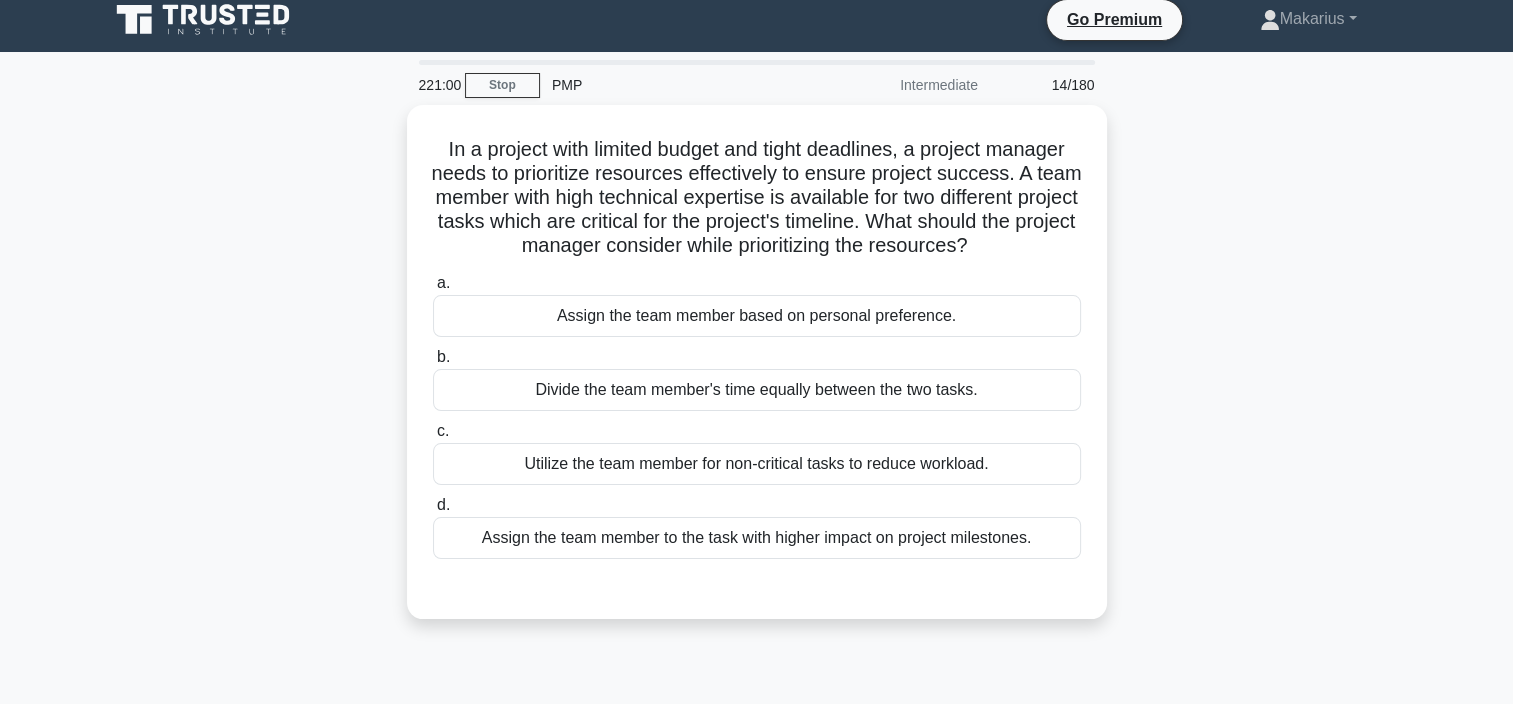 scroll, scrollTop: 10, scrollLeft: 0, axis: vertical 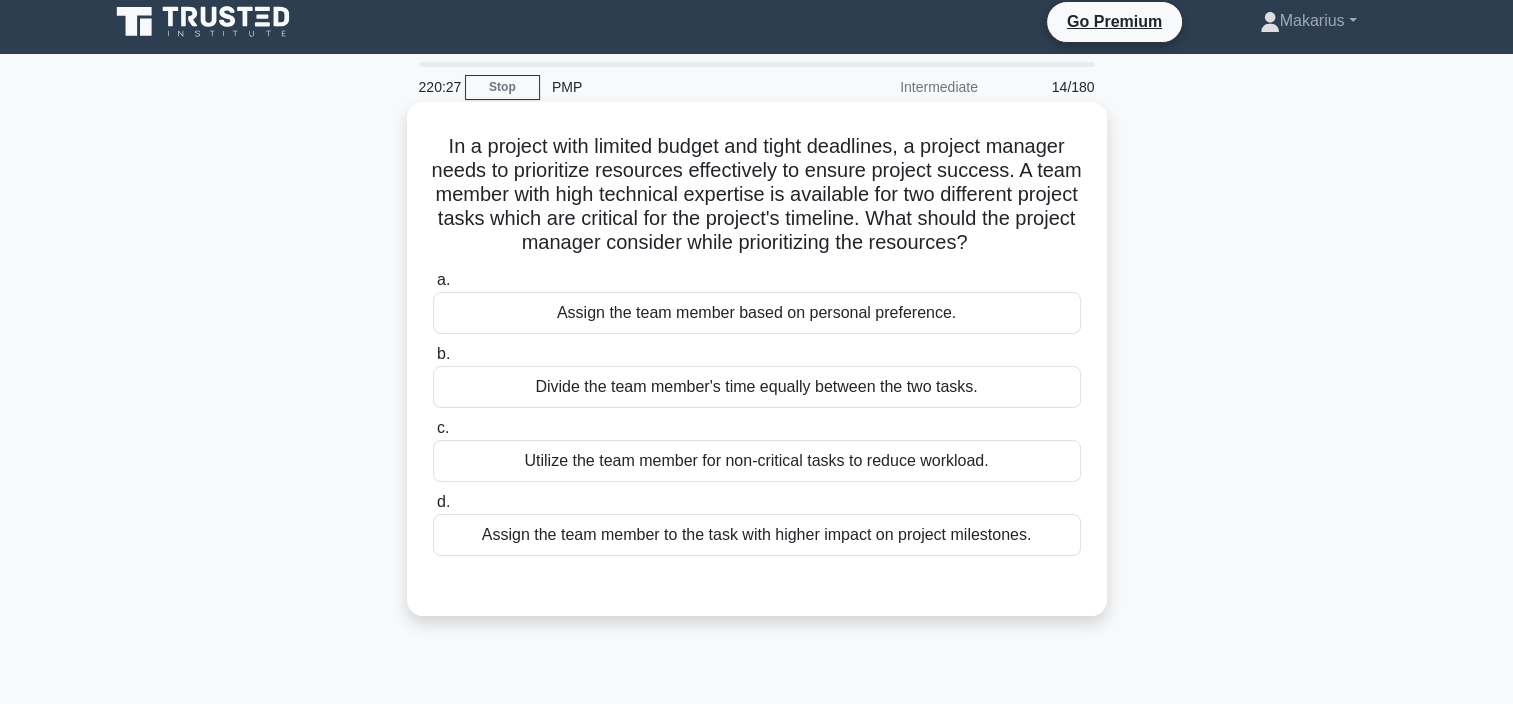 click on "Assign the team member to the task with higher impact on project milestones." at bounding box center [757, 535] 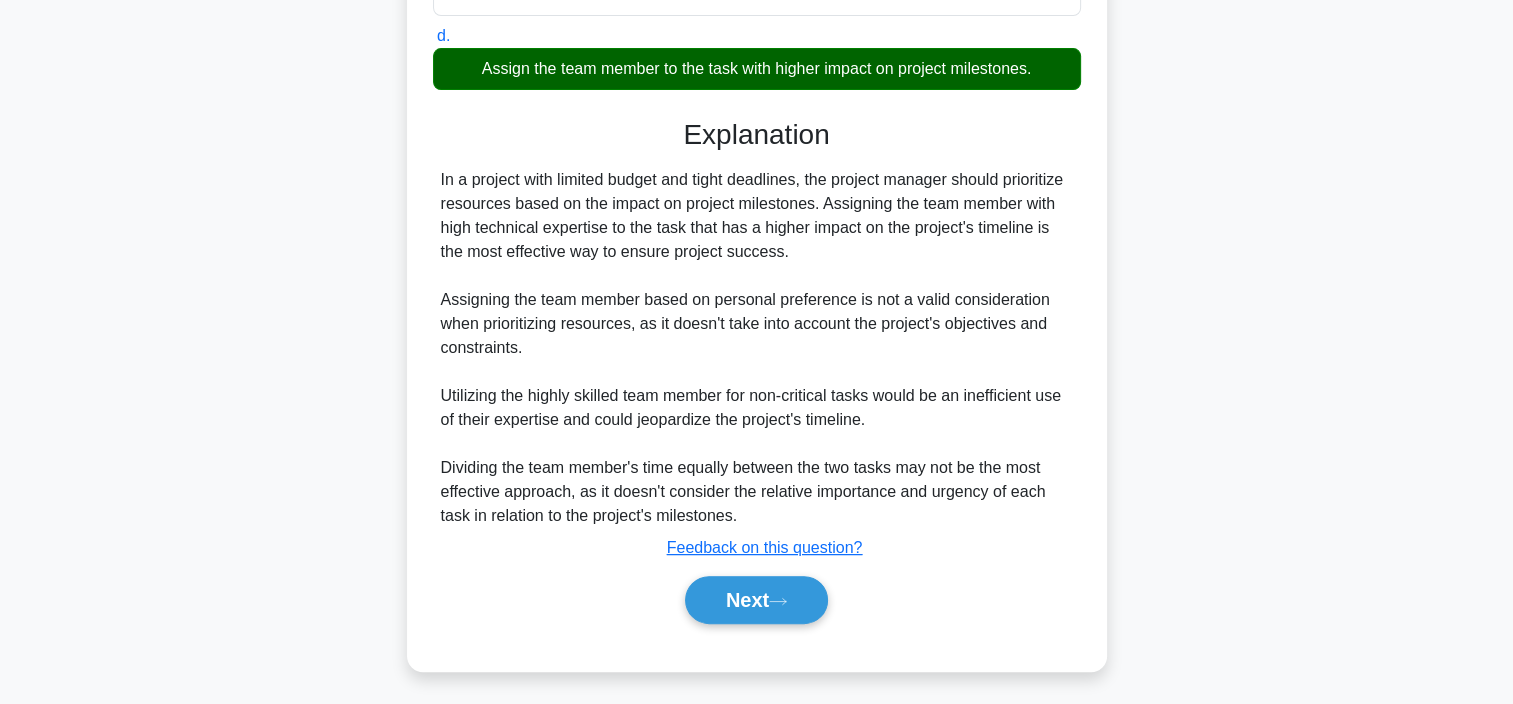 scroll, scrollTop: 504, scrollLeft: 0, axis: vertical 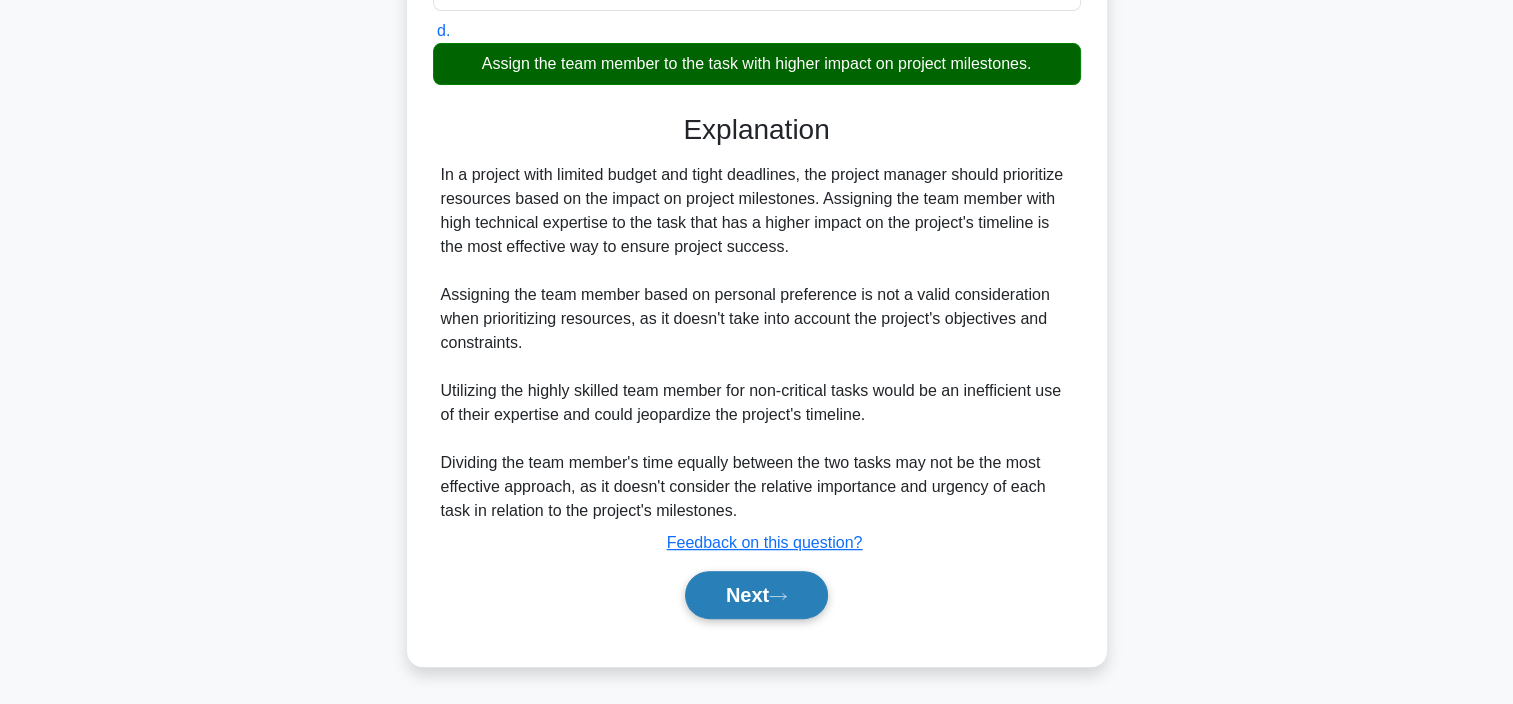 click on "Next" at bounding box center [756, 595] 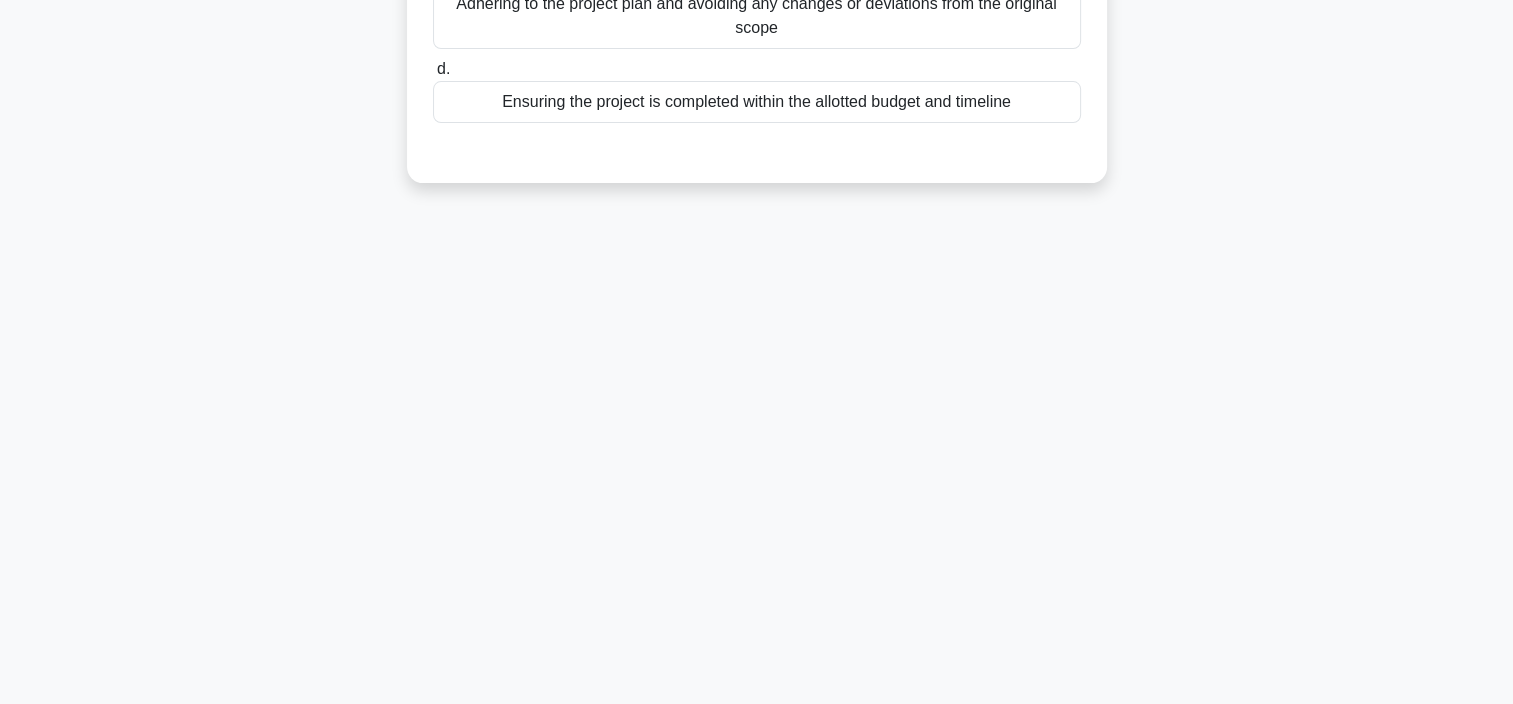 scroll, scrollTop: 376, scrollLeft: 0, axis: vertical 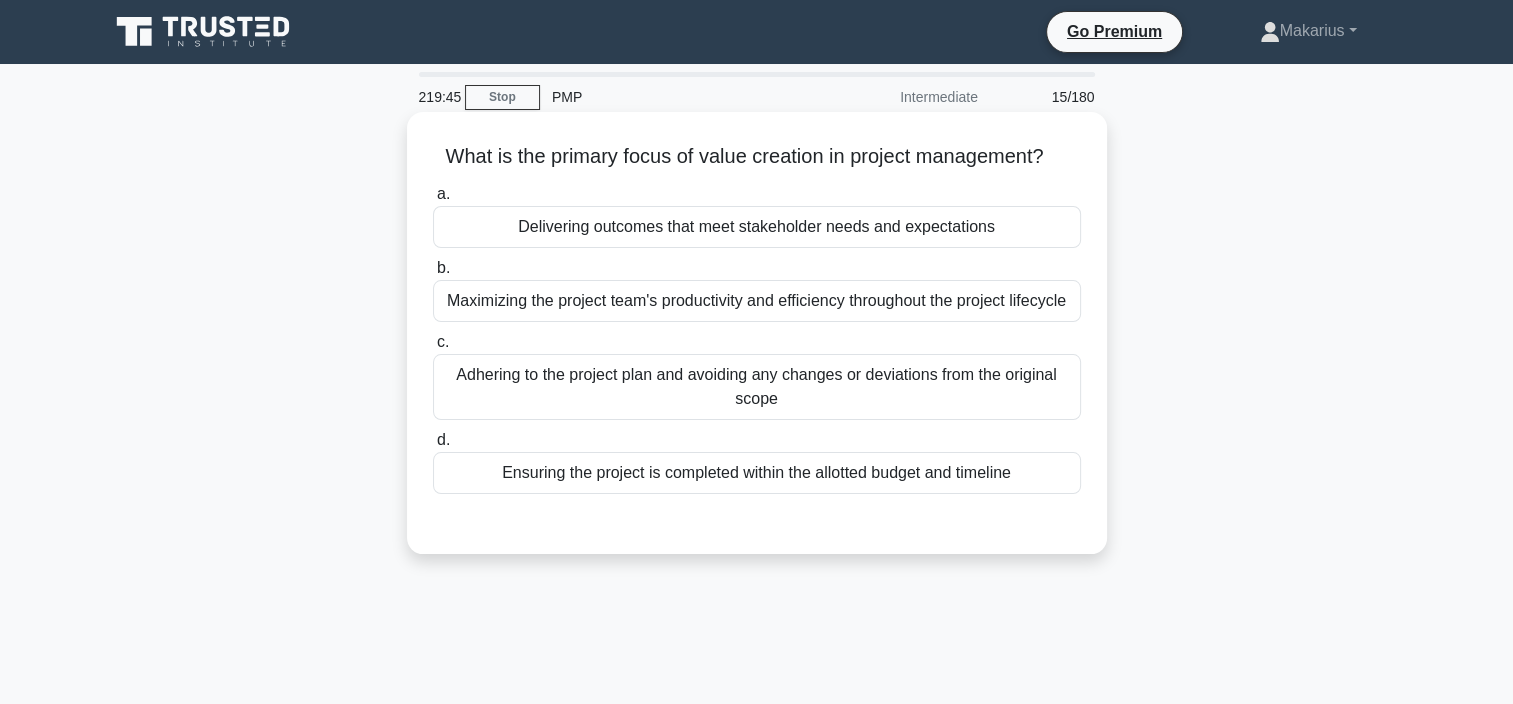 click on "Delivering outcomes that meet stakeholder needs and expectations" at bounding box center [757, 227] 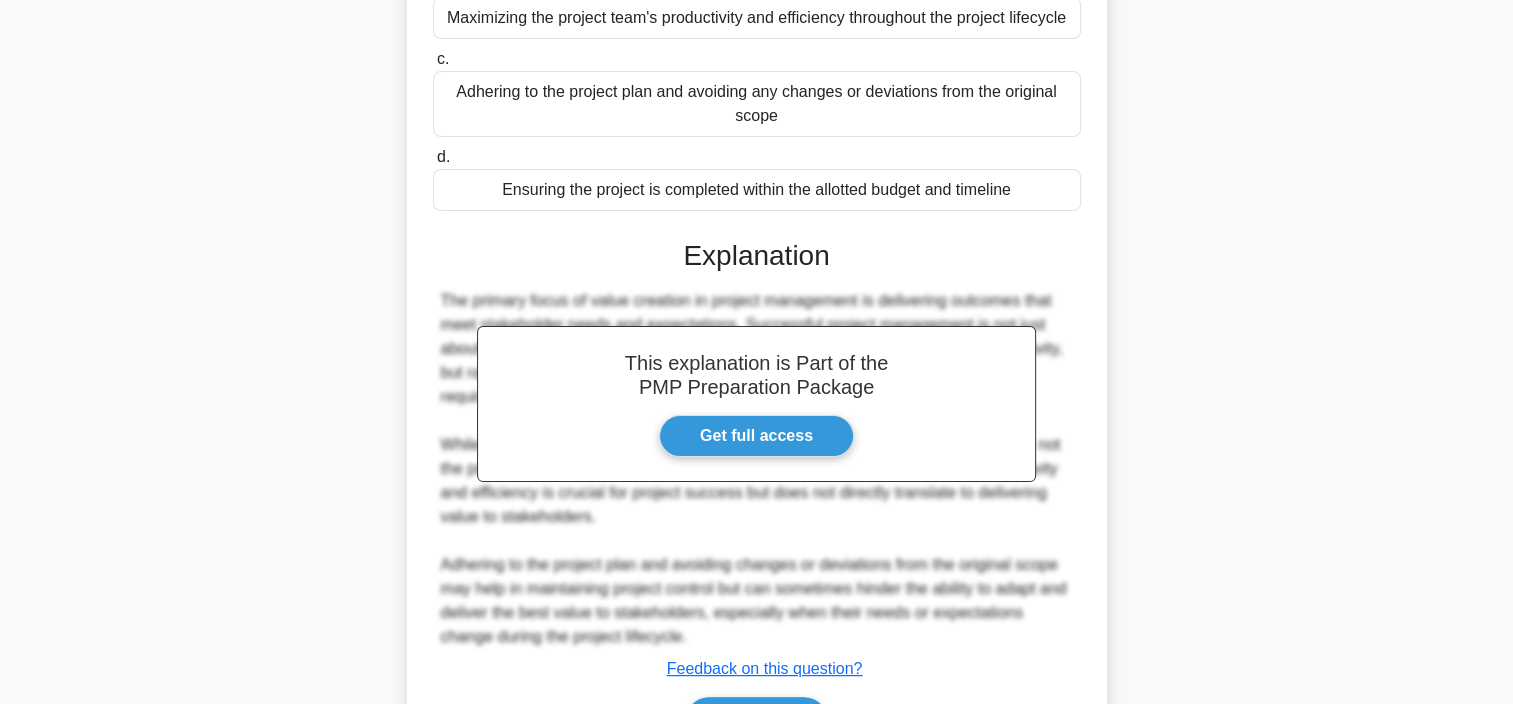 scroll, scrollTop: 408, scrollLeft: 0, axis: vertical 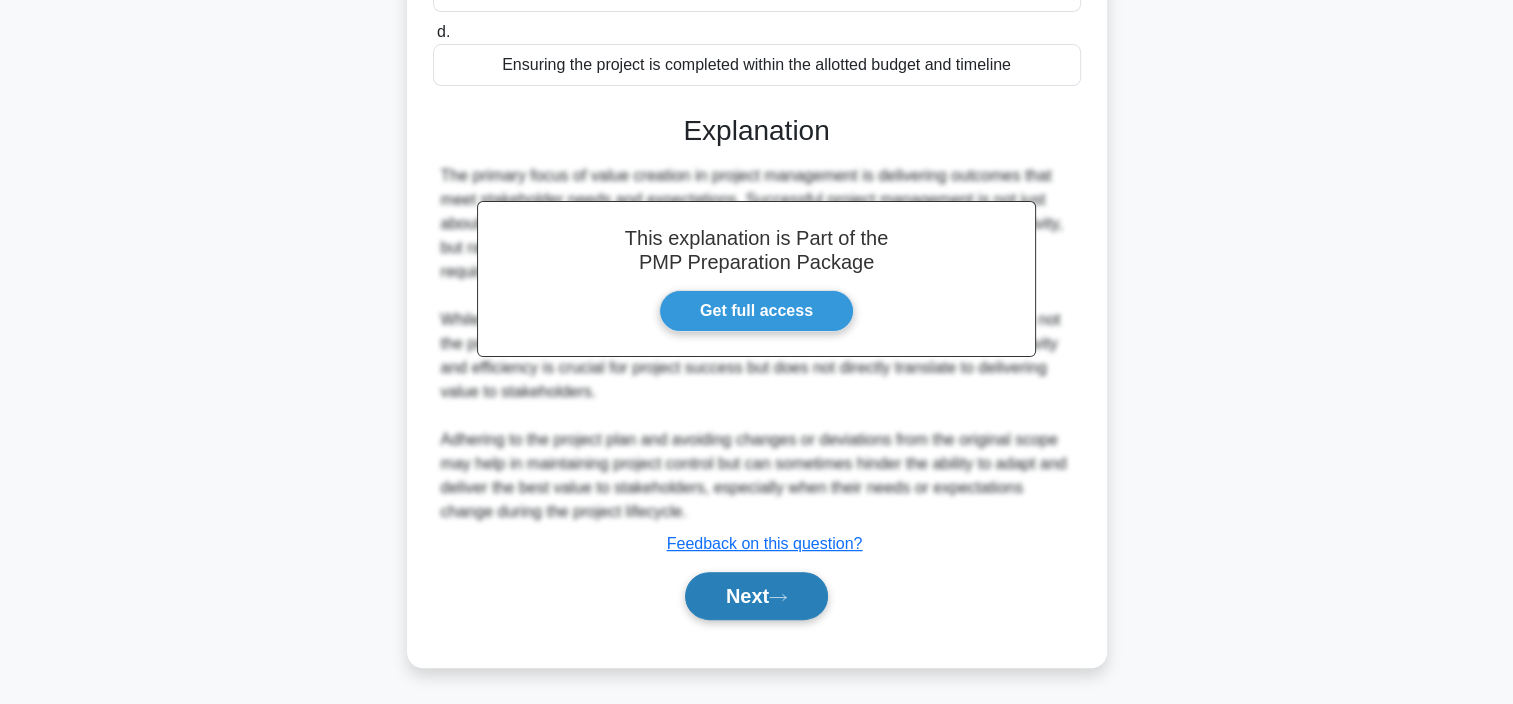 click on "Next" at bounding box center (756, 596) 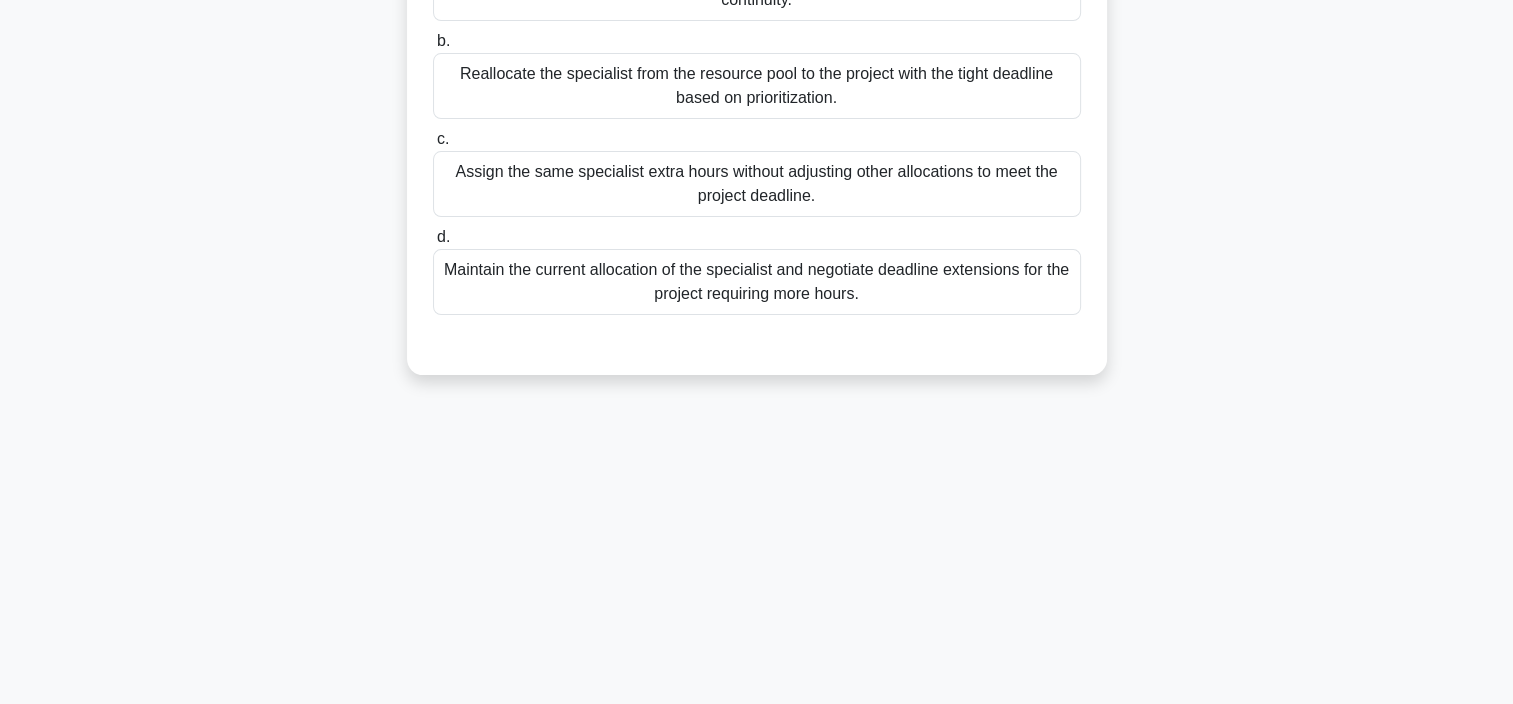 scroll, scrollTop: 376, scrollLeft: 0, axis: vertical 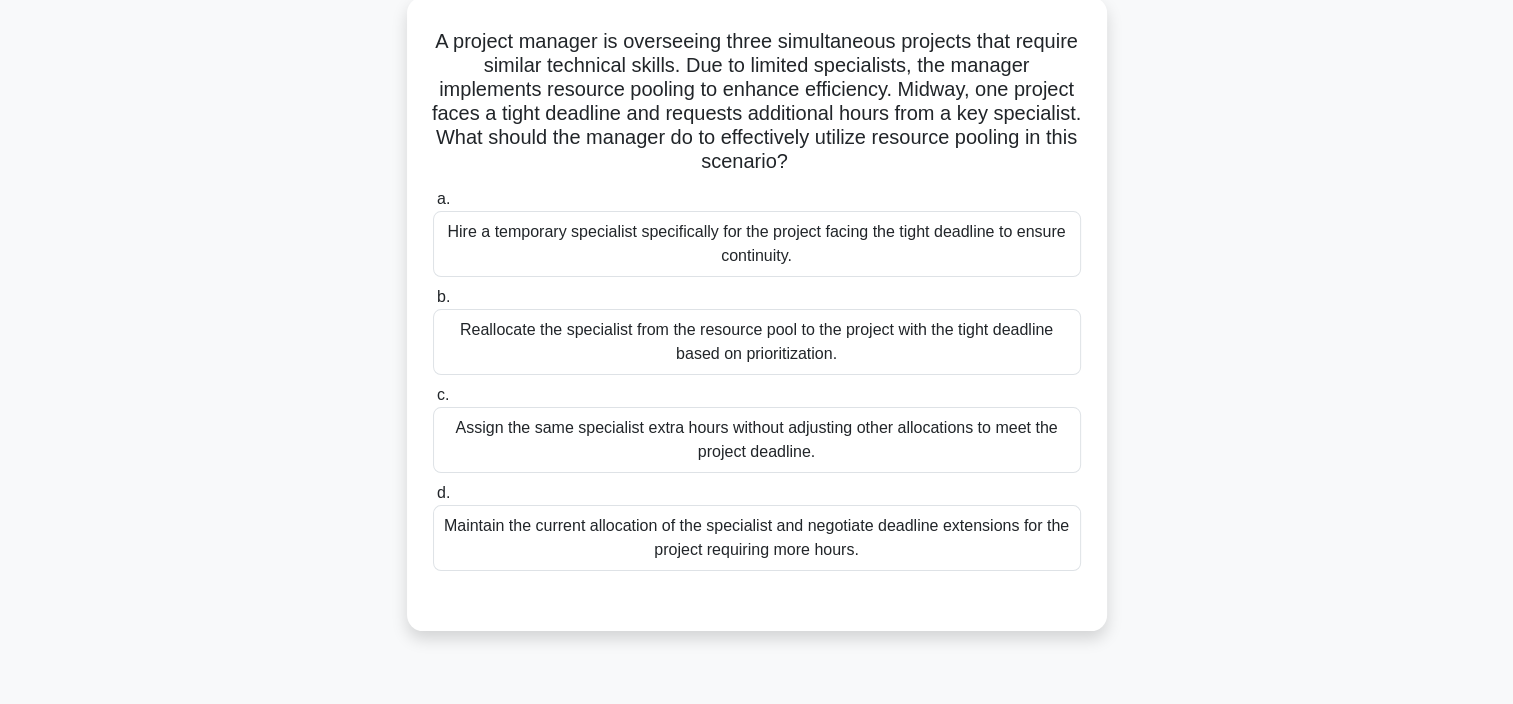 click on "Reallocate the specialist from the resource pool to the project with the tight deadline based on prioritization." at bounding box center (757, 342) 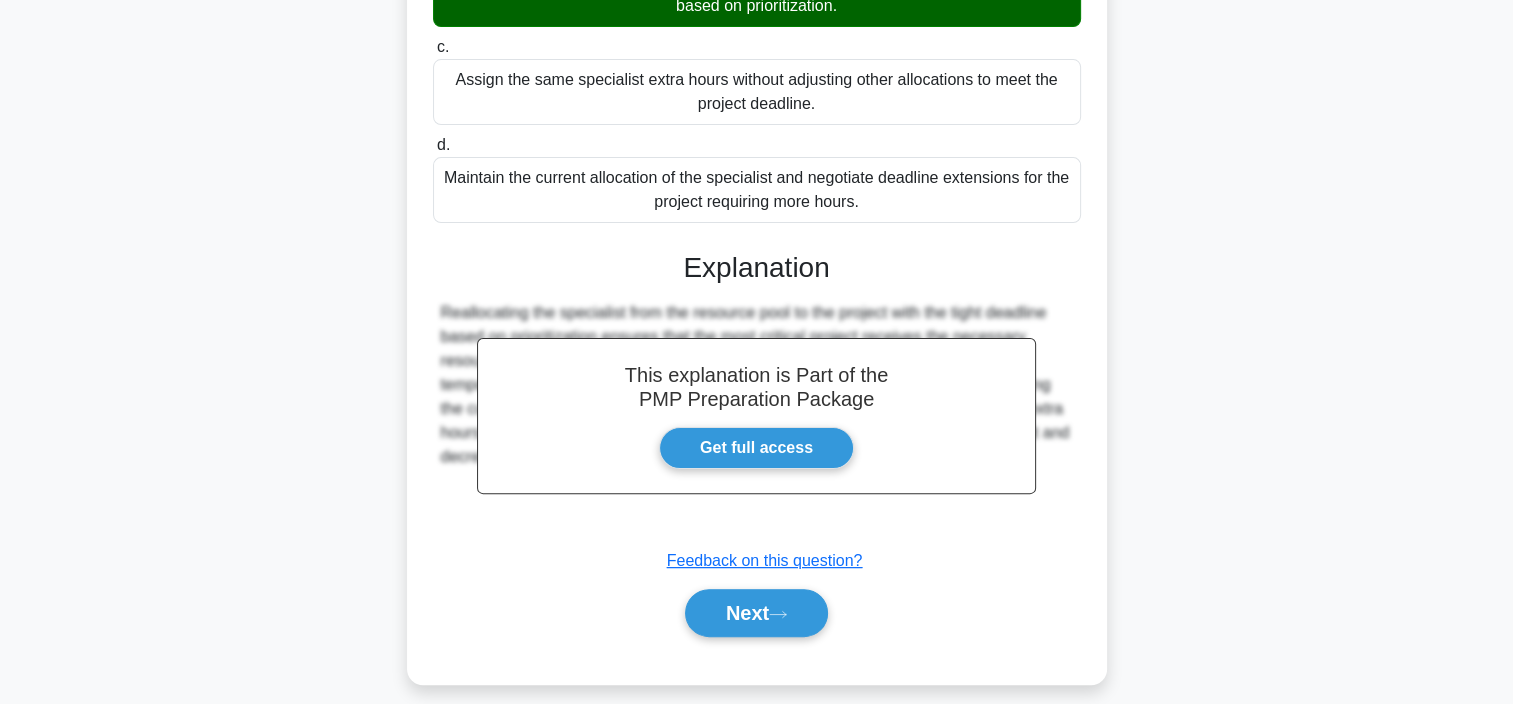 scroll, scrollTop: 480, scrollLeft: 0, axis: vertical 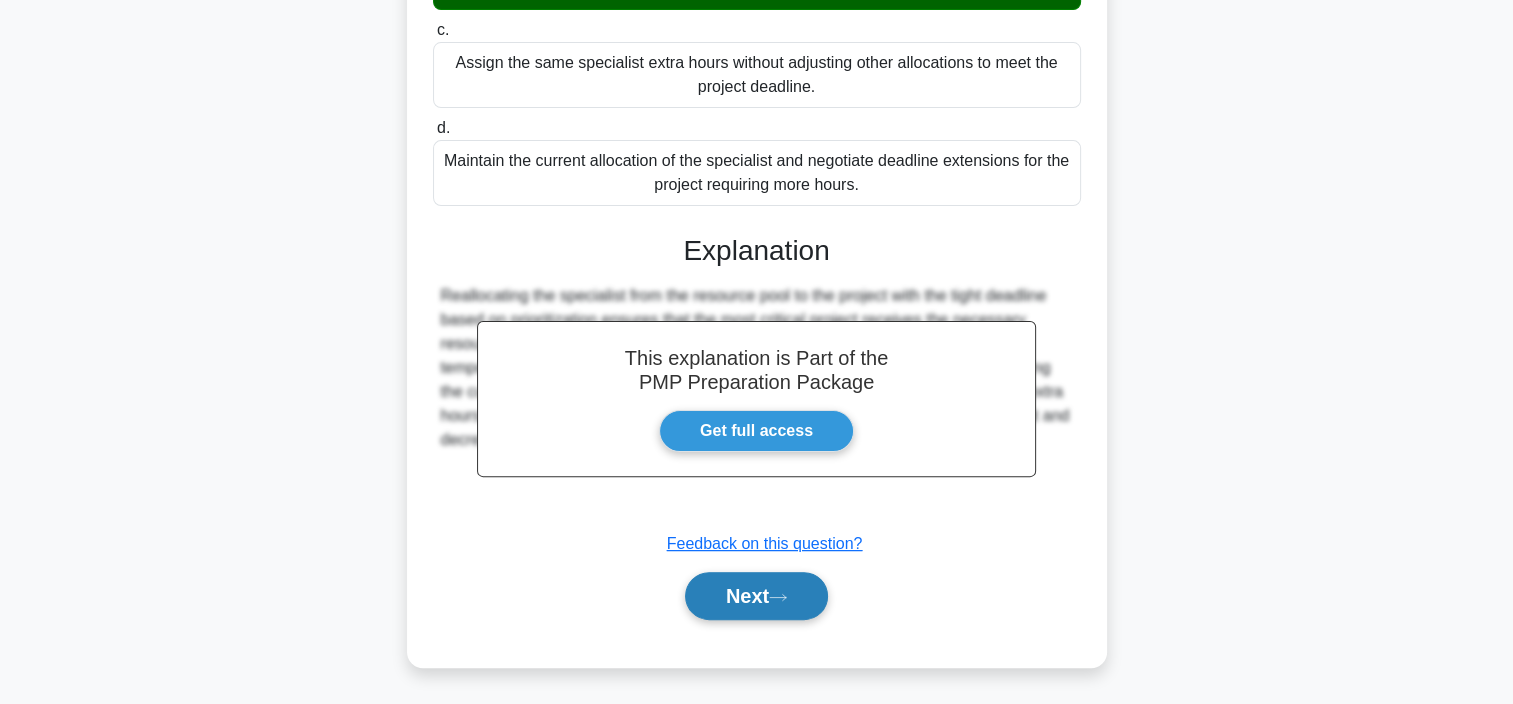click 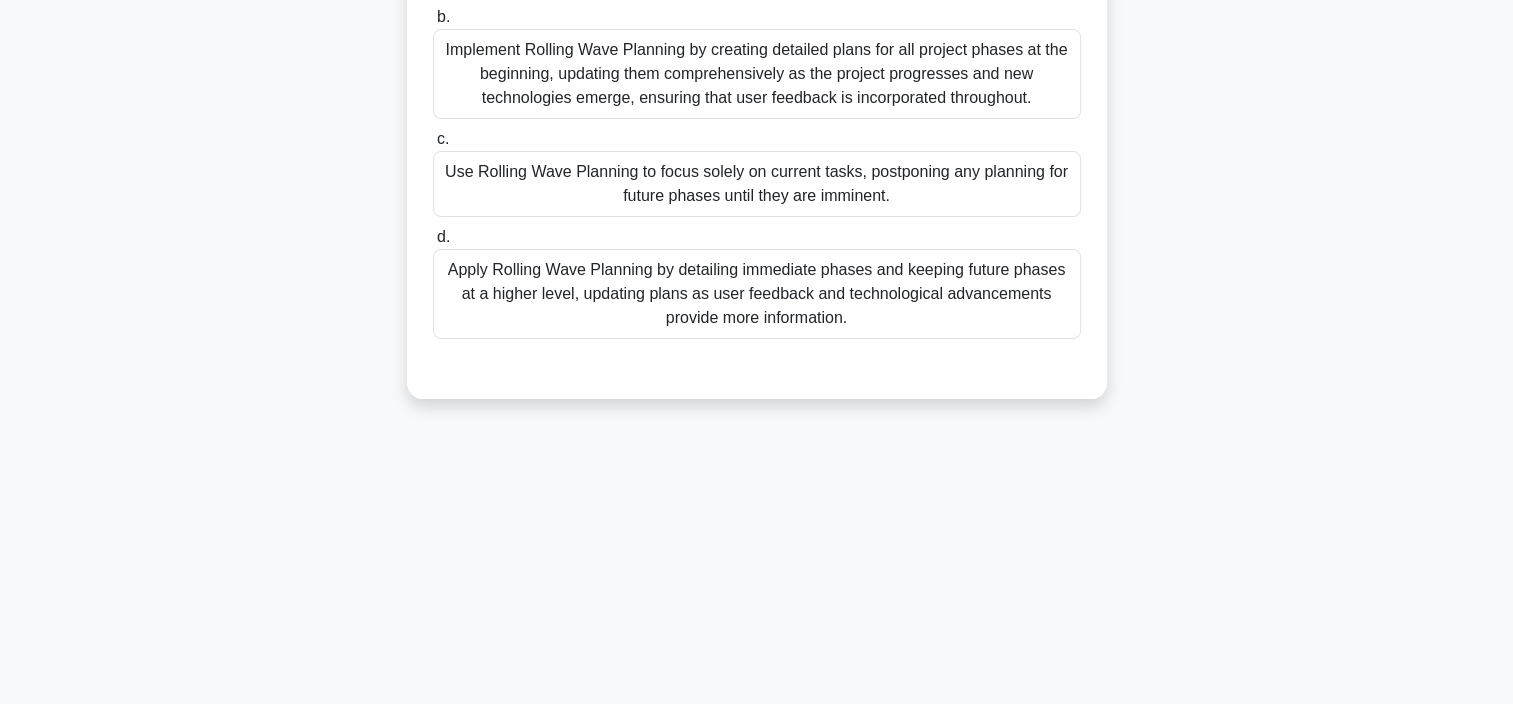 scroll, scrollTop: 376, scrollLeft: 0, axis: vertical 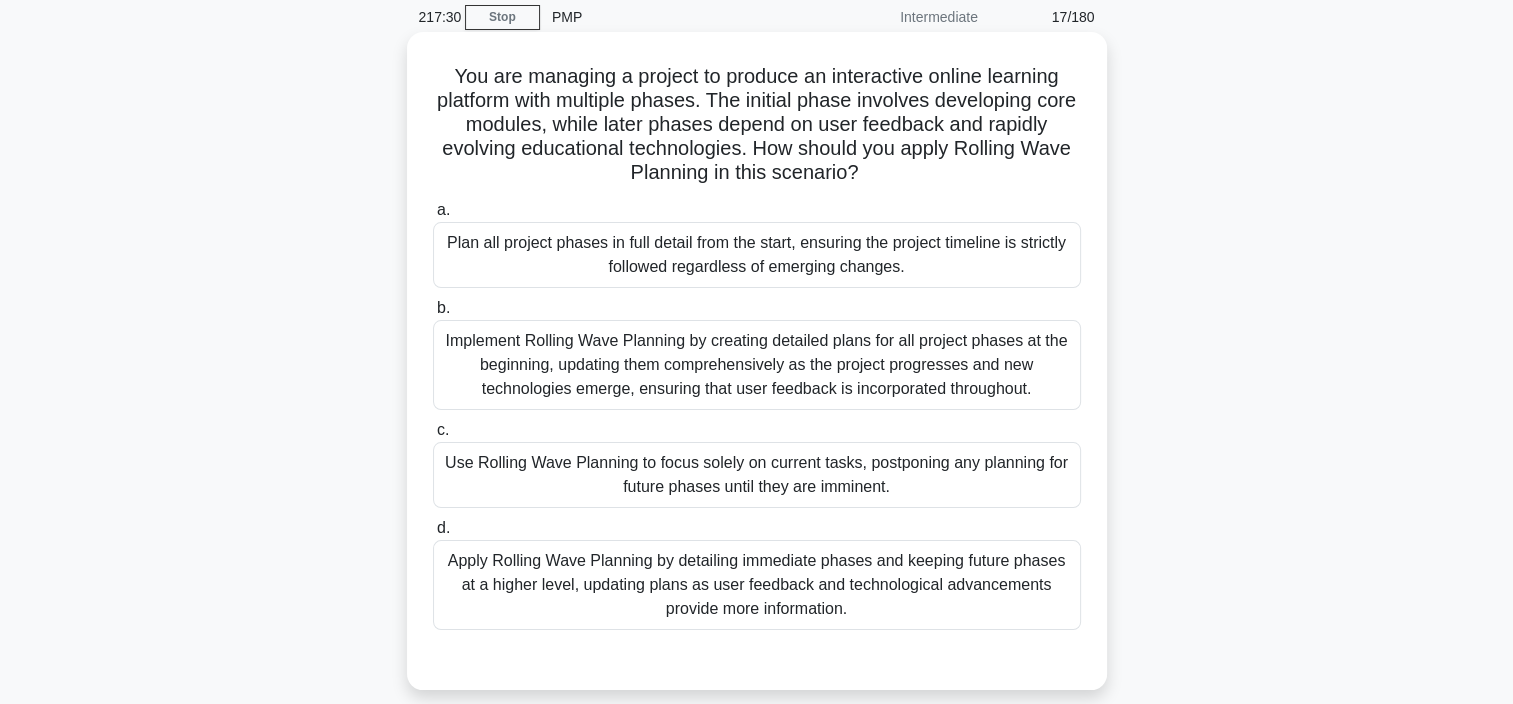 click on "Implement Rolling Wave Planning by creating detailed plans for all project phases at the beginning, updating them comprehensively as the project progresses and new technologies emerge, ensuring that user feedback is incorporated throughout." at bounding box center (757, 365) 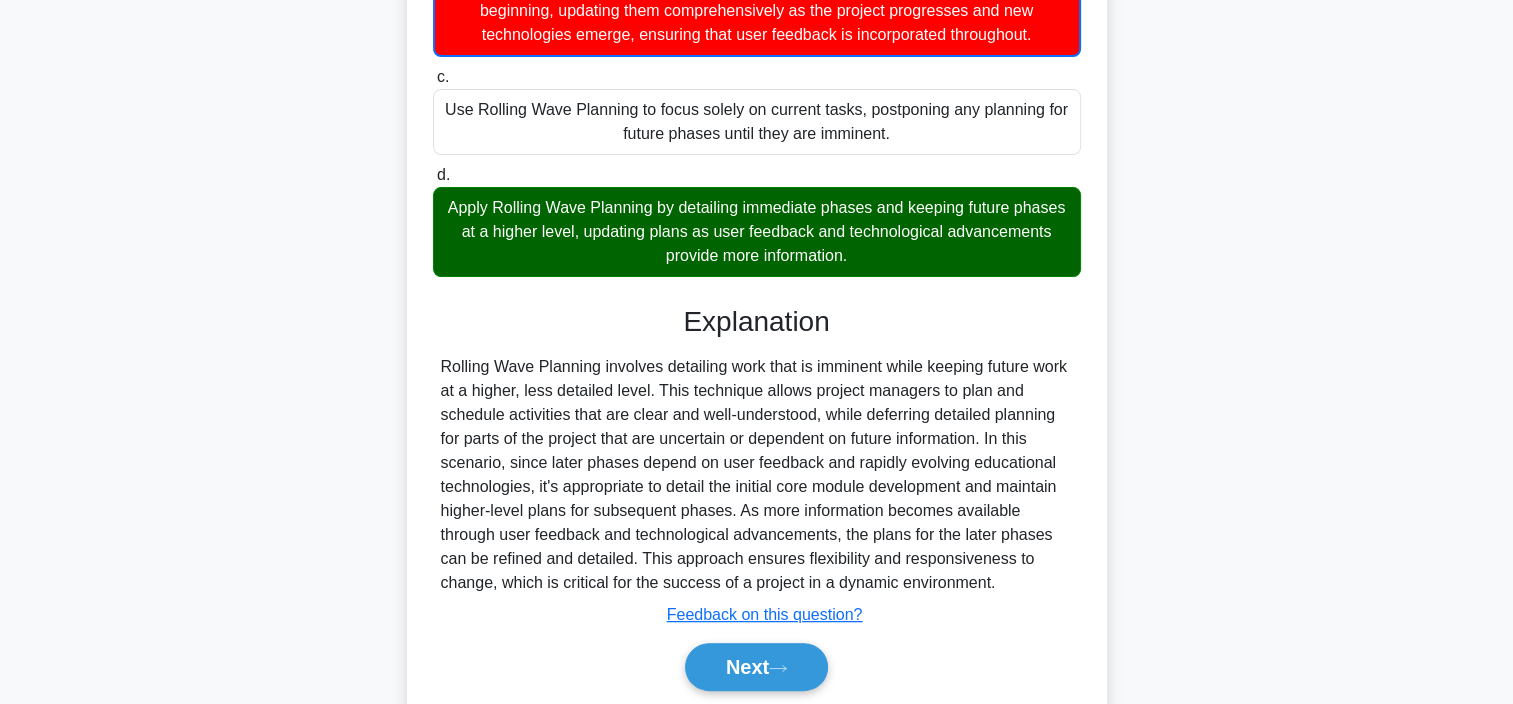 scroll, scrollTop: 438, scrollLeft: 0, axis: vertical 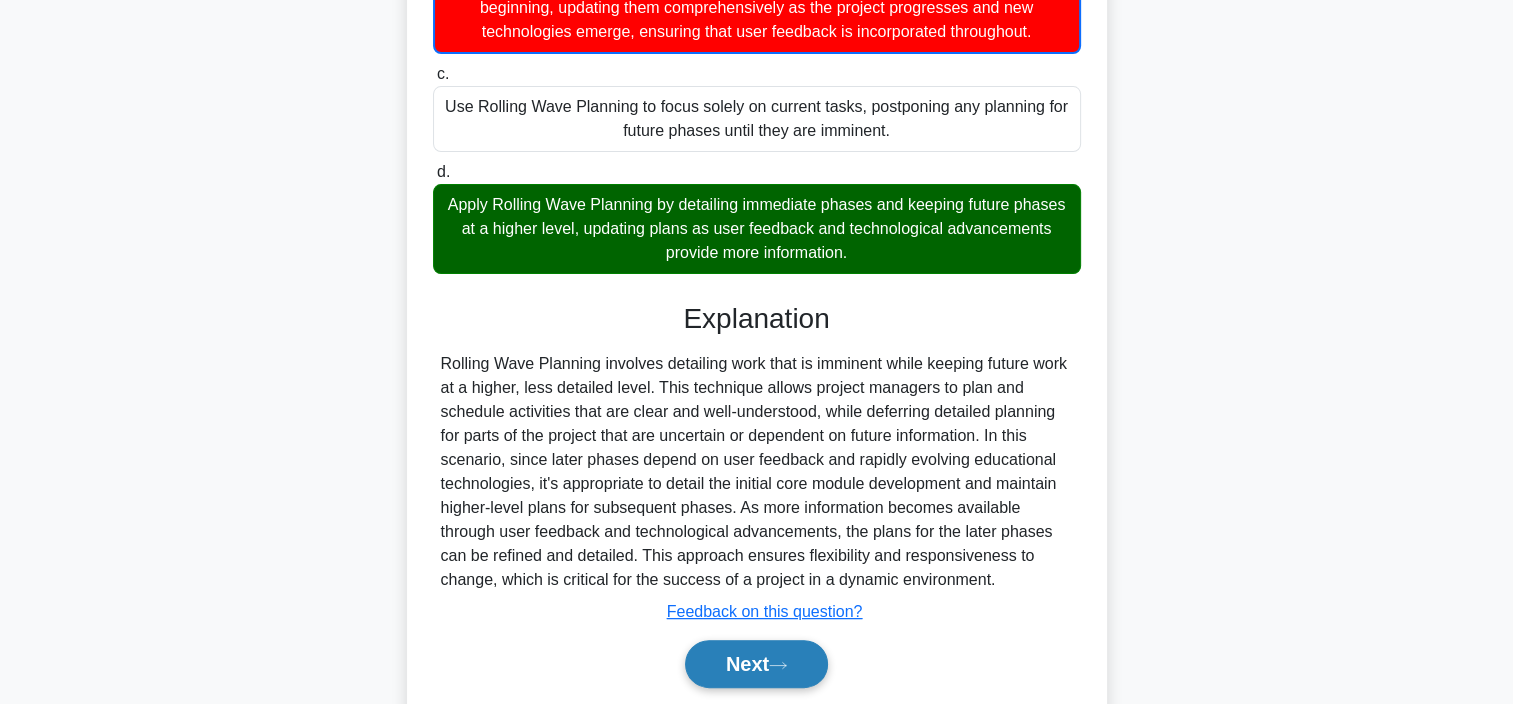 click on "Next" at bounding box center (756, 664) 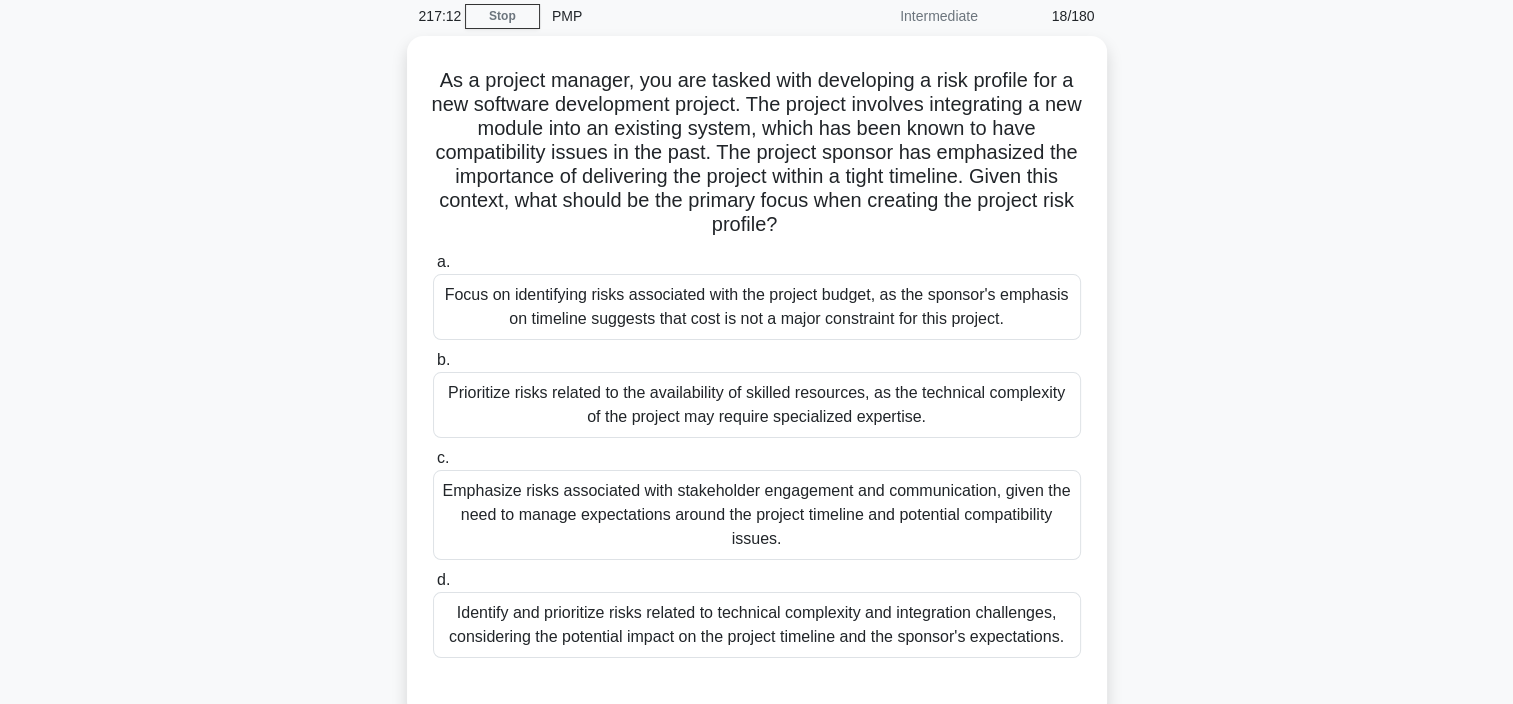 scroll, scrollTop: 85, scrollLeft: 0, axis: vertical 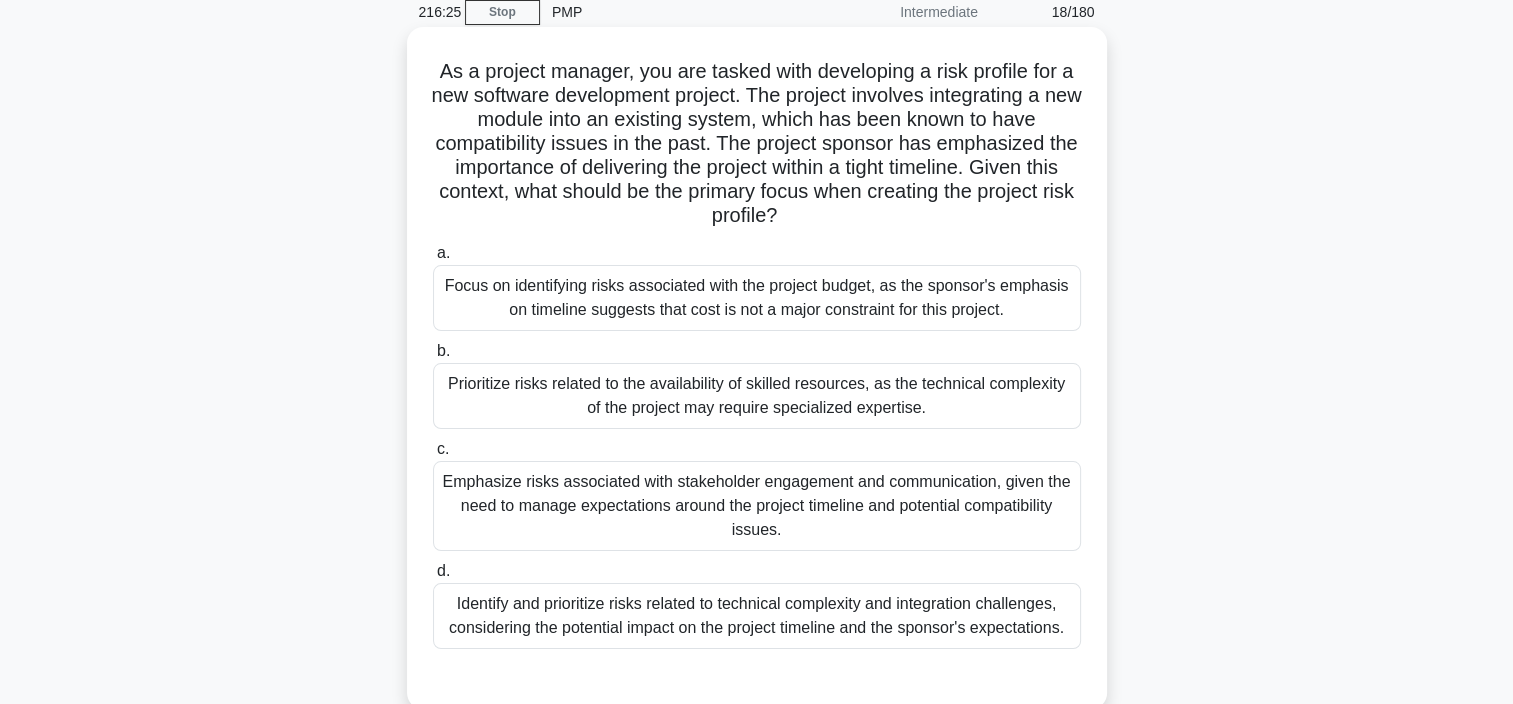 click on "Identify and prioritize risks related to technical complexity and integration challenges, considering the potential impact on the project timeline and the sponsor's expectations." at bounding box center [757, 616] 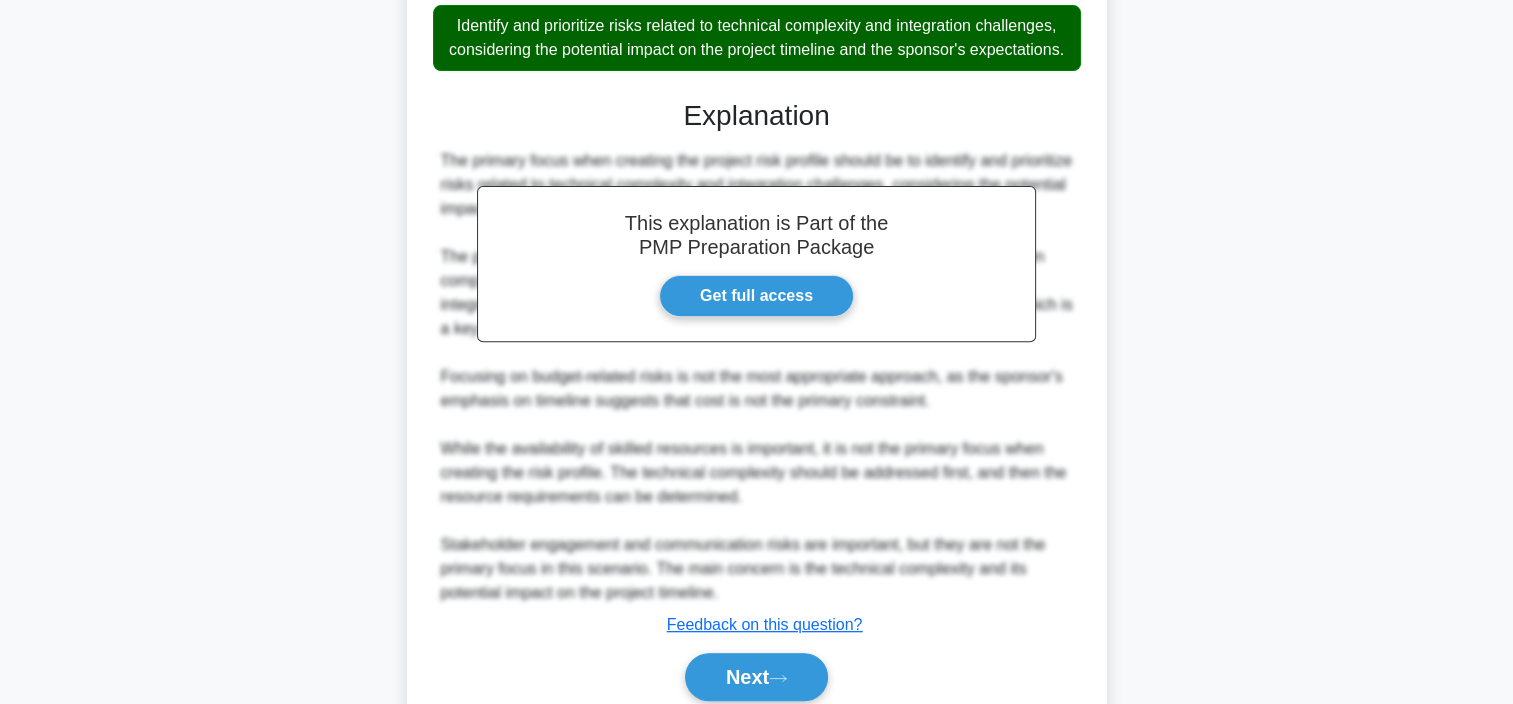 scroll, scrollTop: 768, scrollLeft: 0, axis: vertical 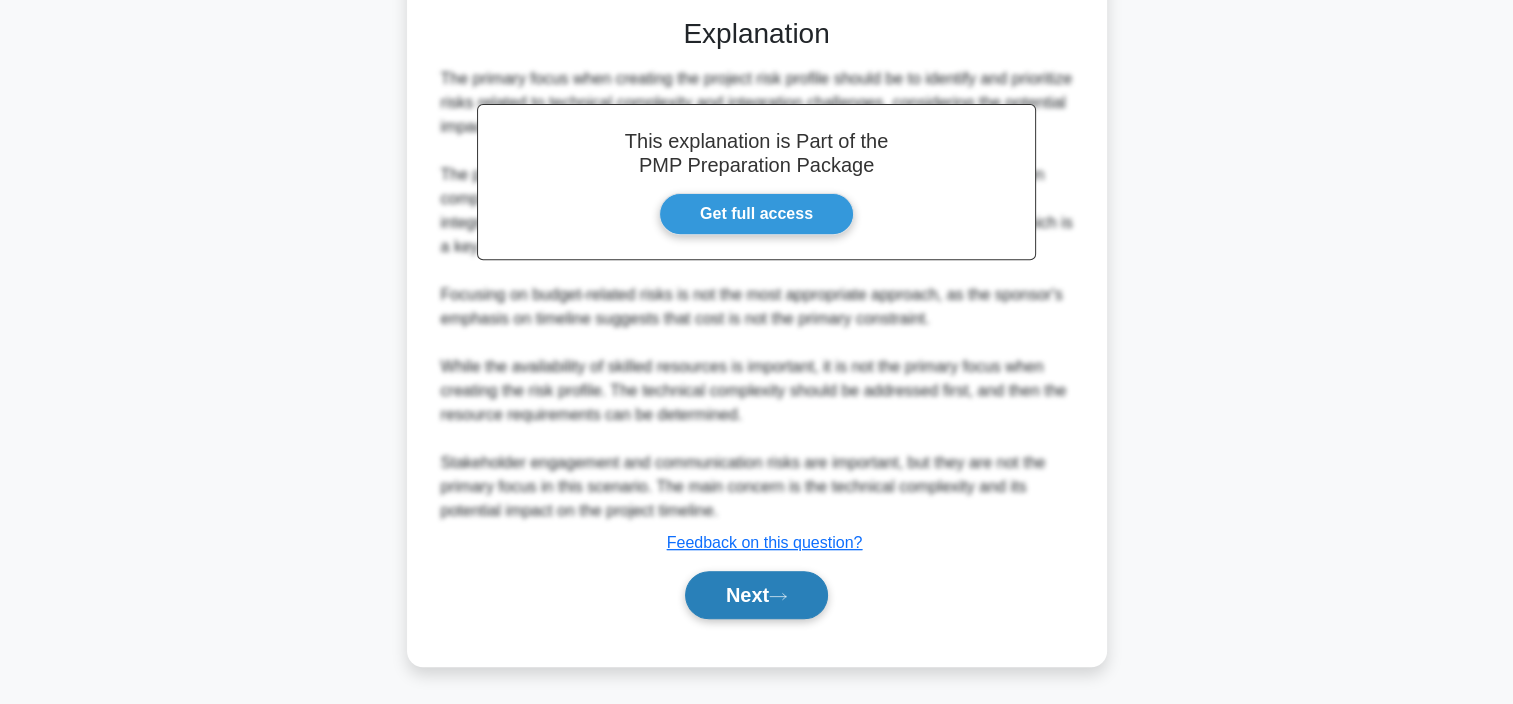 click on "Next" at bounding box center [756, 595] 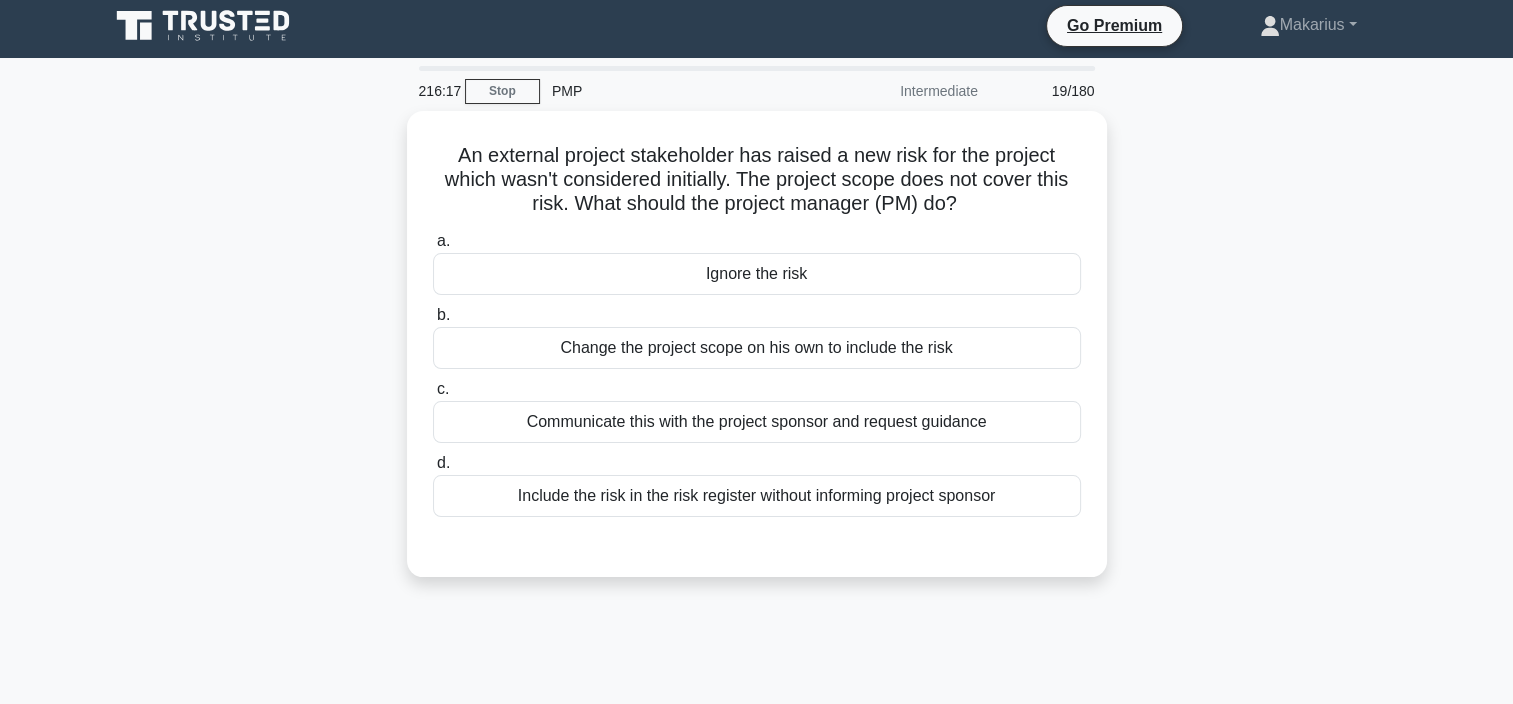 scroll, scrollTop: 5, scrollLeft: 0, axis: vertical 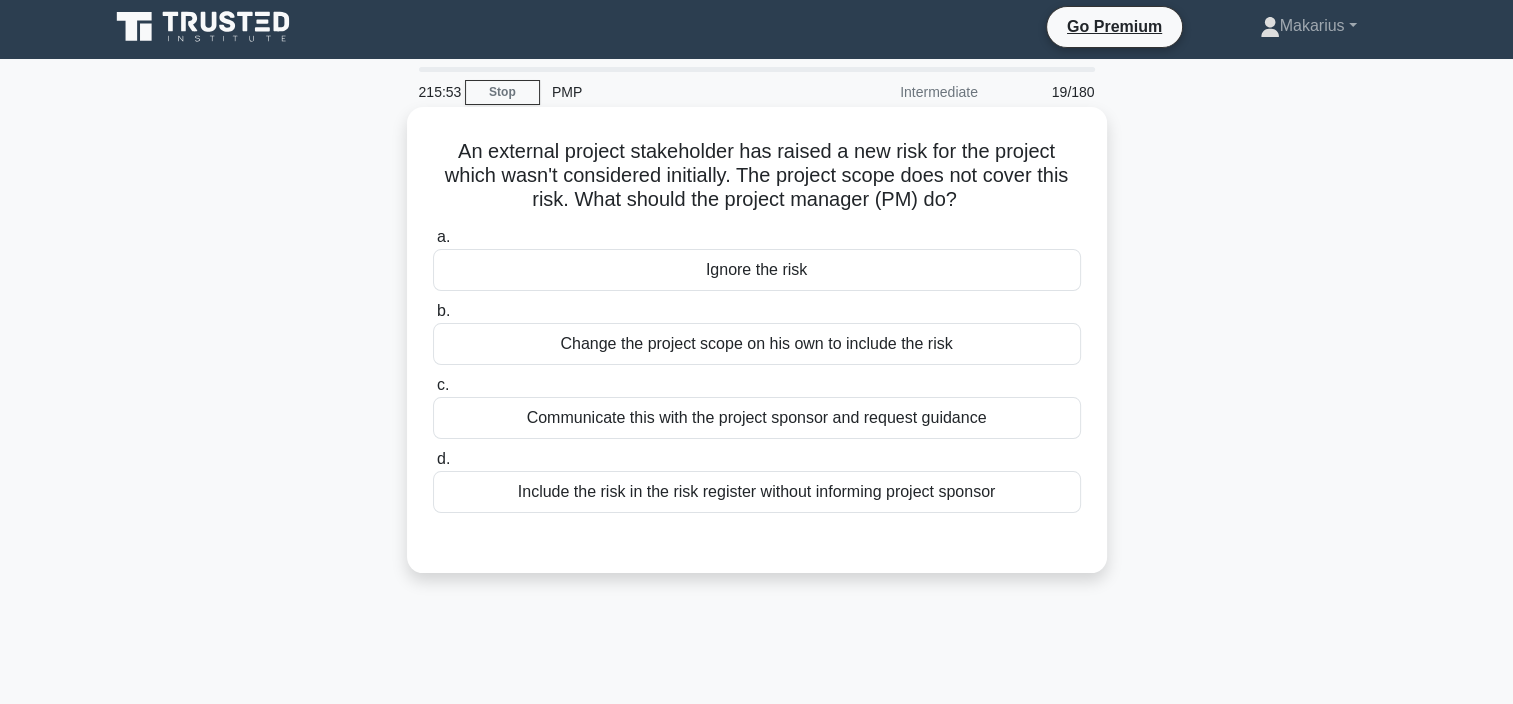 click on "Communicate this with the project sponsor and request guidance" at bounding box center [757, 418] 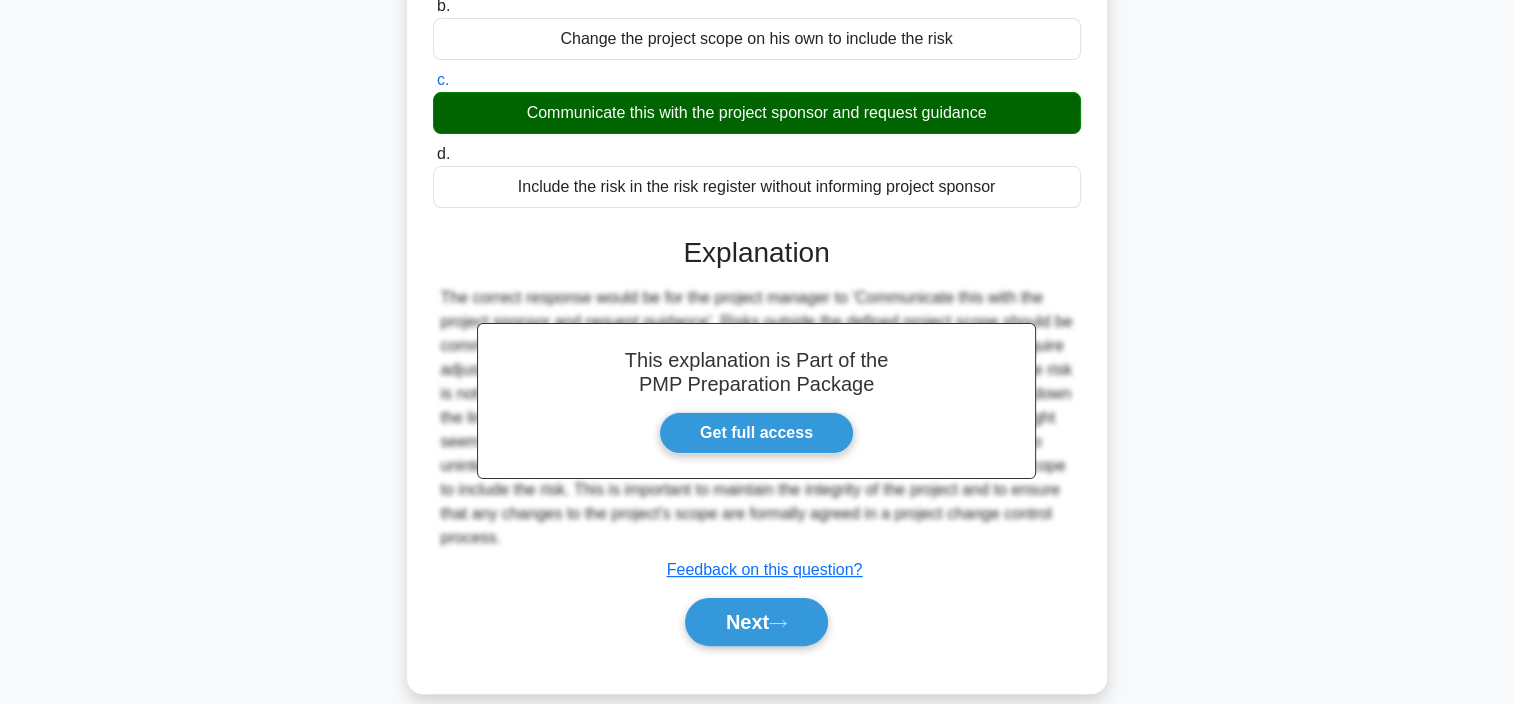 scroll, scrollTop: 338, scrollLeft: 0, axis: vertical 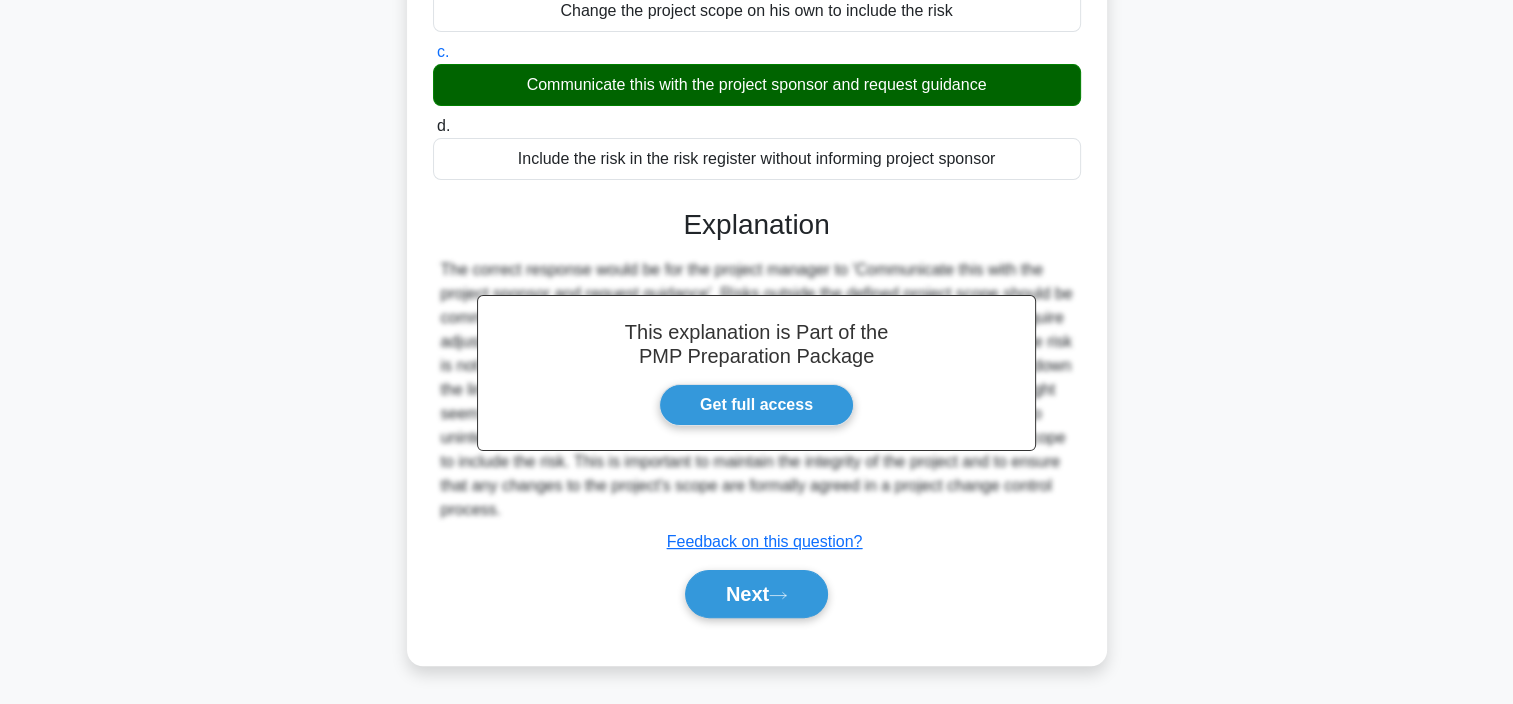 click on "Next" at bounding box center (757, 594) 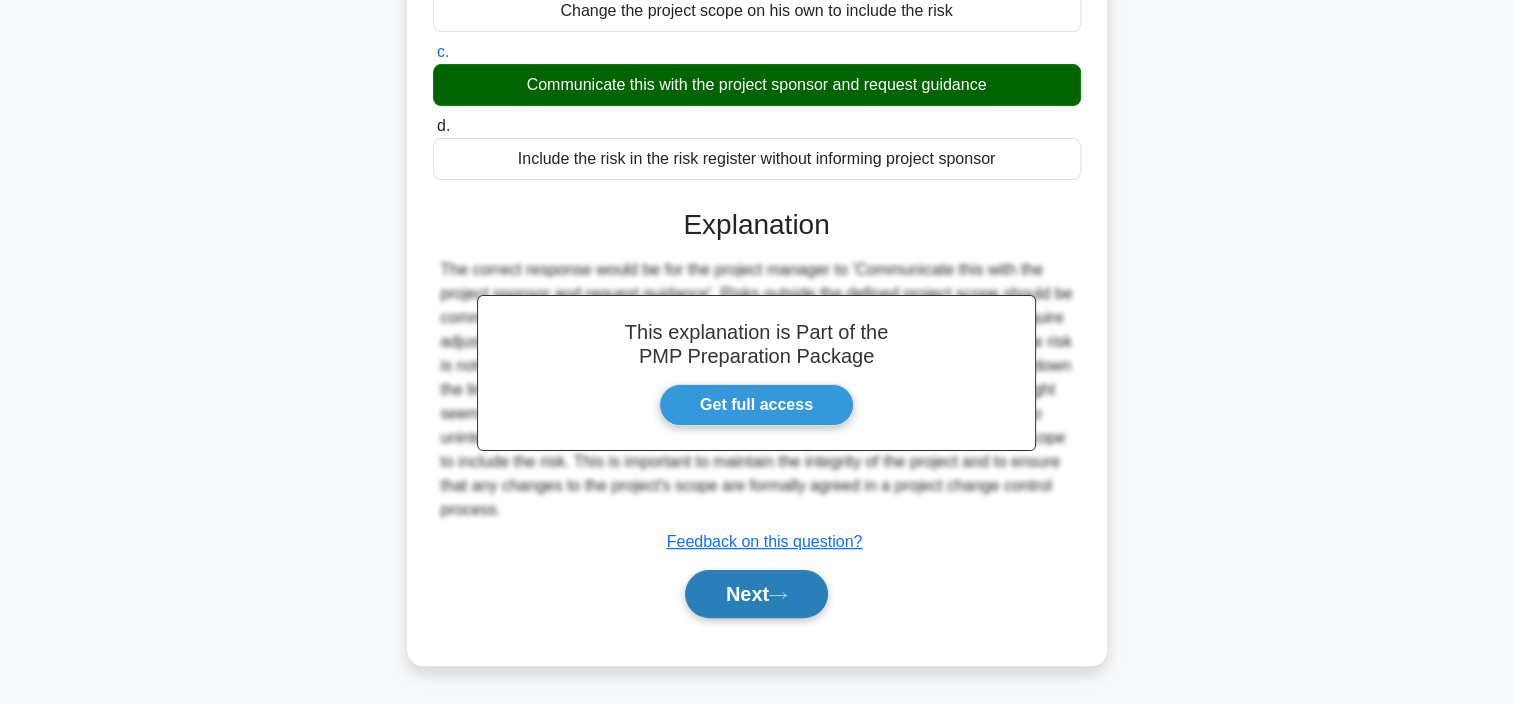 click on "Next" at bounding box center [756, 594] 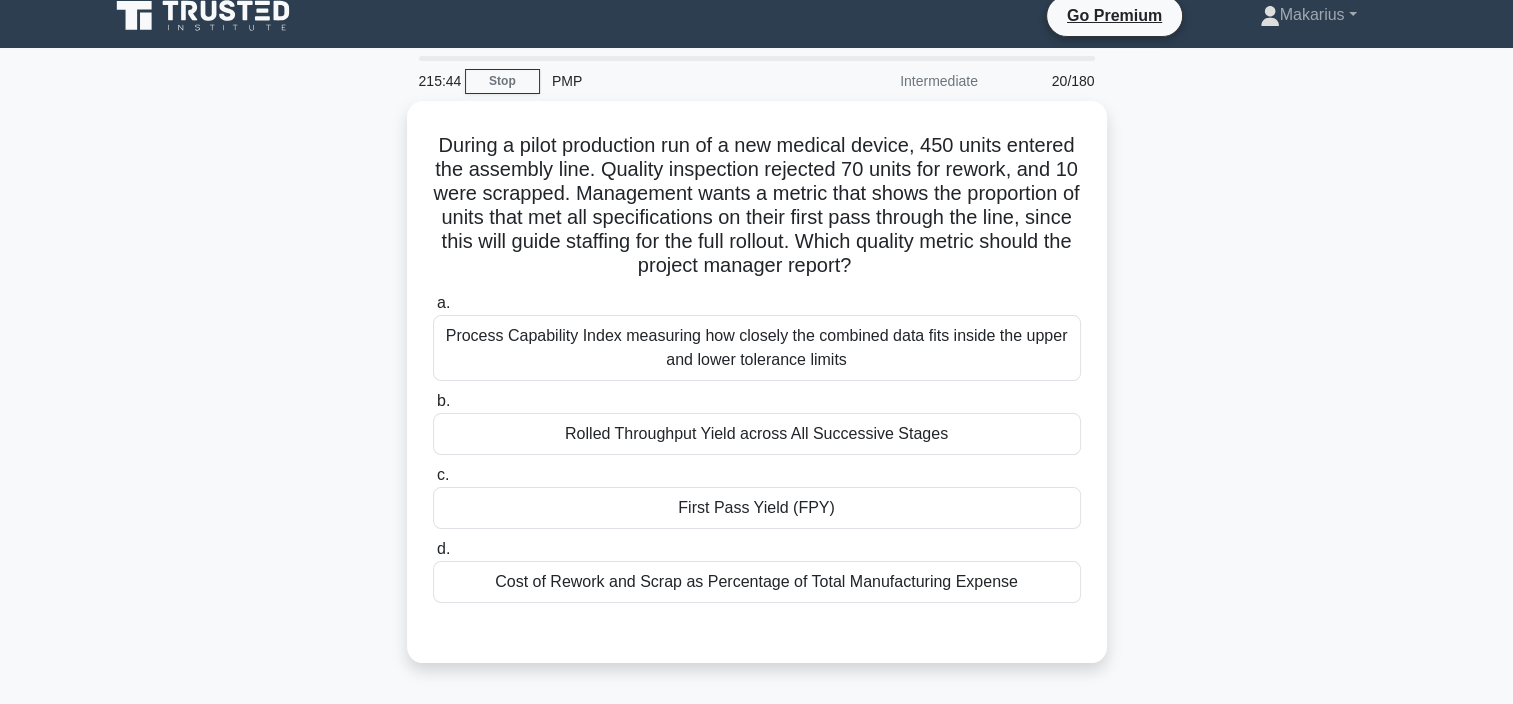 scroll, scrollTop: 16, scrollLeft: 0, axis: vertical 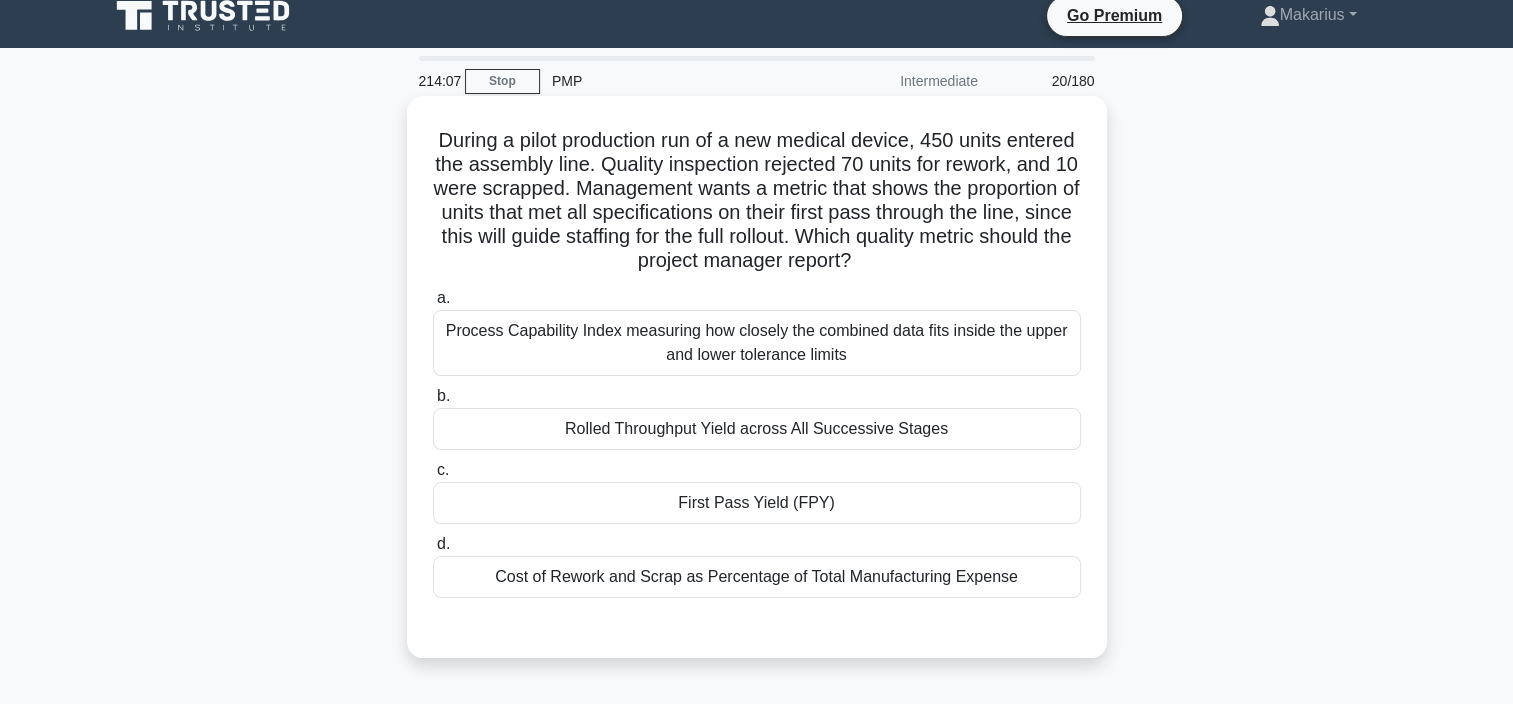 click on "Cost of Rework and Scrap as Percentage of Total Manufacturing Expense" at bounding box center (757, 577) 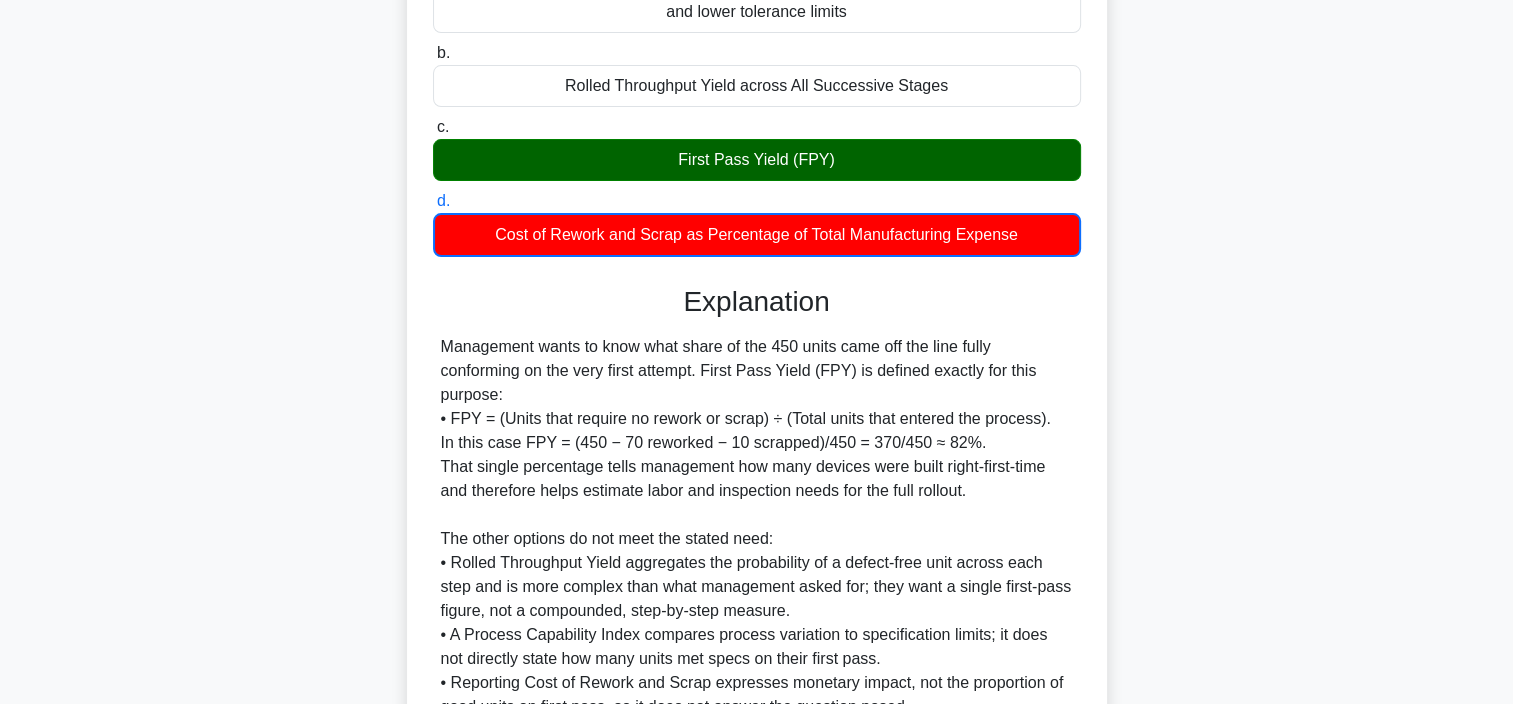 scroll, scrollTop: 367, scrollLeft: 0, axis: vertical 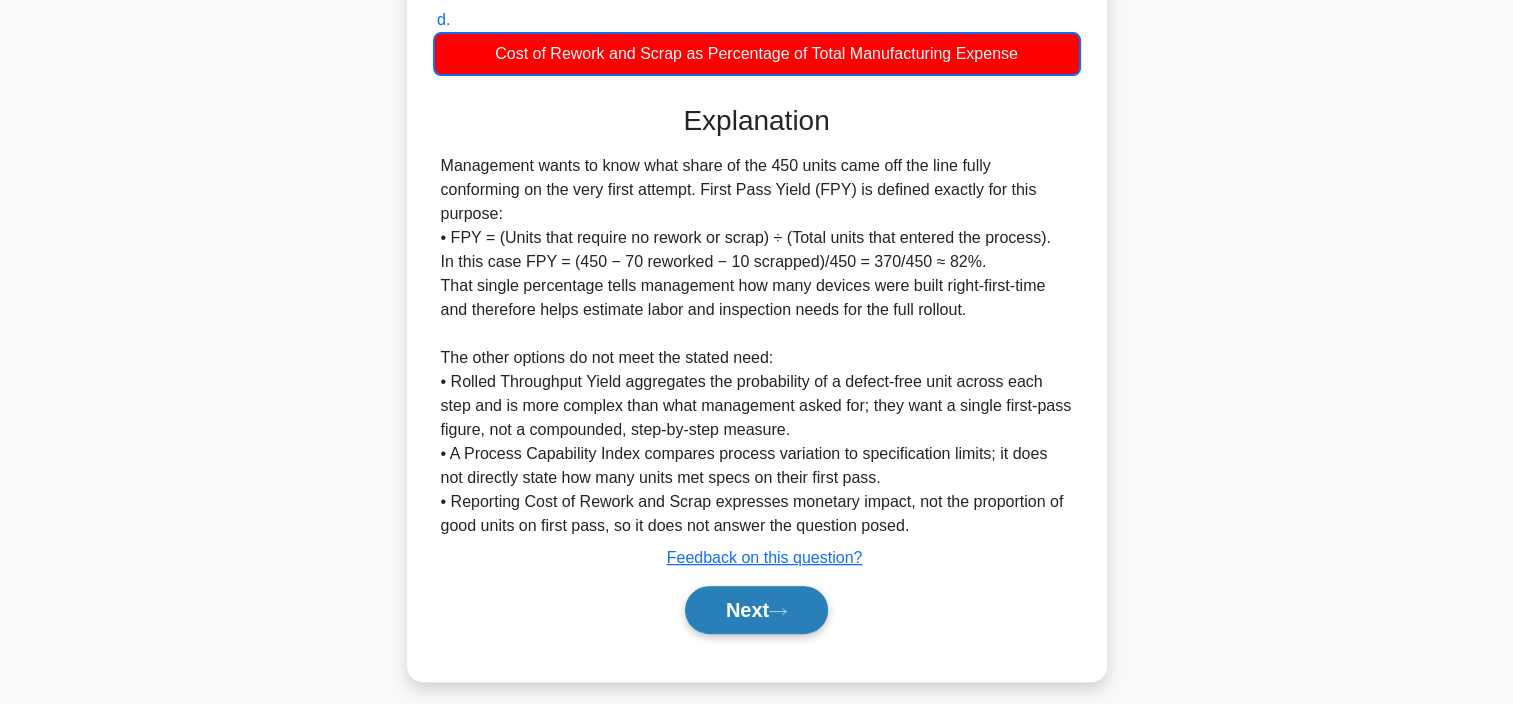 click on "Next" at bounding box center [756, 610] 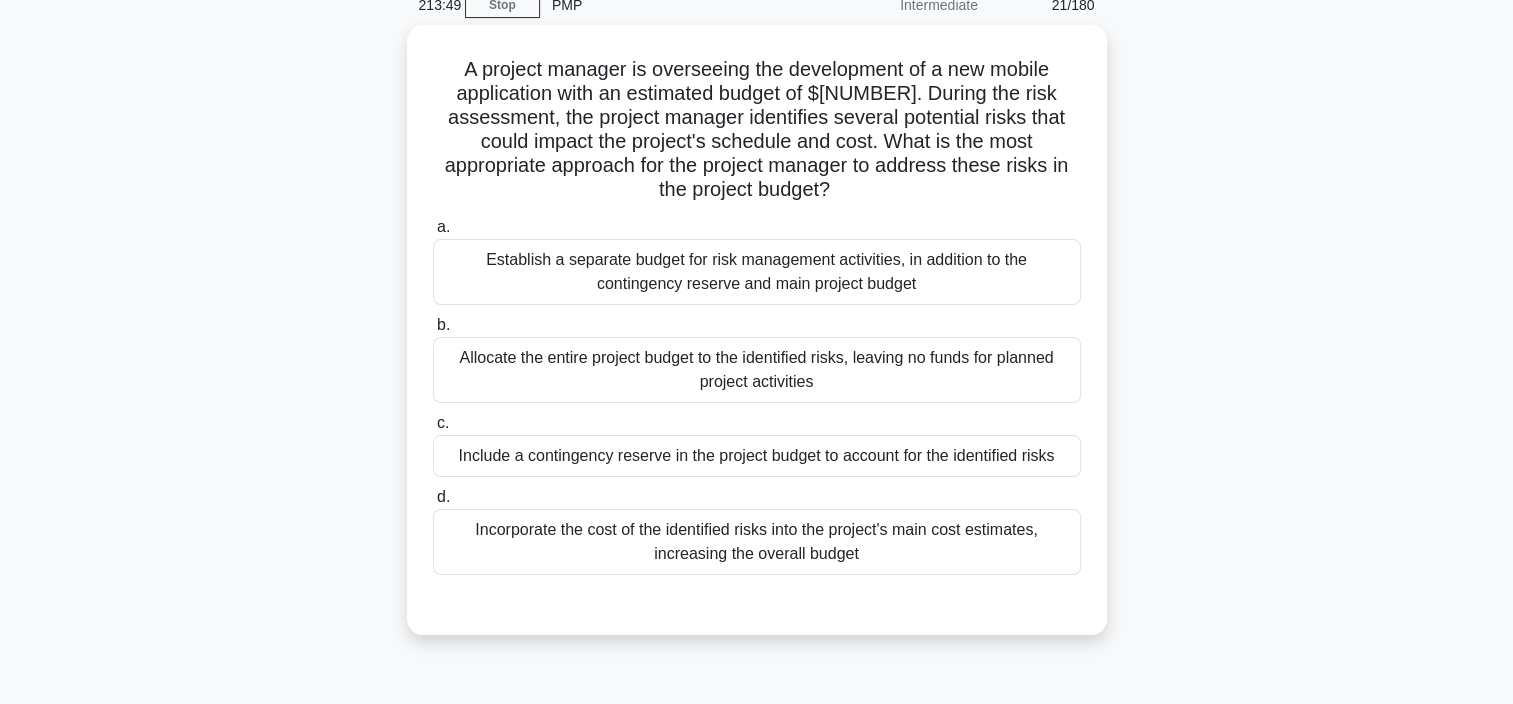 scroll, scrollTop: 89, scrollLeft: 0, axis: vertical 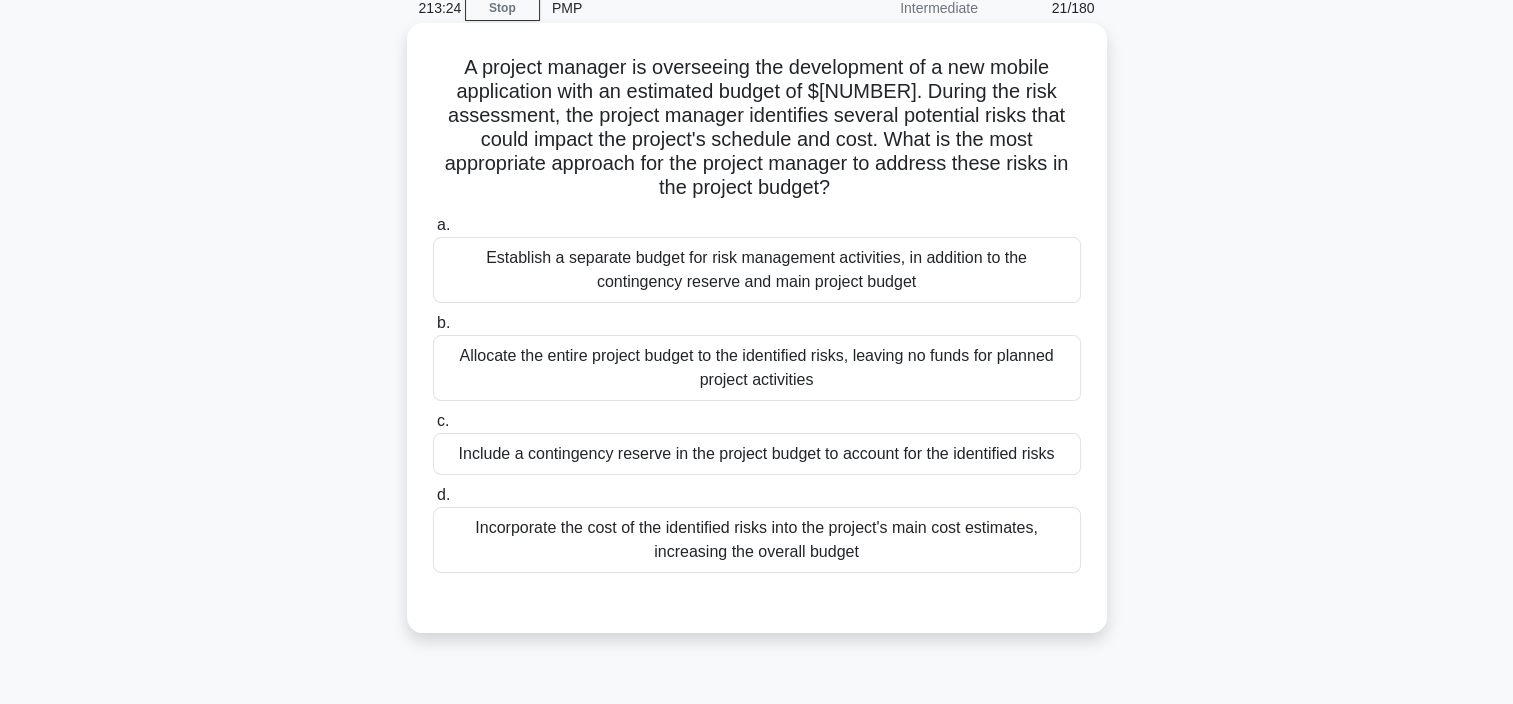 click on "Include a contingency reserve in the project budget to account for the identified risks" at bounding box center (757, 454) 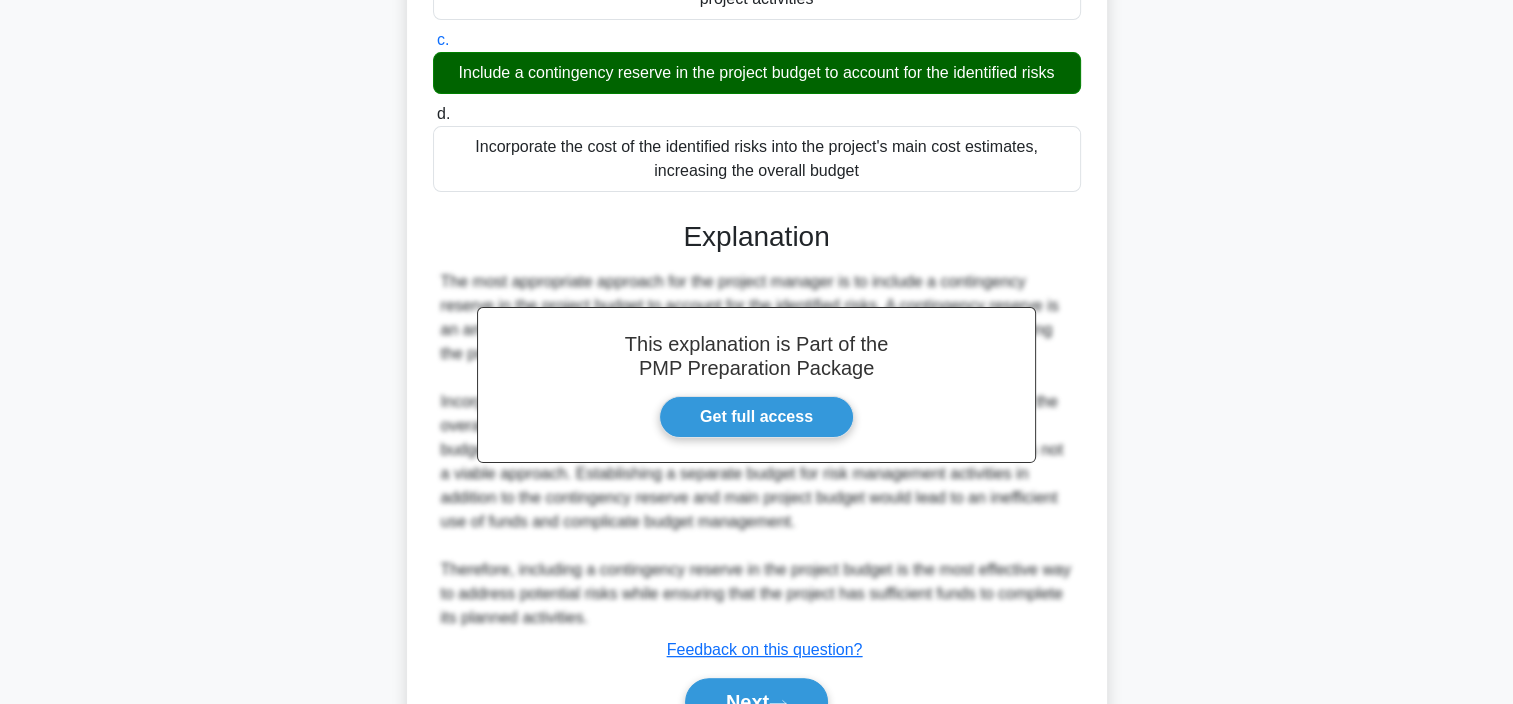 scroll, scrollTop: 476, scrollLeft: 0, axis: vertical 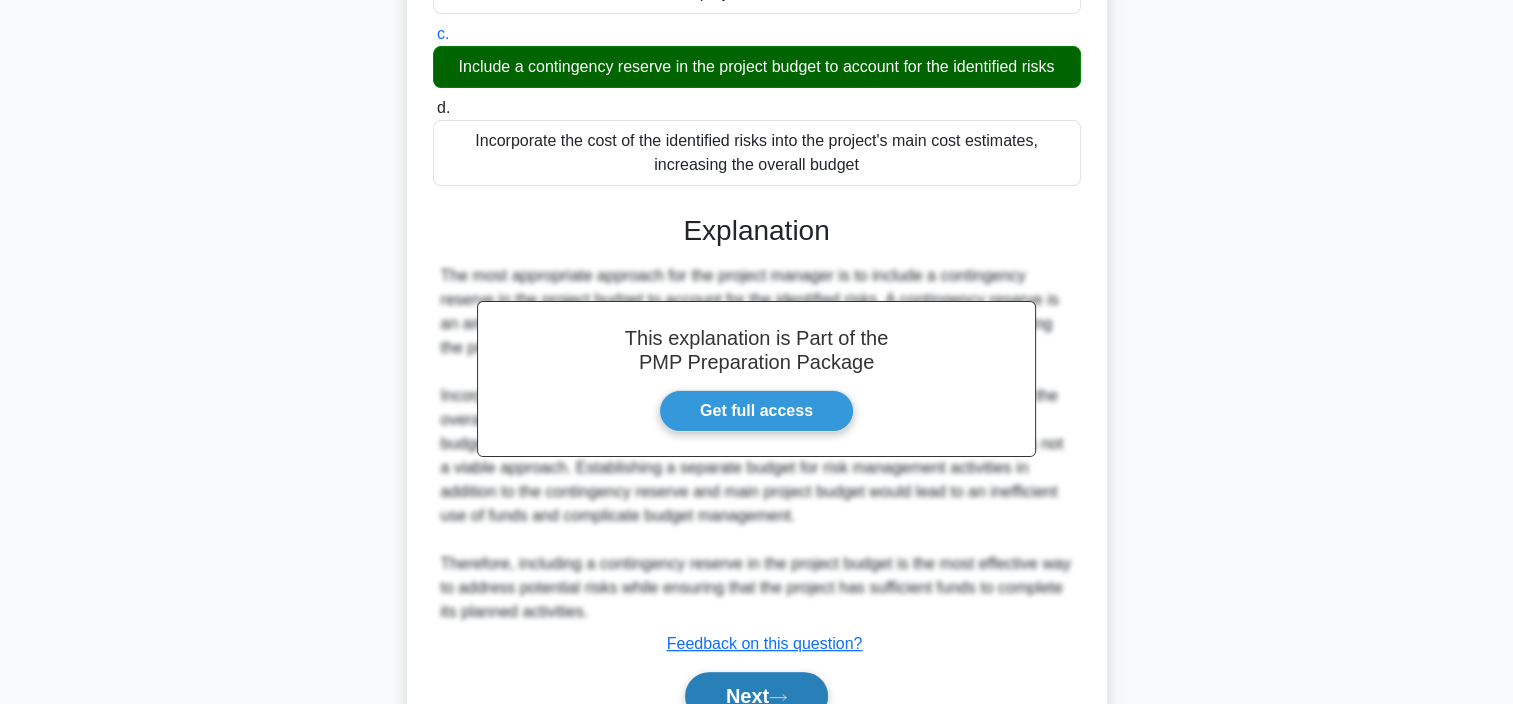 click on "Next" at bounding box center (756, 696) 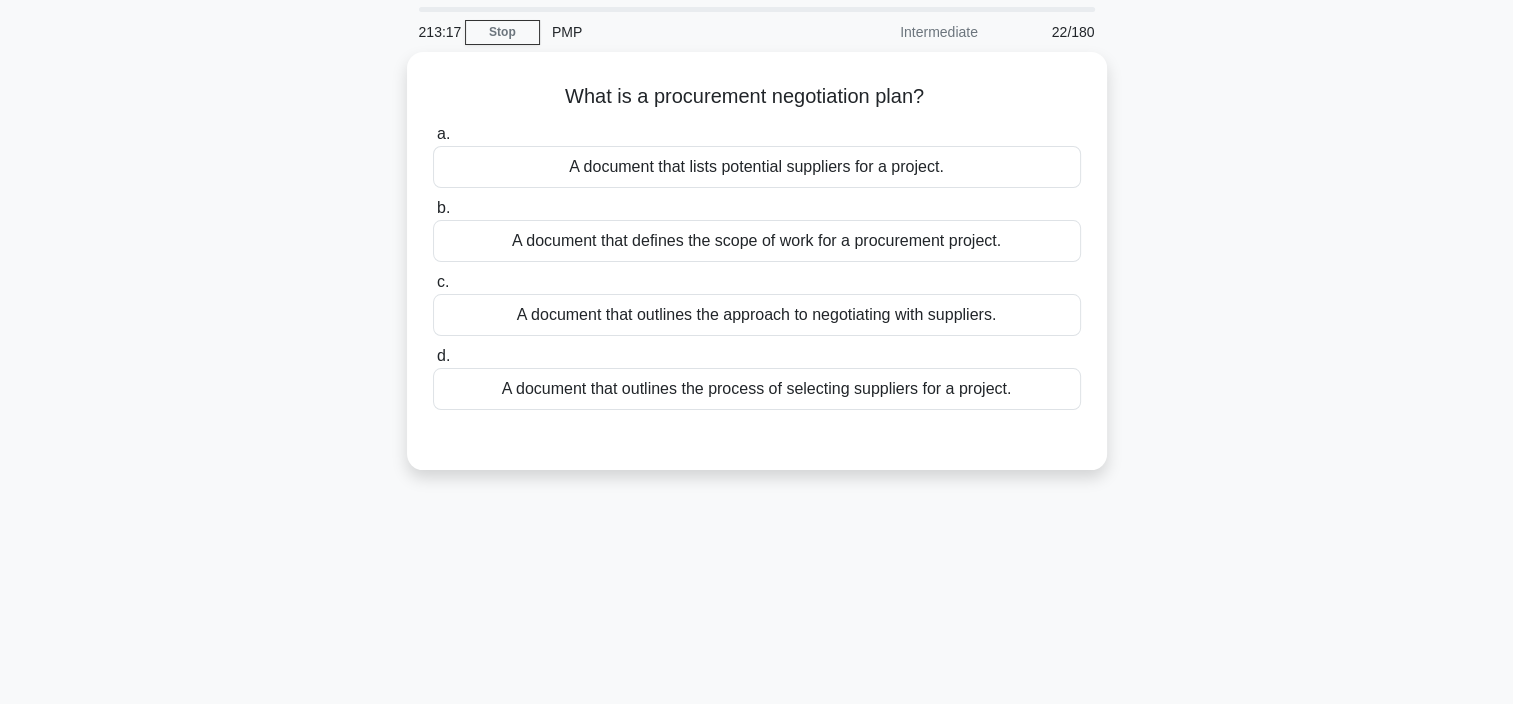 scroll, scrollTop: 64, scrollLeft: 0, axis: vertical 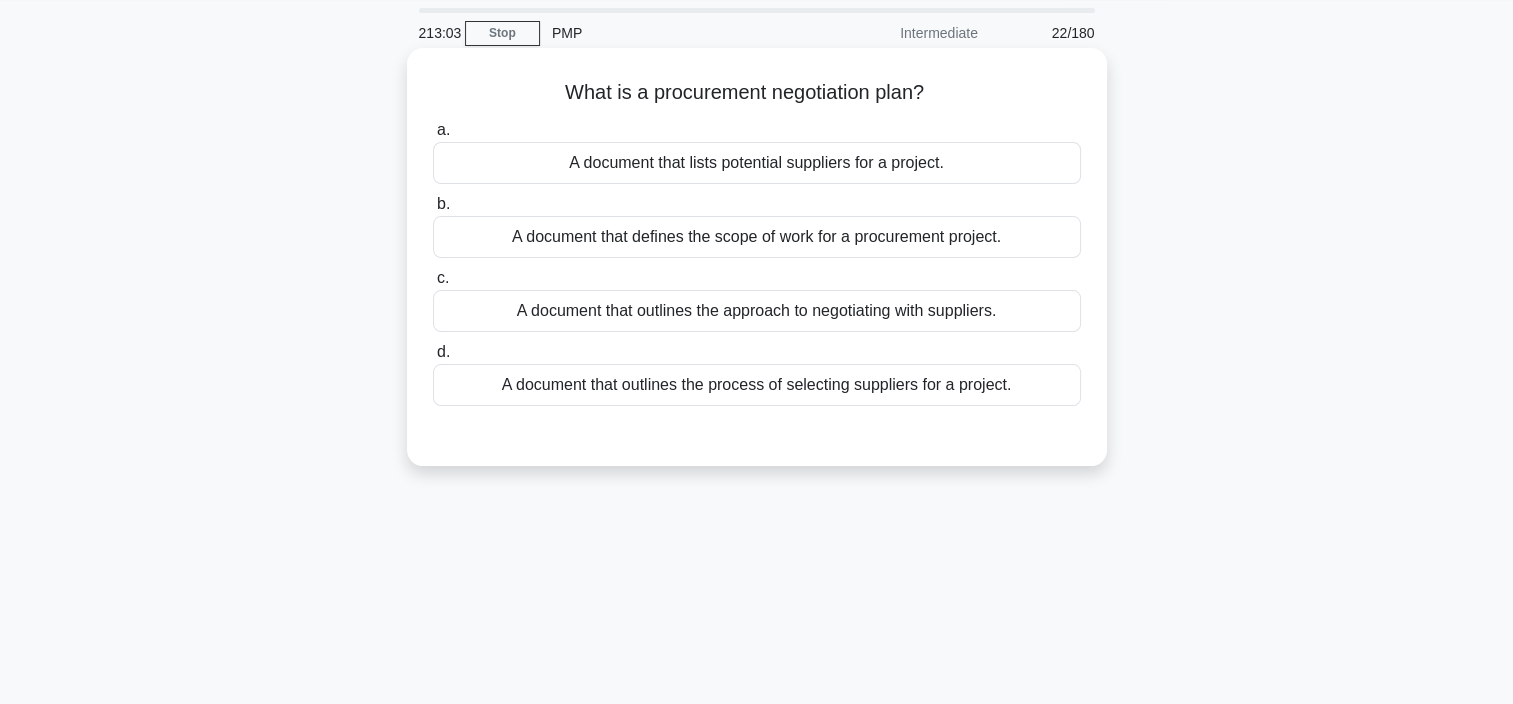 click on "A document that outlines the approach to negotiating with suppliers." at bounding box center (757, 311) 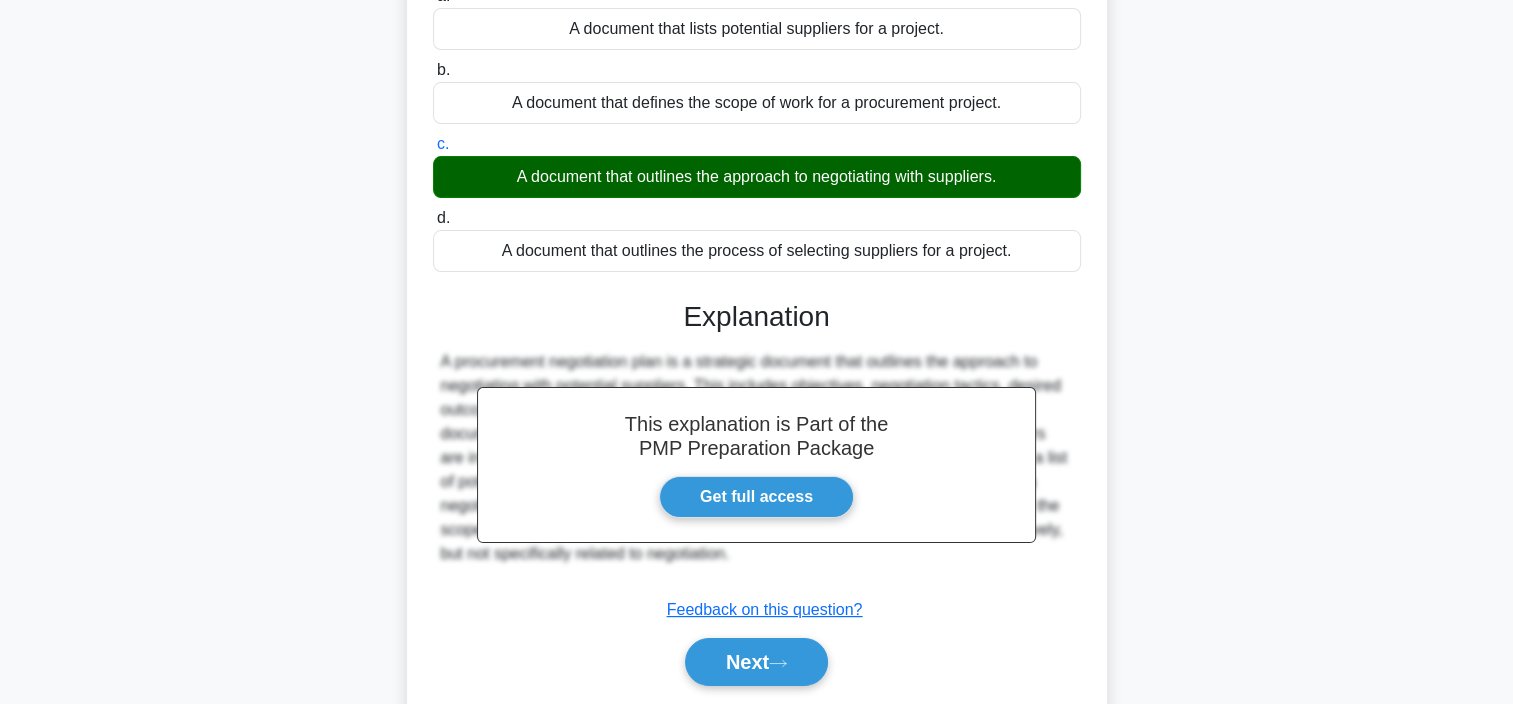 scroll, scrollTop: 64, scrollLeft: 0, axis: vertical 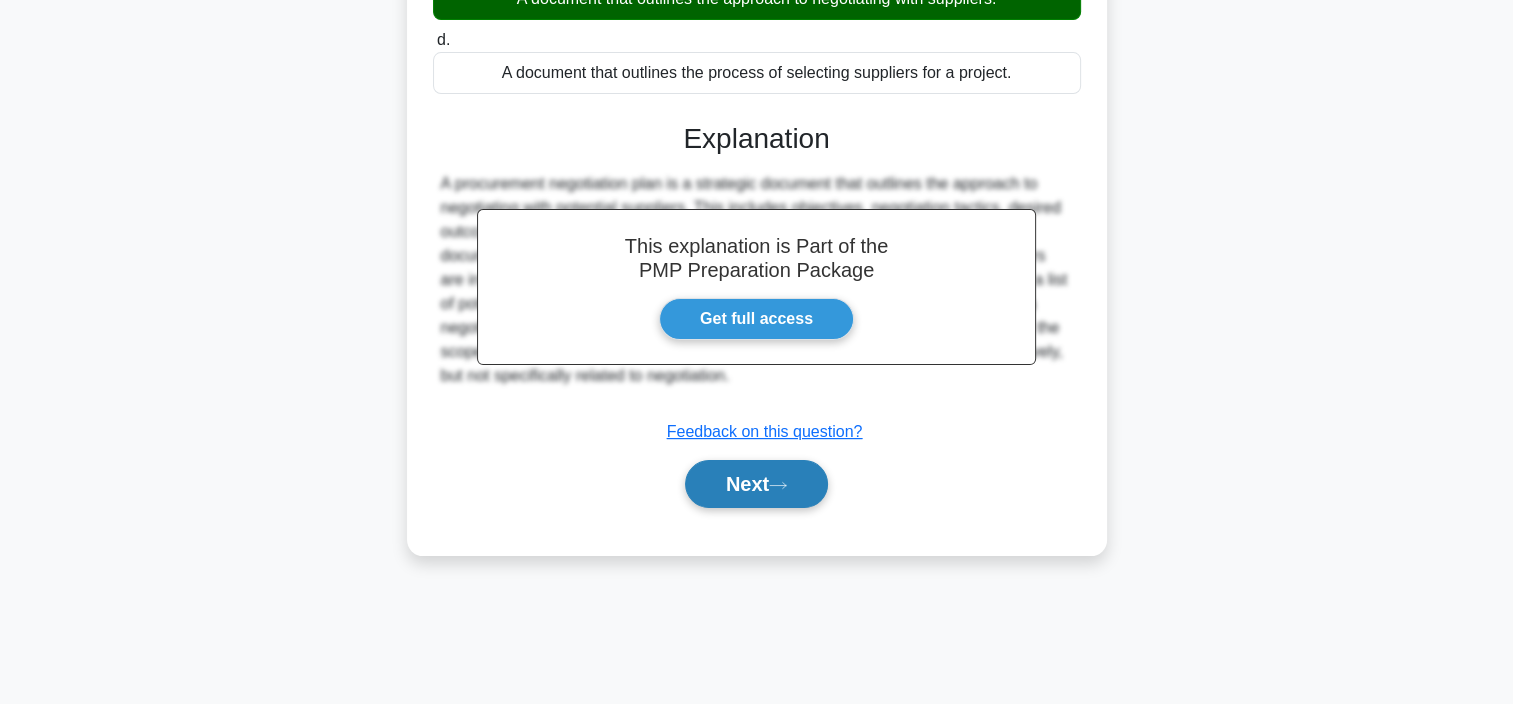 click on "Next" at bounding box center [756, 484] 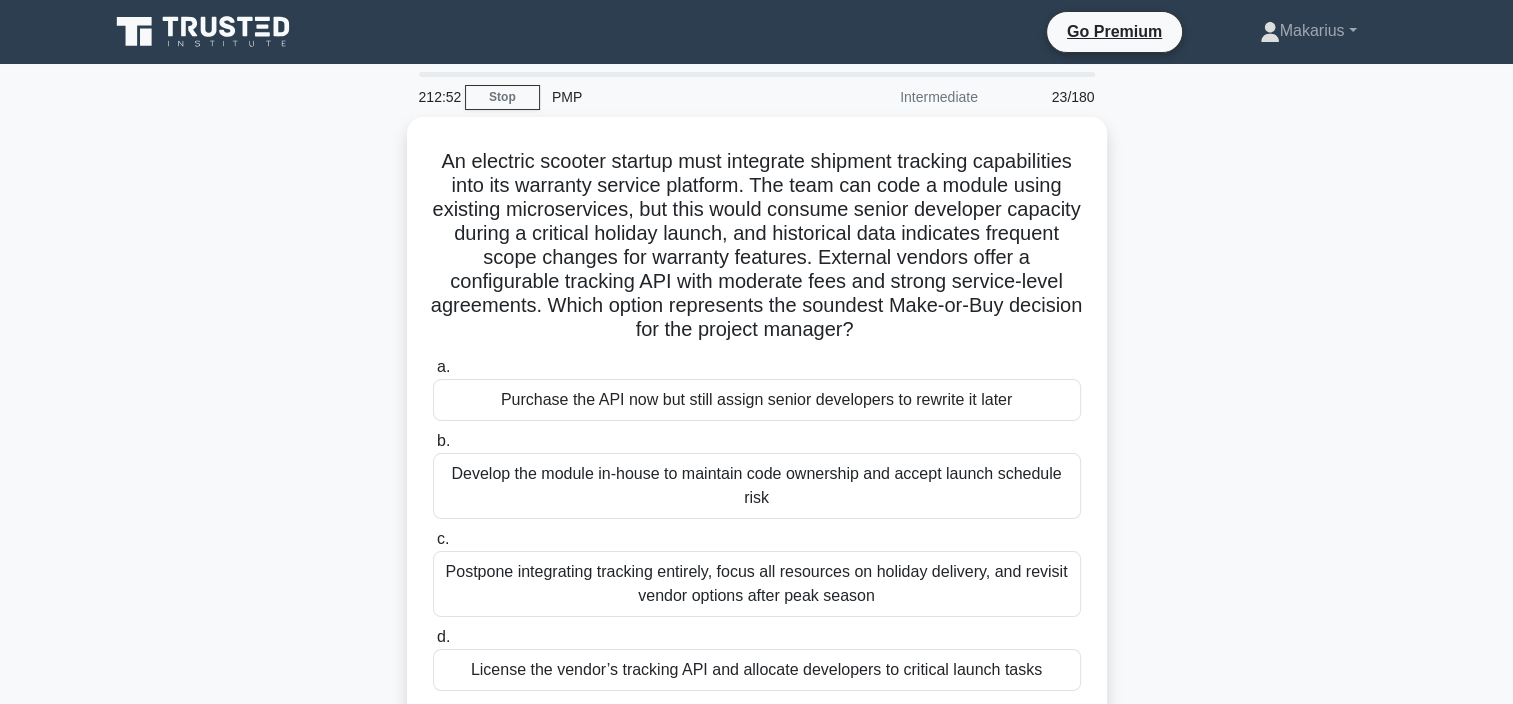 scroll, scrollTop: 32, scrollLeft: 0, axis: vertical 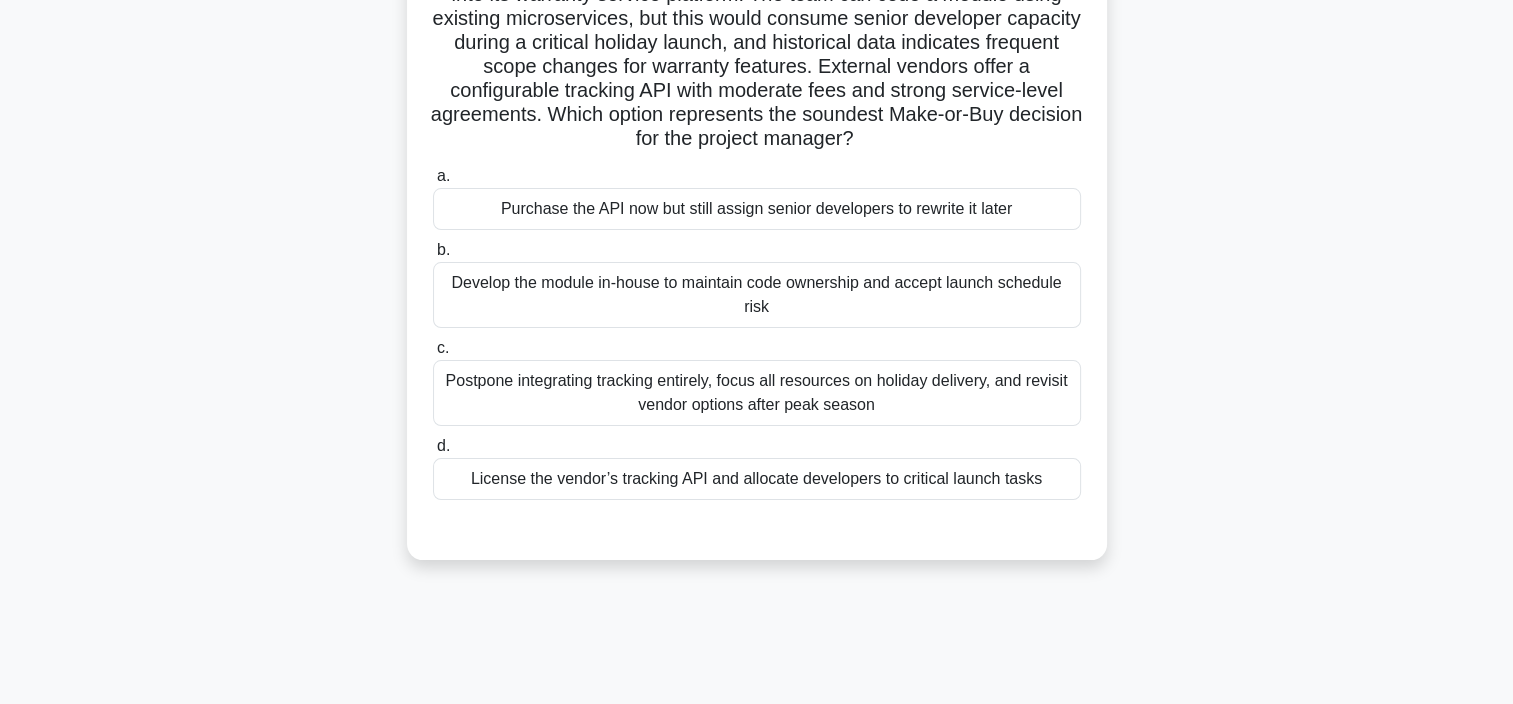 click on "Develop the module in-house to maintain code ownership and accept launch schedule risk" at bounding box center [757, 295] 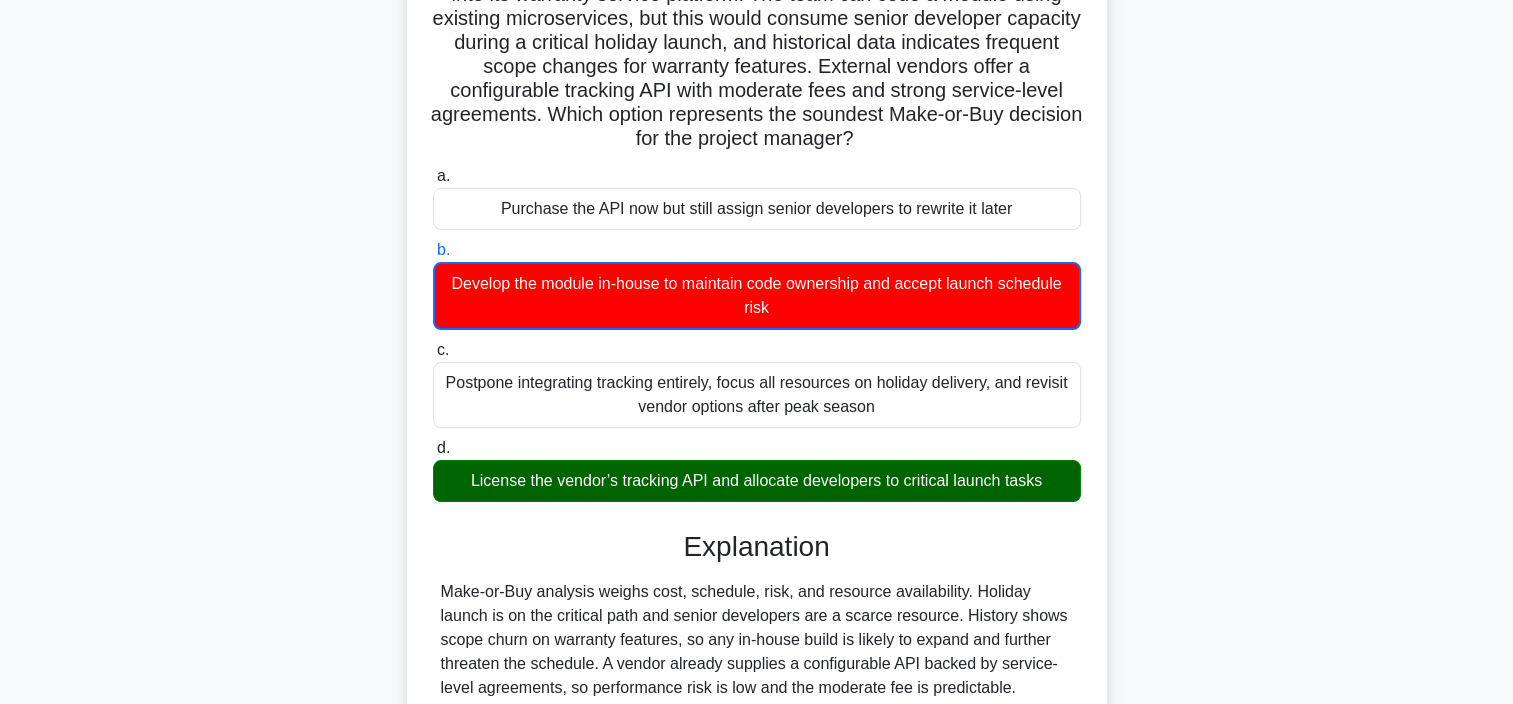 click on "License the vendor’s tracking API and allocate developers to critical launch tasks" at bounding box center [757, 481] 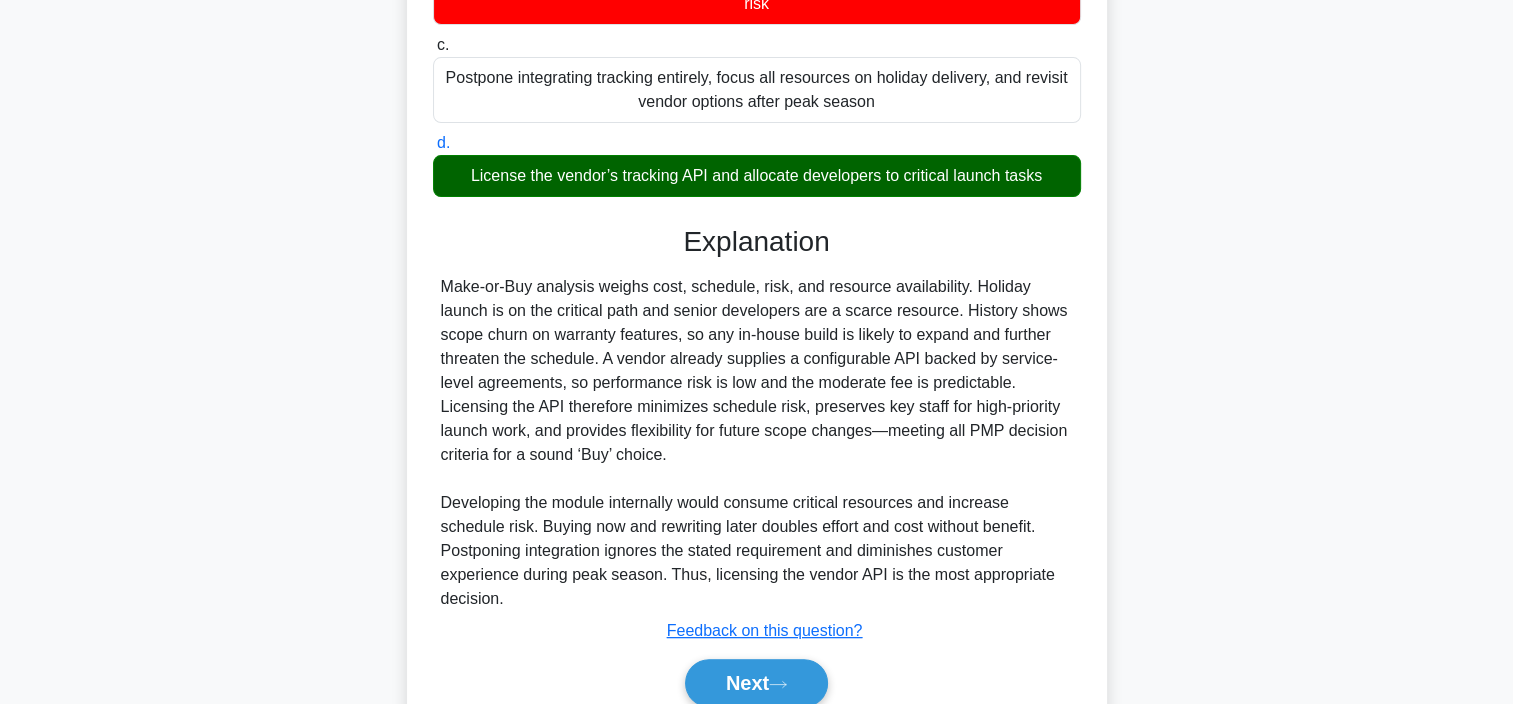 scroll, scrollTop: 496, scrollLeft: 0, axis: vertical 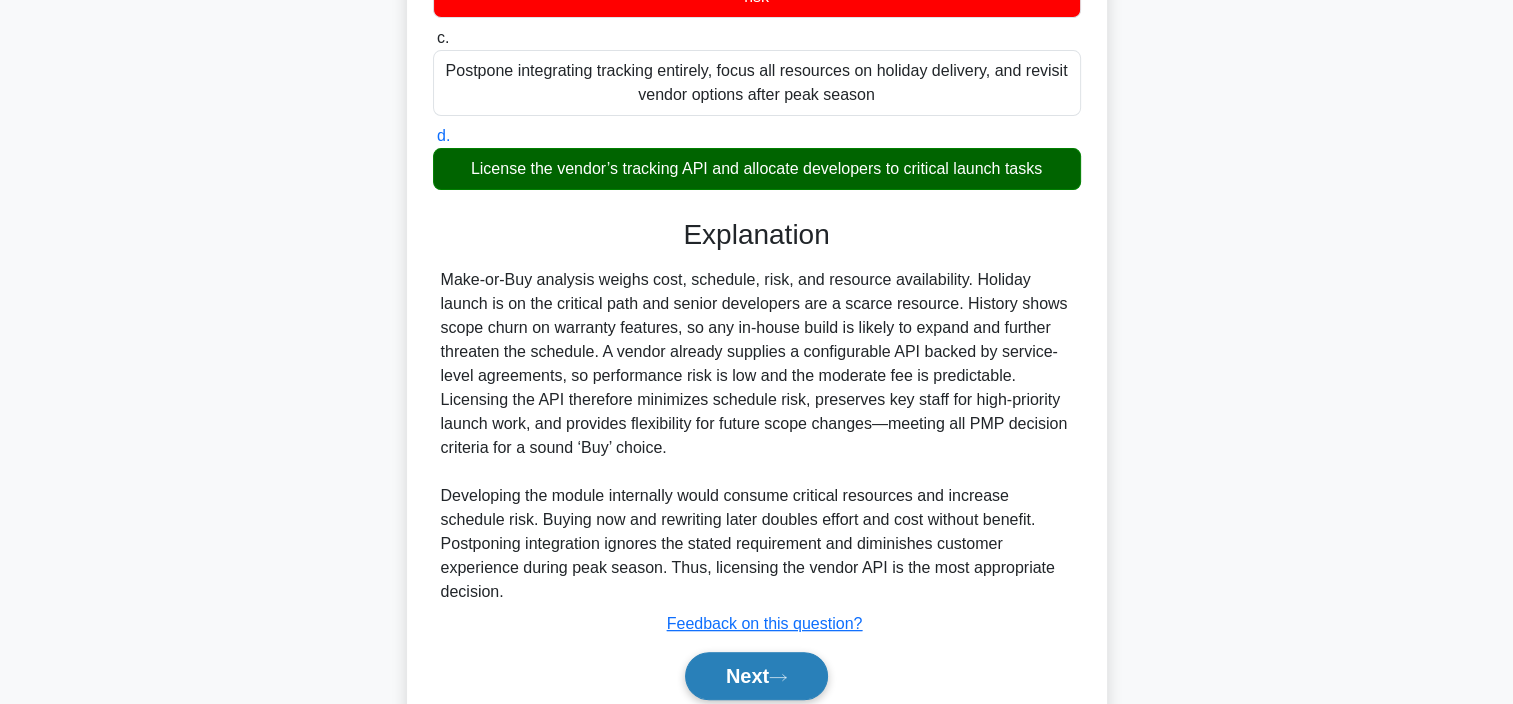 click on "Next" at bounding box center [756, 676] 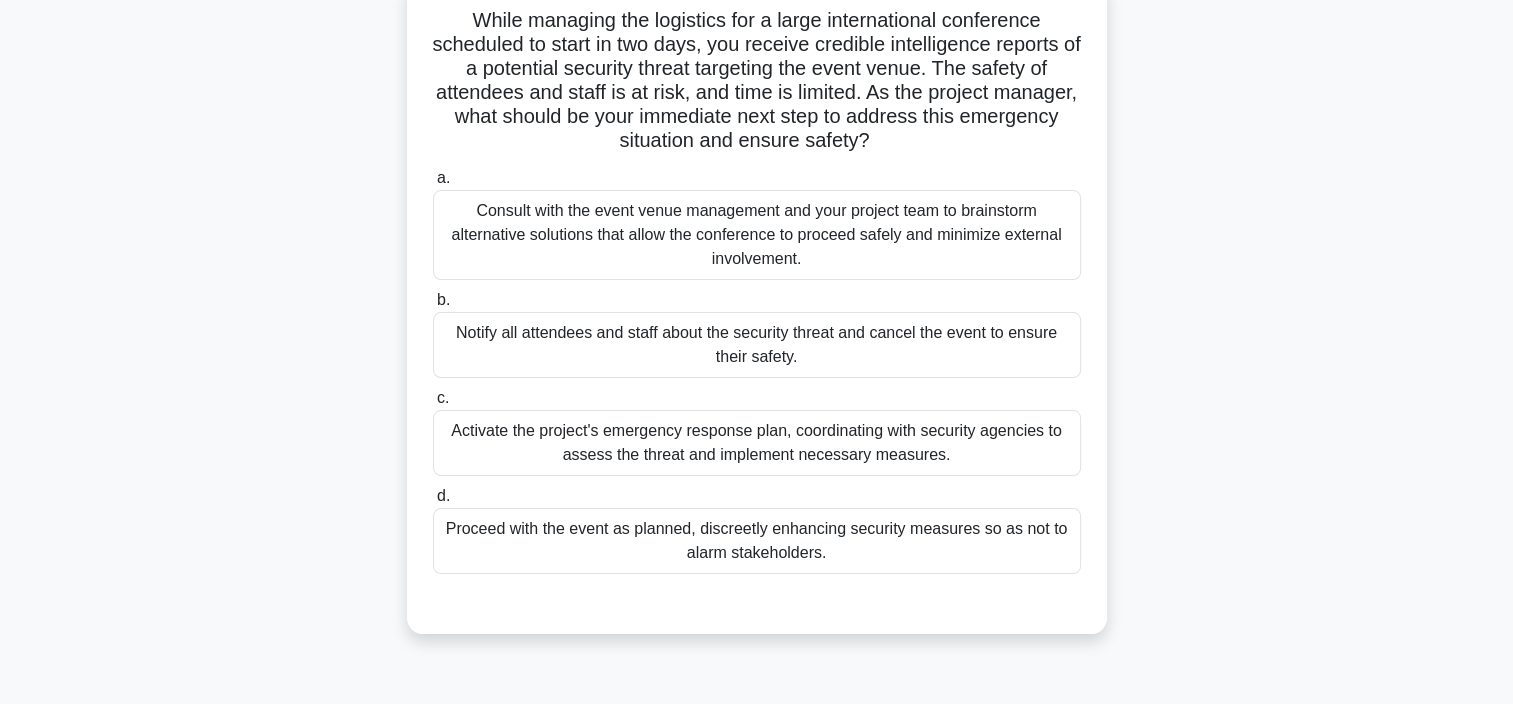 scroll, scrollTop: 77, scrollLeft: 0, axis: vertical 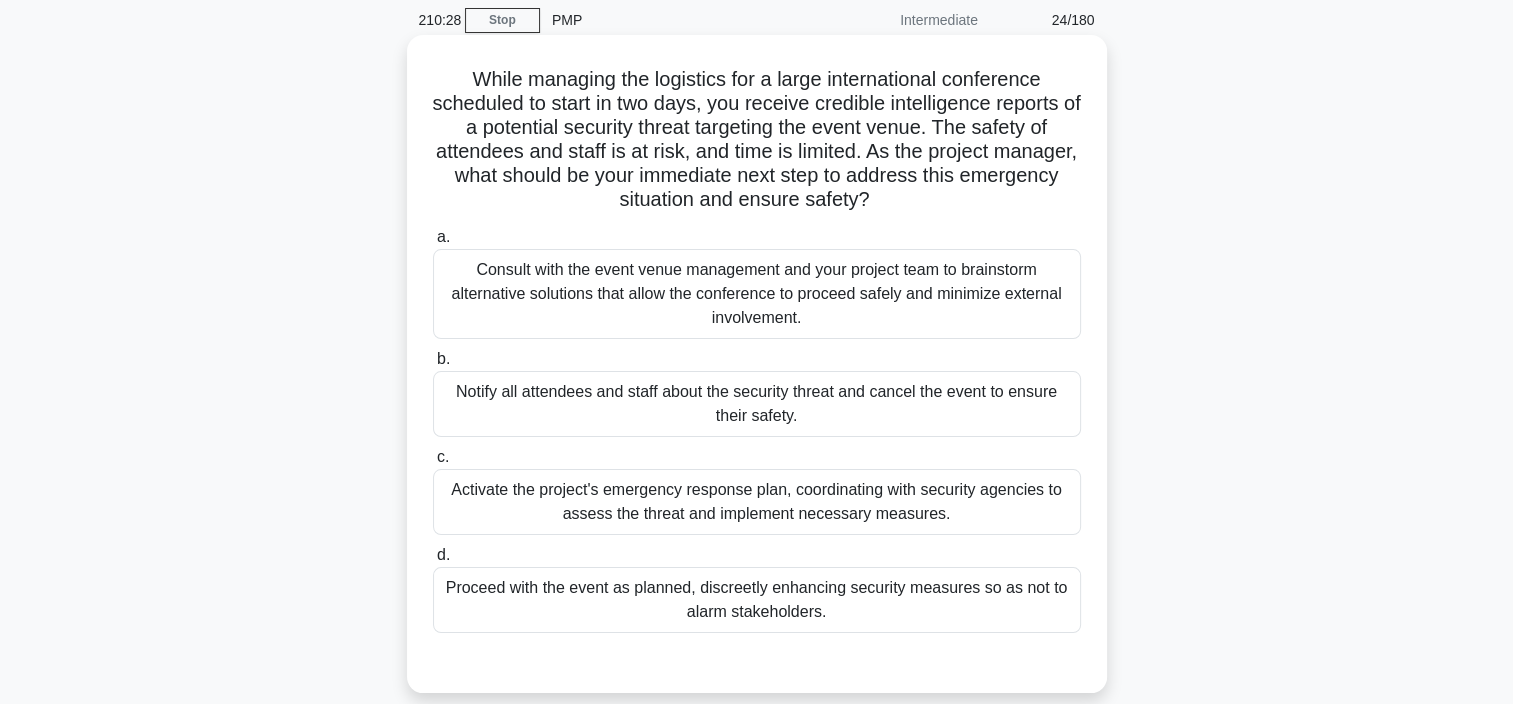 click on "Consult with the event venue management and your project team to brainstorm alternative solutions that allow the conference to proceed safely and minimize external involvement." at bounding box center (757, 294) 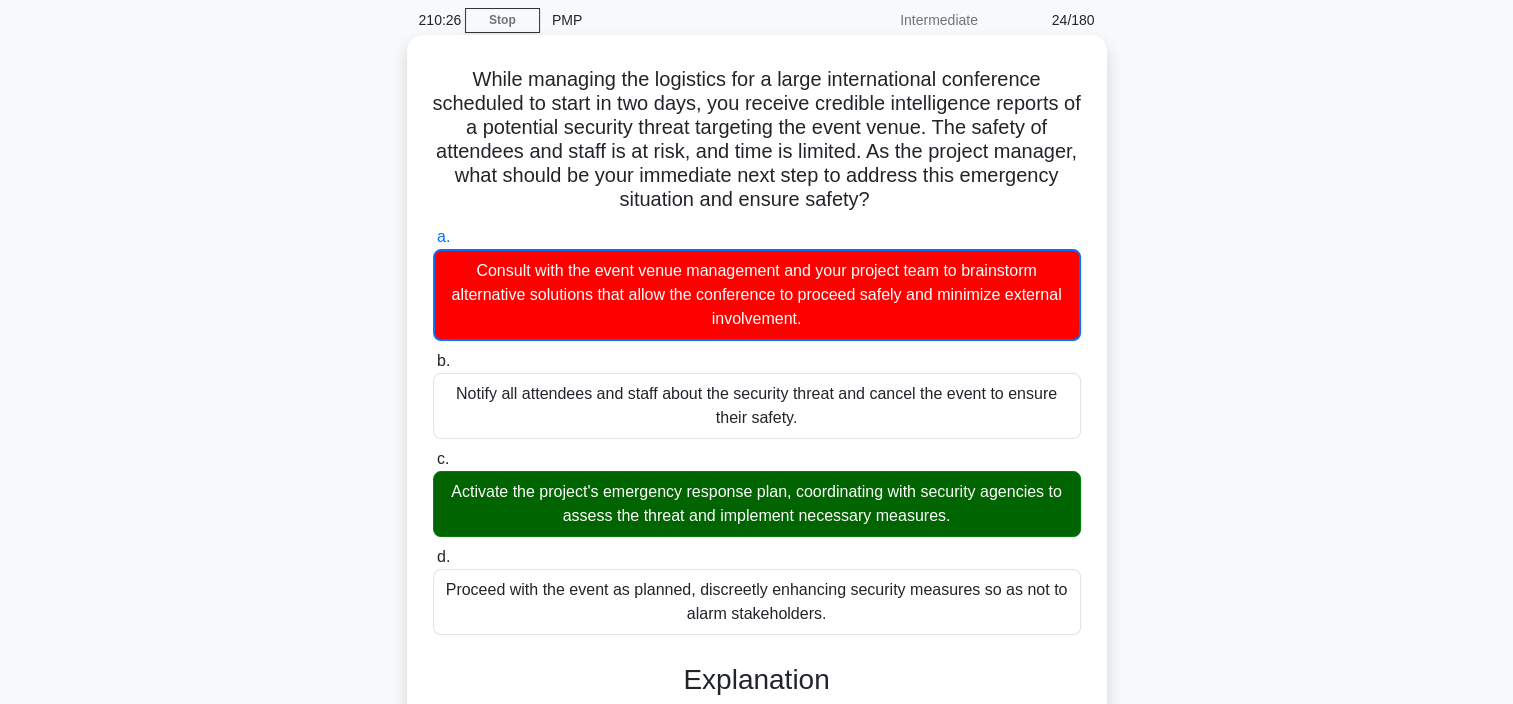 click on "Activate the project's emergency response plan, coordinating with security agencies to assess the threat and implement necessary measures." at bounding box center [757, 504] 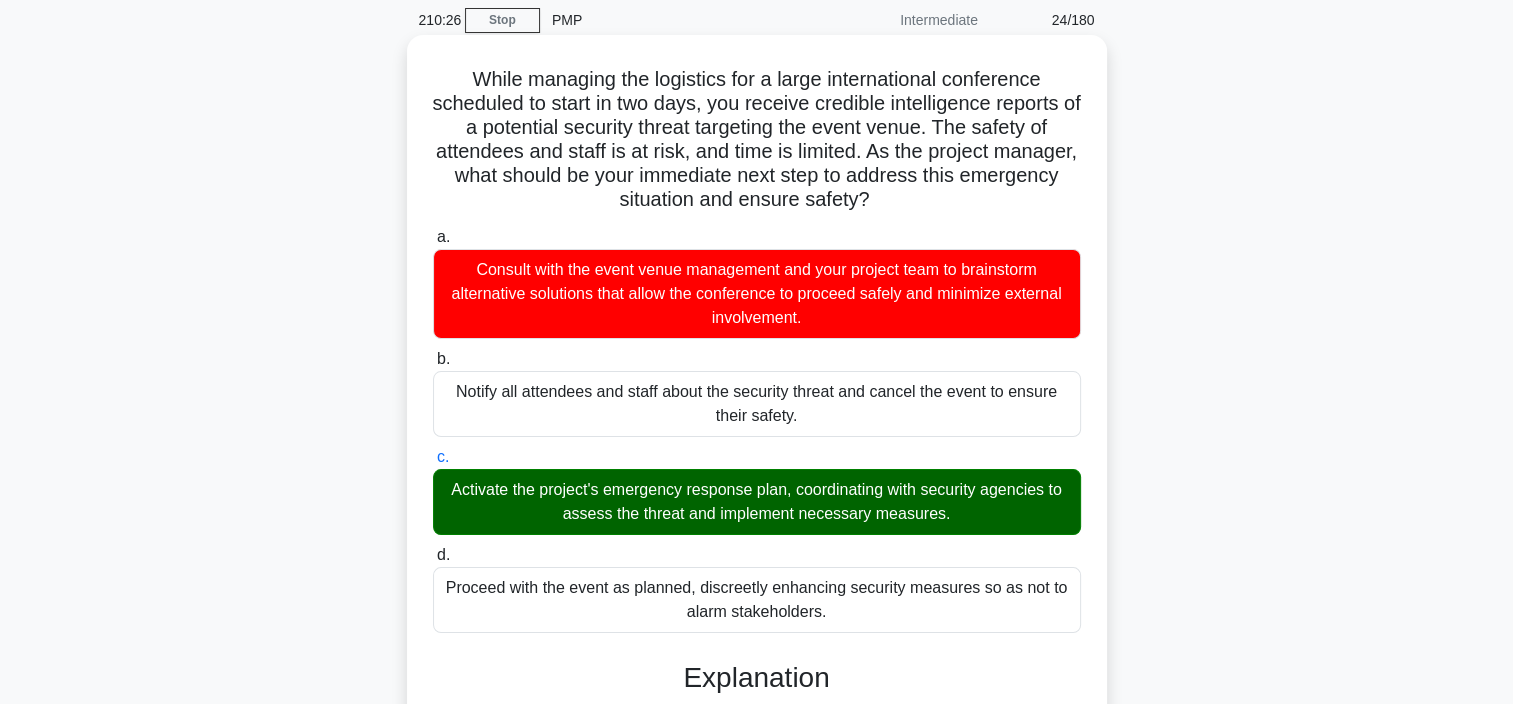 click on "Activate the project's emergency response plan, coordinating with security agencies to assess the threat and implement necessary measures." at bounding box center [757, 502] 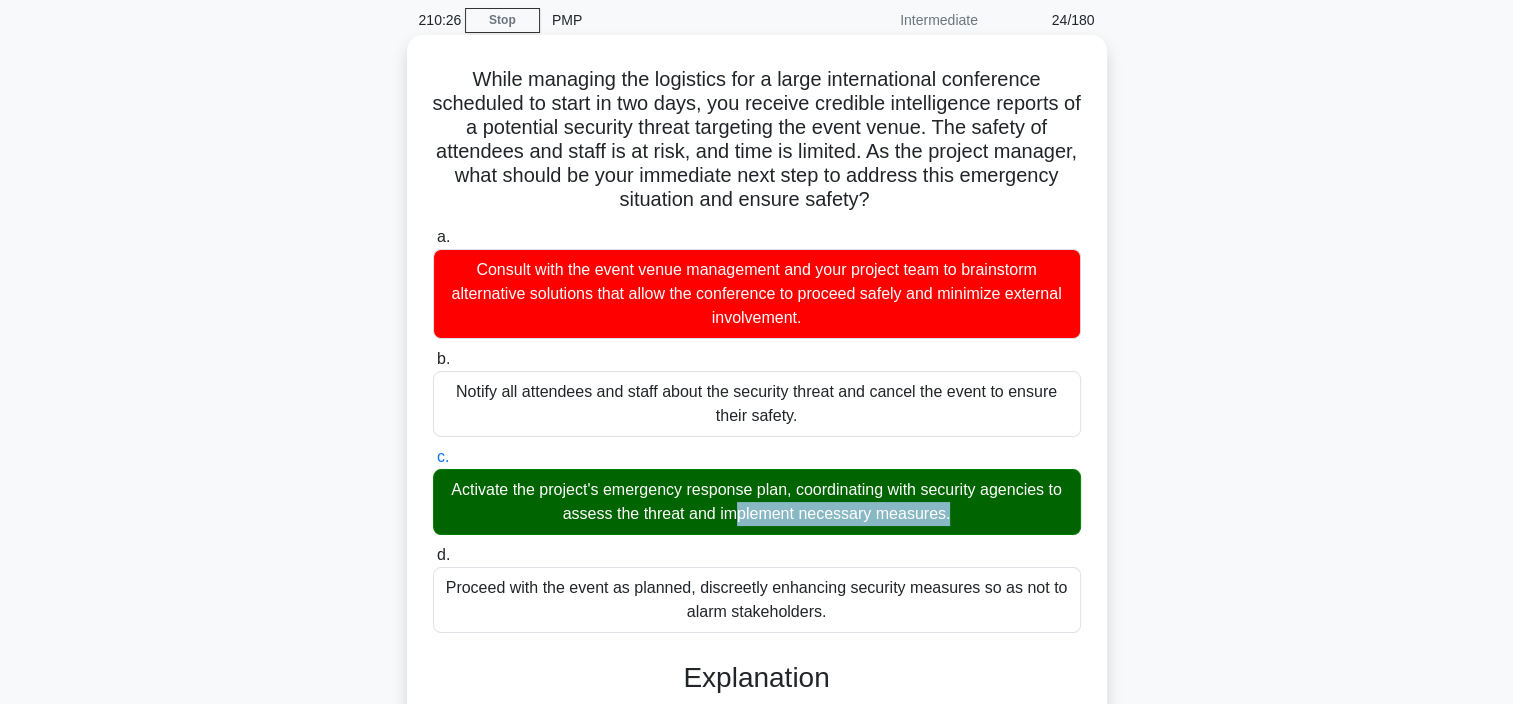 click on "Activate the project's emergency response plan, coordinating with security agencies to assess the threat and implement necessary measures." at bounding box center (757, 502) 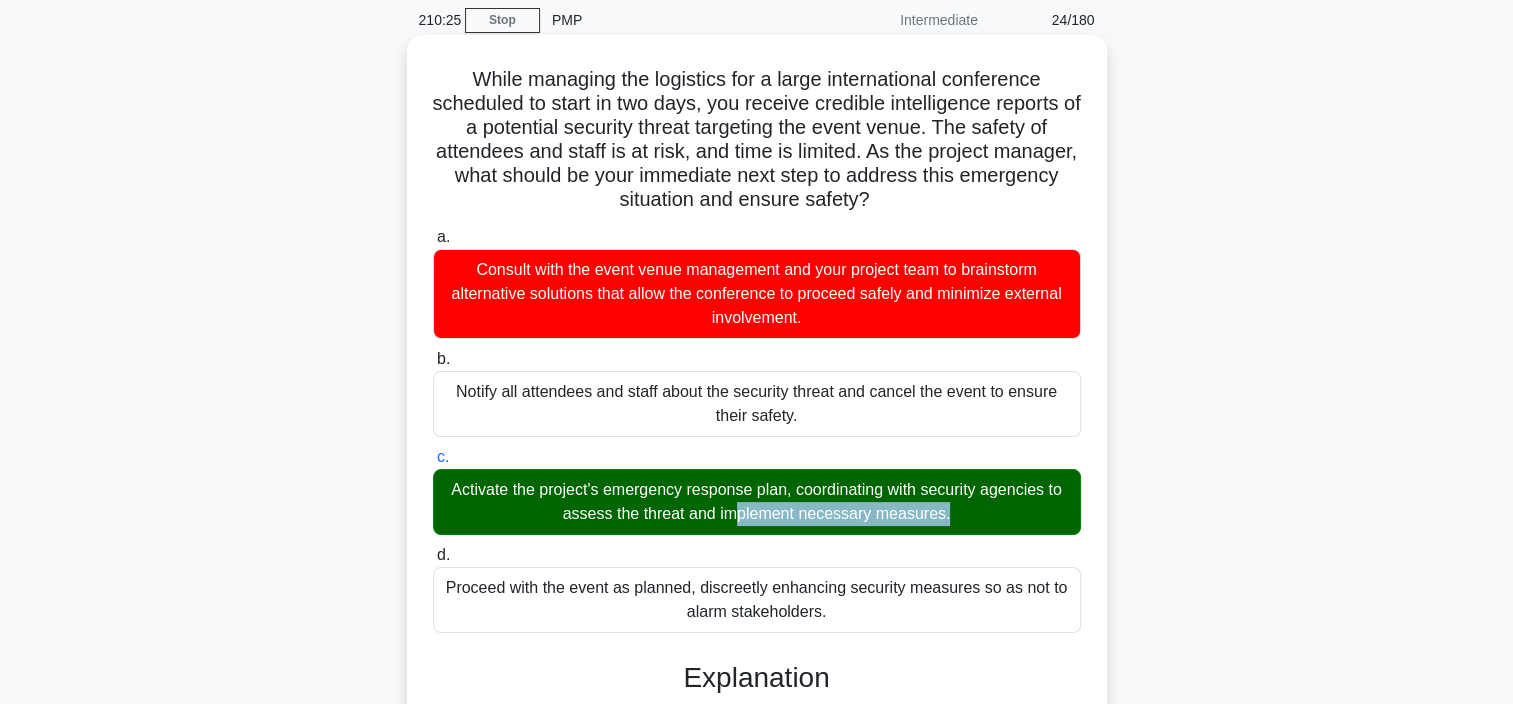 click on "Activate the project's emergency response plan, coordinating with security agencies to assess the threat and implement necessary measures." at bounding box center [757, 502] 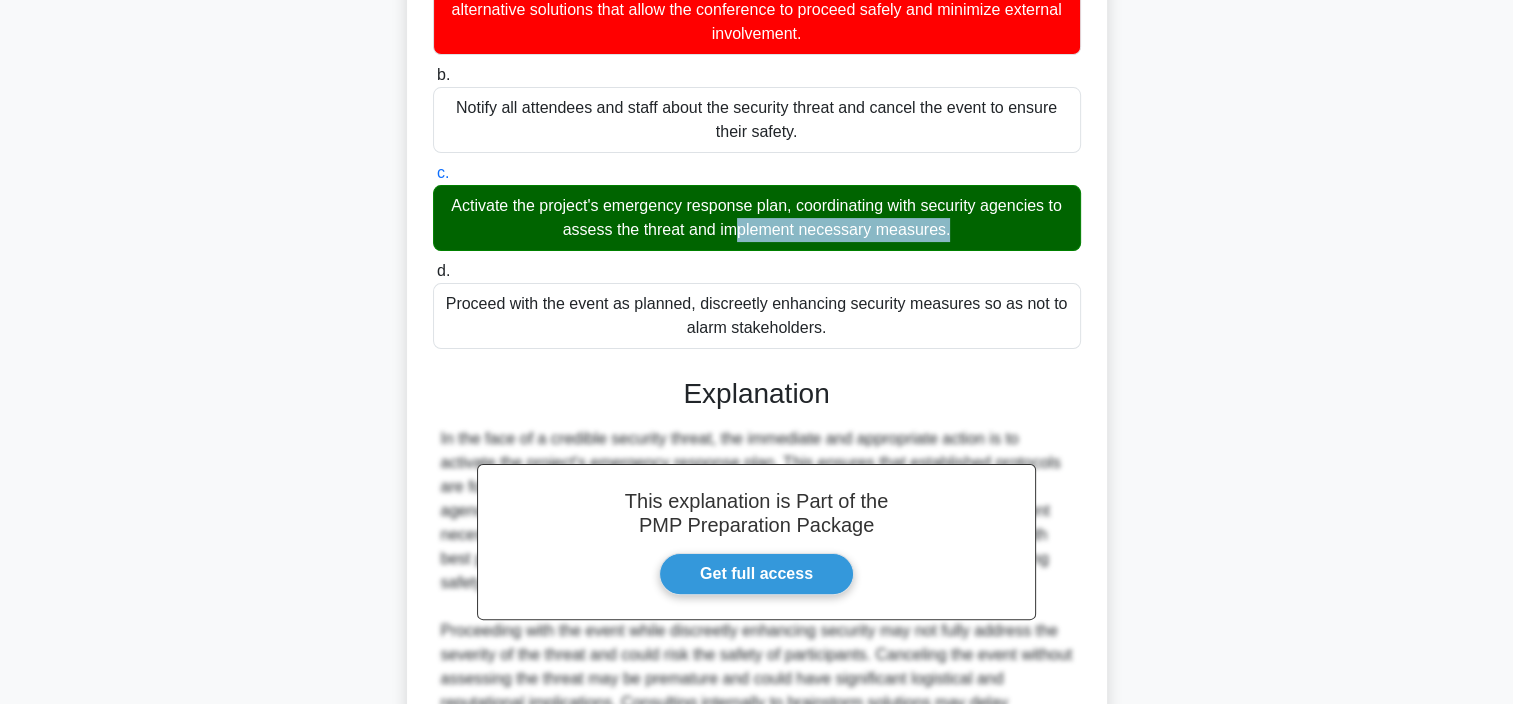 scroll, scrollTop: 552, scrollLeft: 0, axis: vertical 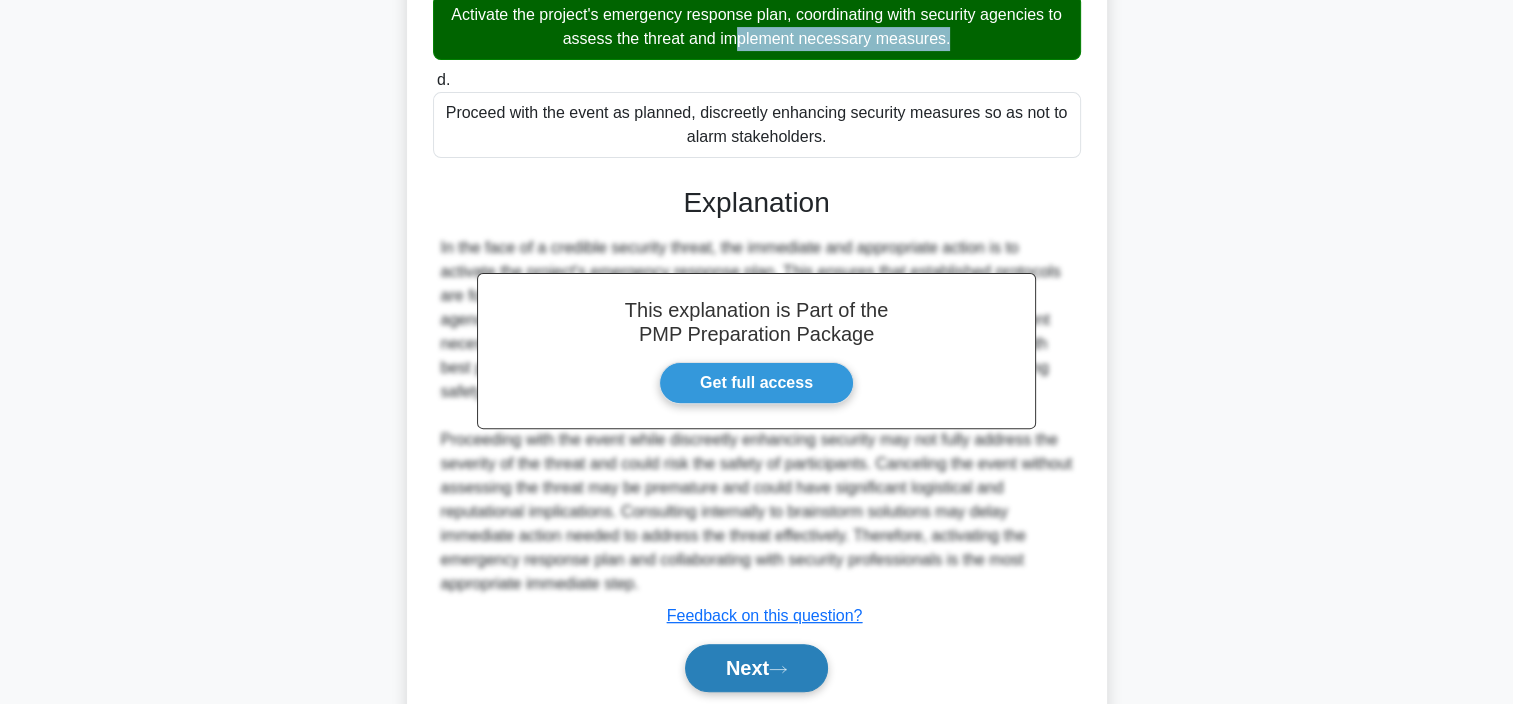 click on "Next" at bounding box center (756, 668) 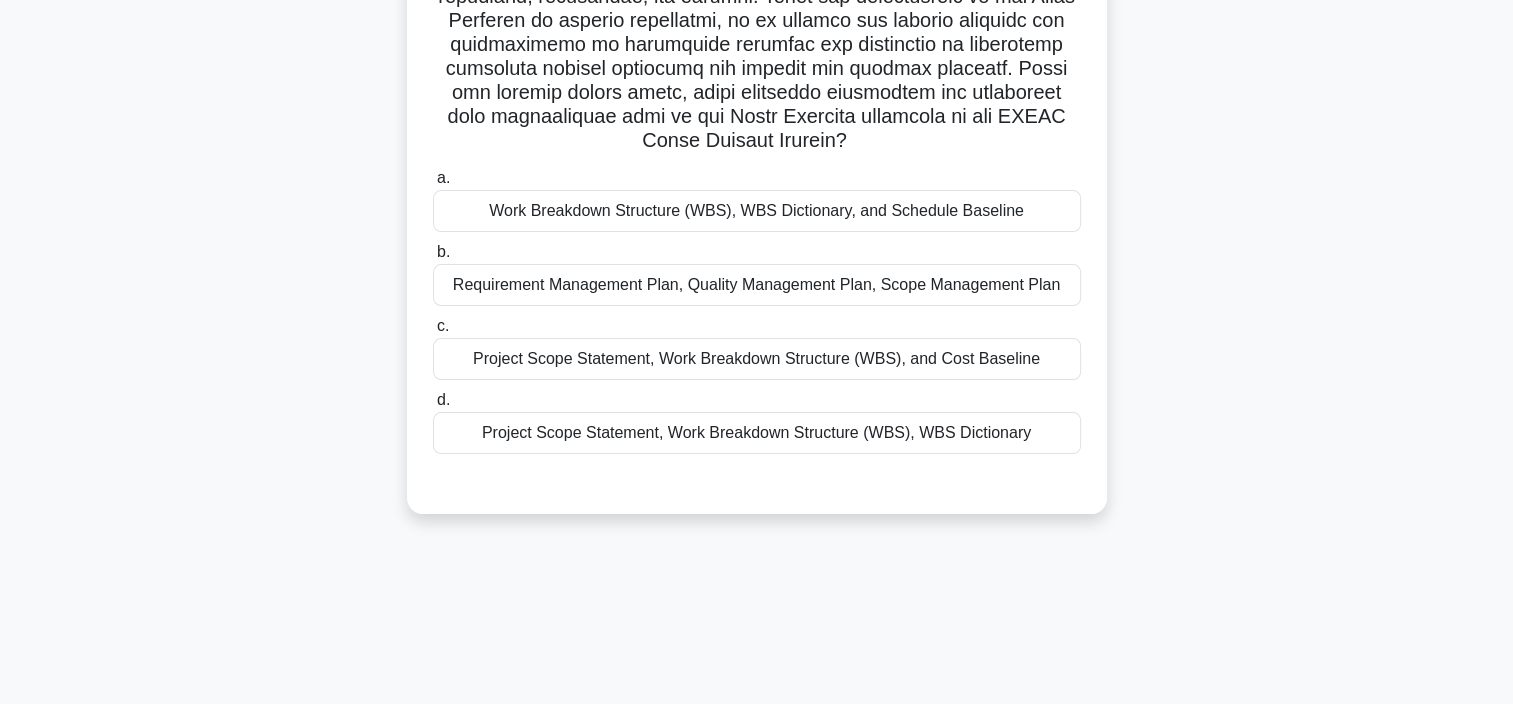 click on "Project Scope Statement, Work Breakdown Structure (WBS), and Cost Baseline" at bounding box center [757, 359] 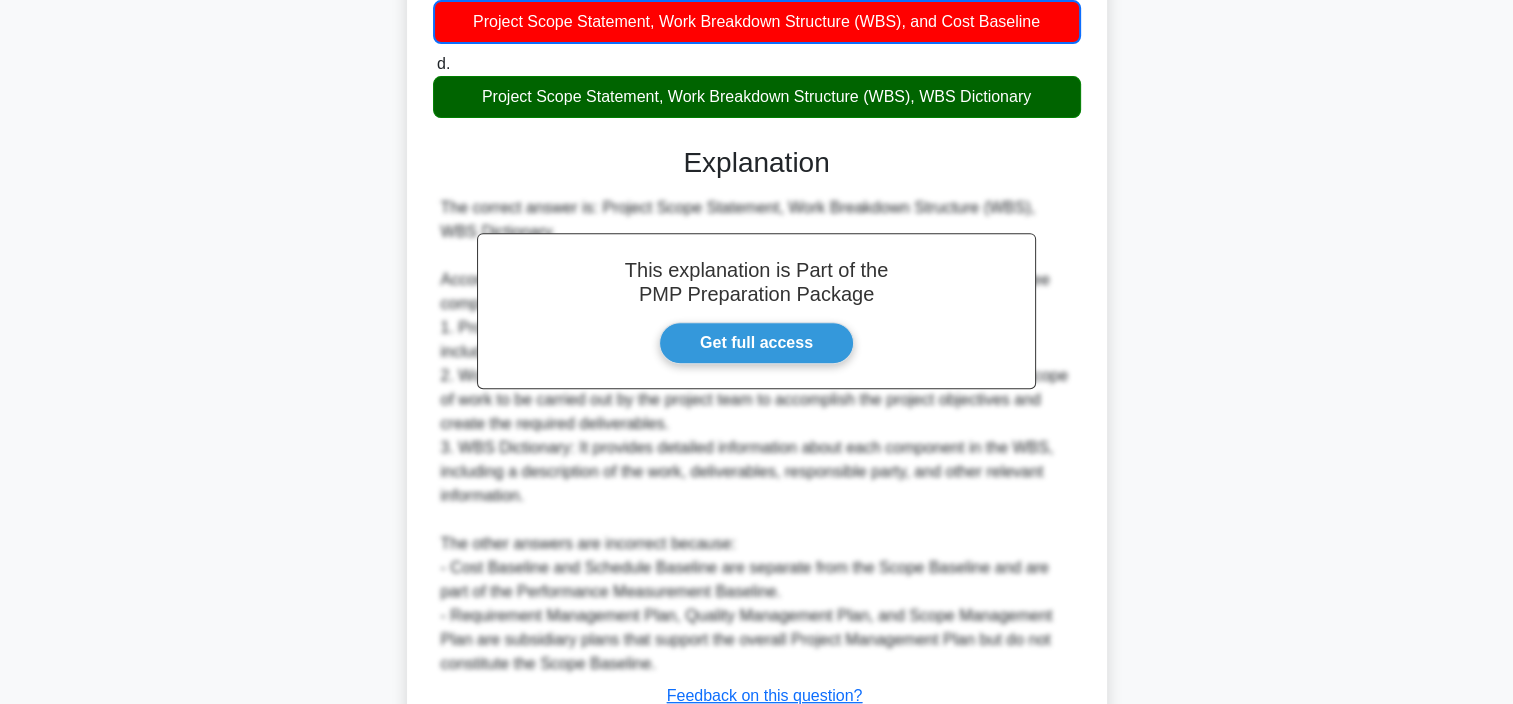 scroll, scrollTop: 865, scrollLeft: 0, axis: vertical 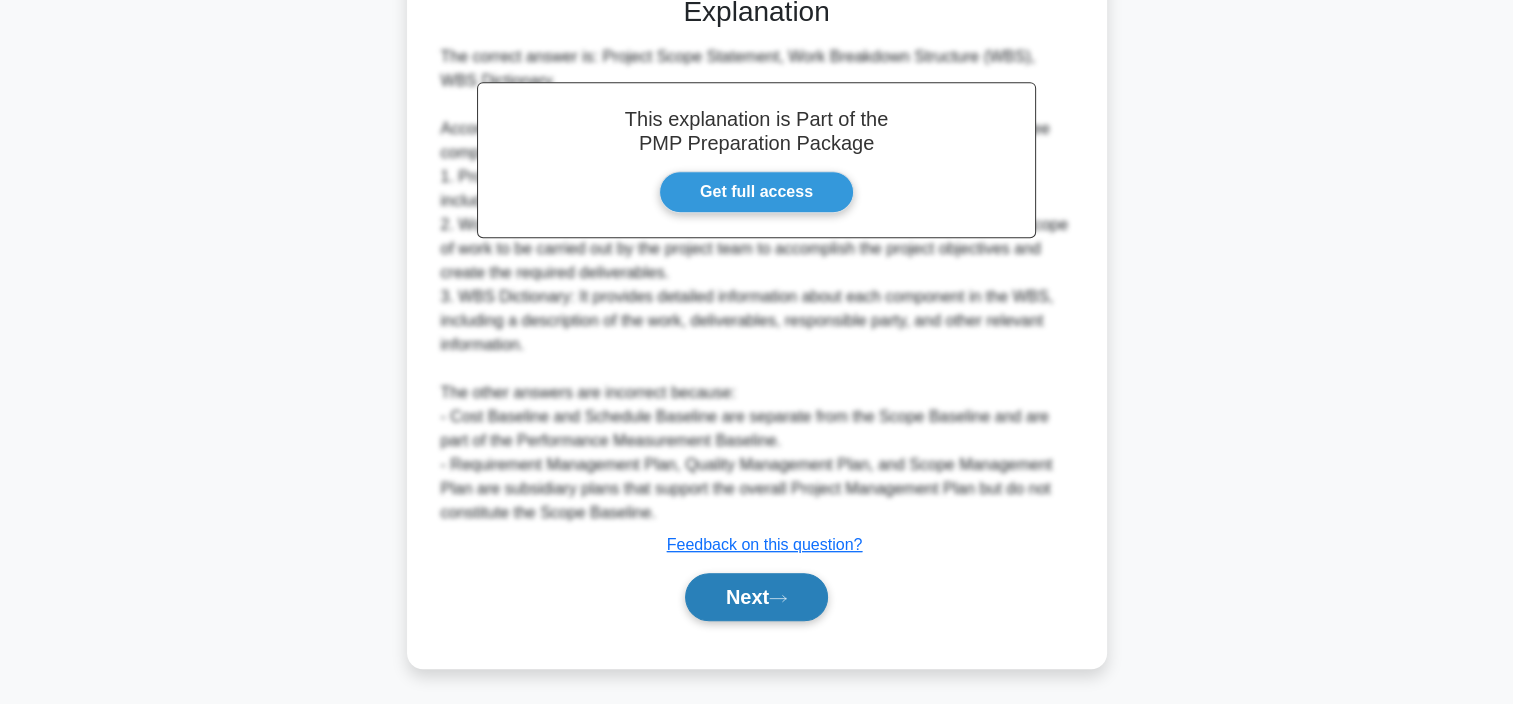 click on "Next" at bounding box center (756, 597) 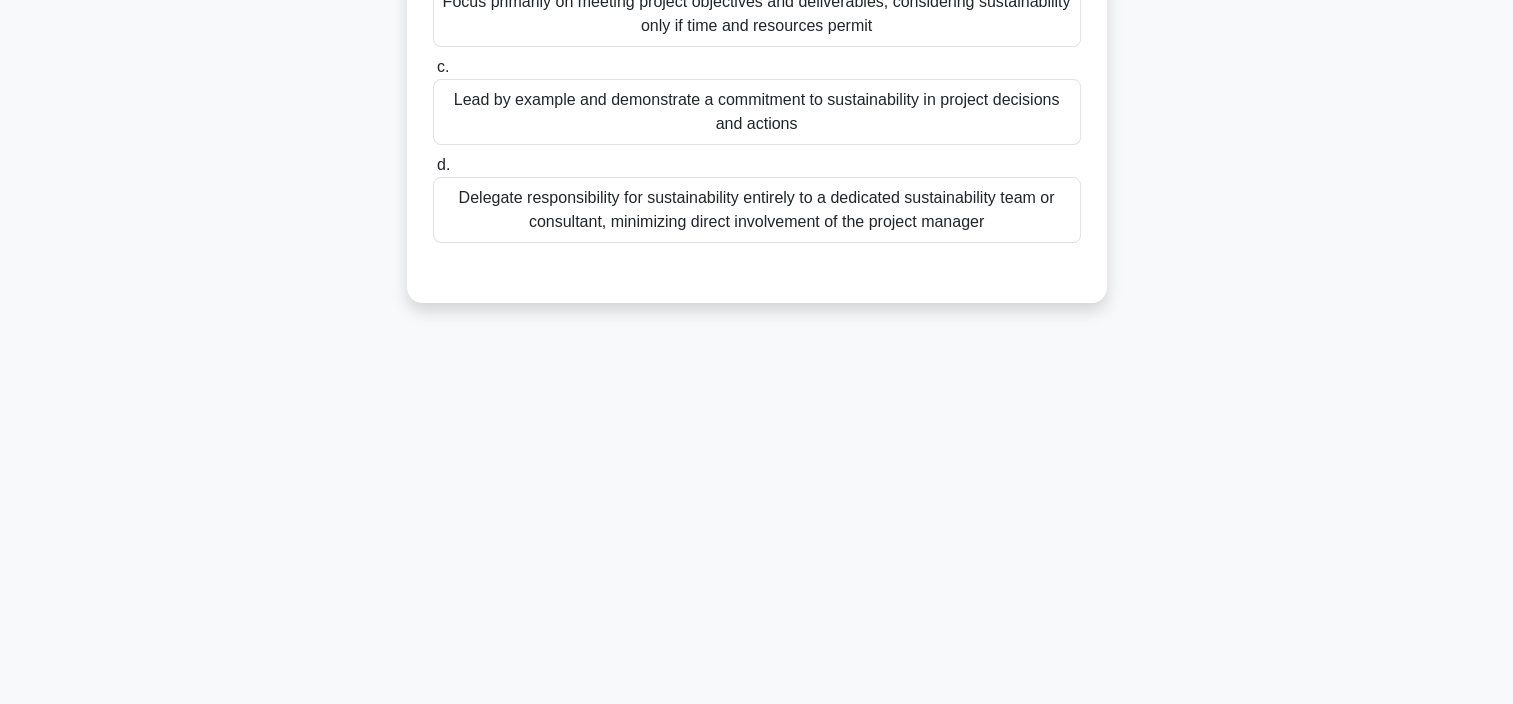 scroll, scrollTop: 376, scrollLeft: 0, axis: vertical 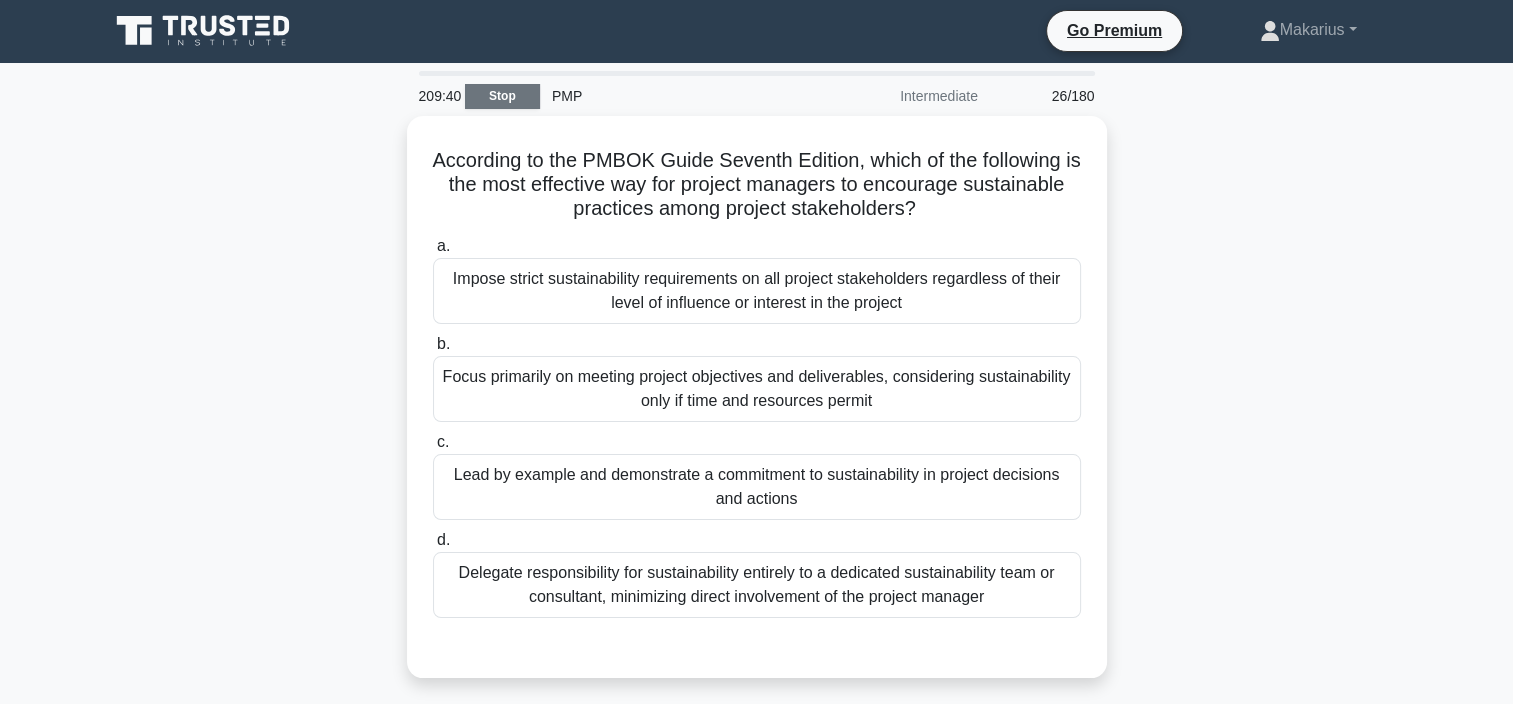 click on "Stop" at bounding box center (502, 96) 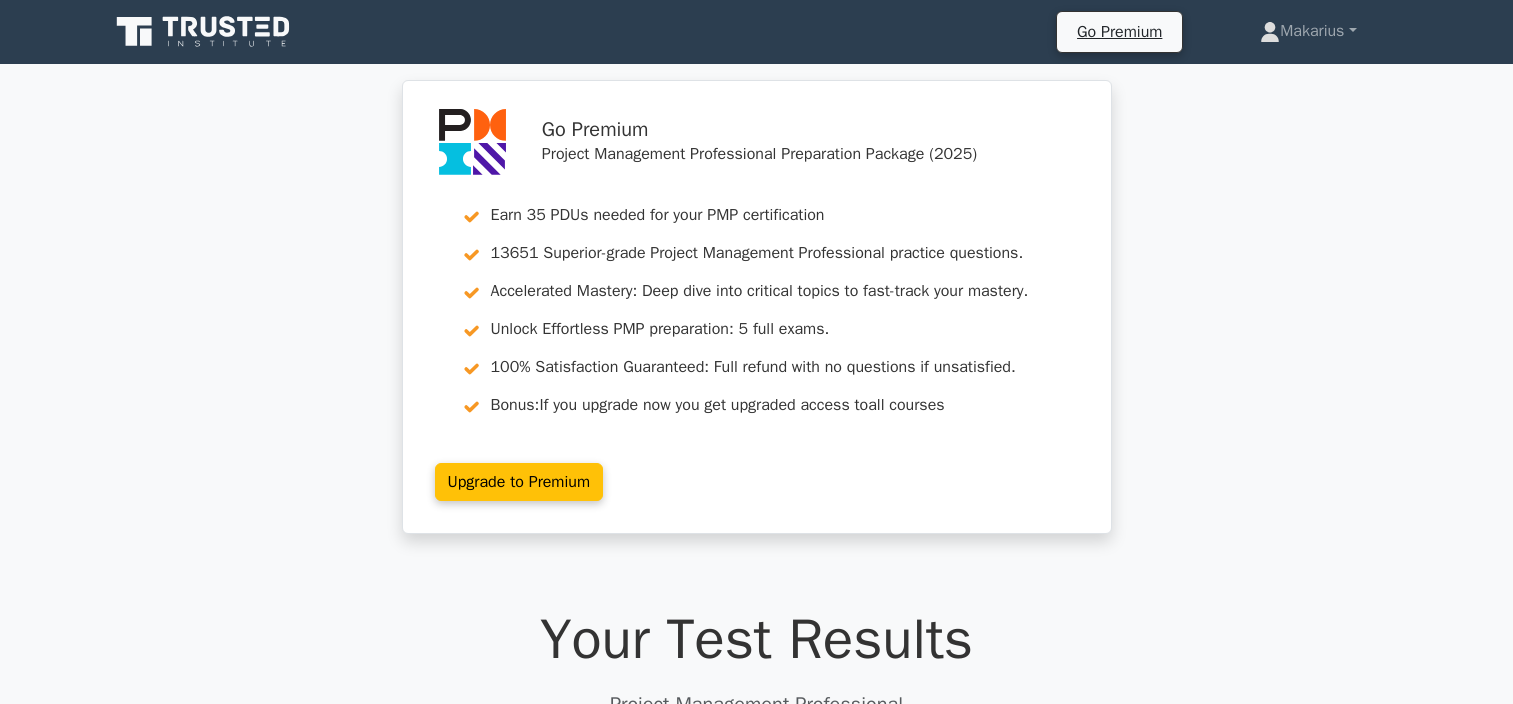 scroll, scrollTop: 0, scrollLeft: 0, axis: both 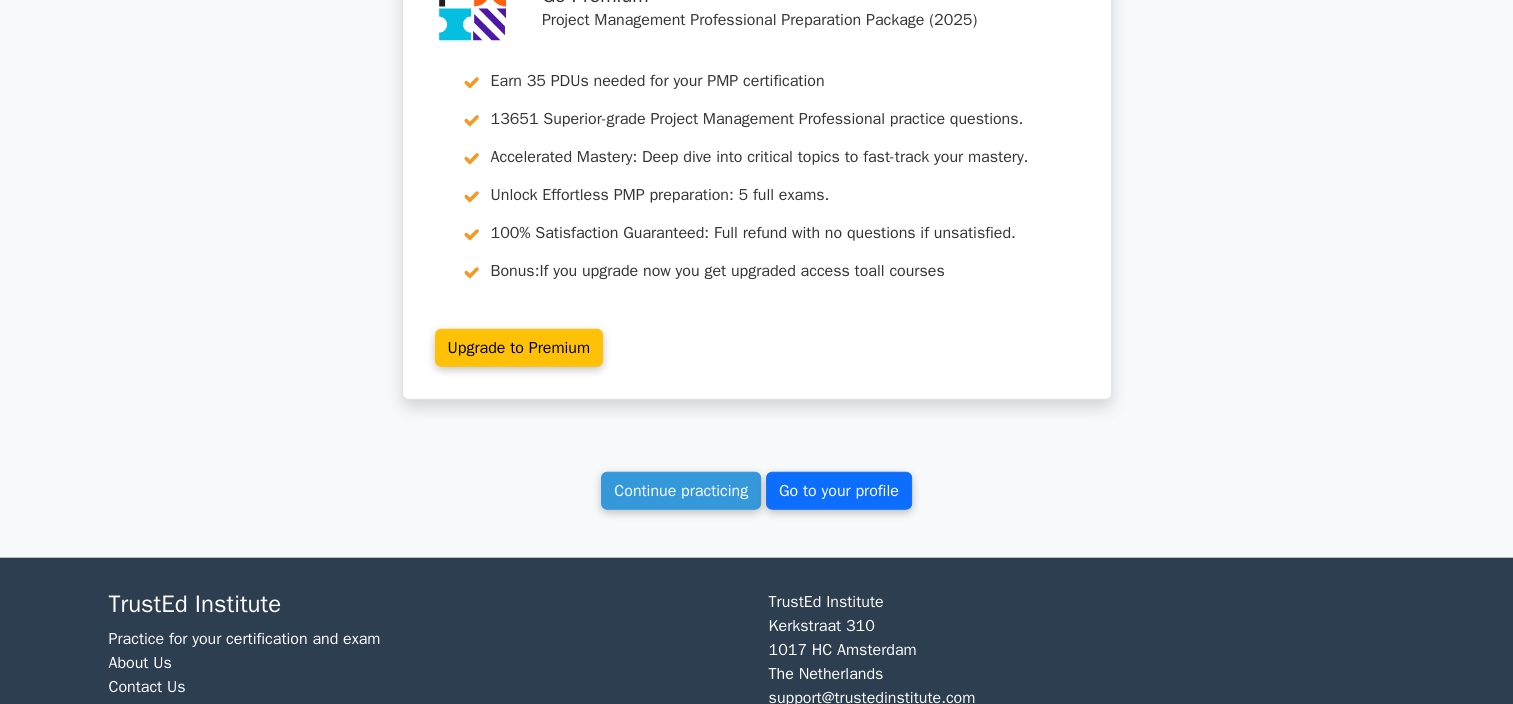 click on "Go to your profile" at bounding box center [839, 491] 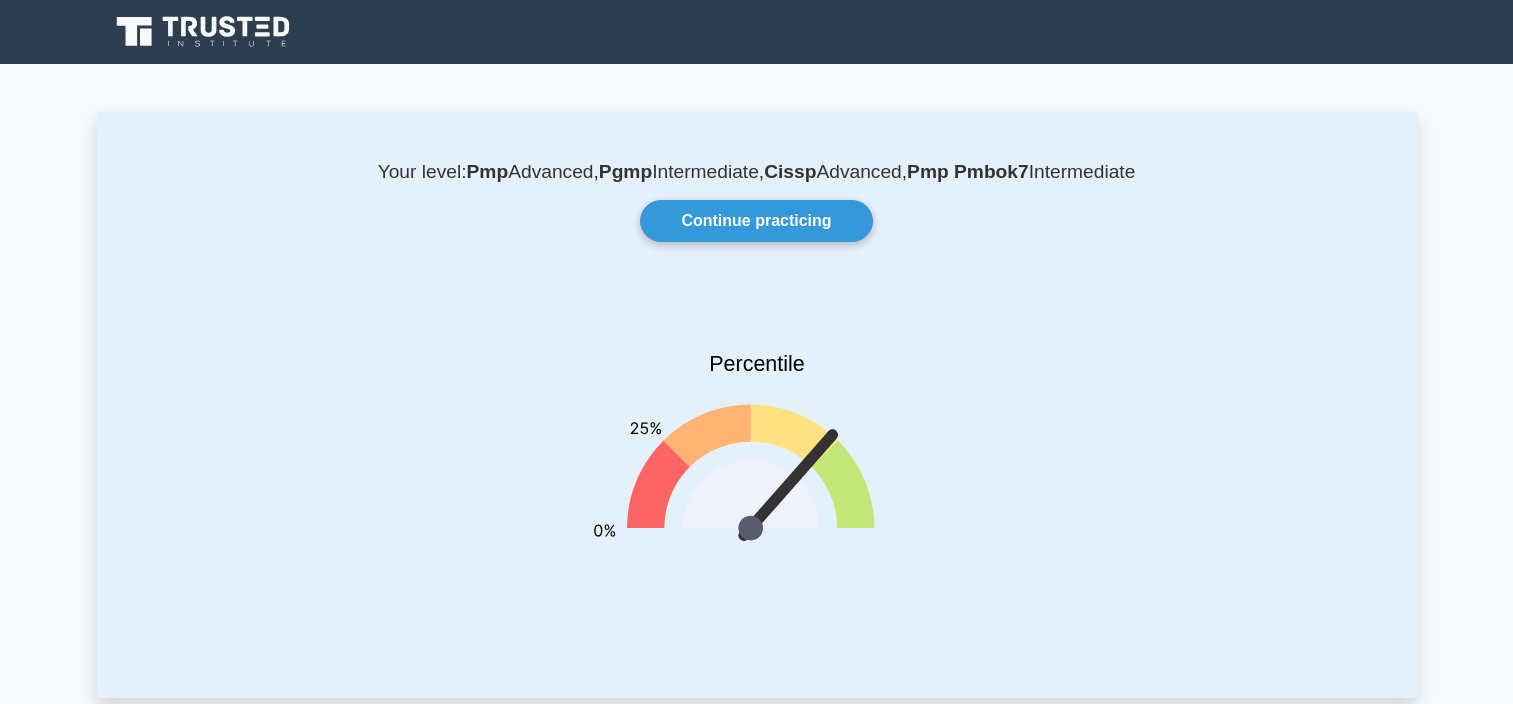 scroll, scrollTop: 0, scrollLeft: 0, axis: both 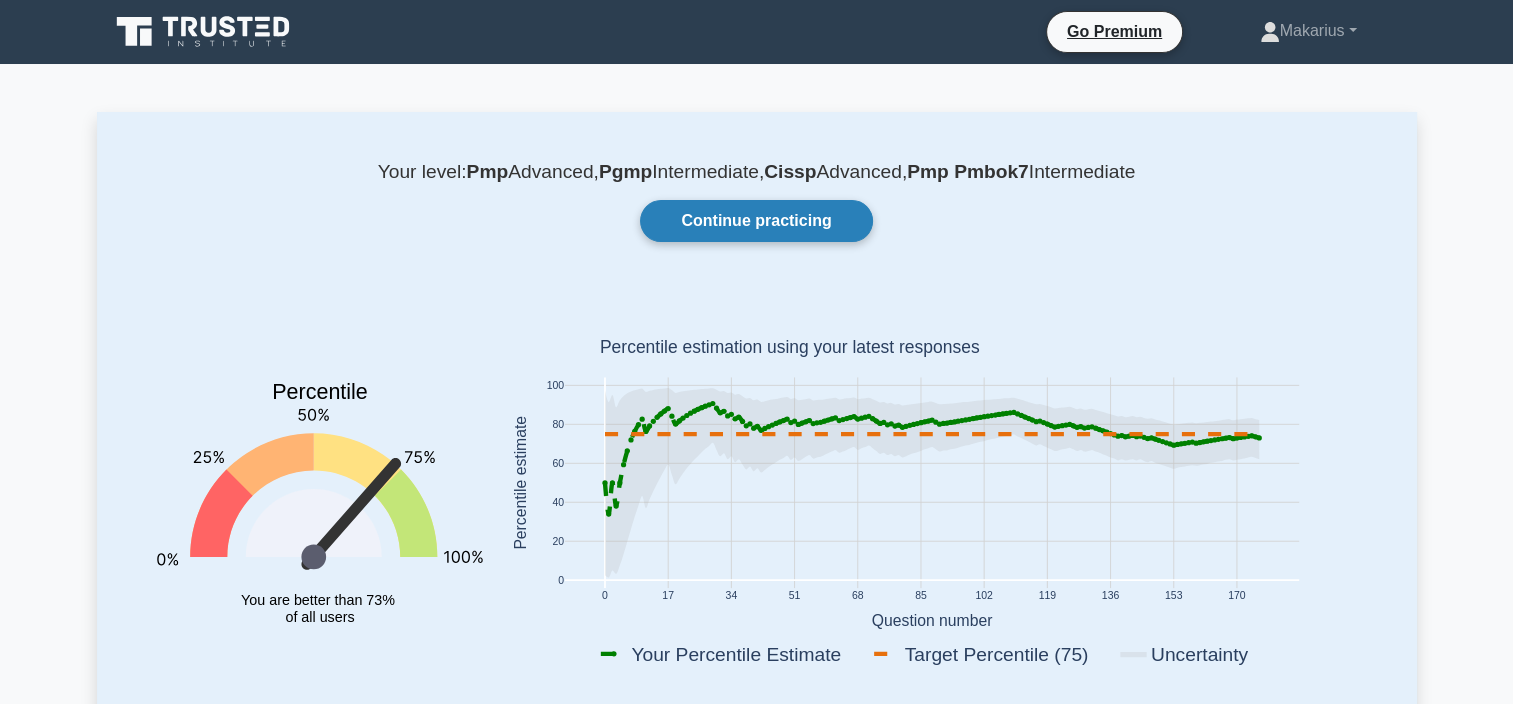 click on "Continue practicing" at bounding box center (756, 221) 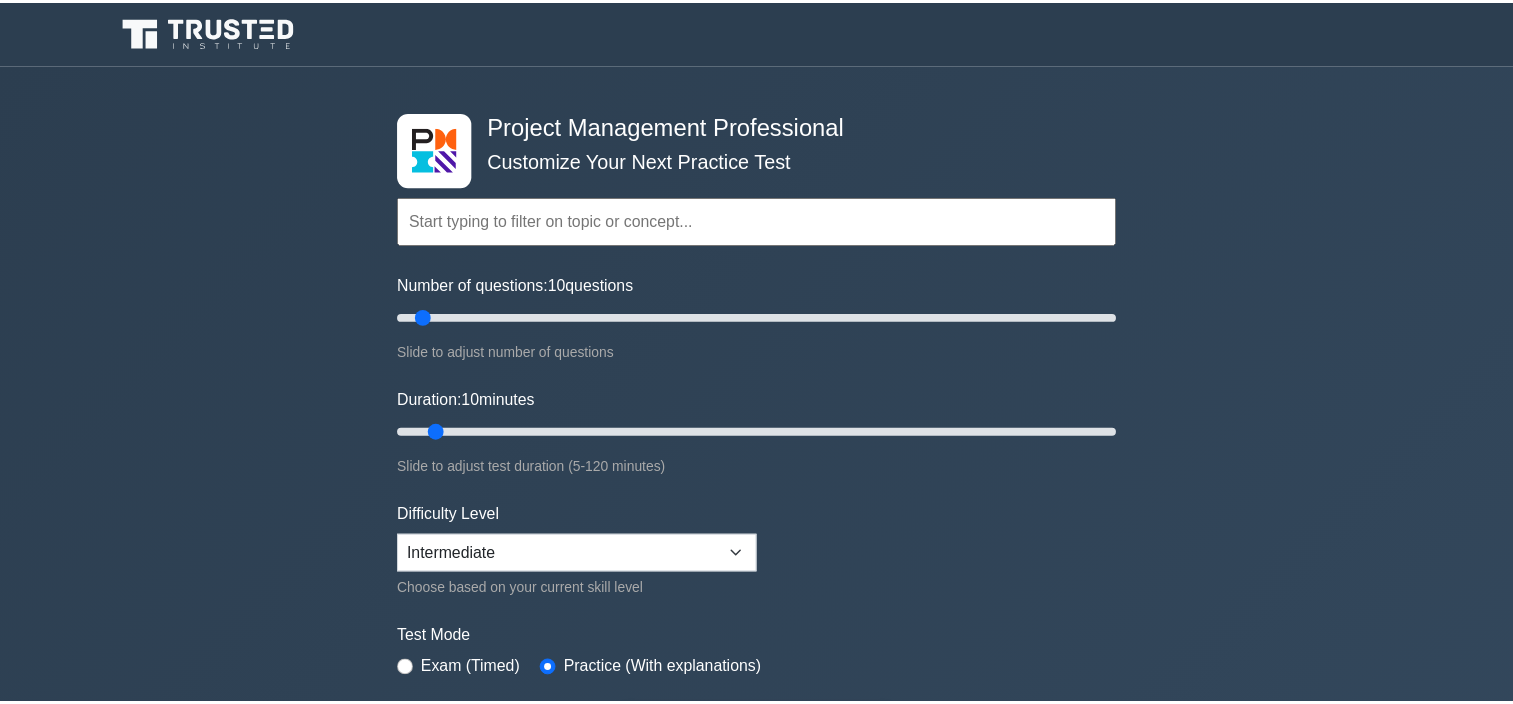 scroll, scrollTop: 0, scrollLeft: 0, axis: both 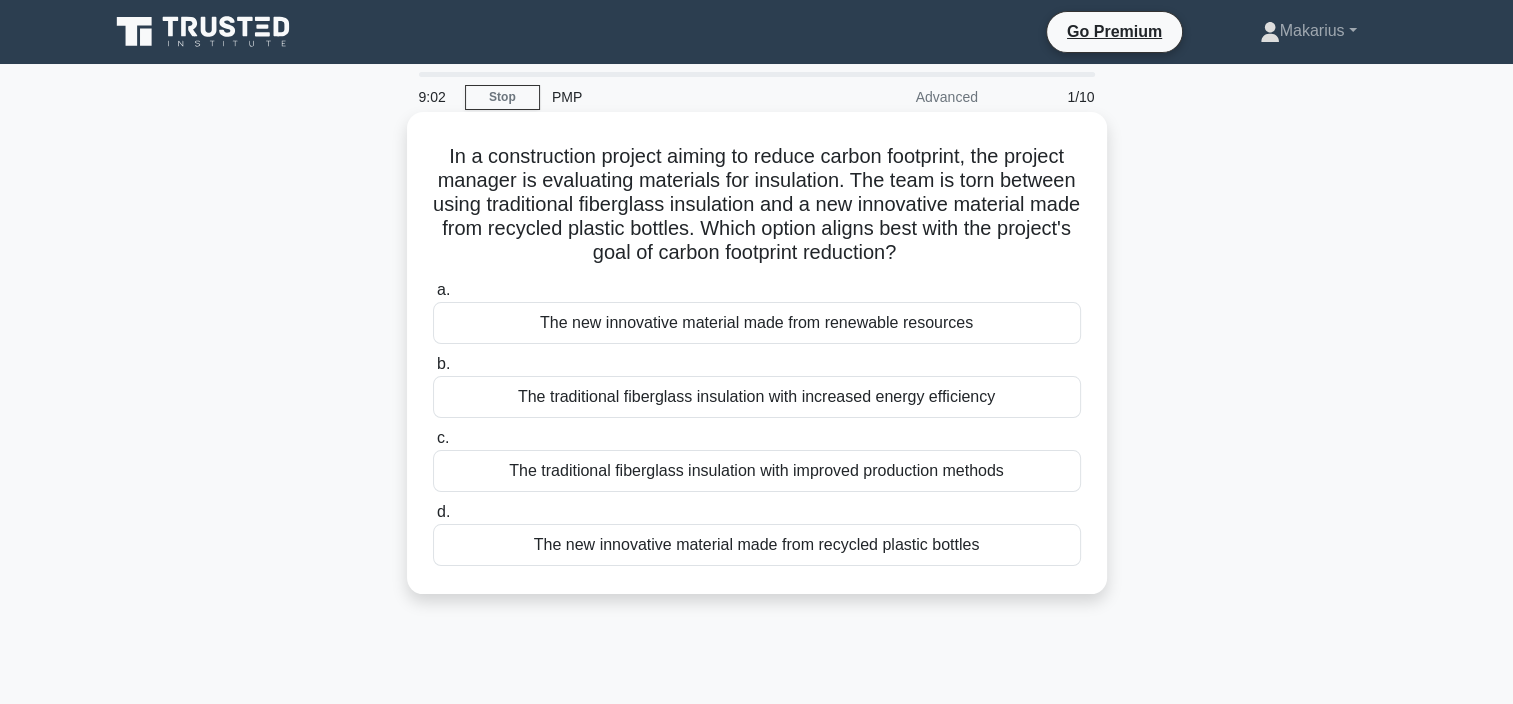 click on "The new innovative material made from recycled plastic bottles" at bounding box center [757, 545] 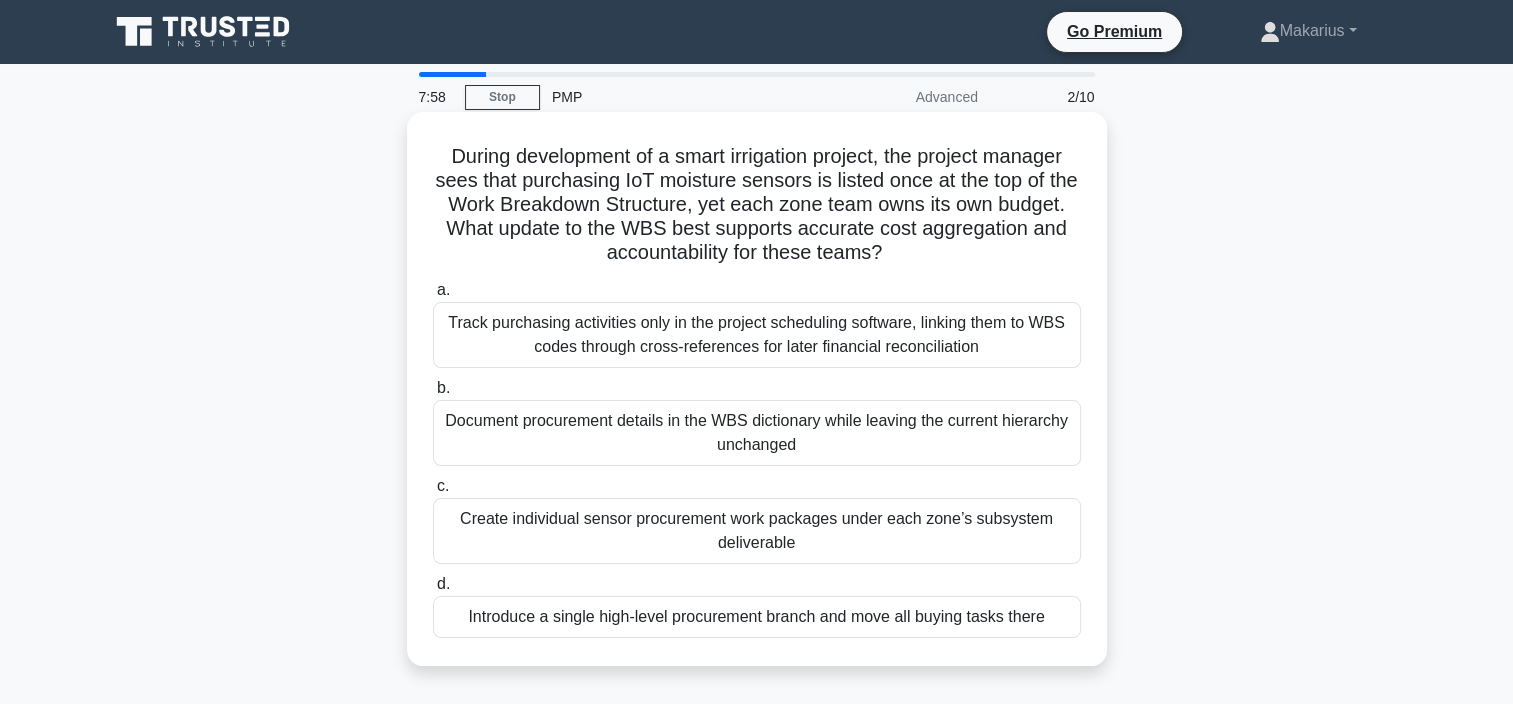 click on "Create individual sensor procurement work packages under each zone’s subsystem deliverable" at bounding box center [757, 531] 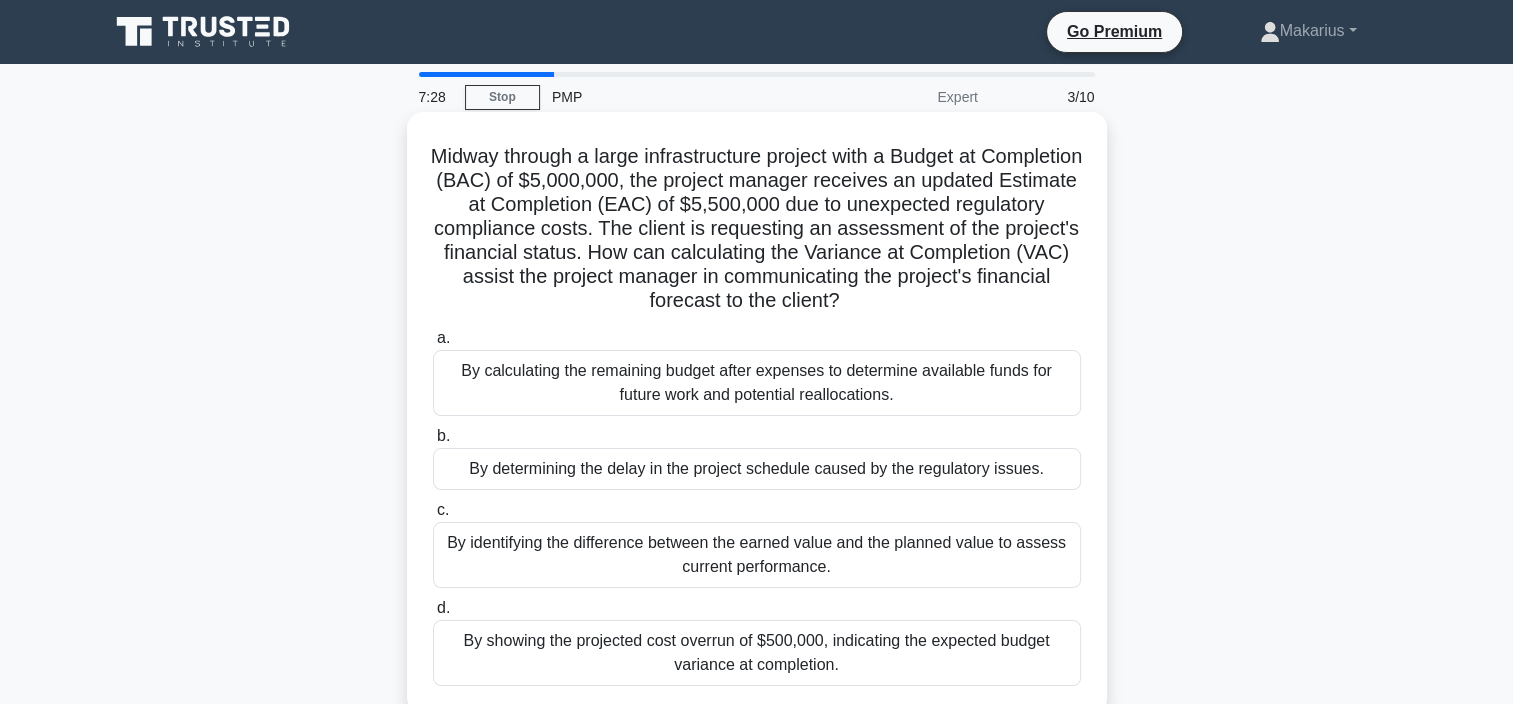 click on "By identifying the difference between the earned value and the planned value to assess current performance." at bounding box center [757, 555] 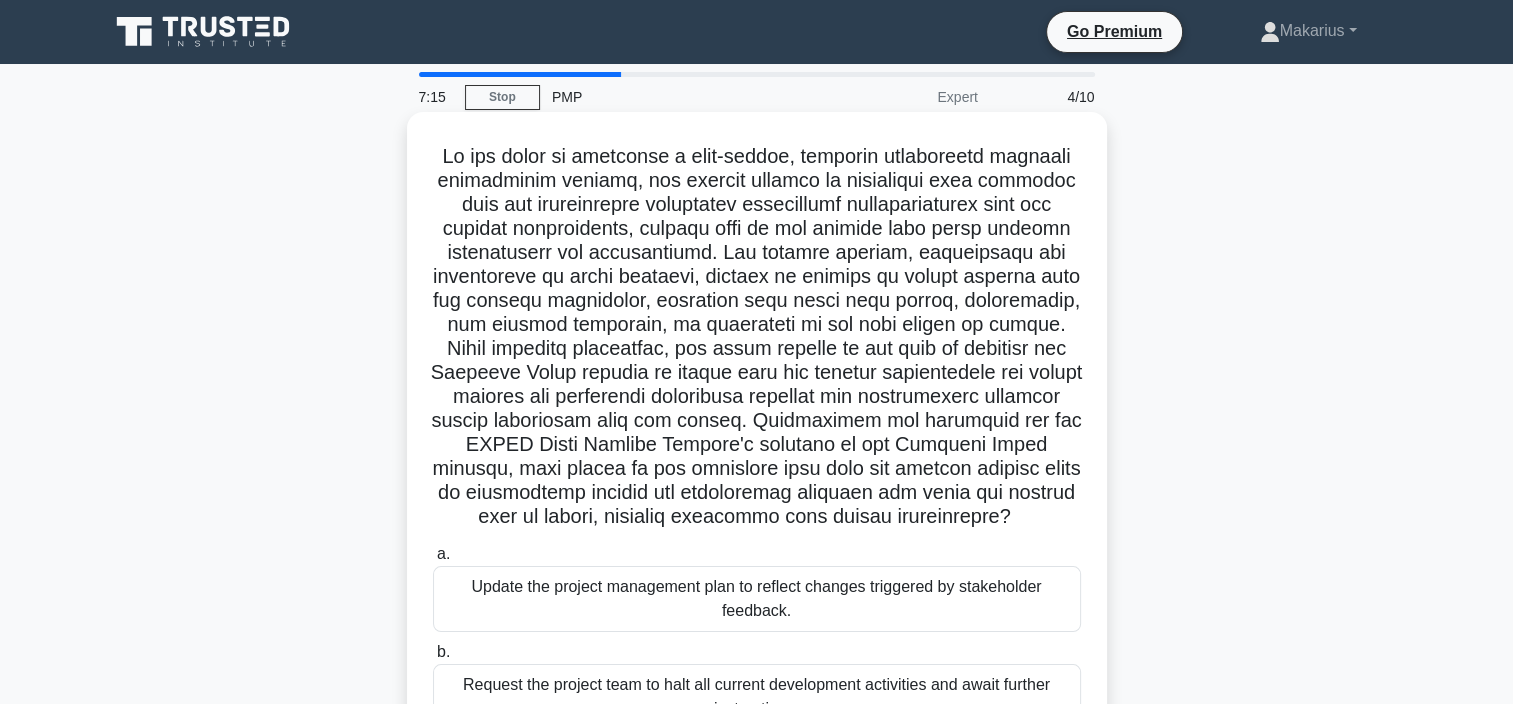 drag, startPoint x: 838, startPoint y: 424, endPoint x: 1063, endPoint y: 515, distance: 242.70558 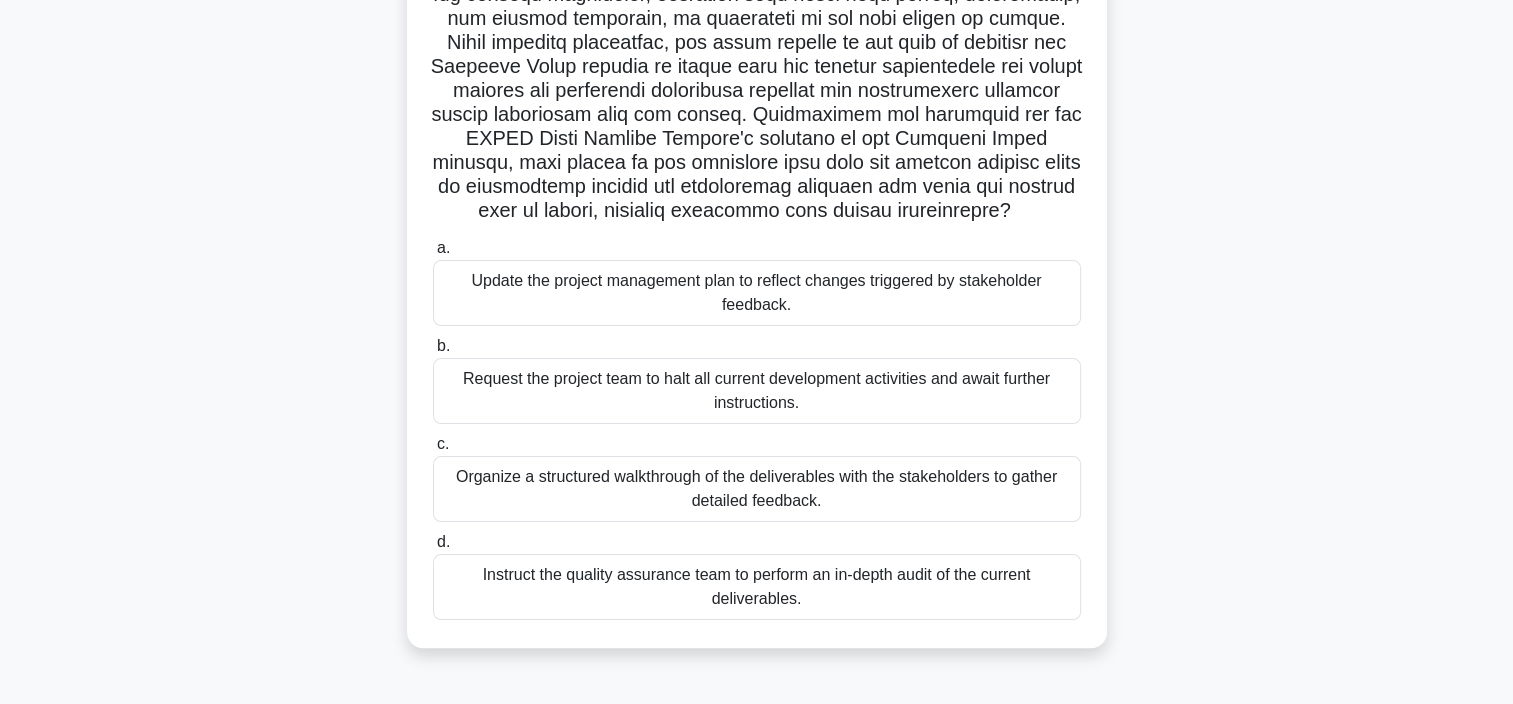 scroll, scrollTop: 316, scrollLeft: 0, axis: vertical 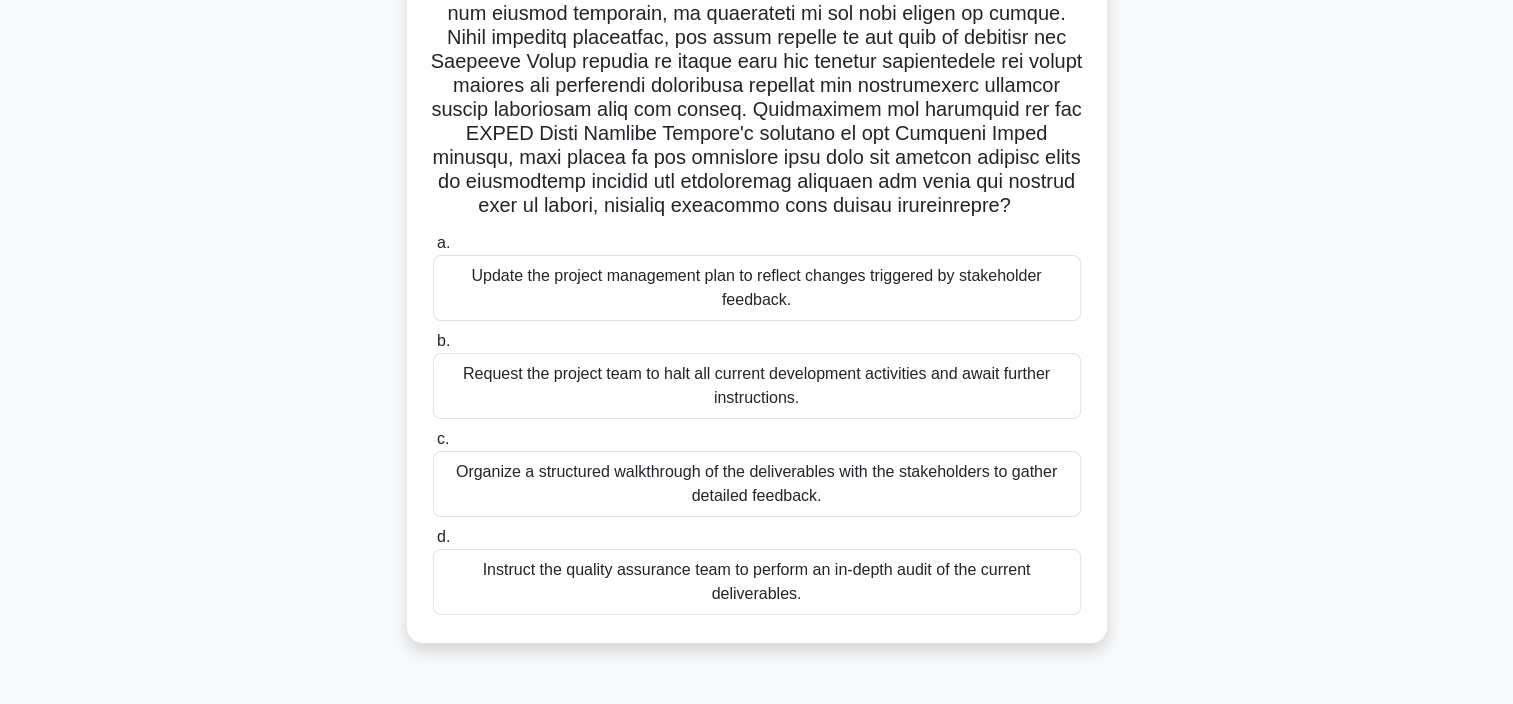 click on ".spinner_0XTQ{transform-origin:center;animation:spinner_y6GP .75s linear infinite}@keyframes spinner_y6GP{100%{transform:rotate(360deg)}}
a.
Update the project management plan to reflect changes triggered by stakeholder feedback.
b. c. d." at bounding box center [757, 234] 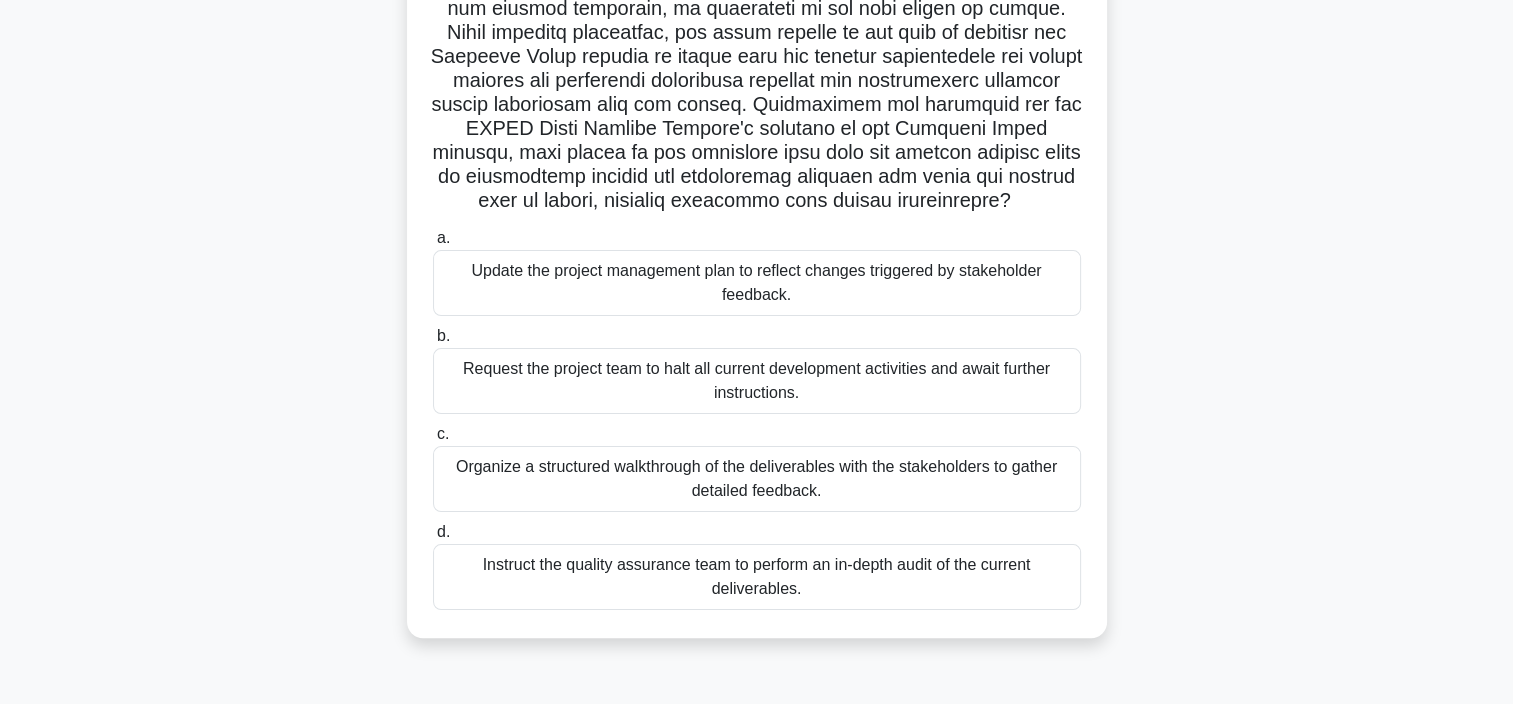 click on "Organize a structured walkthrough of the deliverables with the stakeholders to gather detailed feedback." at bounding box center [757, 479] 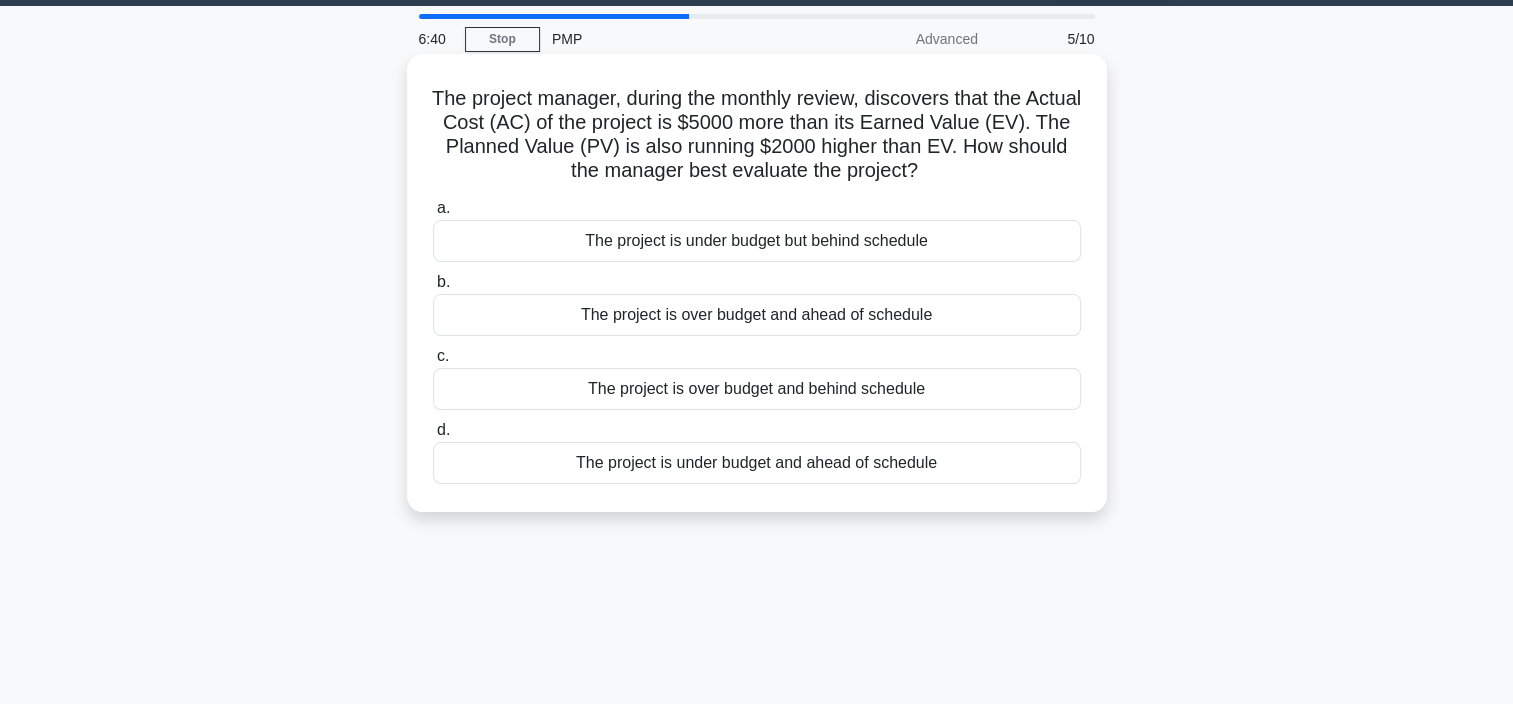 scroll, scrollTop: 0, scrollLeft: 0, axis: both 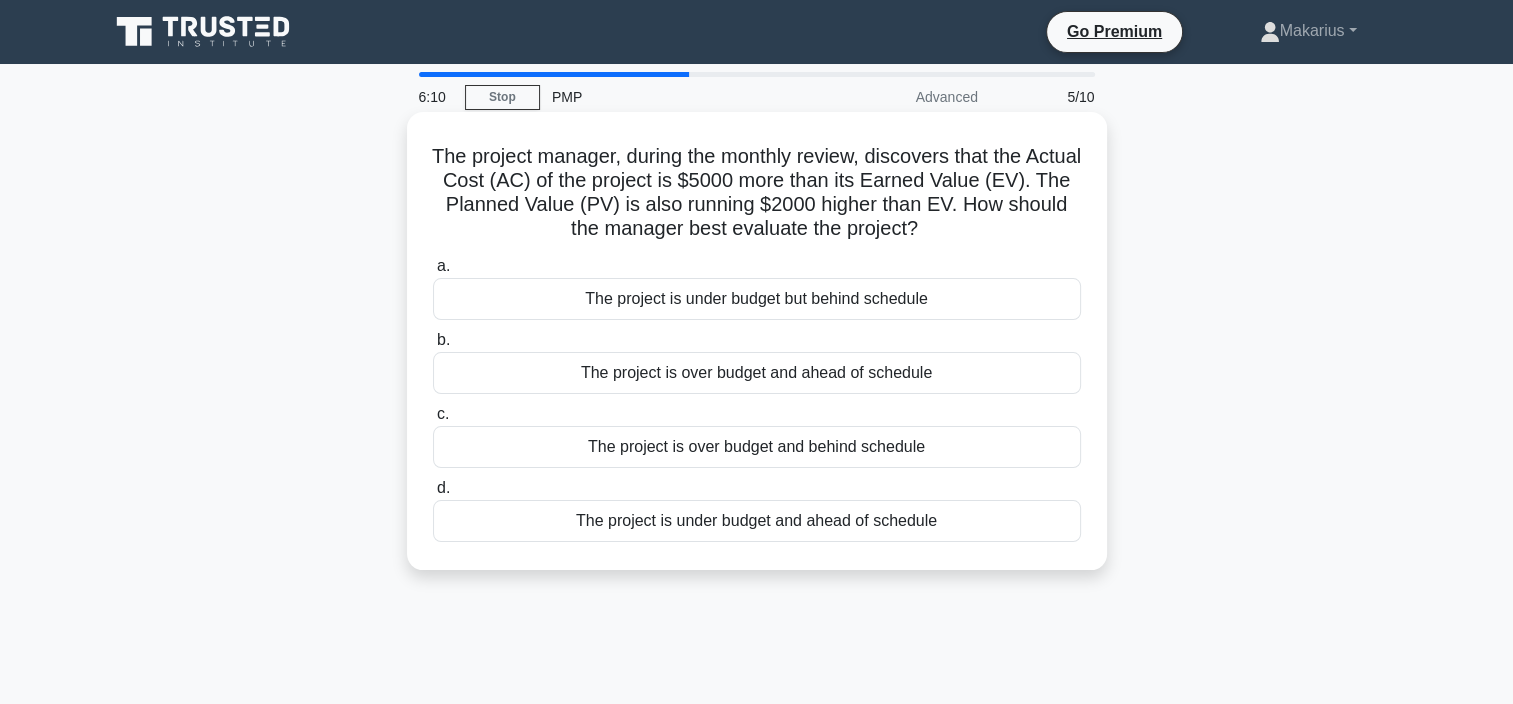 click on "The project is over budget and behind schedule" at bounding box center [757, 447] 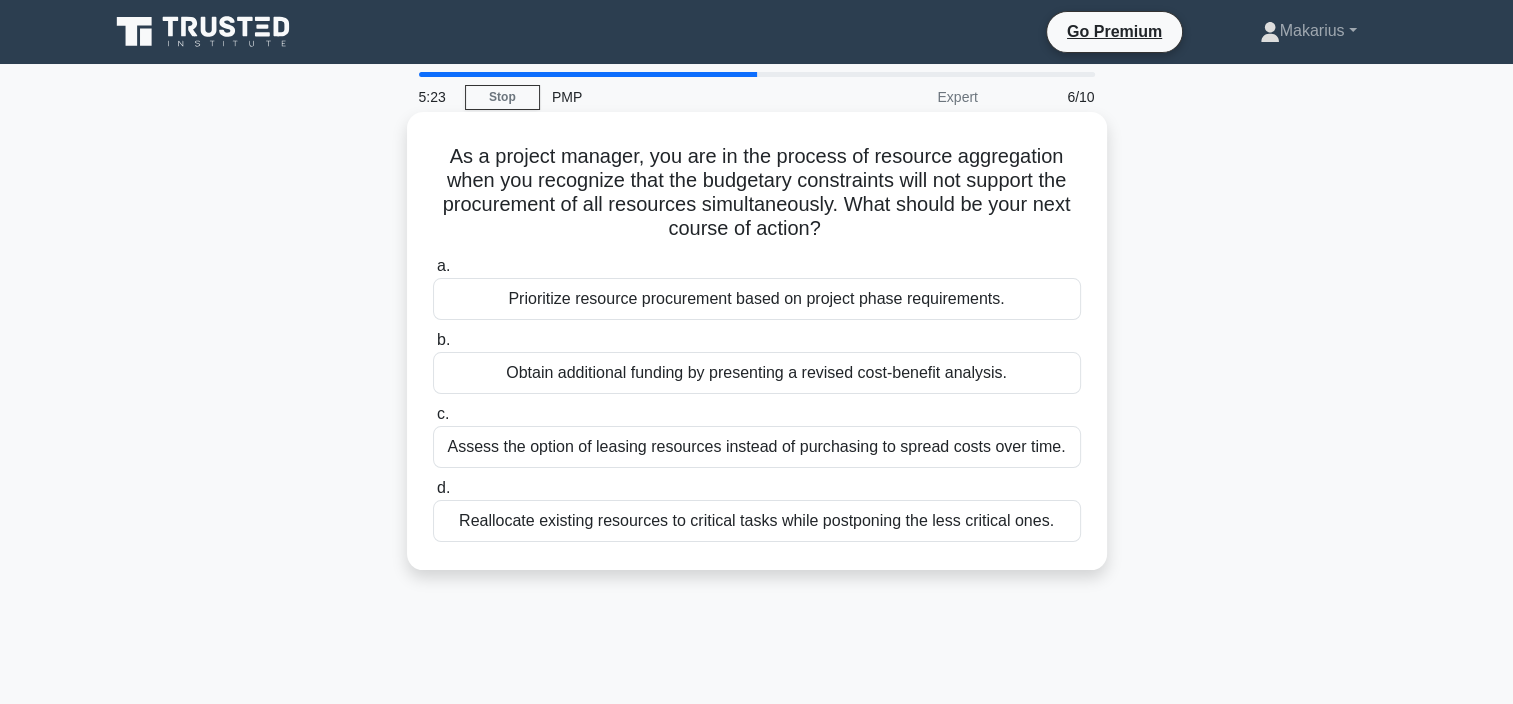 click on "Assess the option of leasing resources instead of purchasing to spread costs over time." at bounding box center (757, 447) 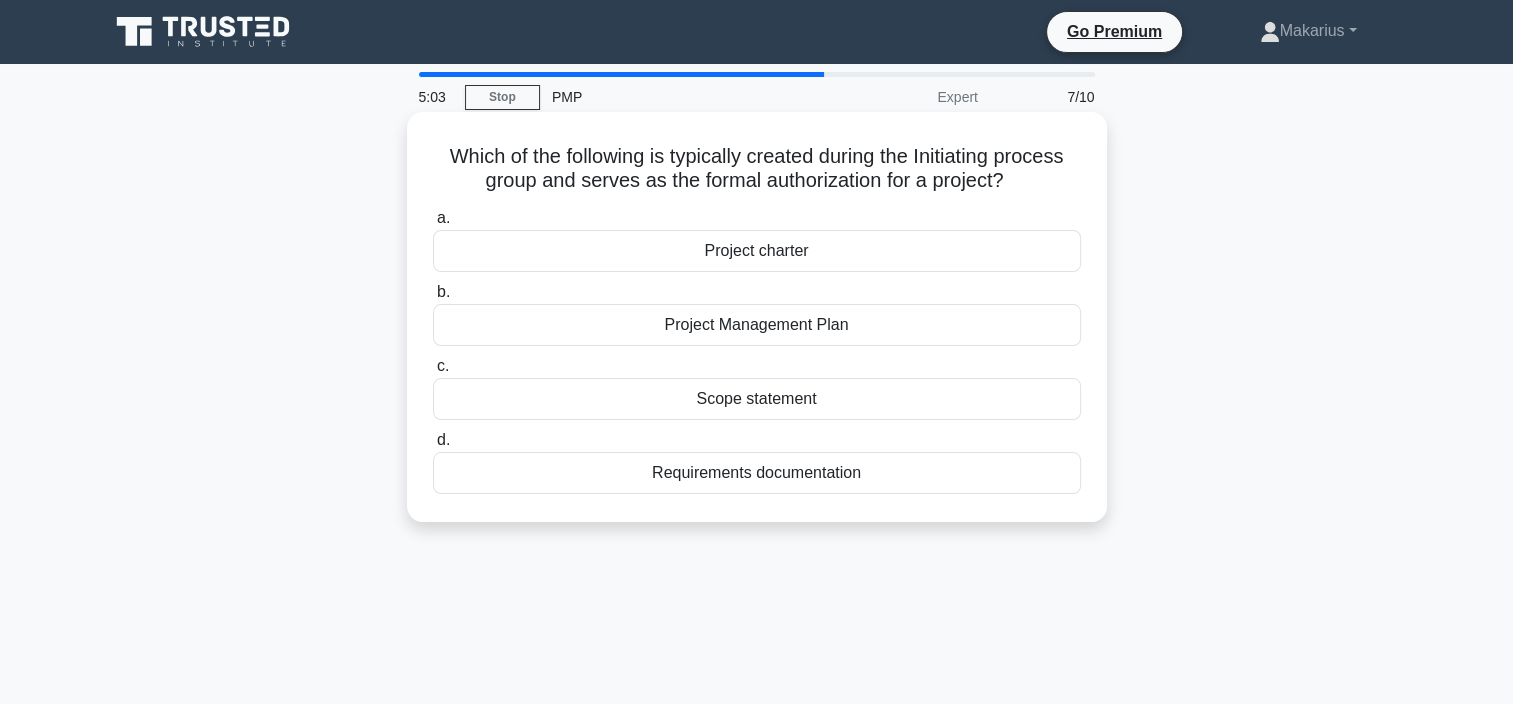 click on "Project charter" at bounding box center [757, 251] 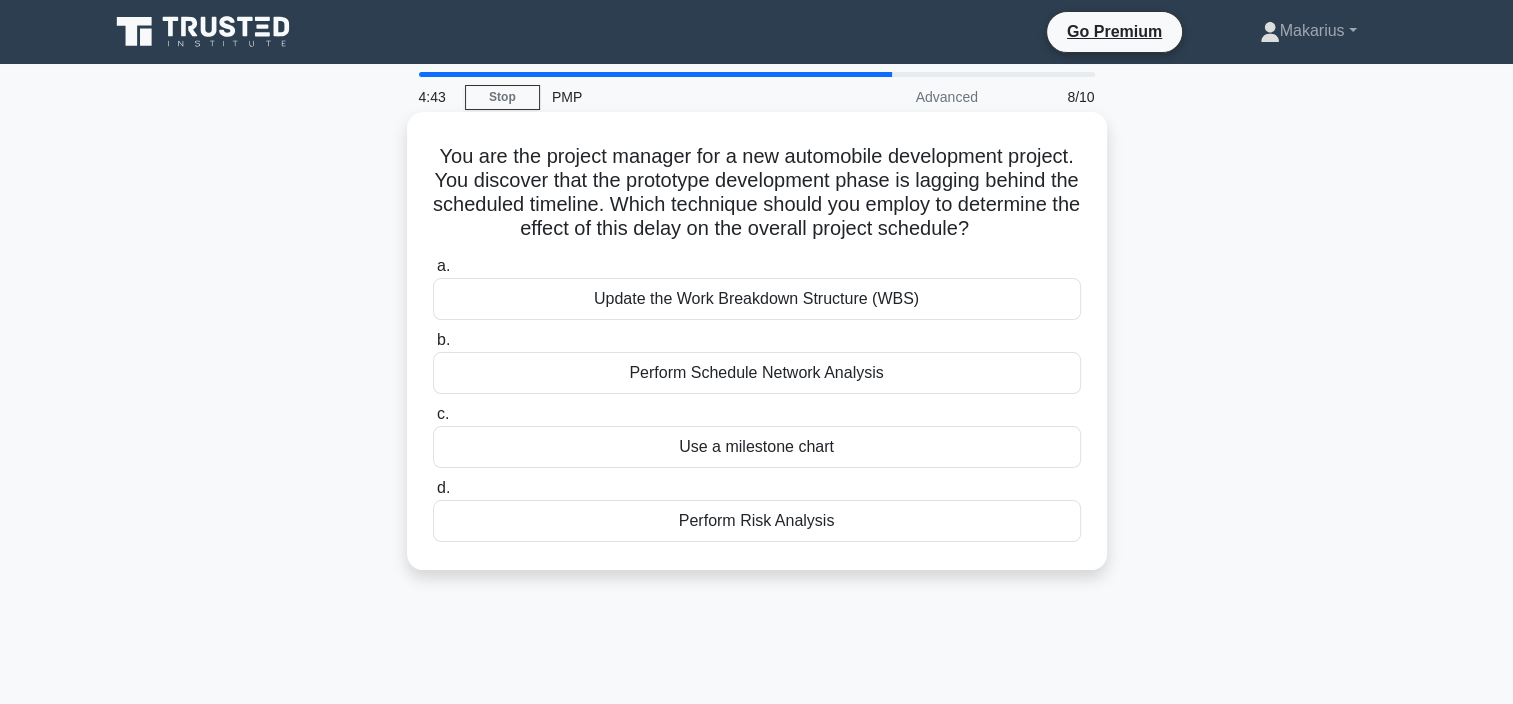 click on "Perform Risk Analysis" at bounding box center (757, 521) 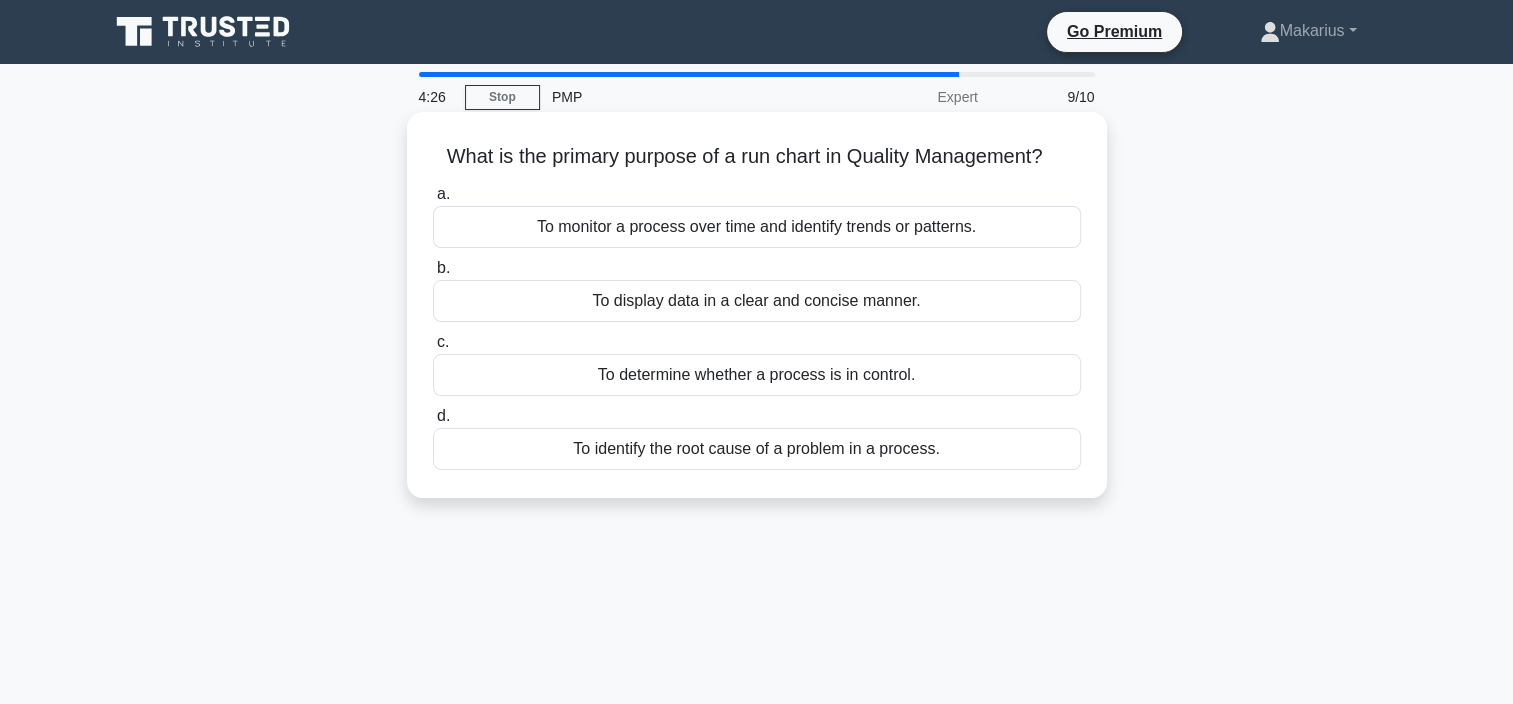click on "To identify the root cause of a problem in a process." at bounding box center [757, 449] 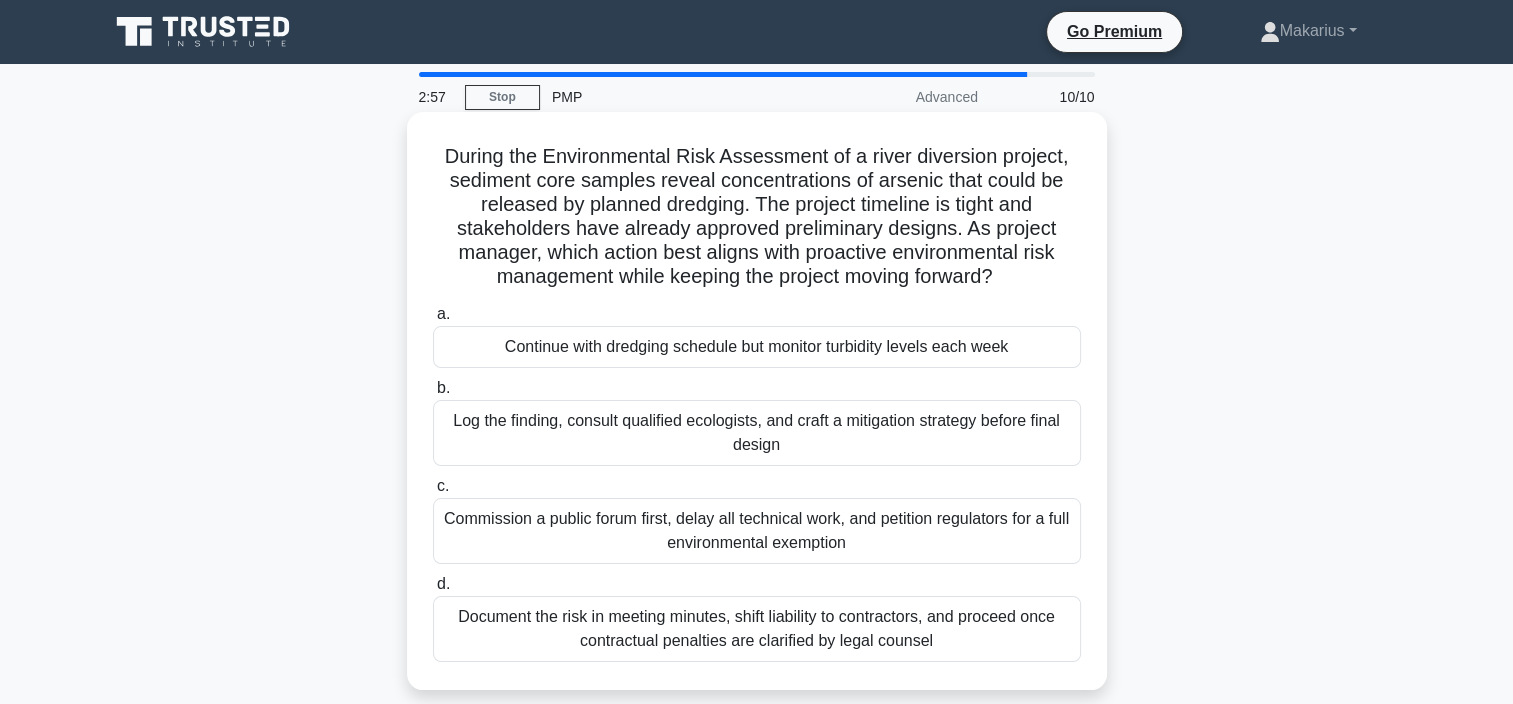 click on "Log the finding, consult qualified ecologists, and craft a mitigation strategy before final design" at bounding box center [757, 433] 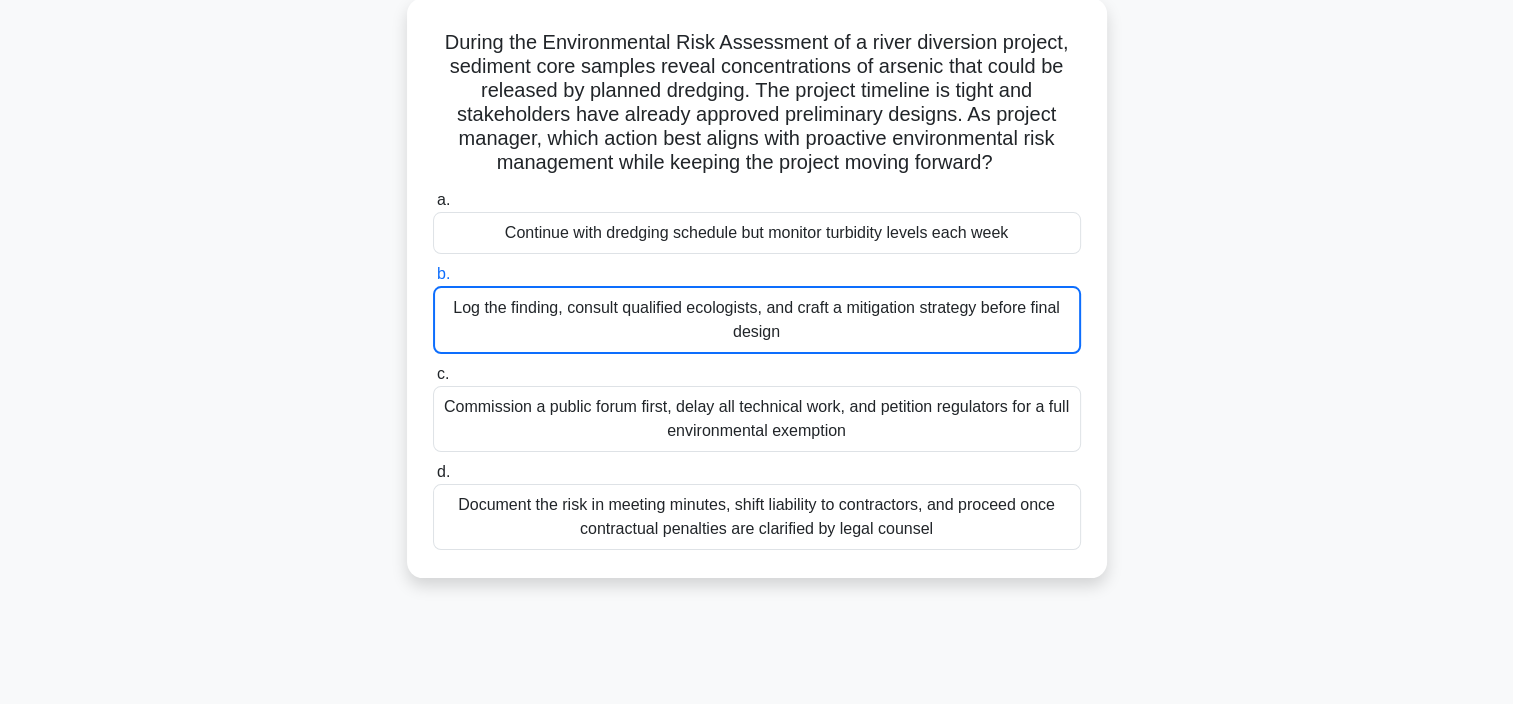 scroll, scrollTop: 132, scrollLeft: 0, axis: vertical 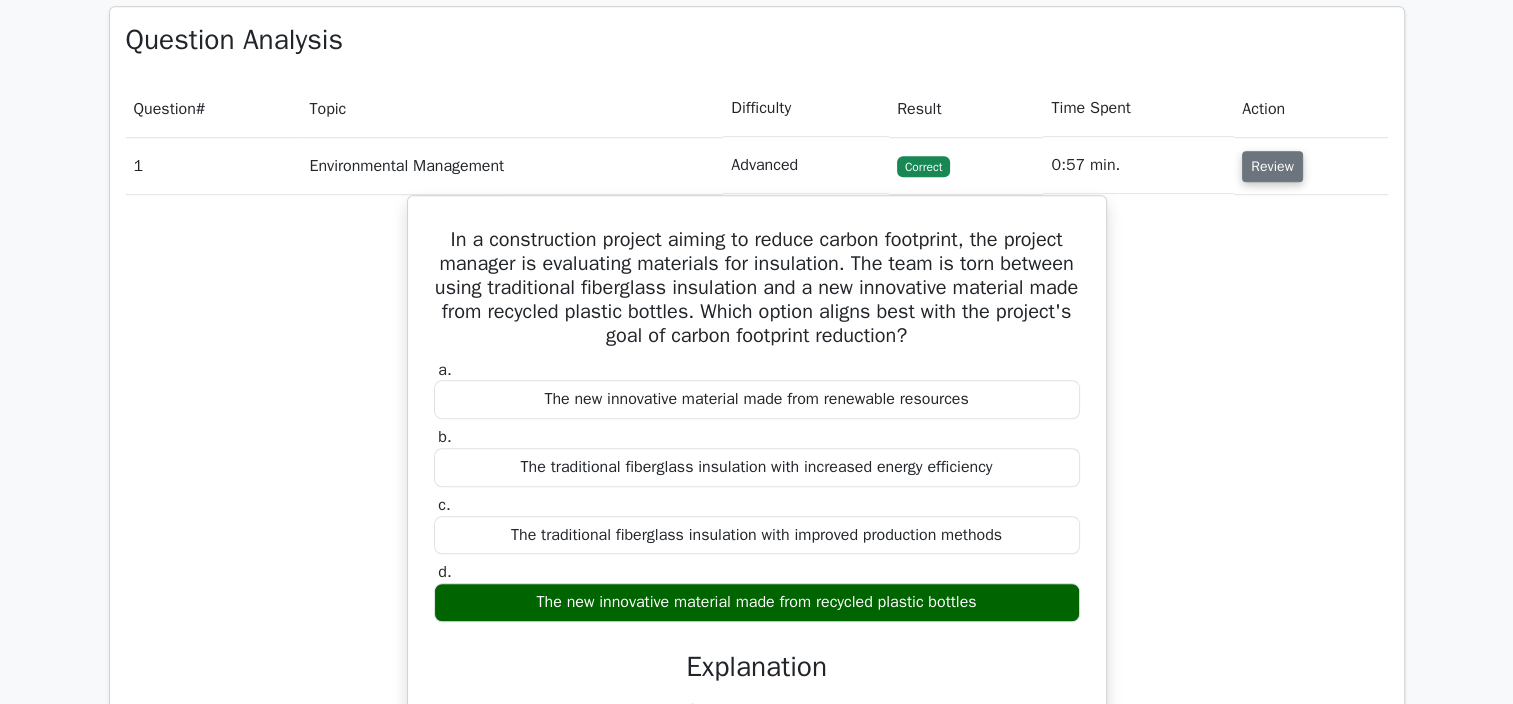 click on "Review" at bounding box center [1272, 166] 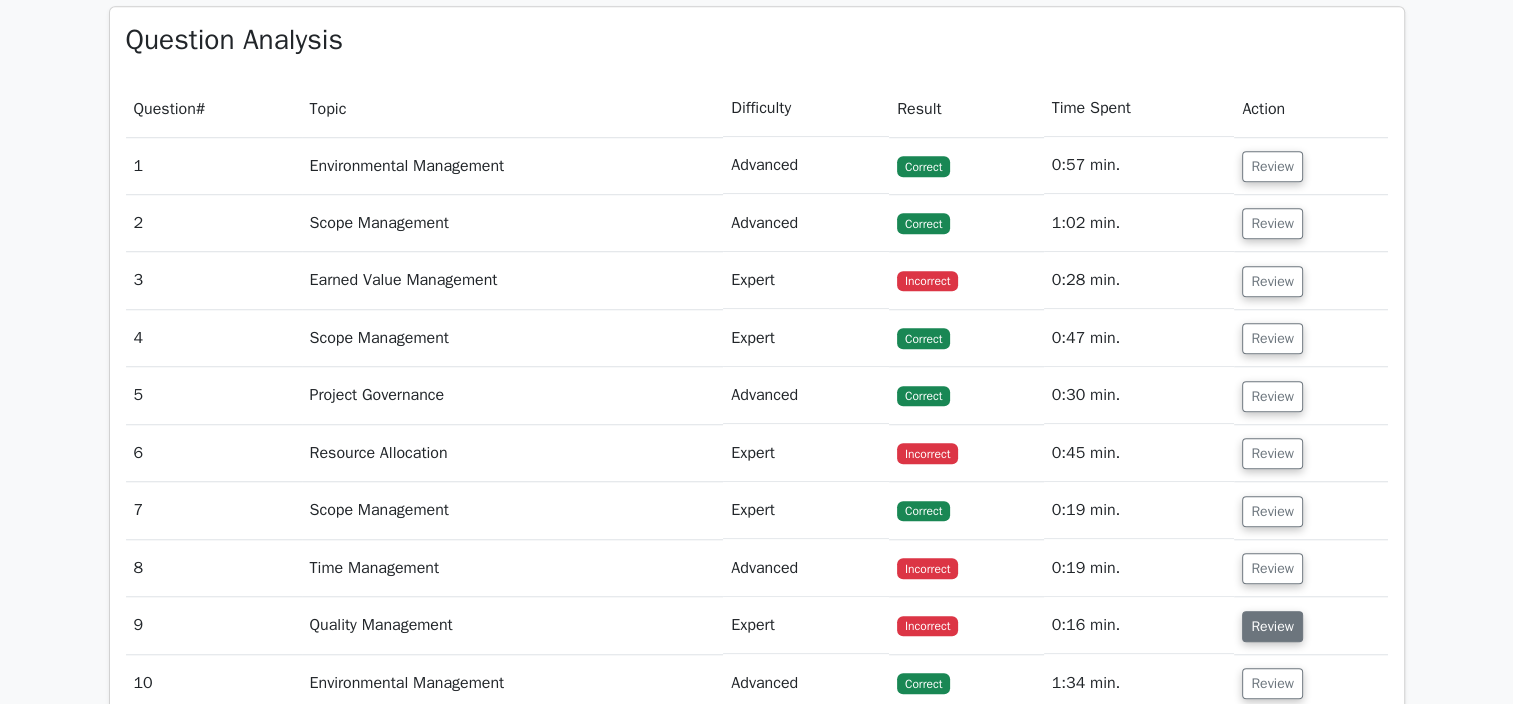click on "Review" at bounding box center (1272, 626) 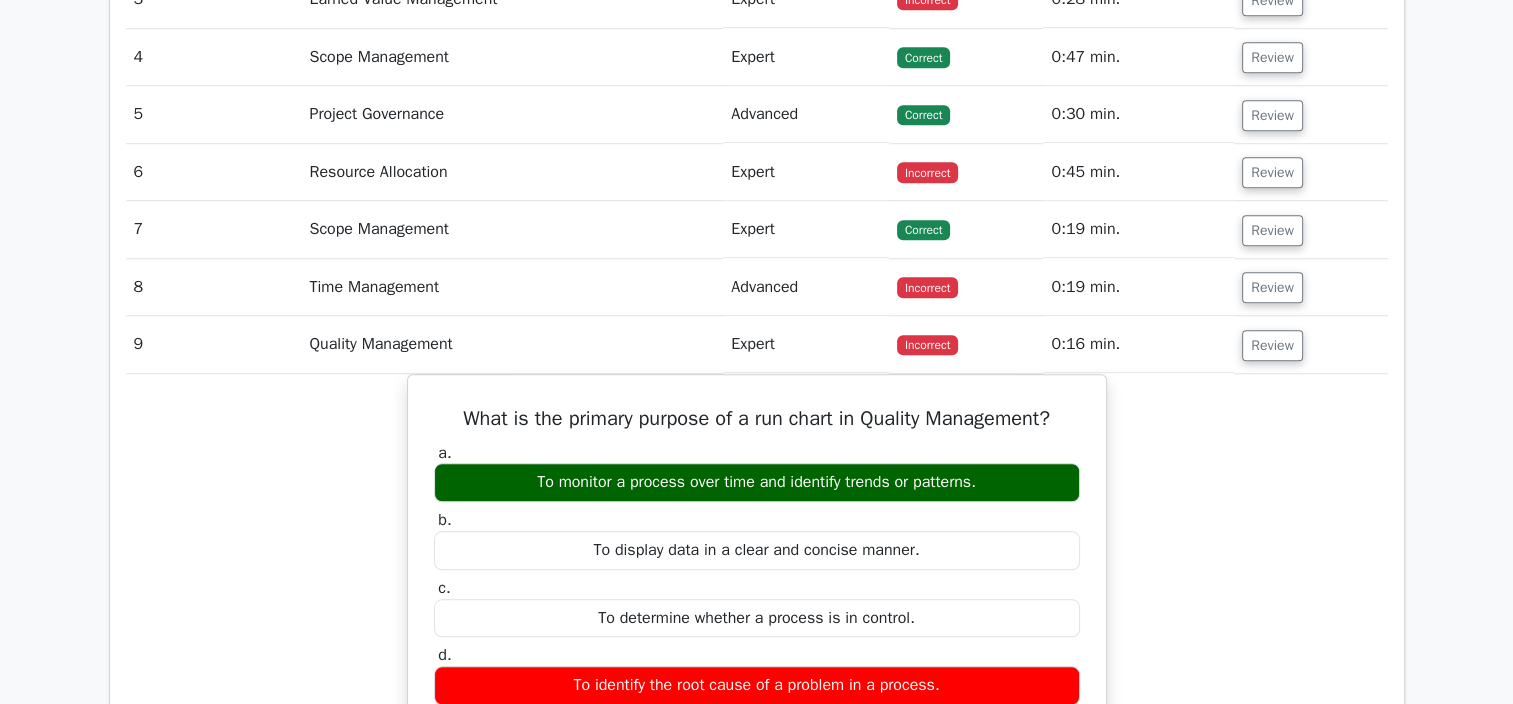 scroll, scrollTop: 1769, scrollLeft: 0, axis: vertical 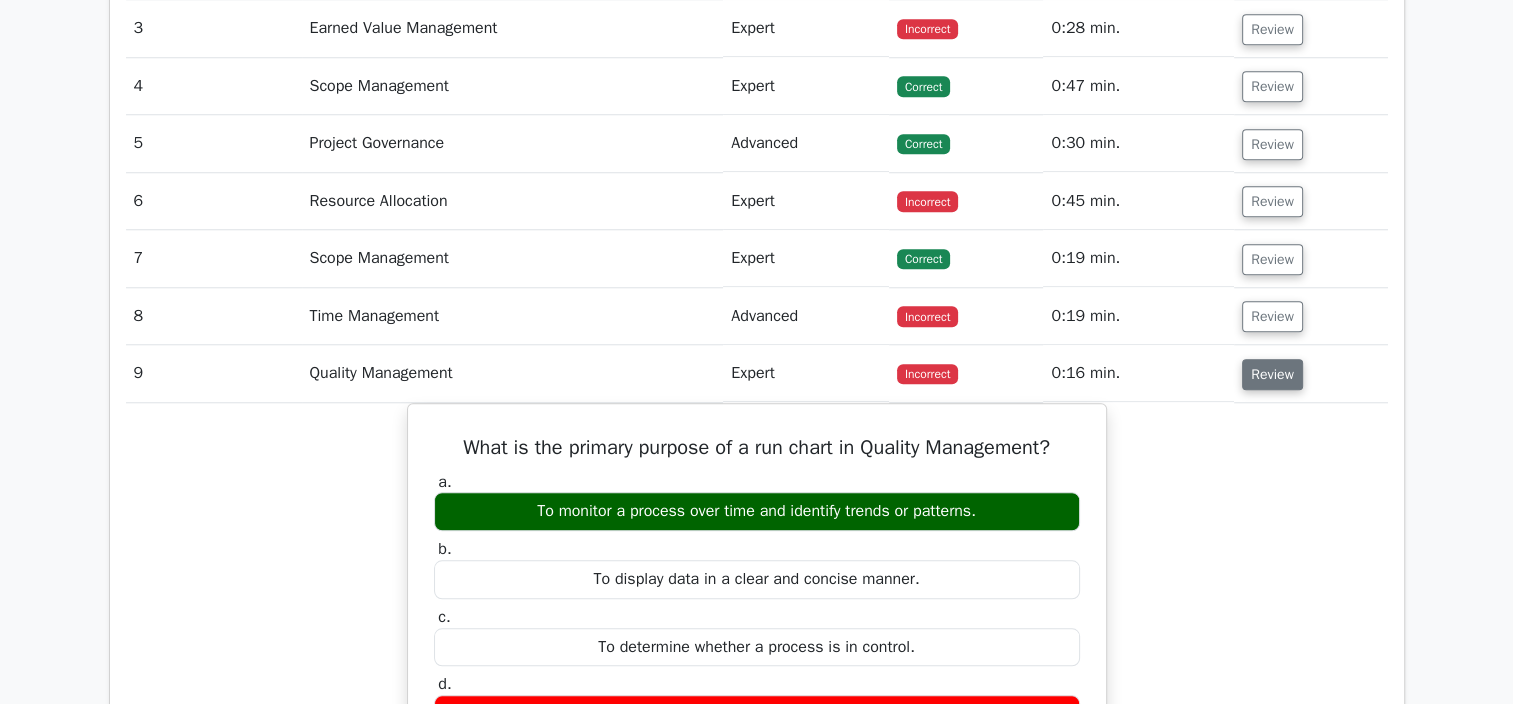 click on "Review" at bounding box center (1272, 374) 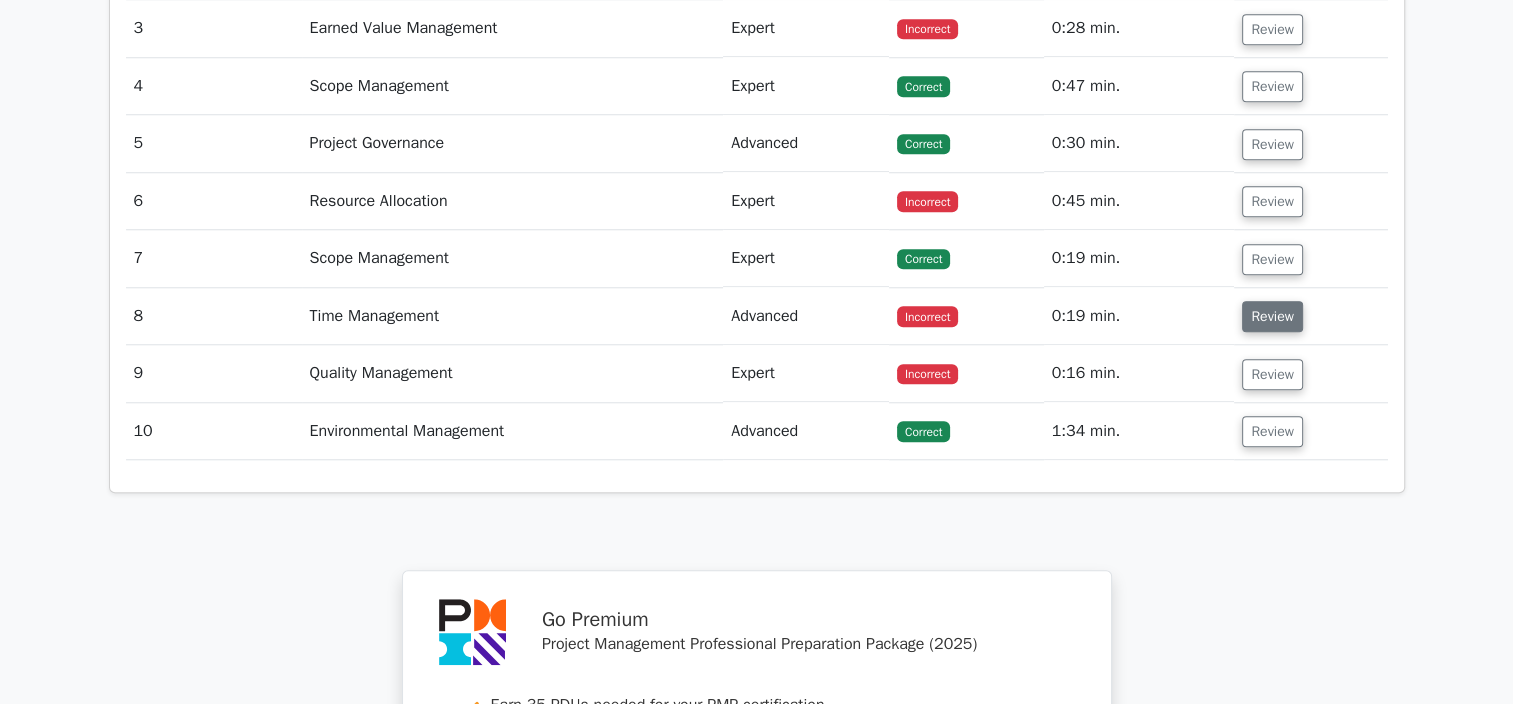 click on "Review" at bounding box center [1272, 316] 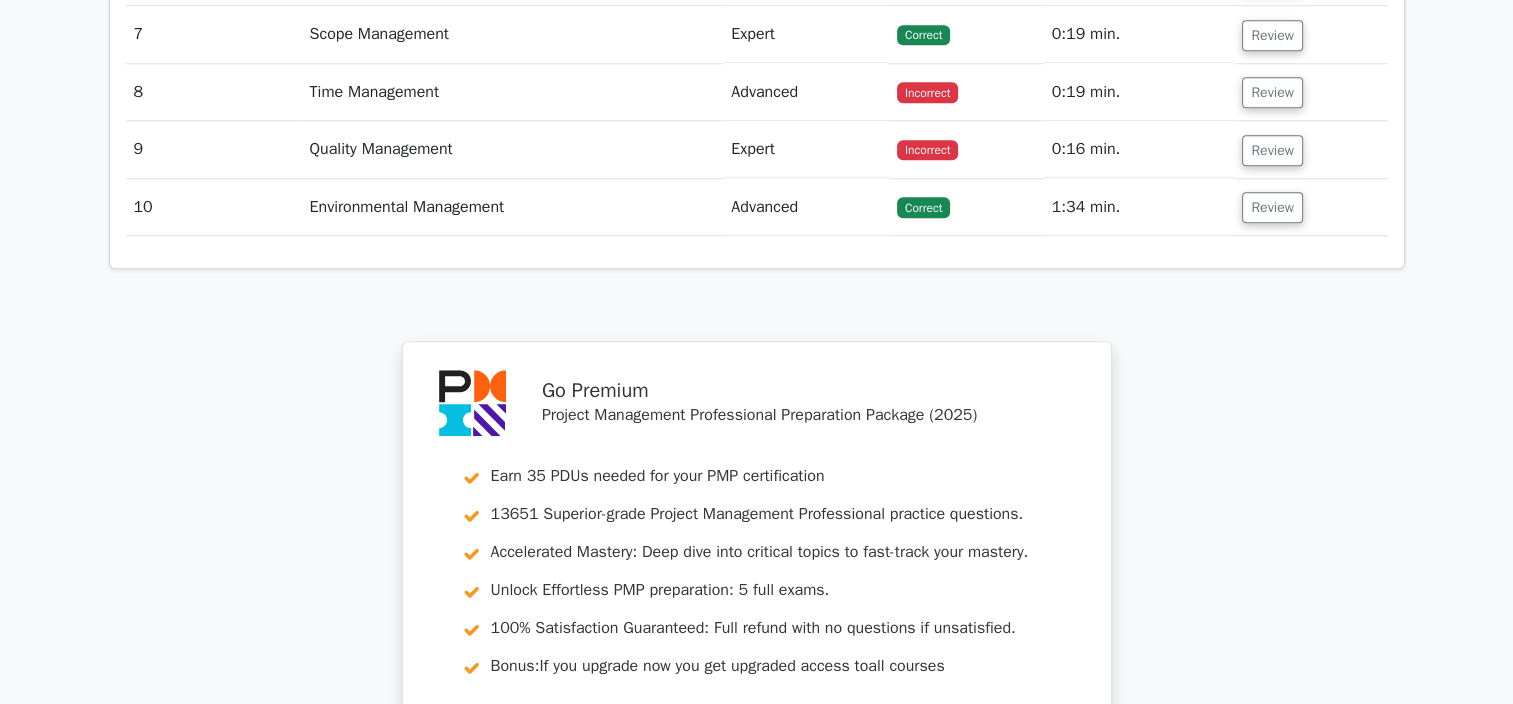 scroll, scrollTop: 2001, scrollLeft: 0, axis: vertical 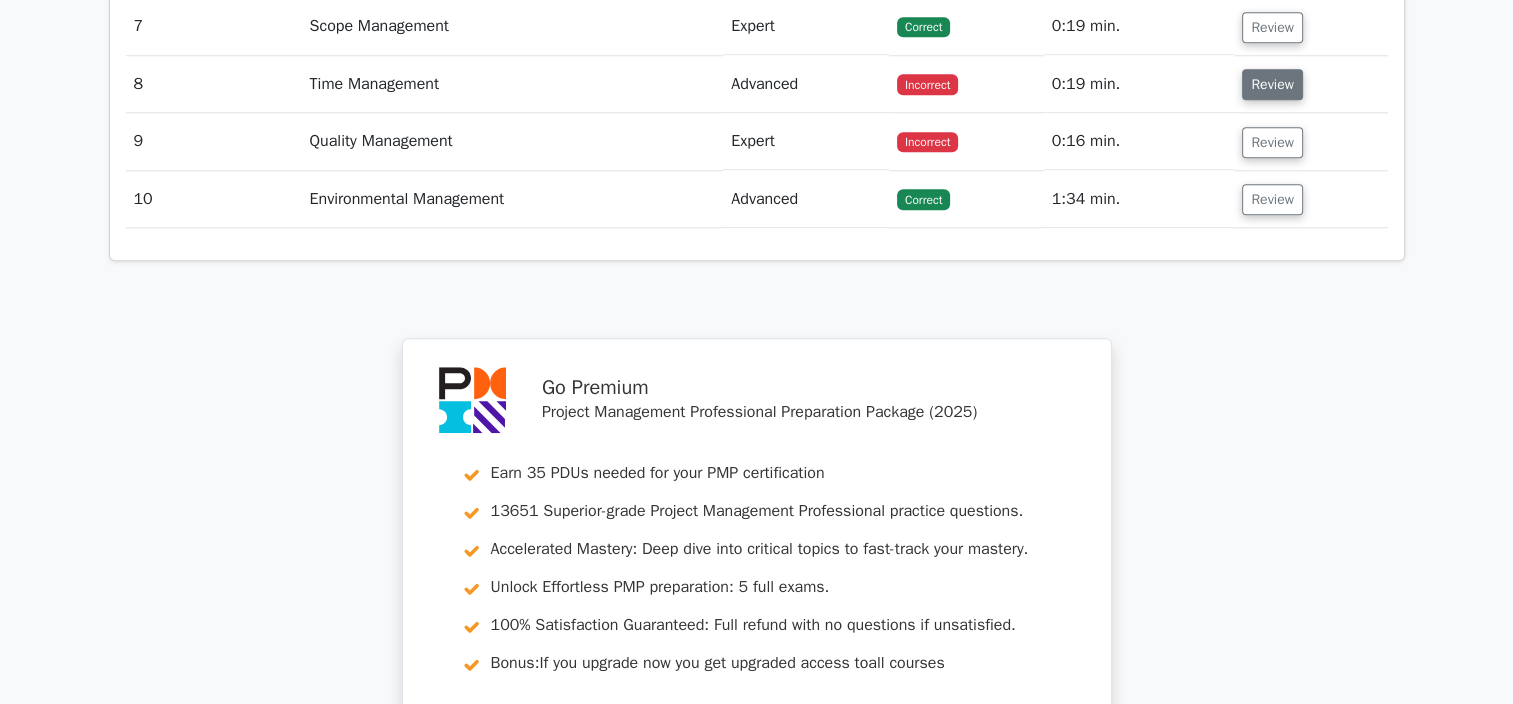 click on "Review" at bounding box center (1272, 84) 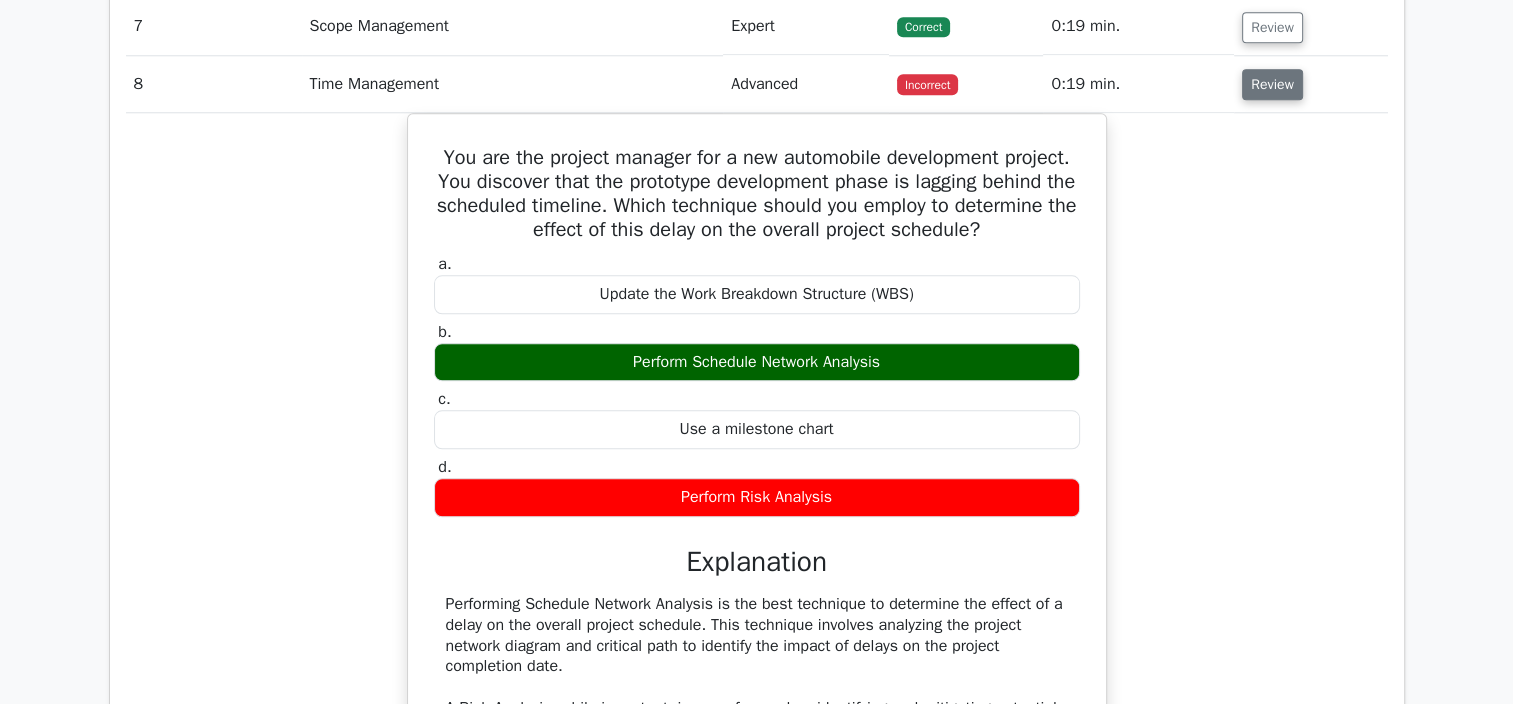 click on "Review" at bounding box center [1272, 84] 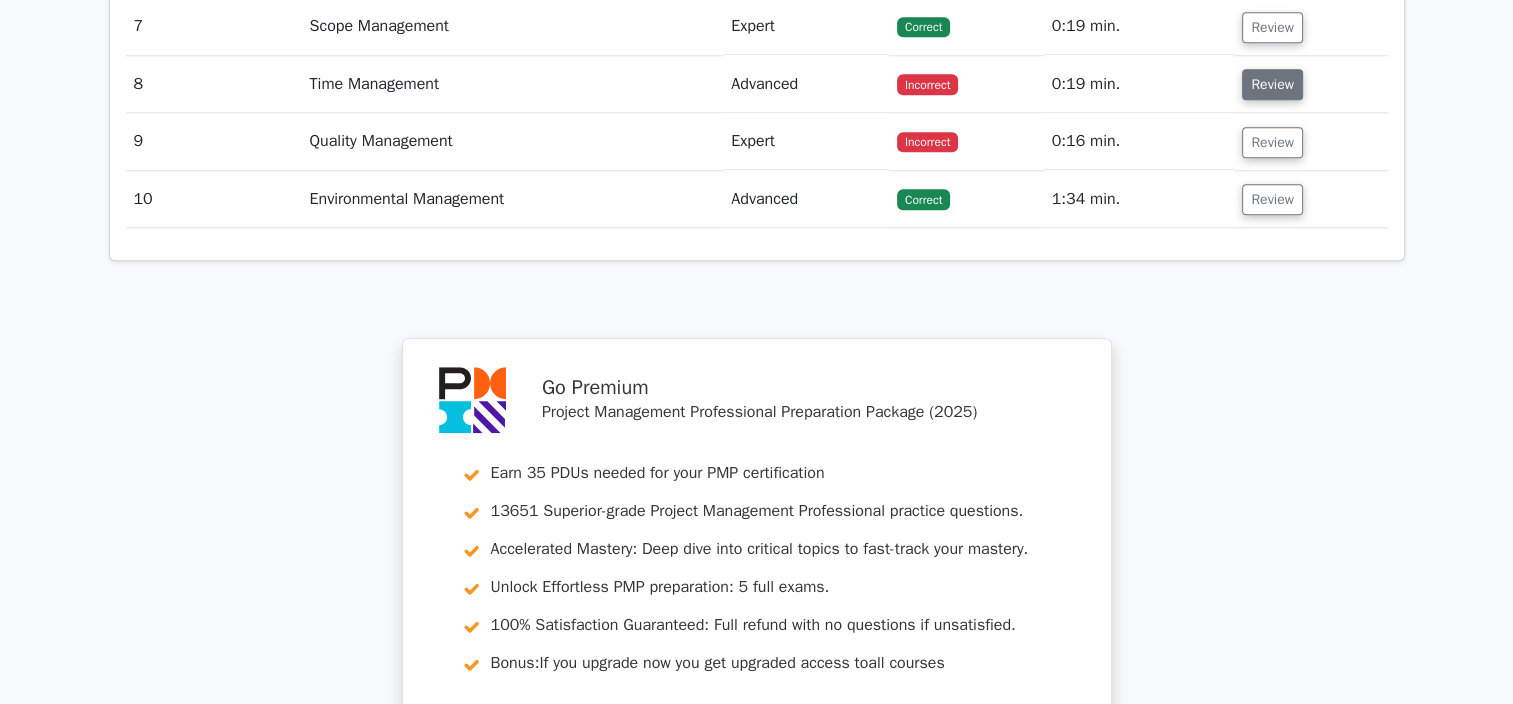 click on "Review" at bounding box center [1272, 84] 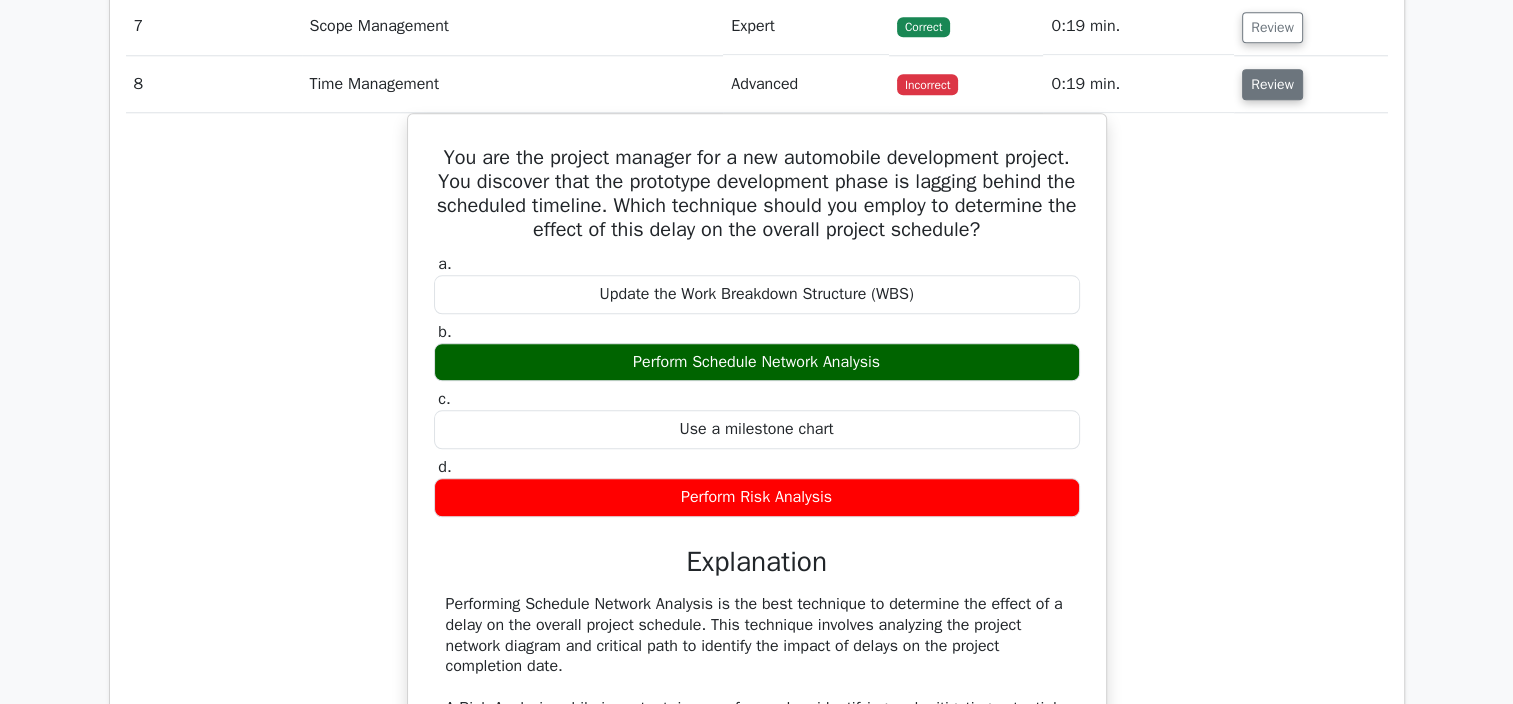 click on "Review" at bounding box center [1272, 84] 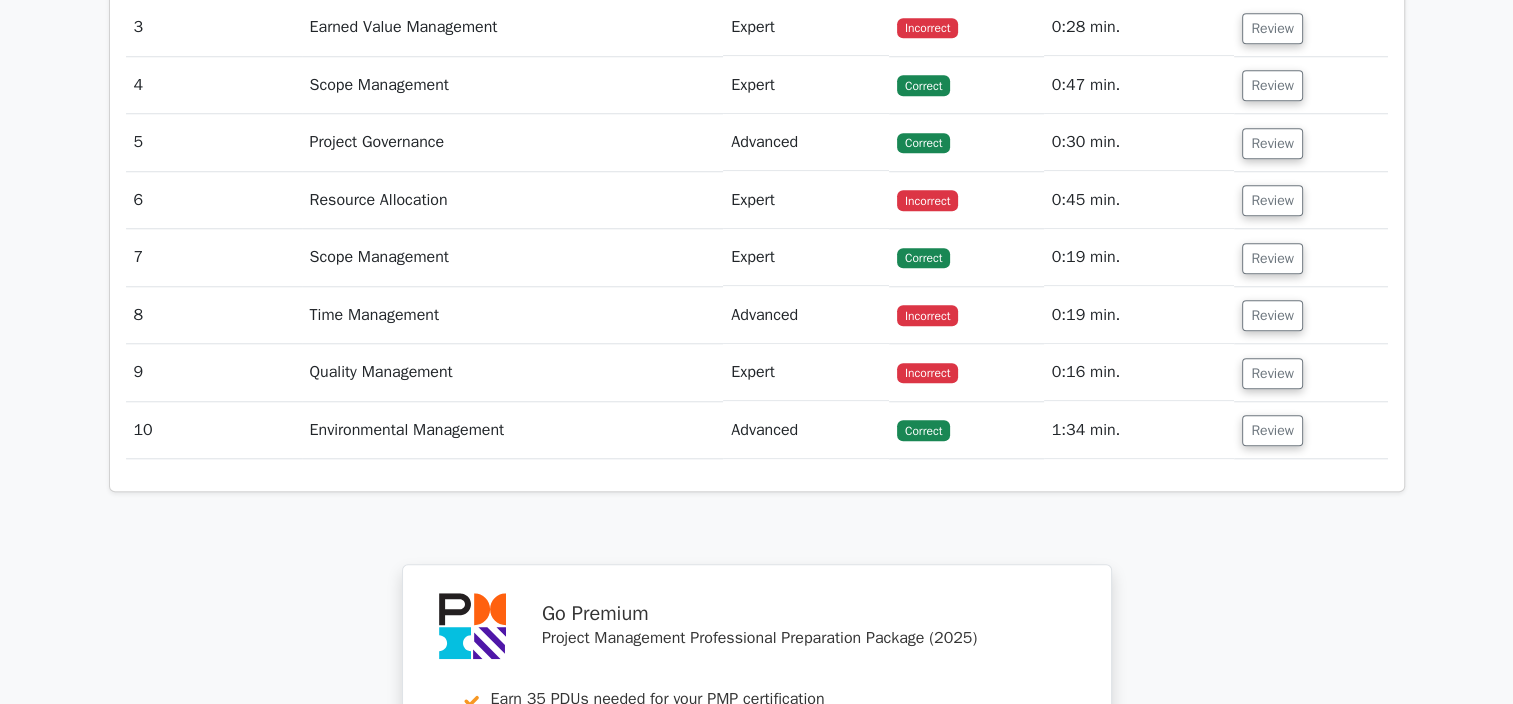 scroll, scrollTop: 1681, scrollLeft: 0, axis: vertical 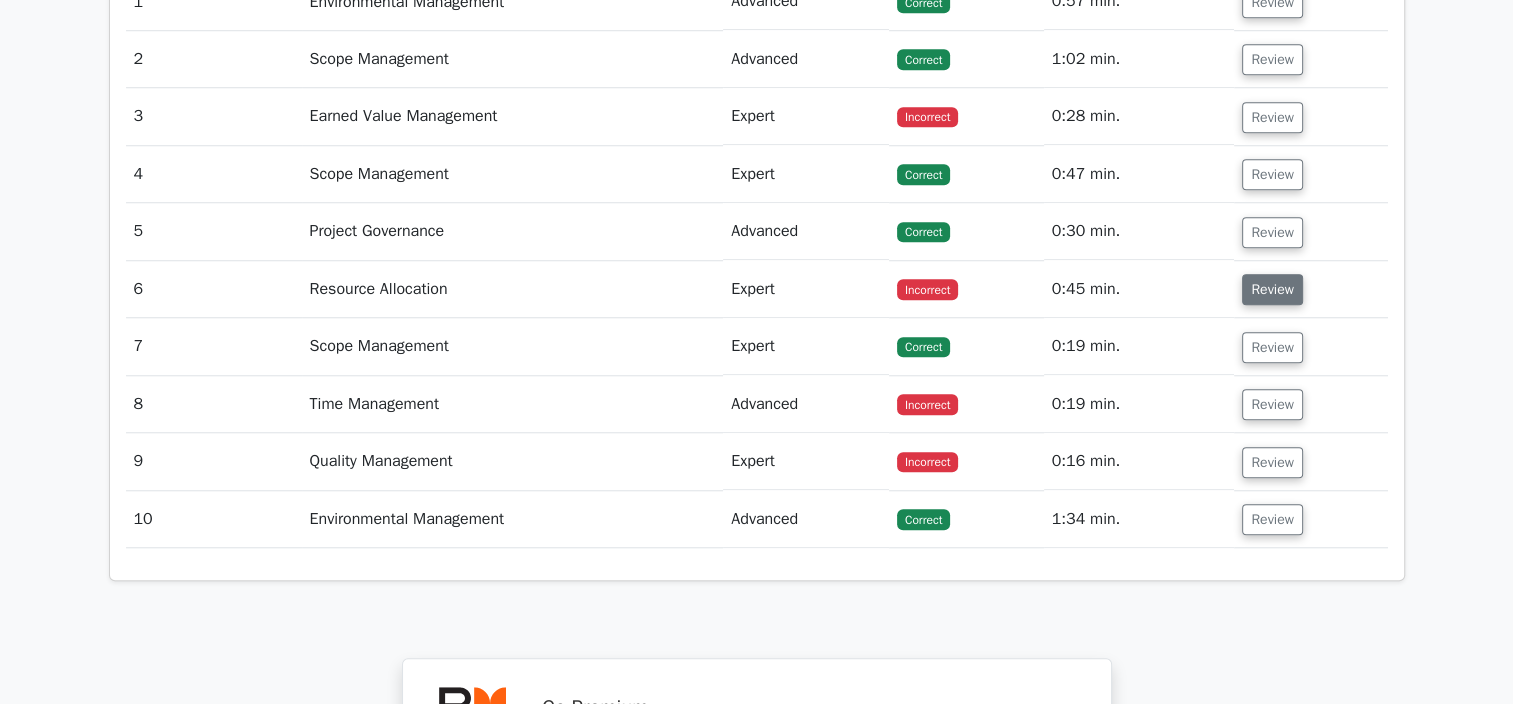 click on "Review" at bounding box center [1272, 289] 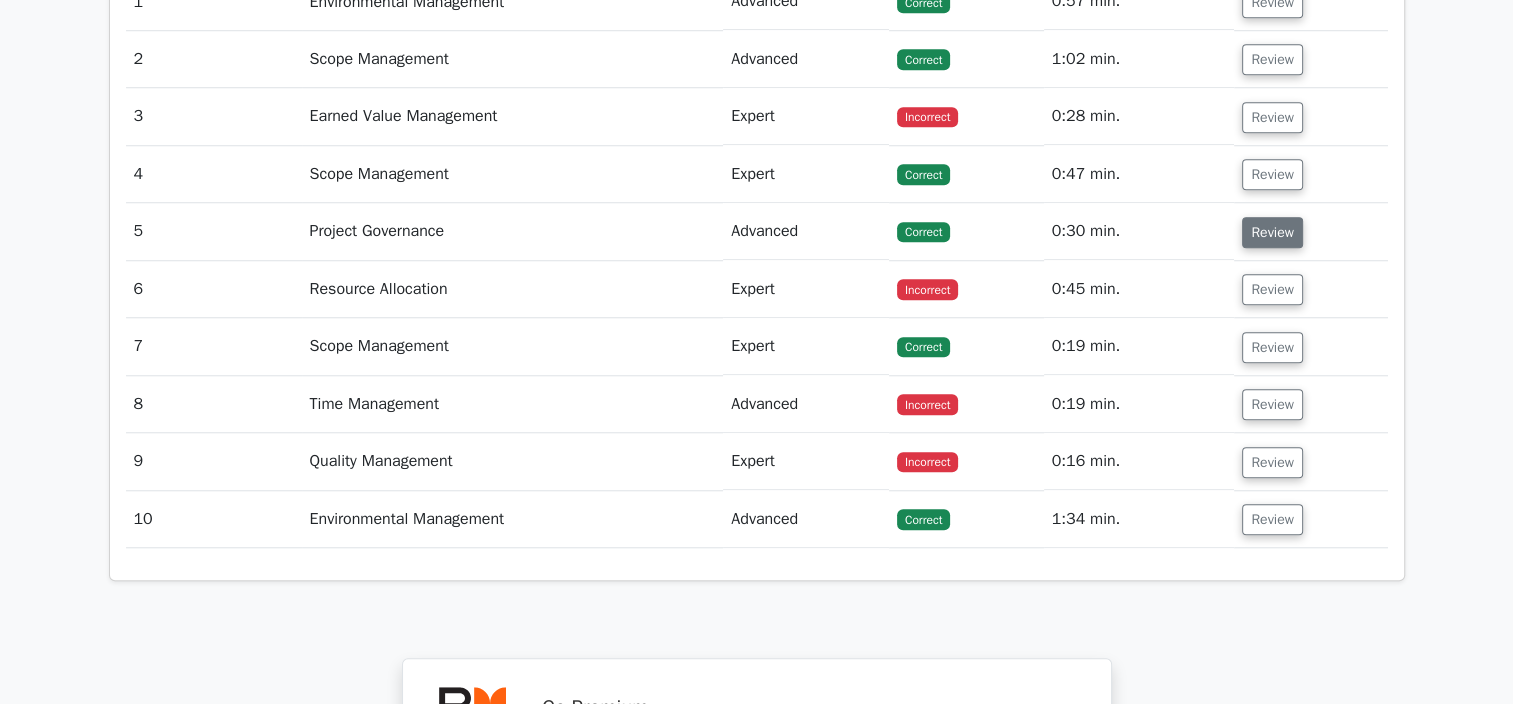 click on "Review" at bounding box center (1272, 232) 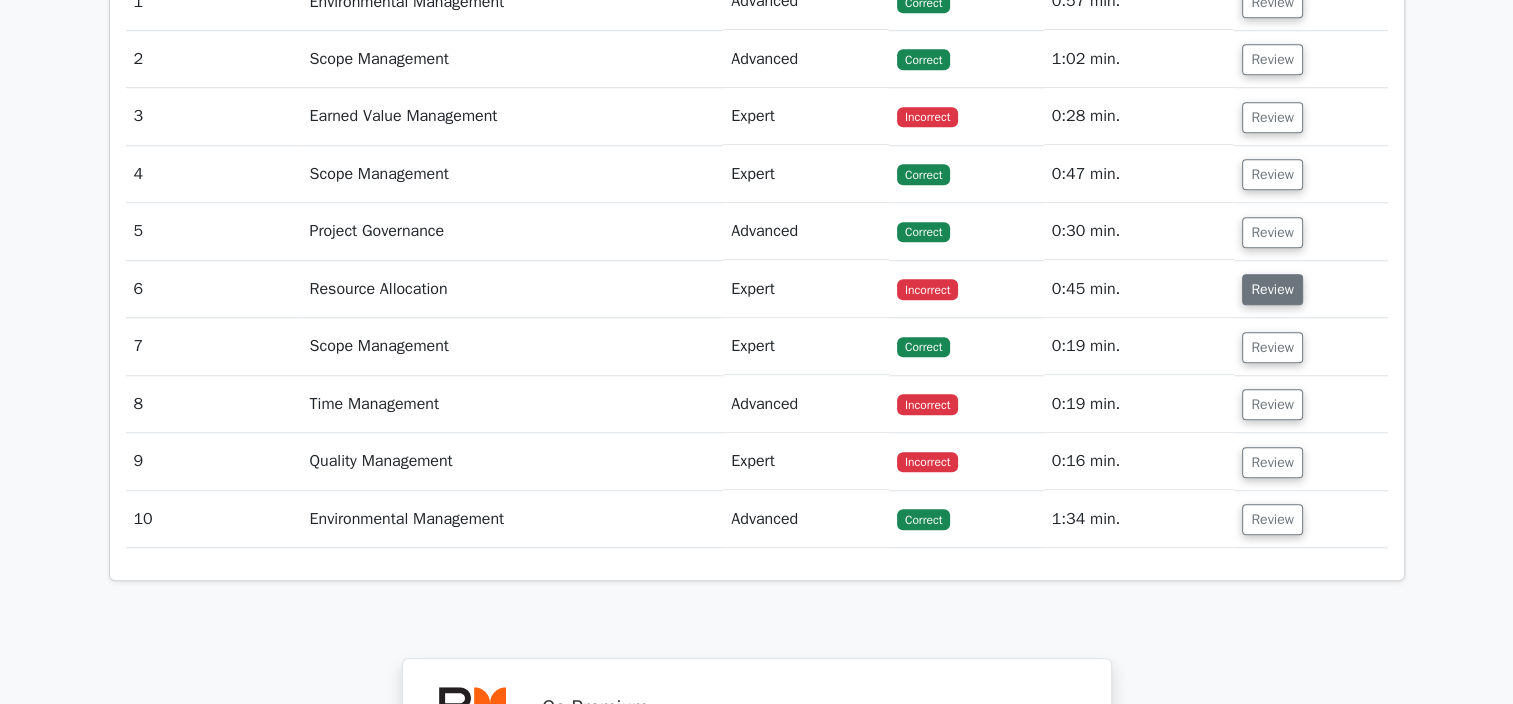 click on "Review" at bounding box center [1272, 289] 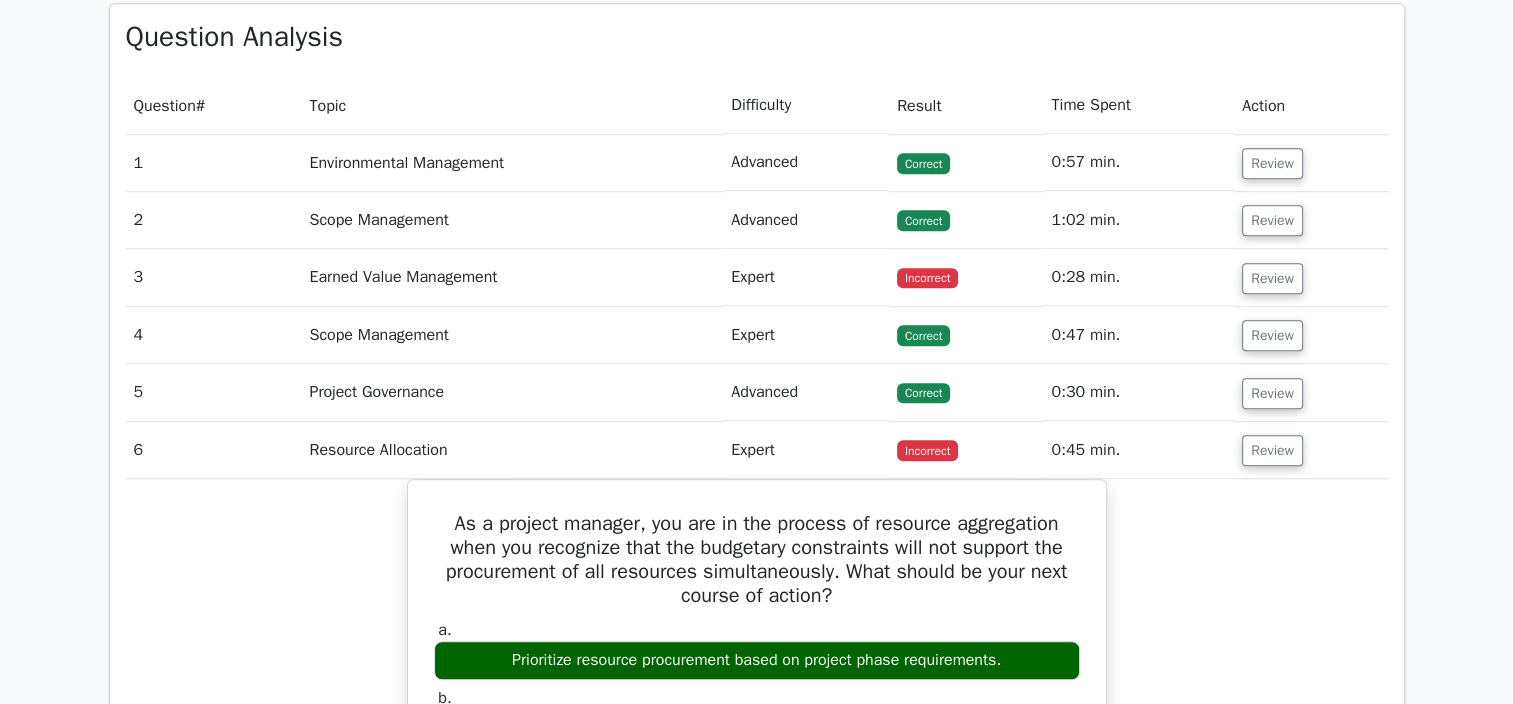 scroll, scrollTop: 1541, scrollLeft: 0, axis: vertical 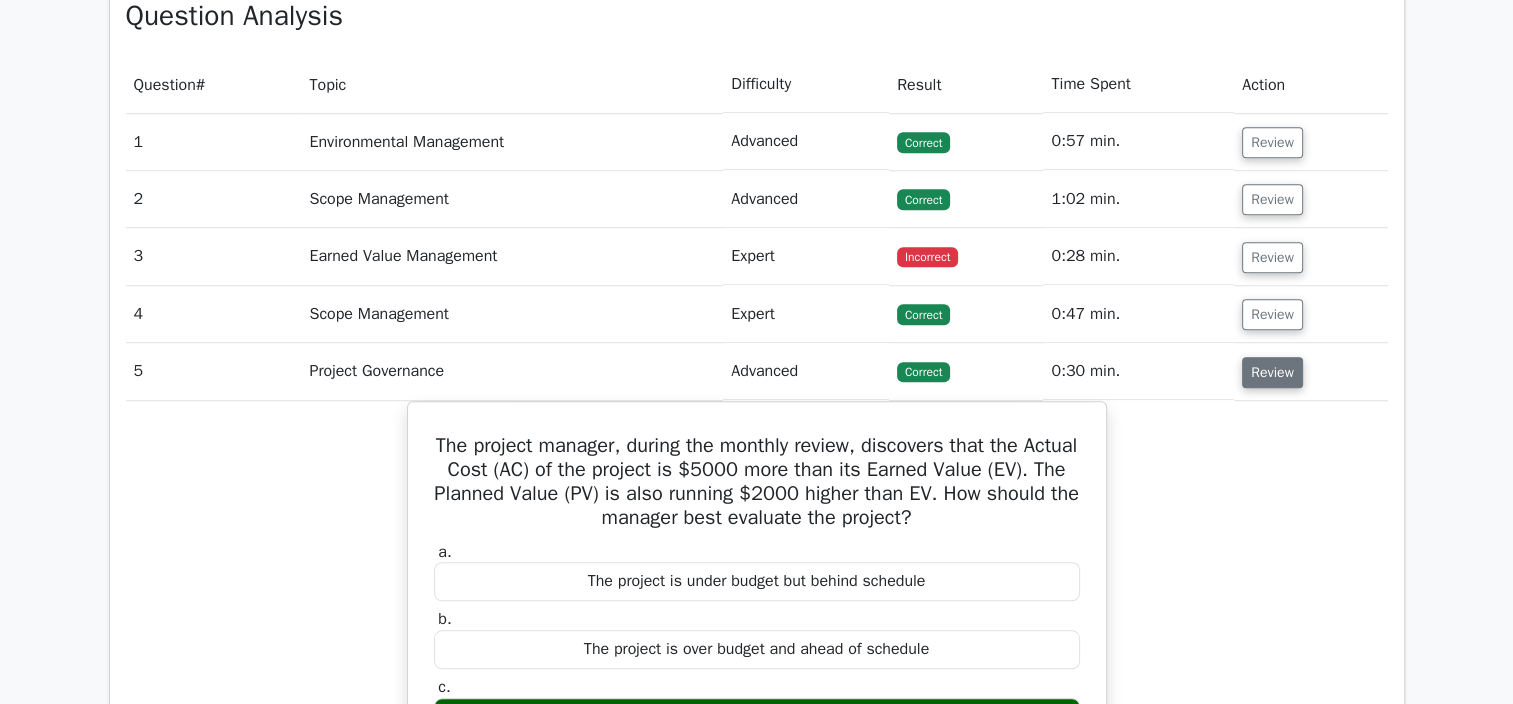 click on "Review" at bounding box center (1272, 372) 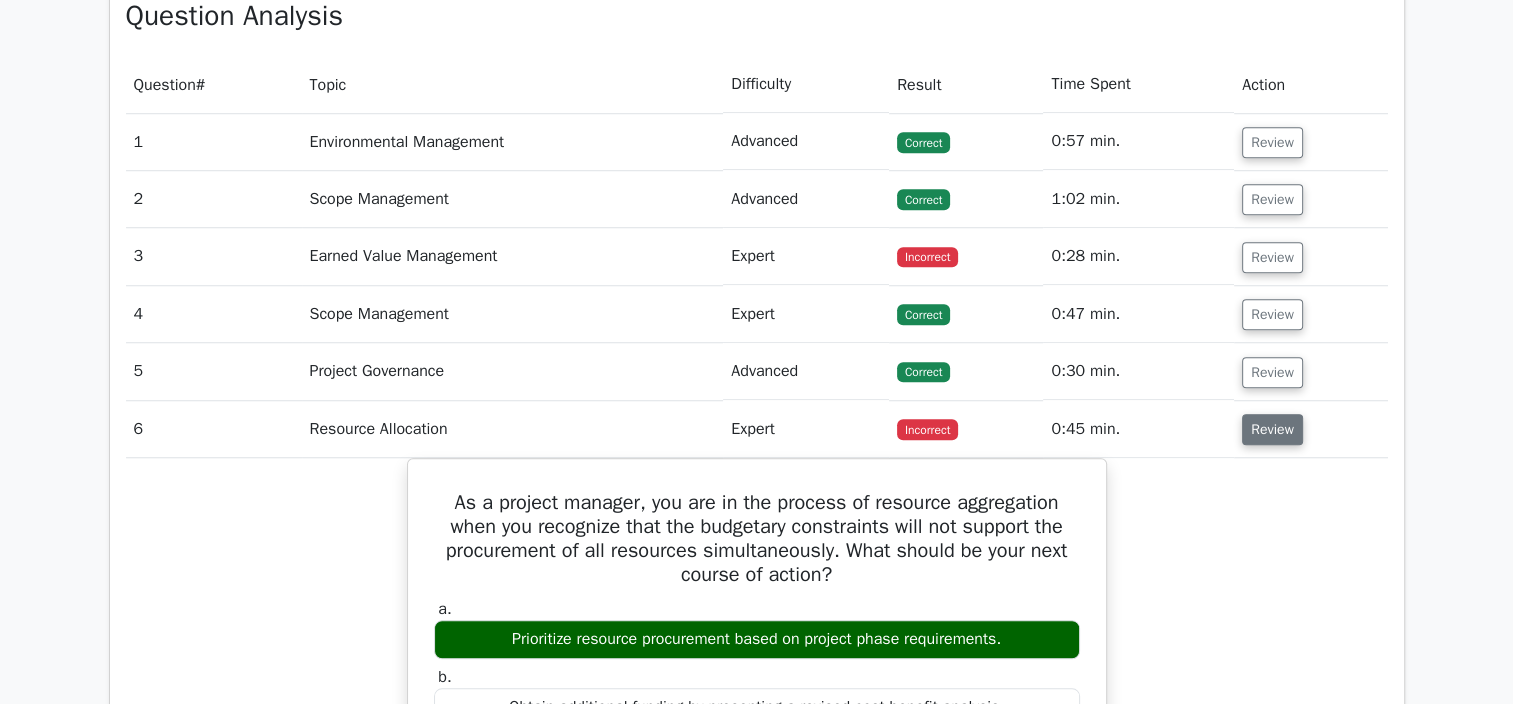 click on "Review" at bounding box center (1272, 429) 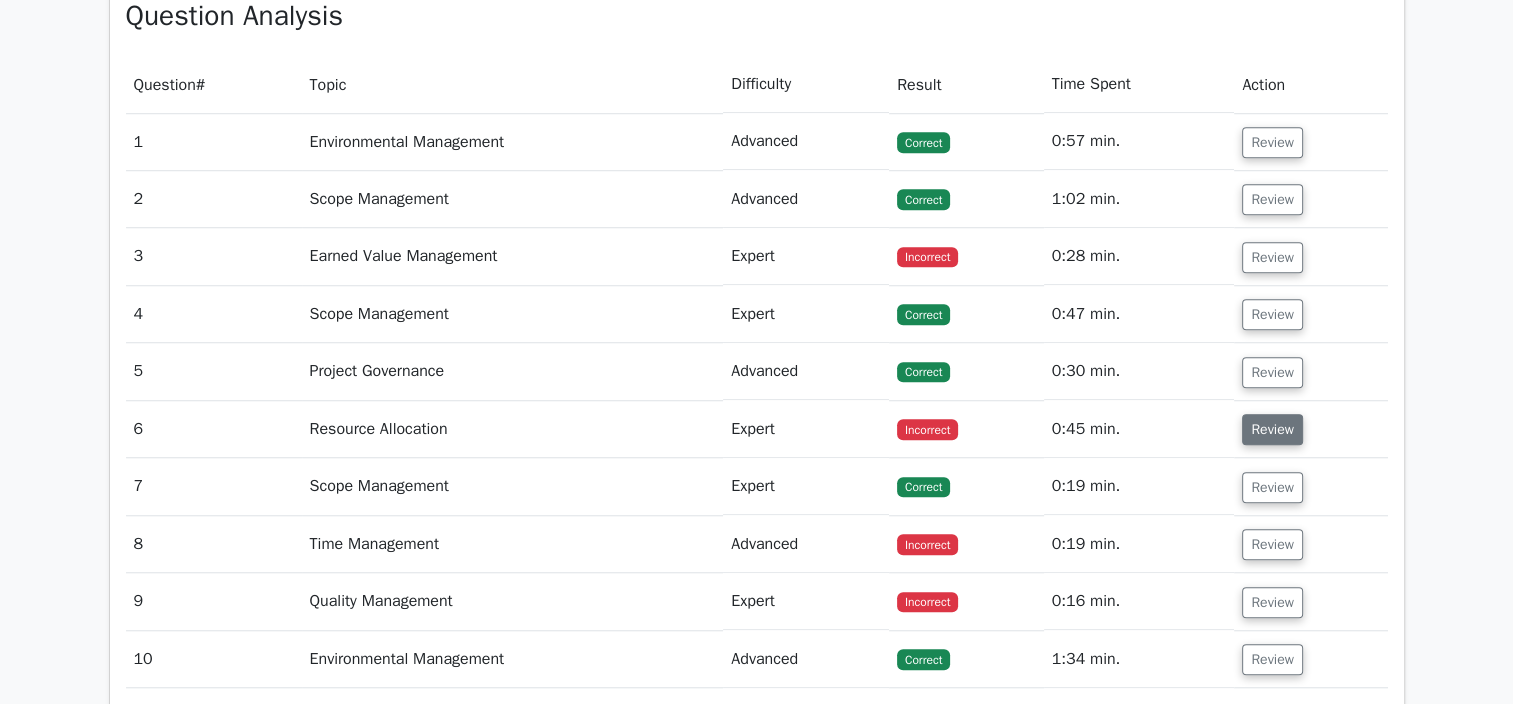 click on "Review" at bounding box center [1272, 429] 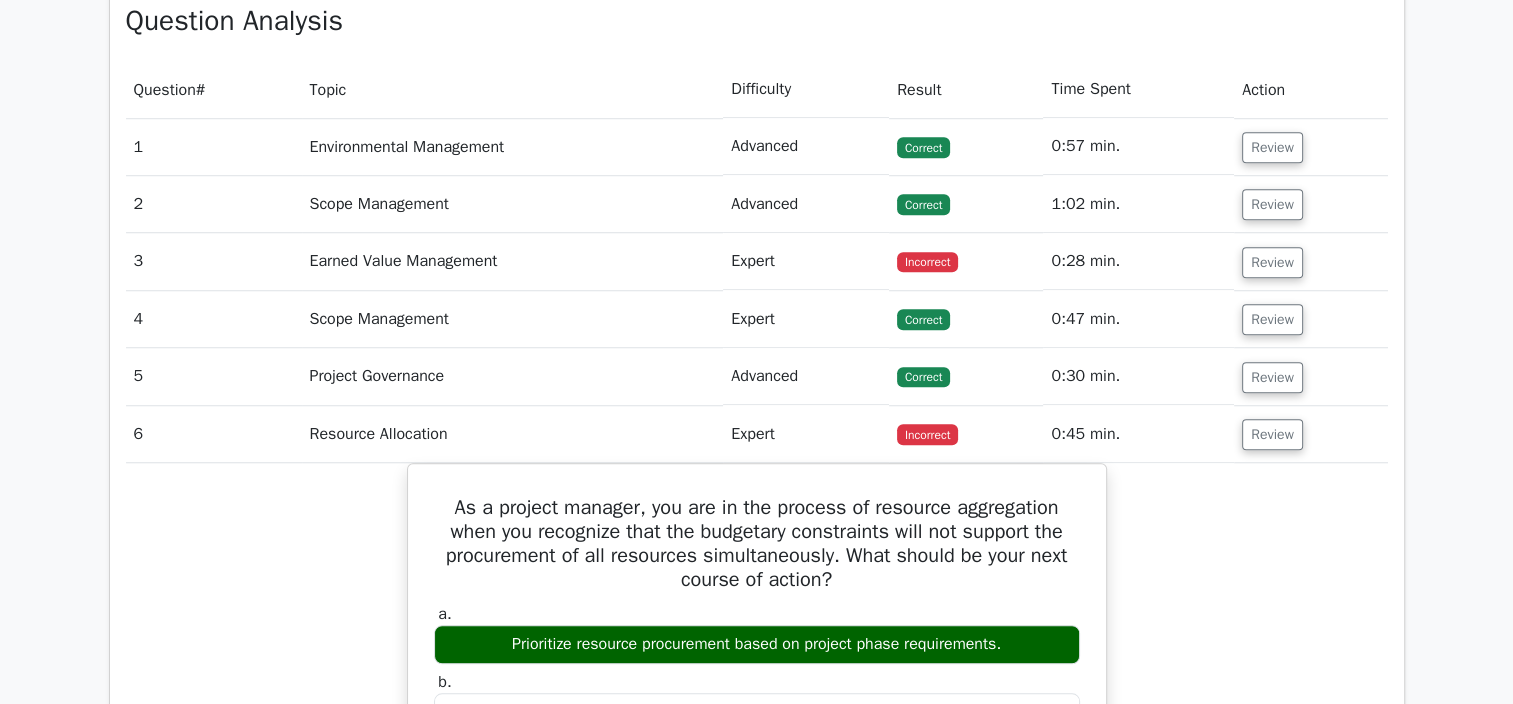 scroll, scrollTop: 1835, scrollLeft: 0, axis: vertical 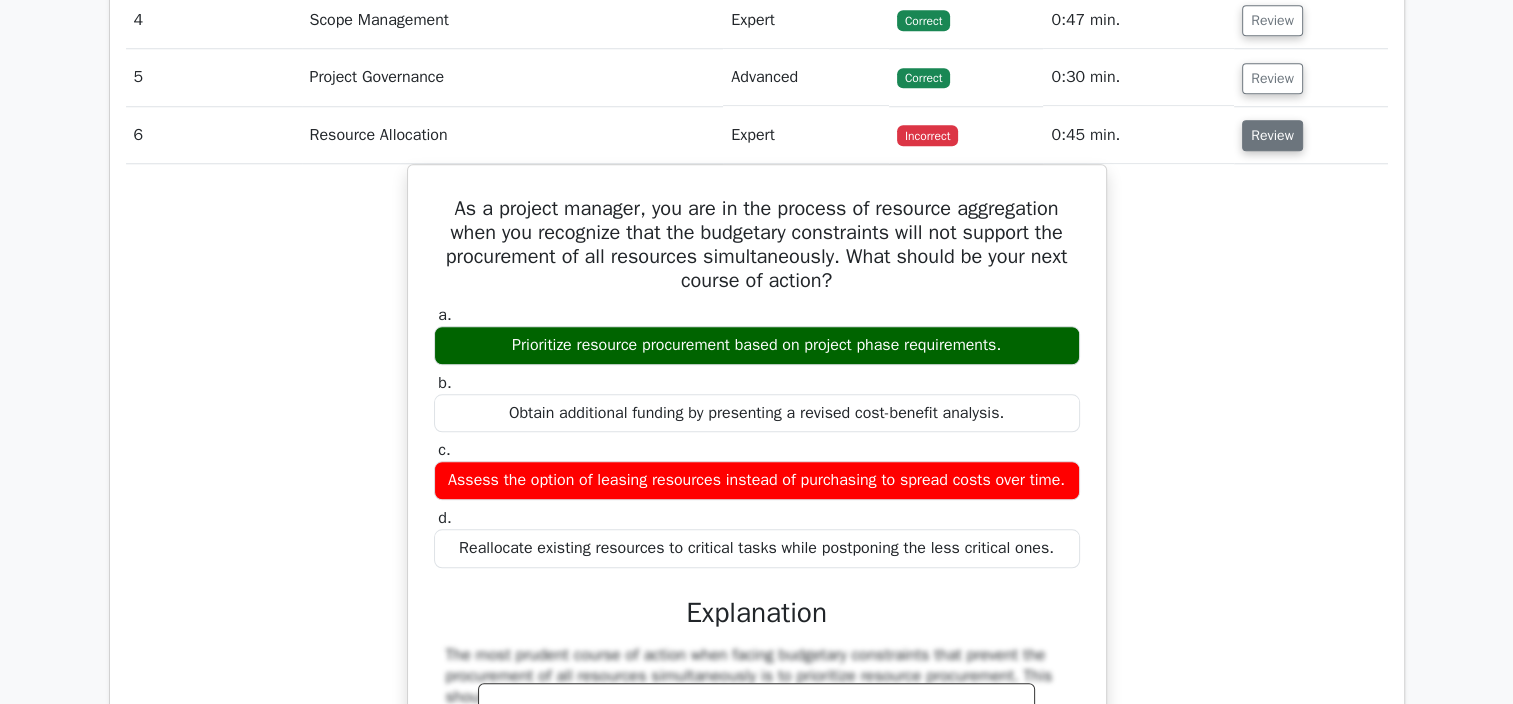 click on "Review" at bounding box center (1272, 135) 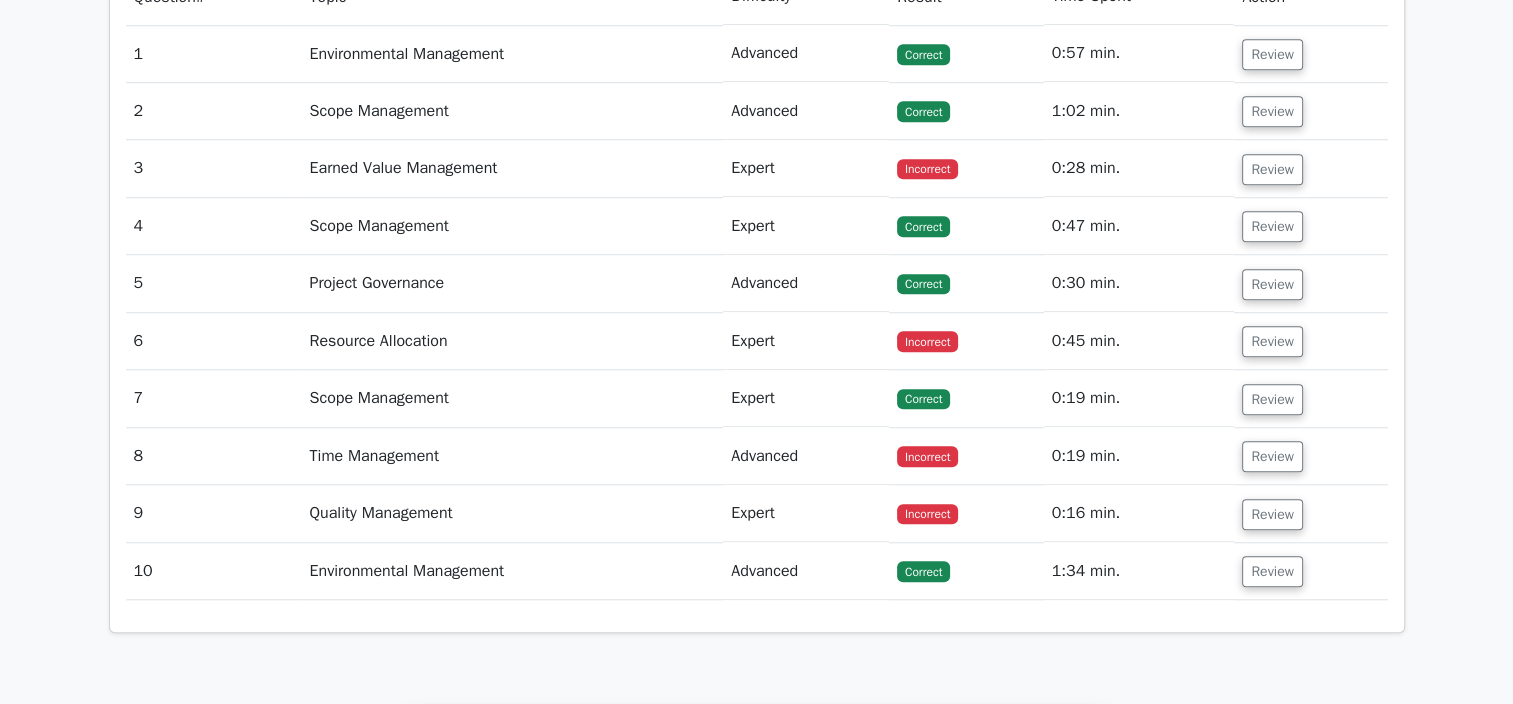 scroll, scrollTop: 1595, scrollLeft: 0, axis: vertical 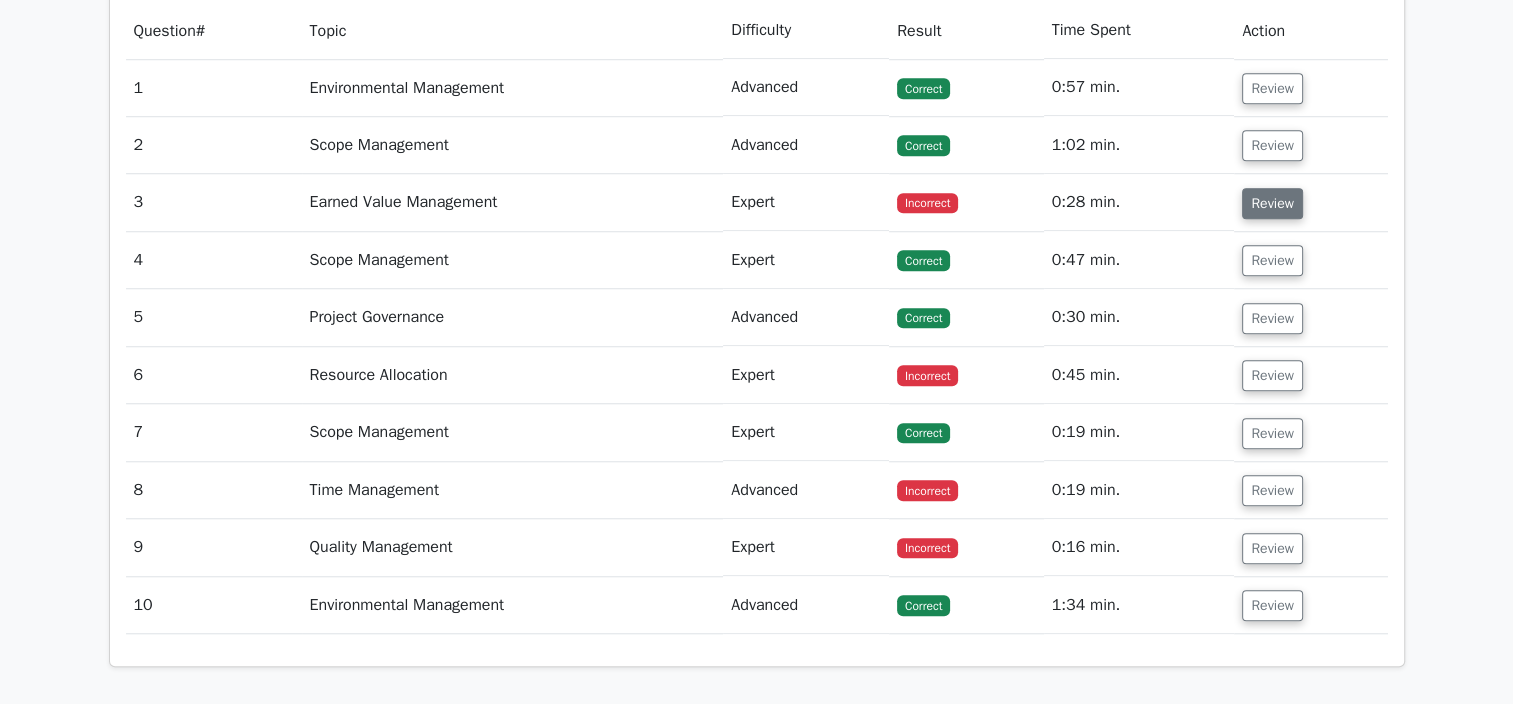 click on "Review" at bounding box center [1272, 203] 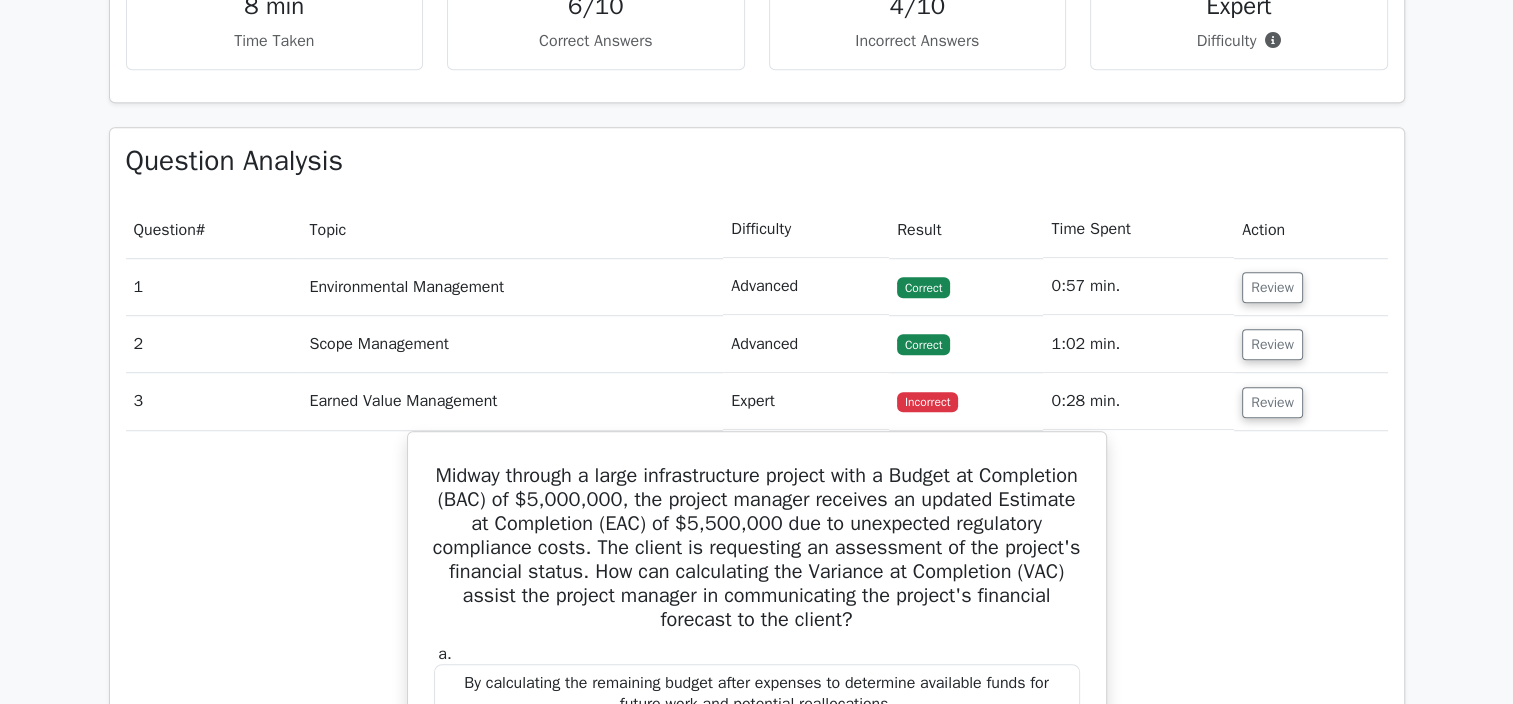 scroll, scrollTop: 1396, scrollLeft: 0, axis: vertical 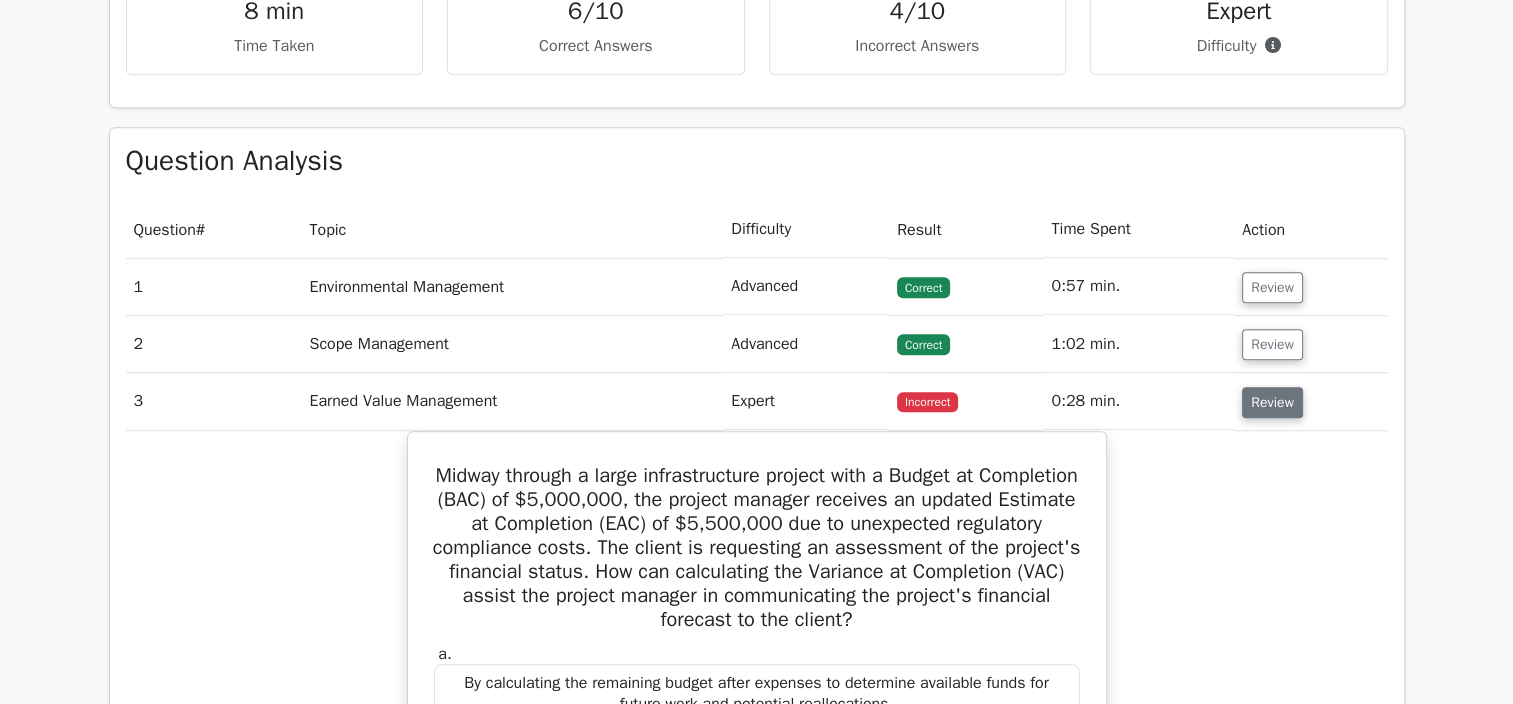 click on "Review" at bounding box center [1272, 402] 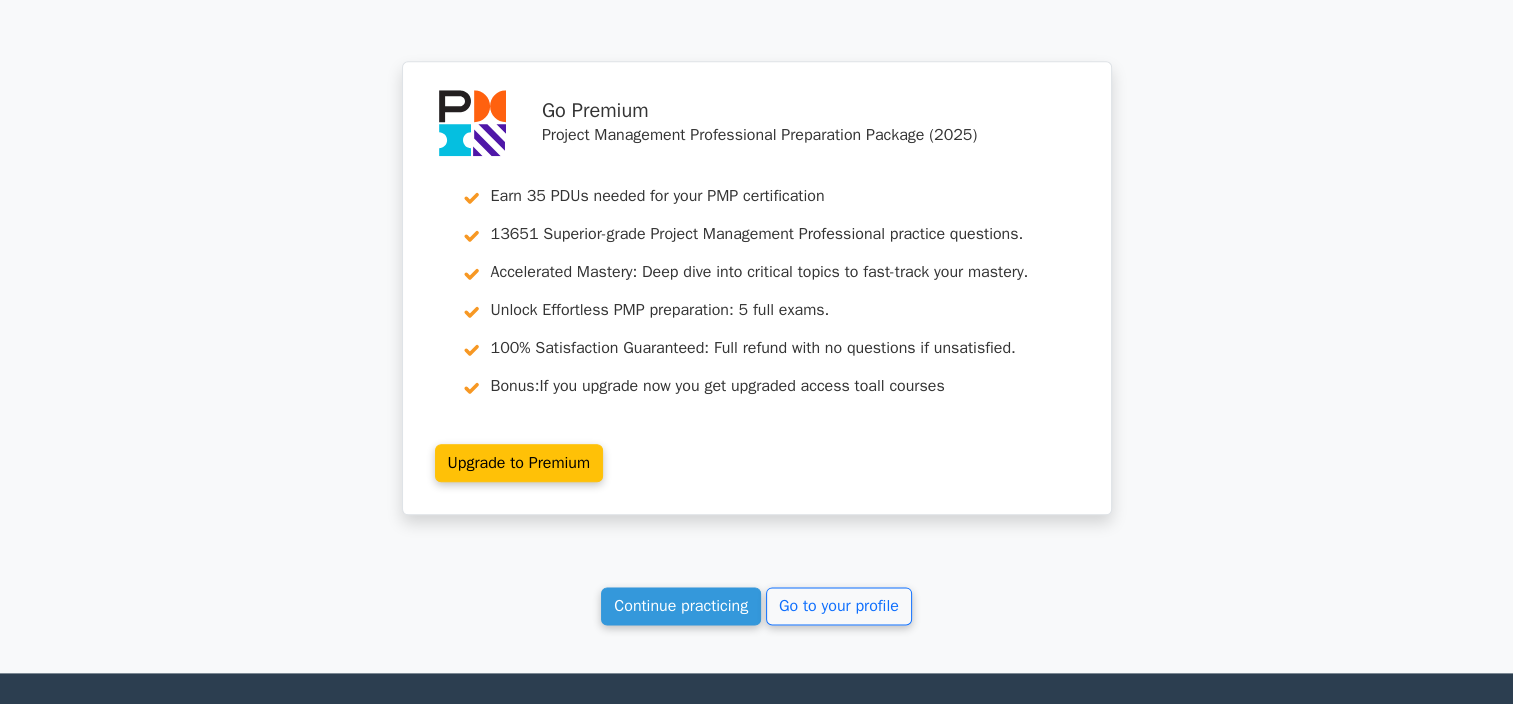 scroll, scrollTop: 2313, scrollLeft: 0, axis: vertical 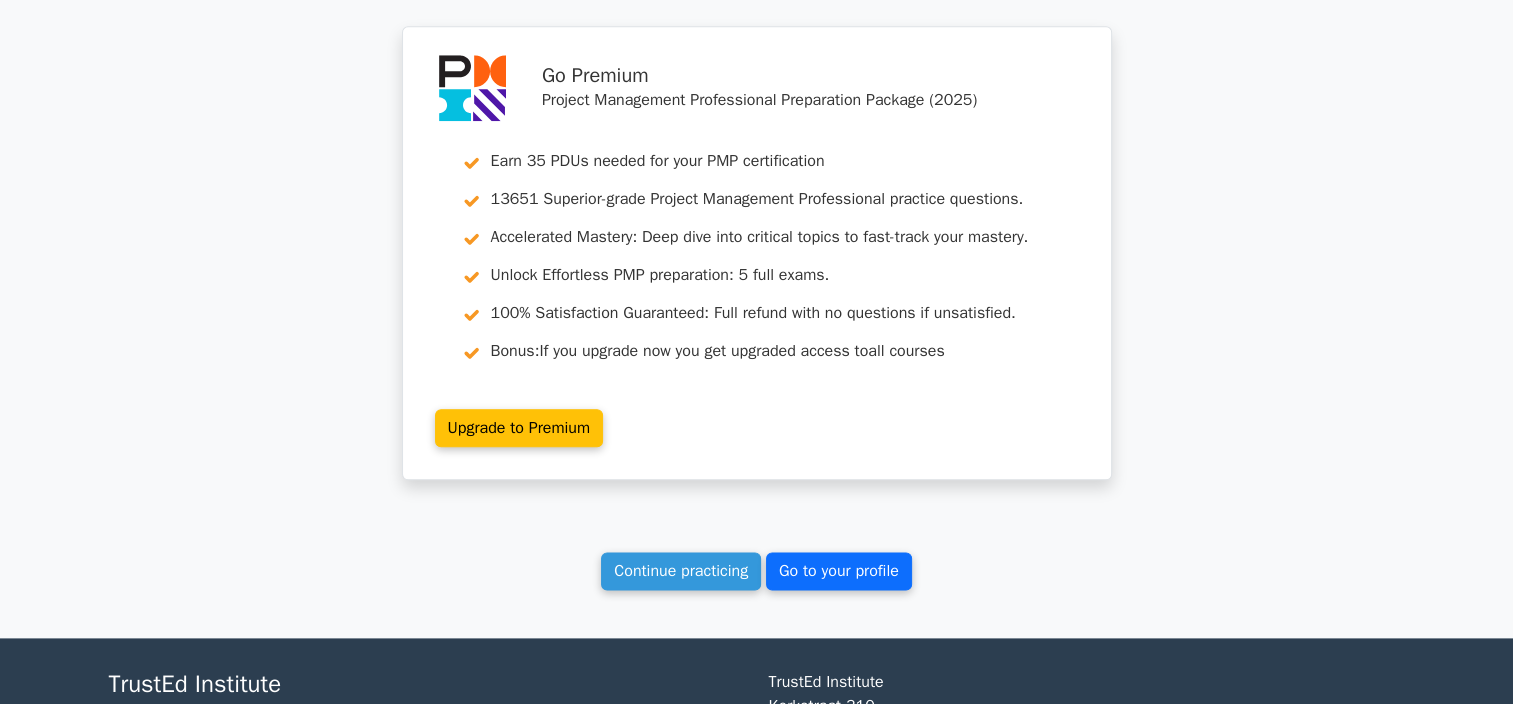 click on "Go to your profile" at bounding box center [839, 571] 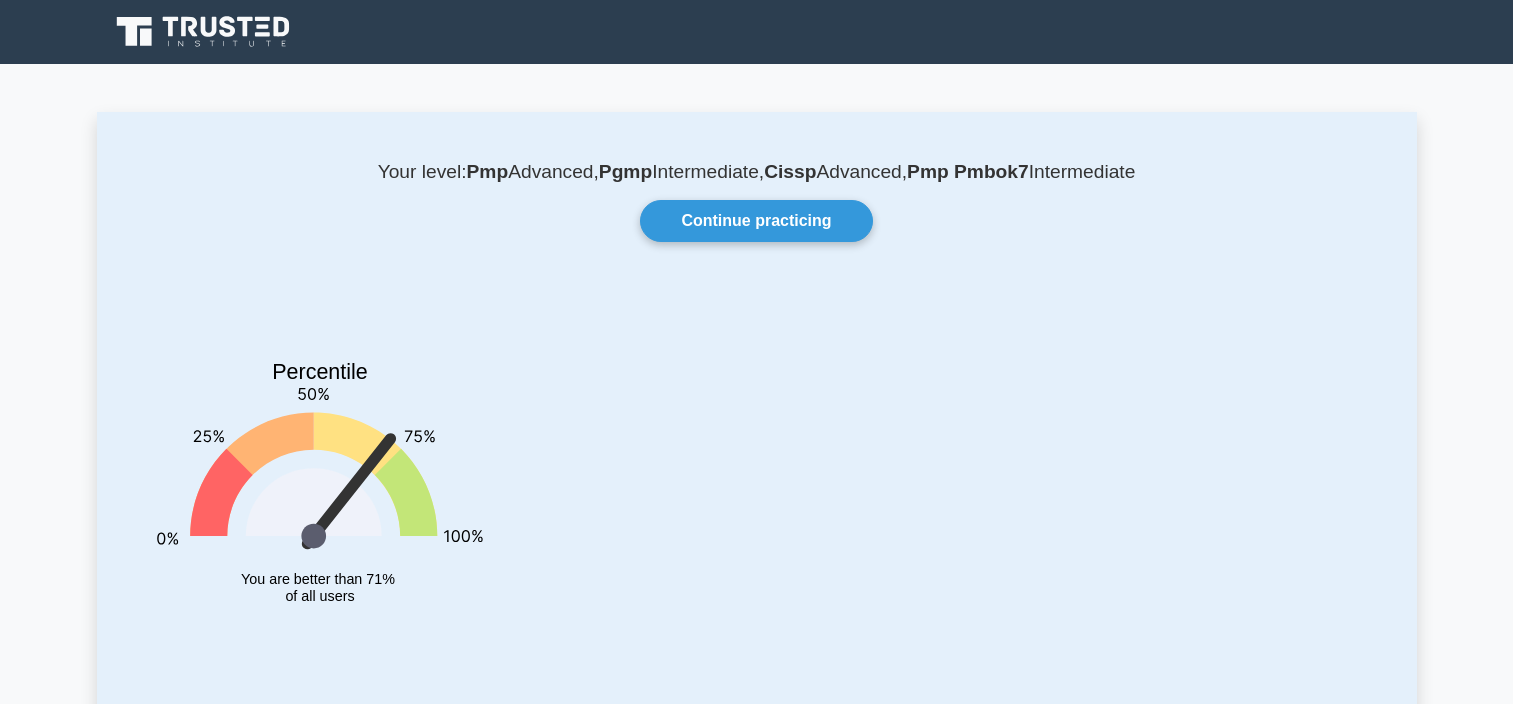 scroll, scrollTop: 0, scrollLeft: 0, axis: both 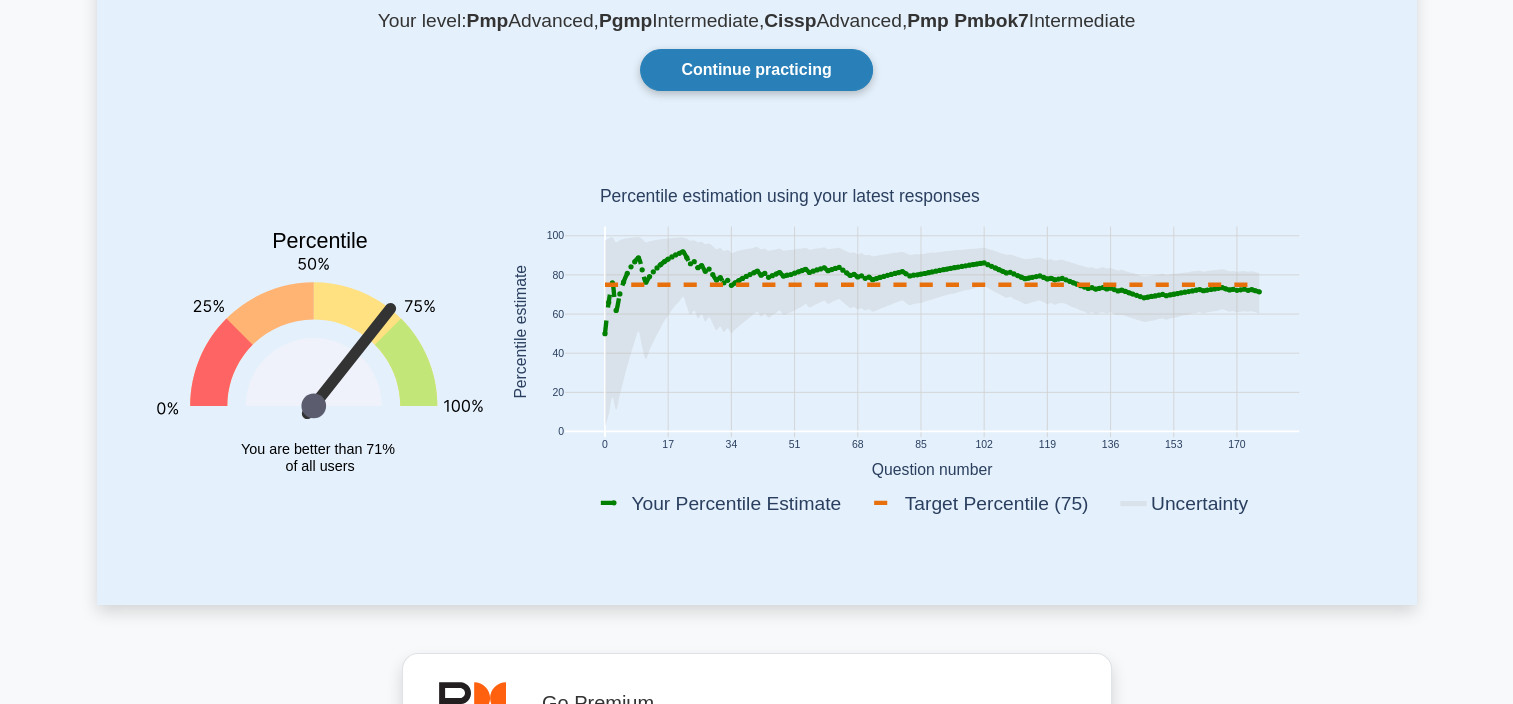 click on "Continue practicing" at bounding box center (756, 70) 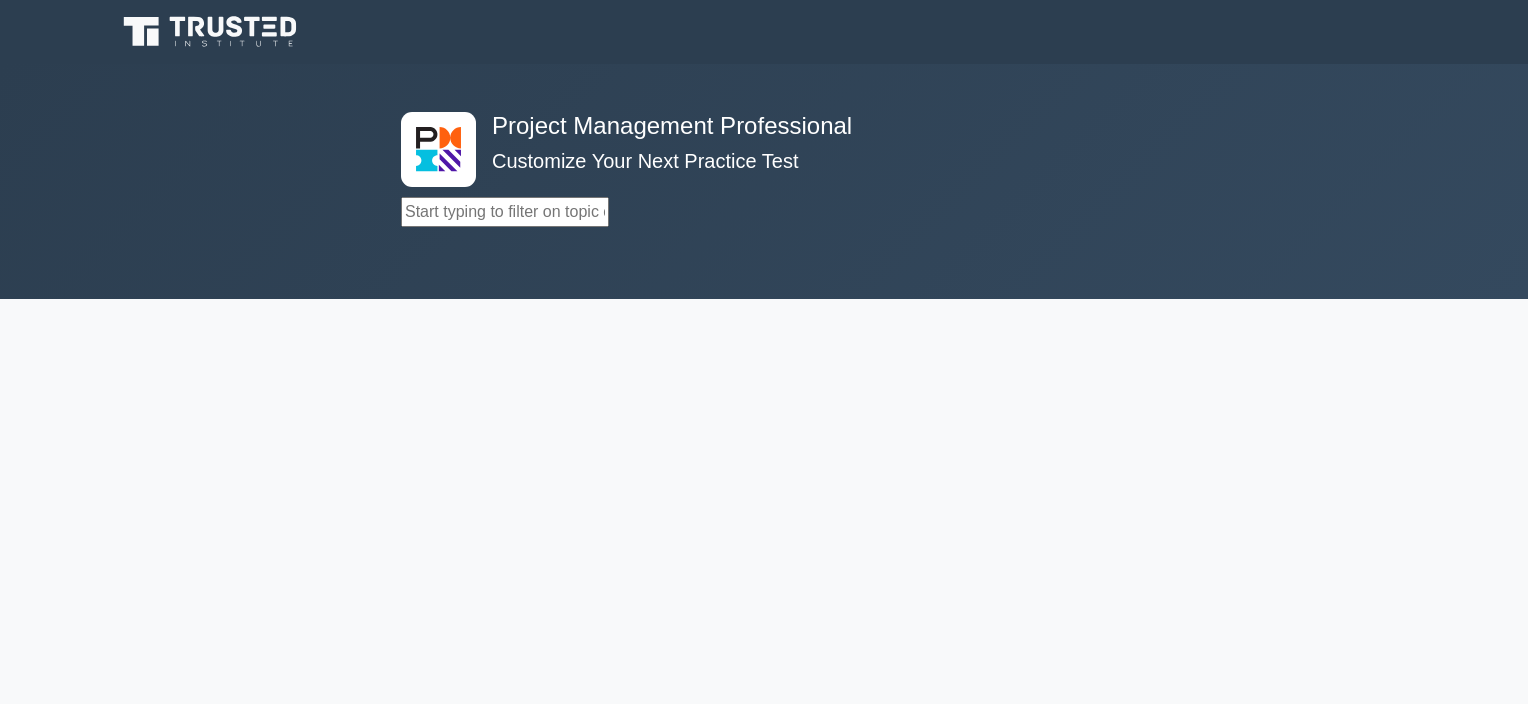 scroll, scrollTop: 0, scrollLeft: 0, axis: both 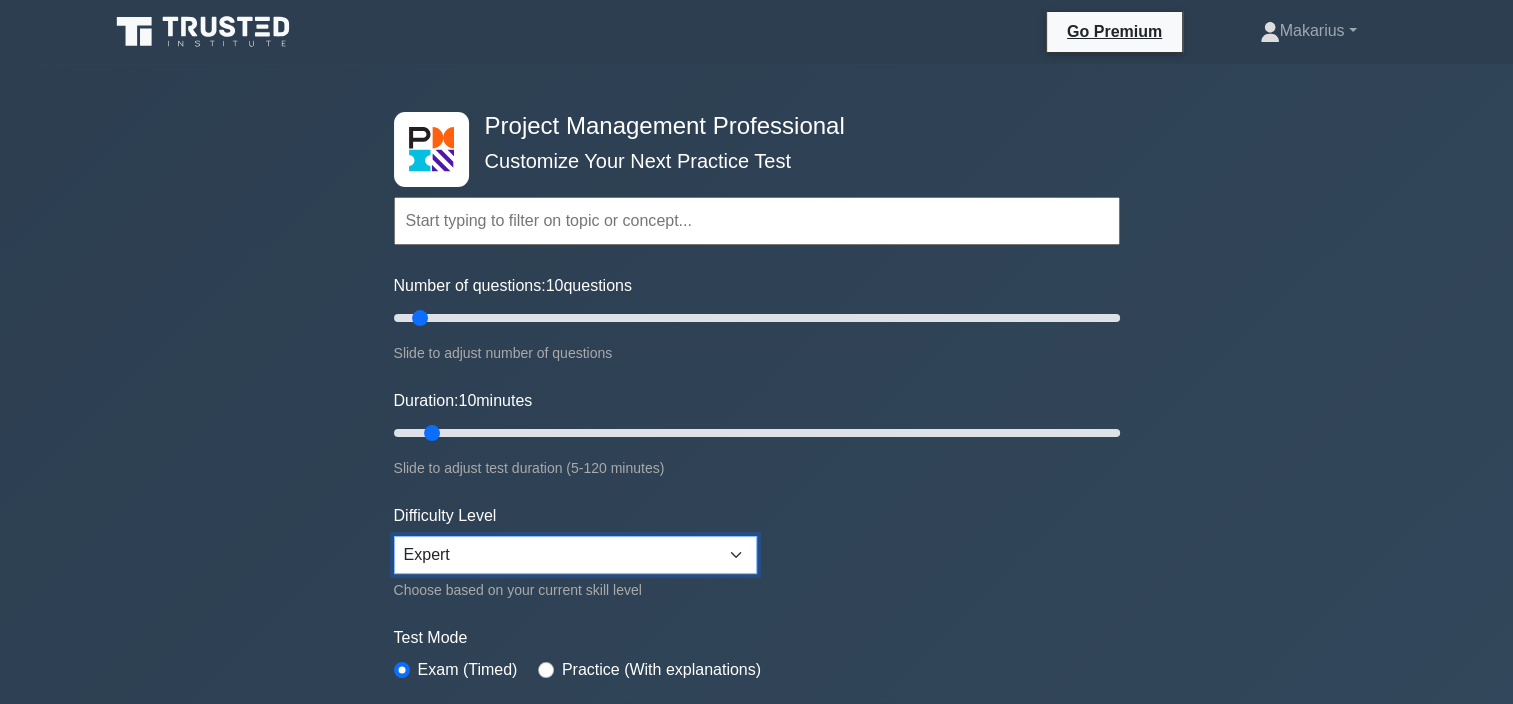 click on "Beginner
Intermediate
Expert" at bounding box center [575, 555] 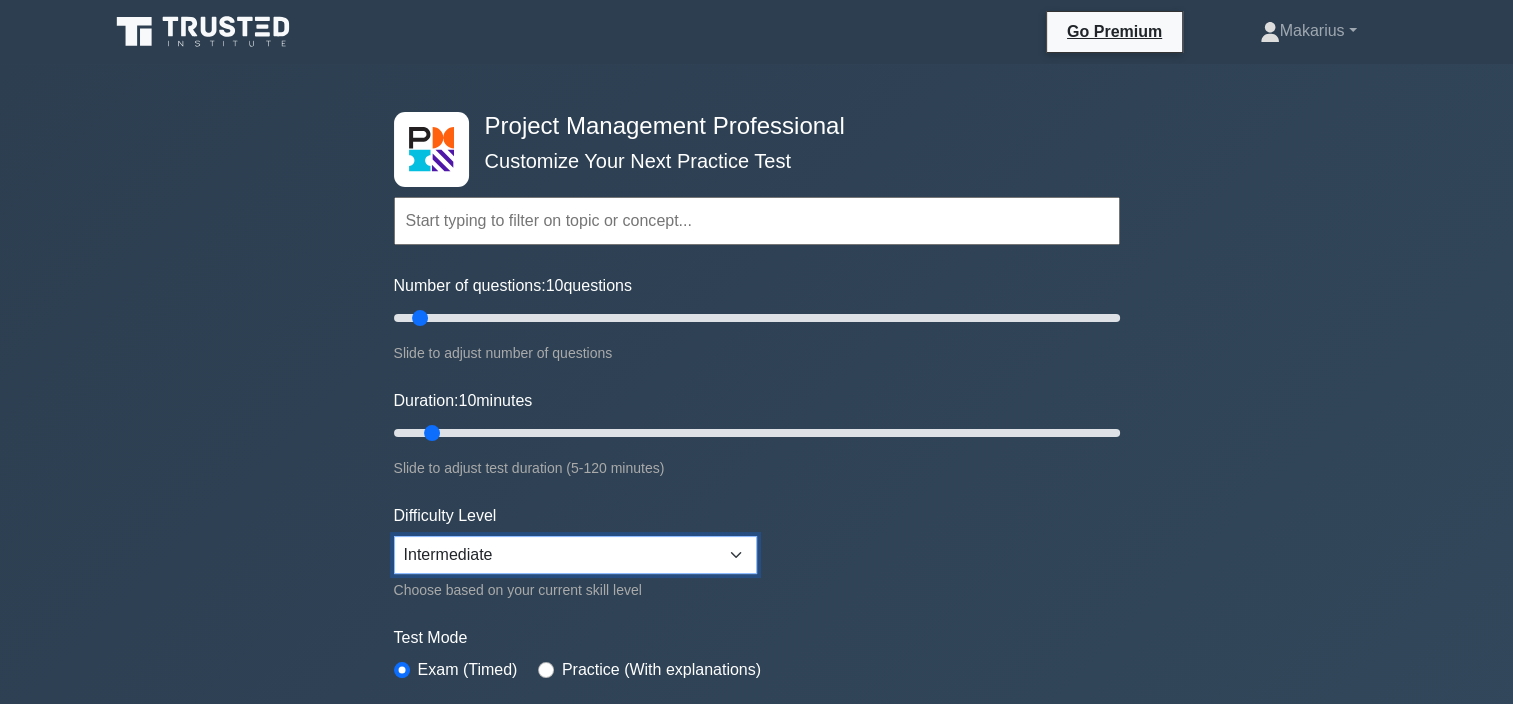 click on "Beginner
Intermediate
Expert" at bounding box center [575, 555] 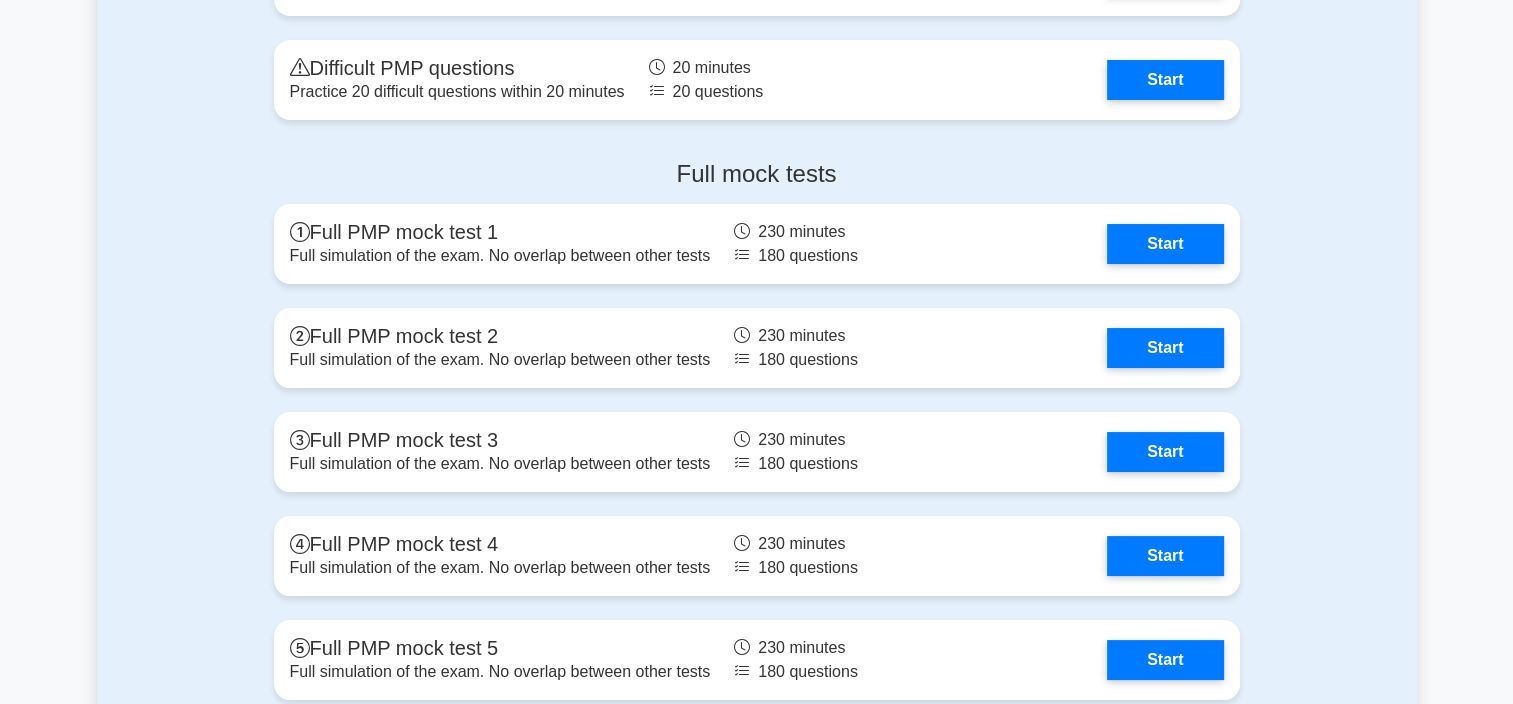 scroll, scrollTop: 7750, scrollLeft: 0, axis: vertical 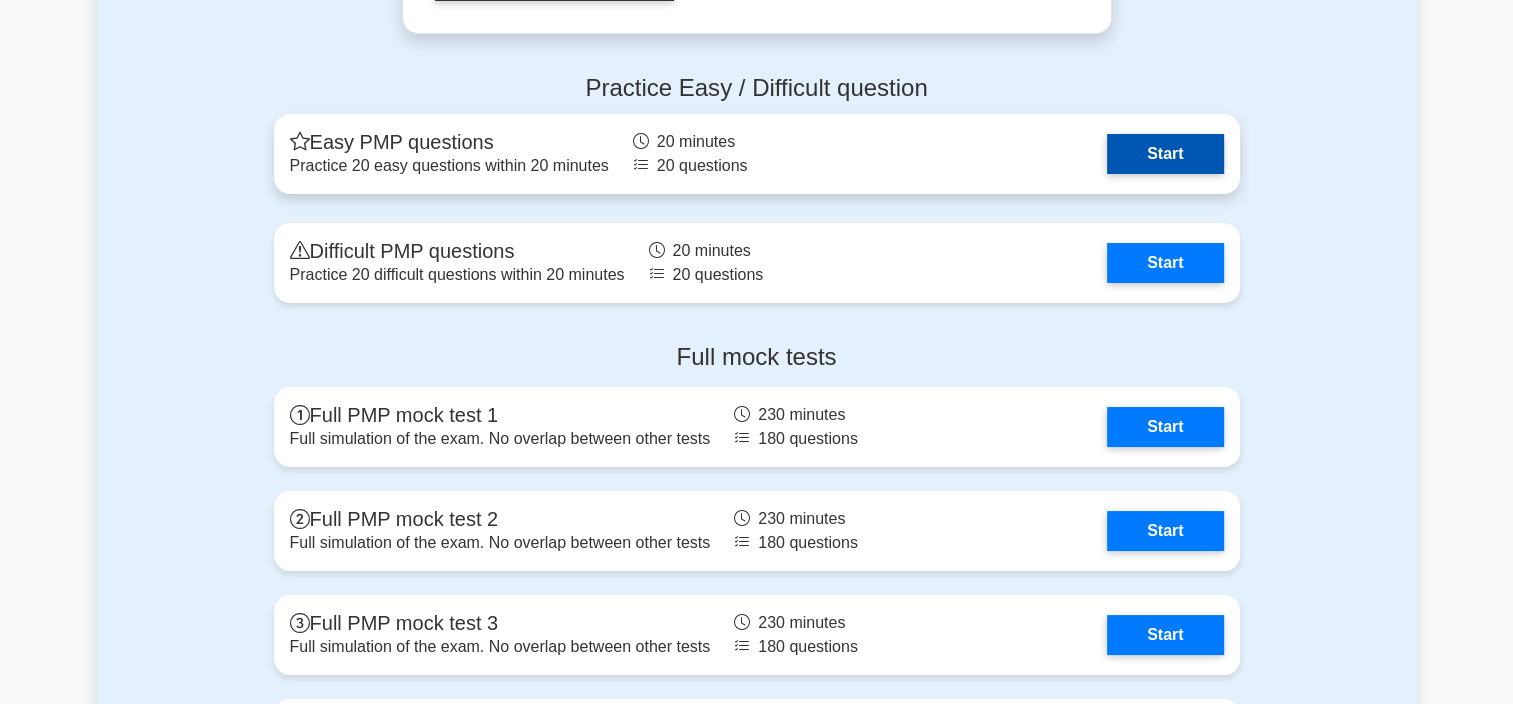 click on "Start" at bounding box center [1165, 154] 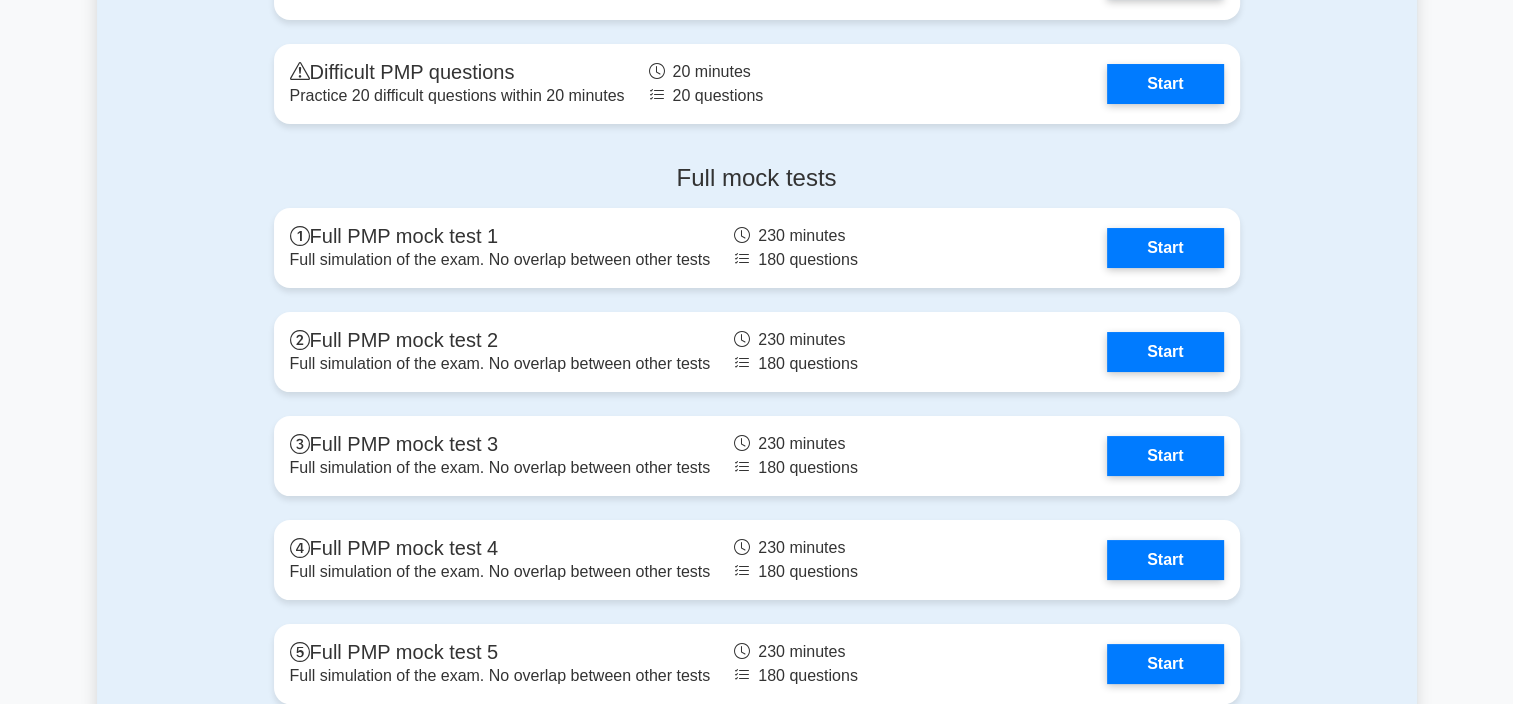 scroll, scrollTop: 7697, scrollLeft: 0, axis: vertical 